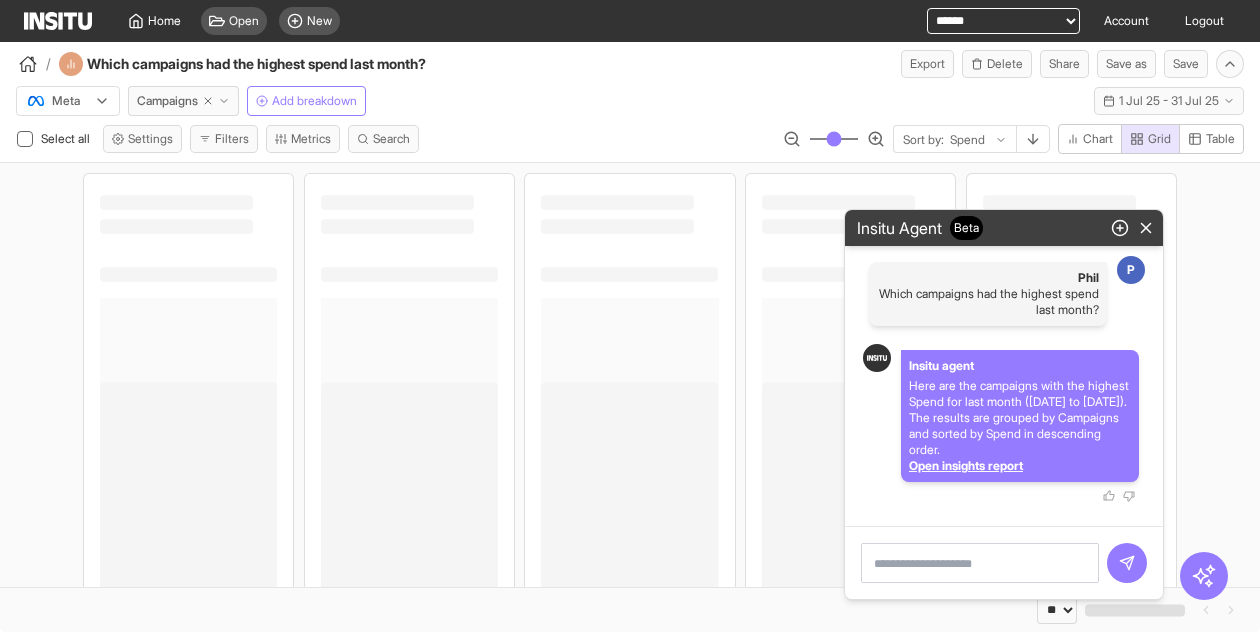 select on "**" 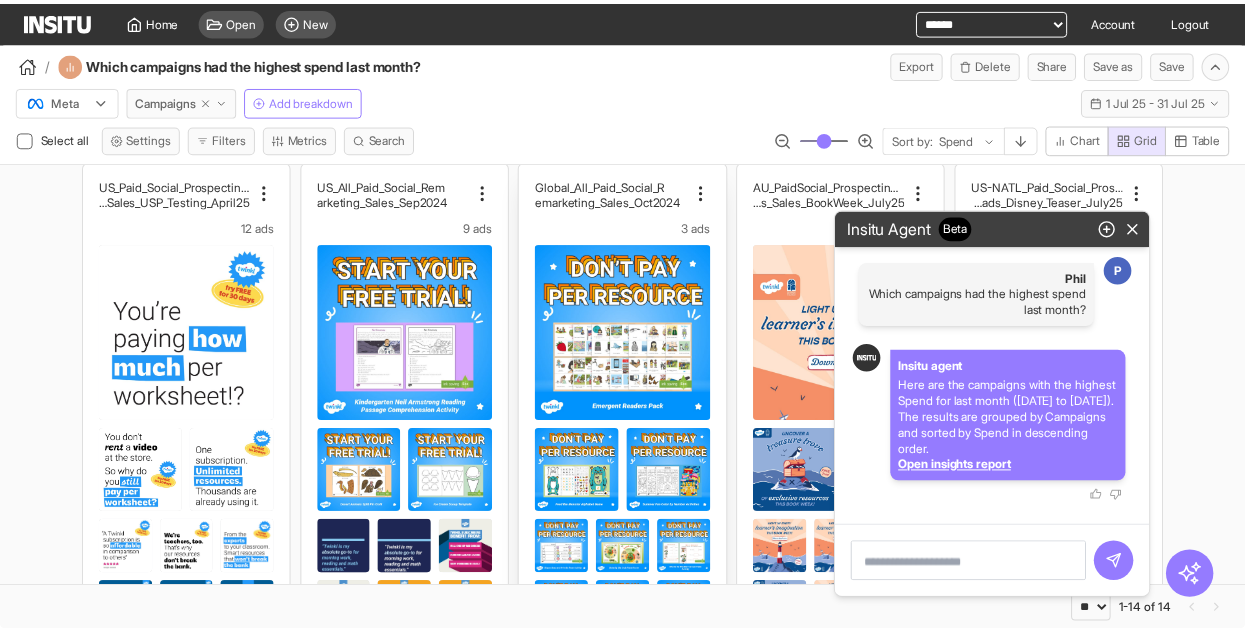 scroll, scrollTop: 0, scrollLeft: 0, axis: both 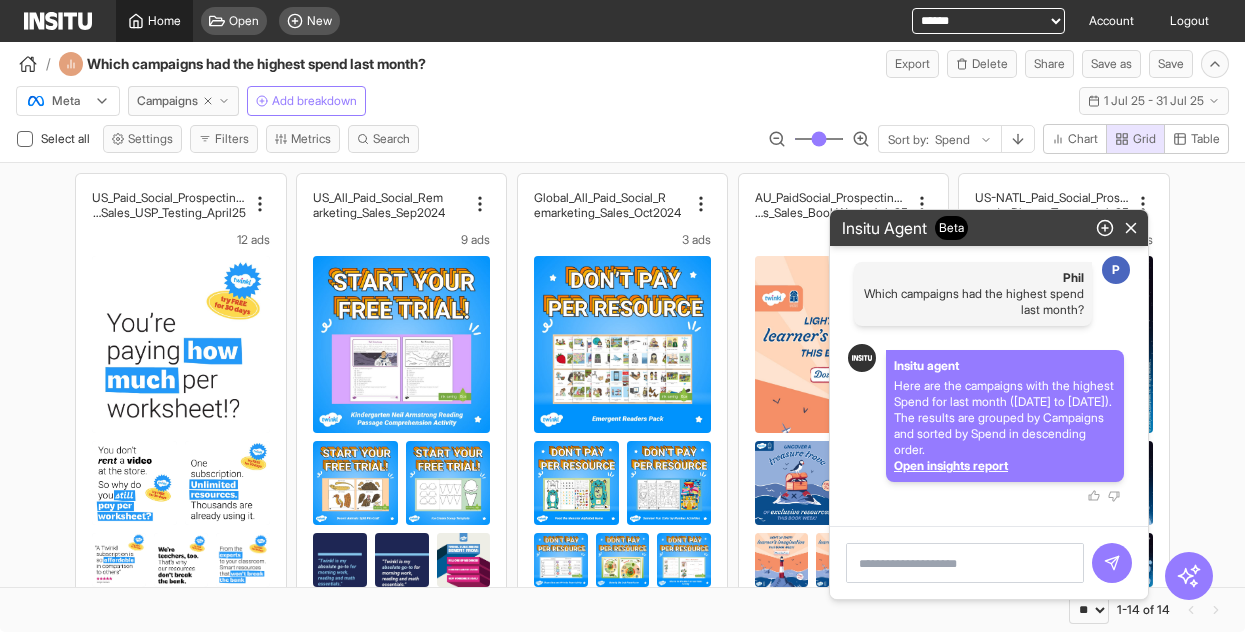 click on "Home" at bounding box center (154, 21) 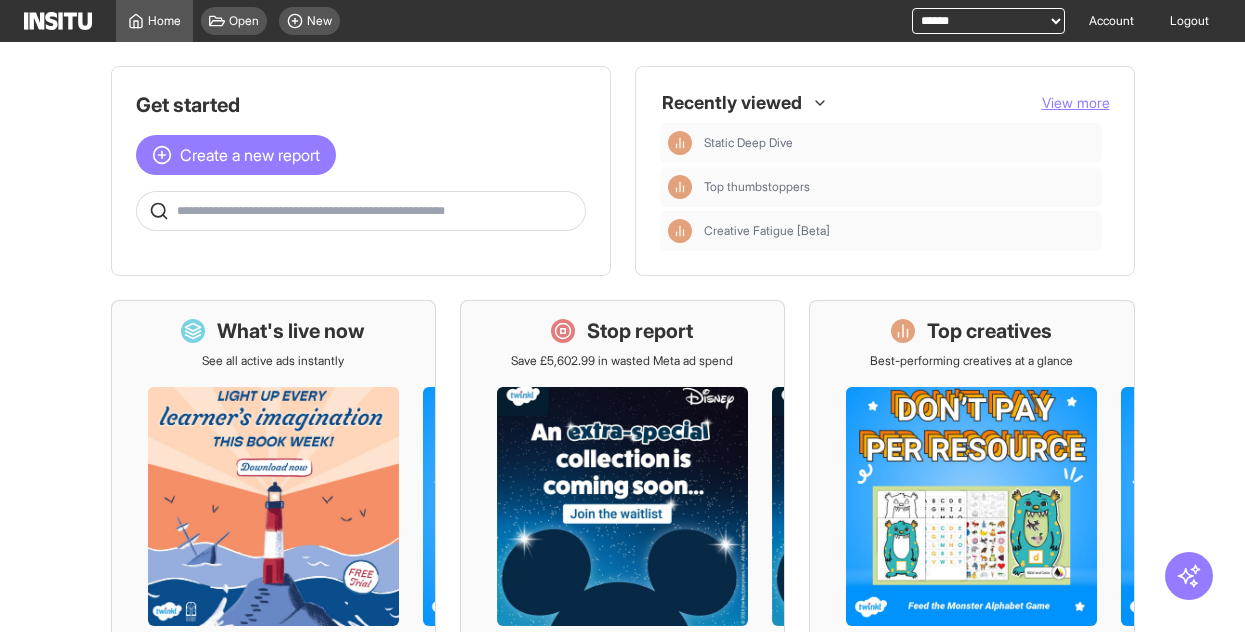 click at bounding box center [361, 211] 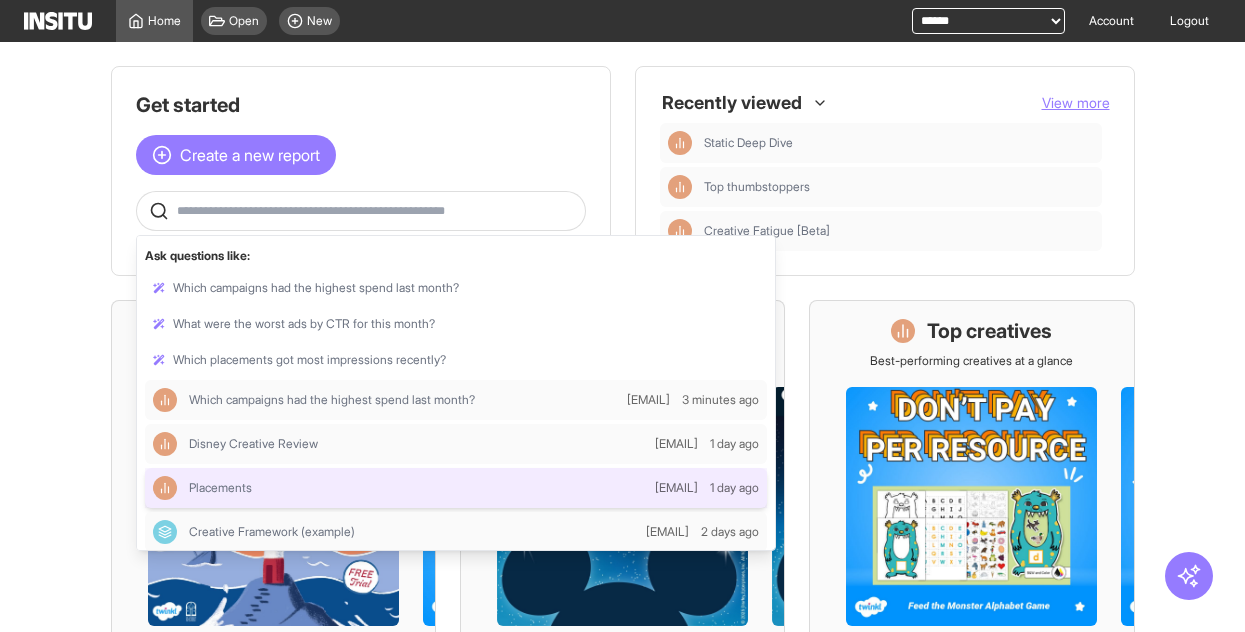 click on "Placements" at bounding box center (220, 488) 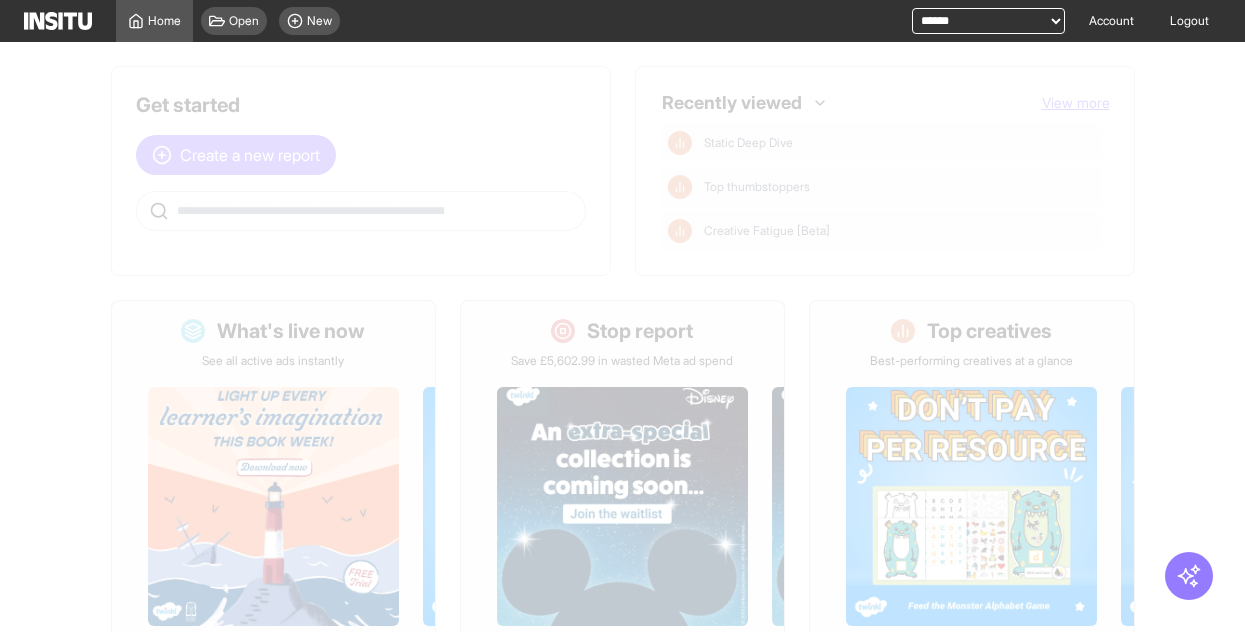 select on "**" 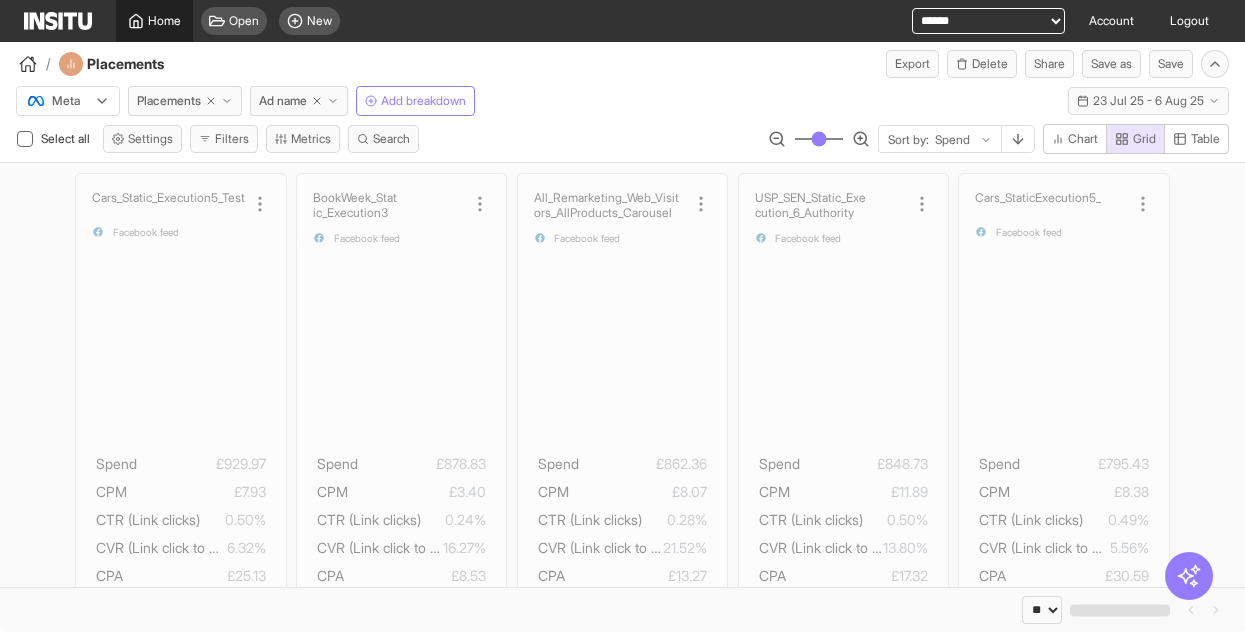 click on "Home" at bounding box center (164, 21) 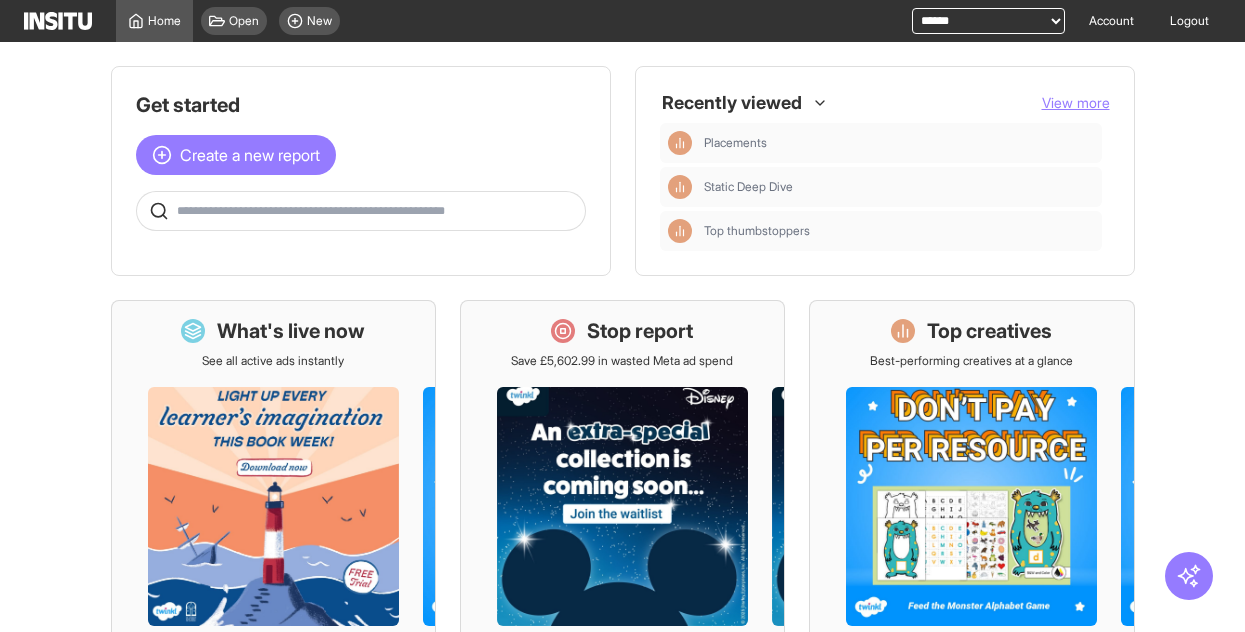 click at bounding box center (377, 211) 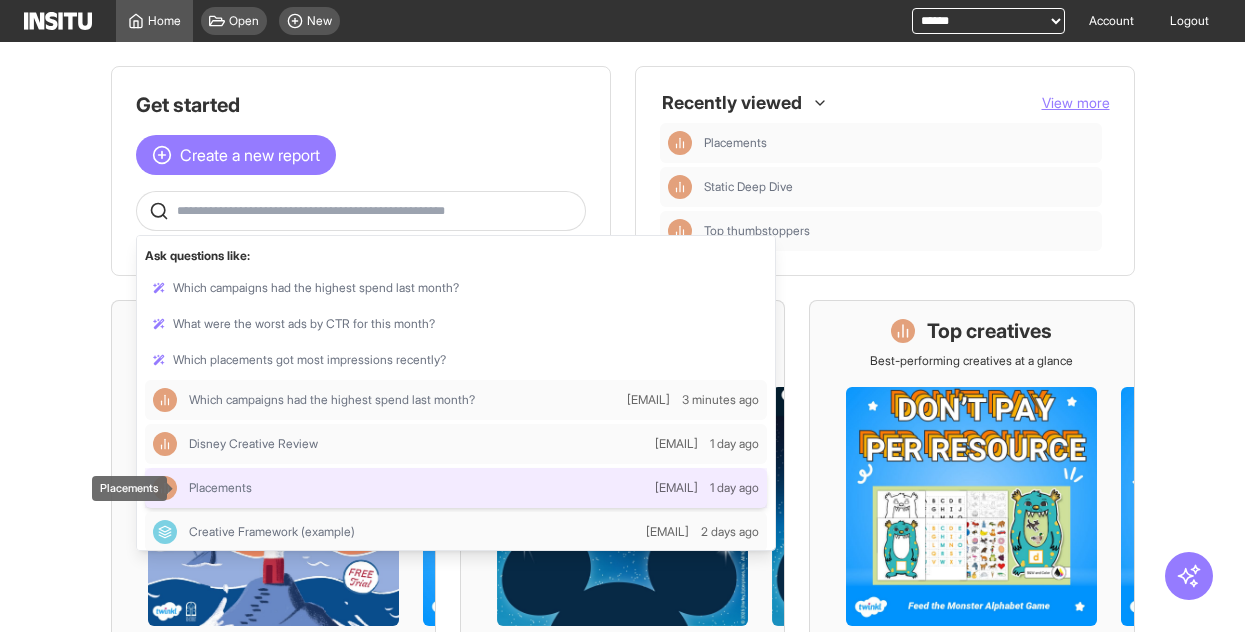 click on "Placements" at bounding box center [418, 488] 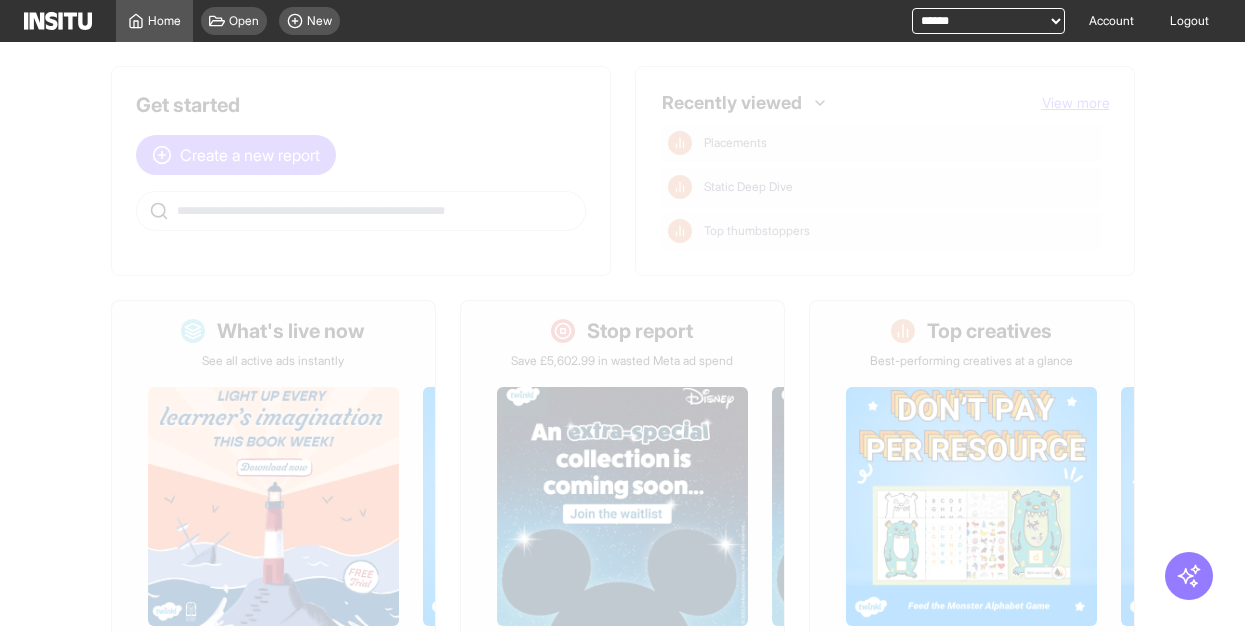 select on "**" 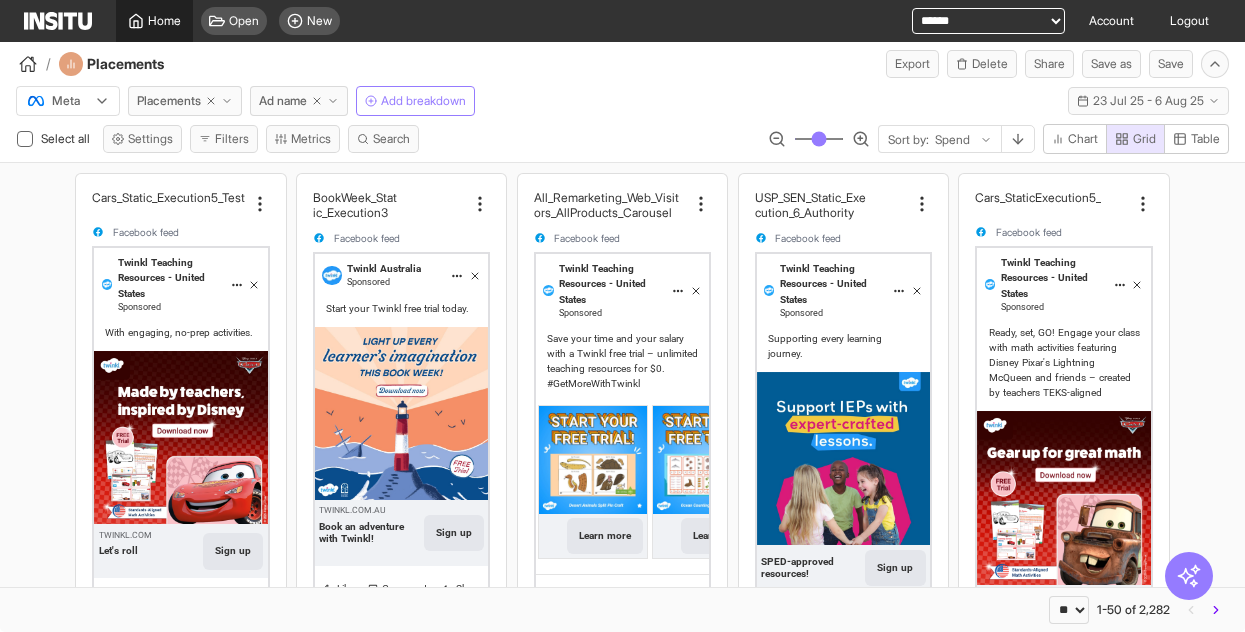 click 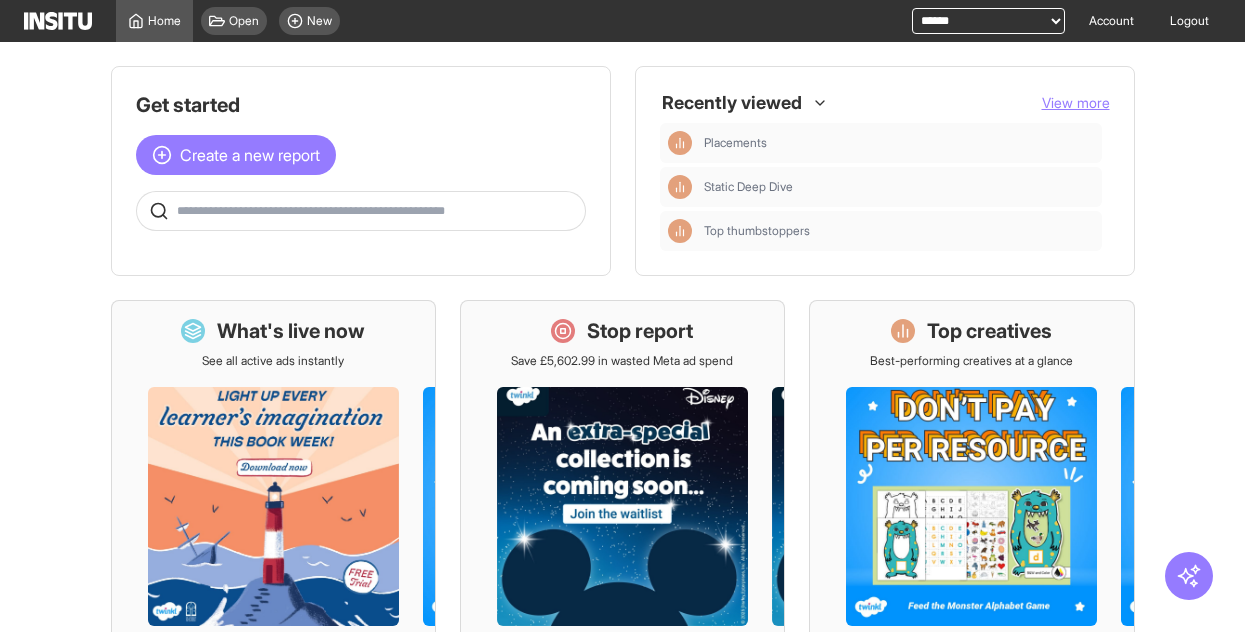 click at bounding box center [377, 211] 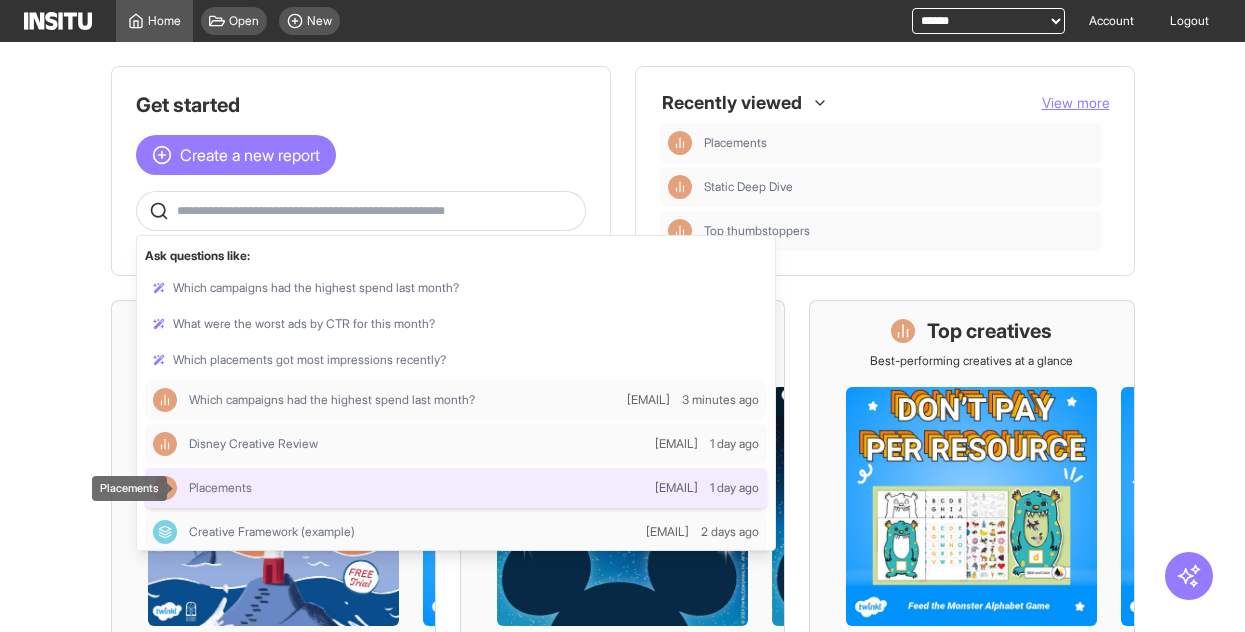 click on "Placements" at bounding box center (418, 488) 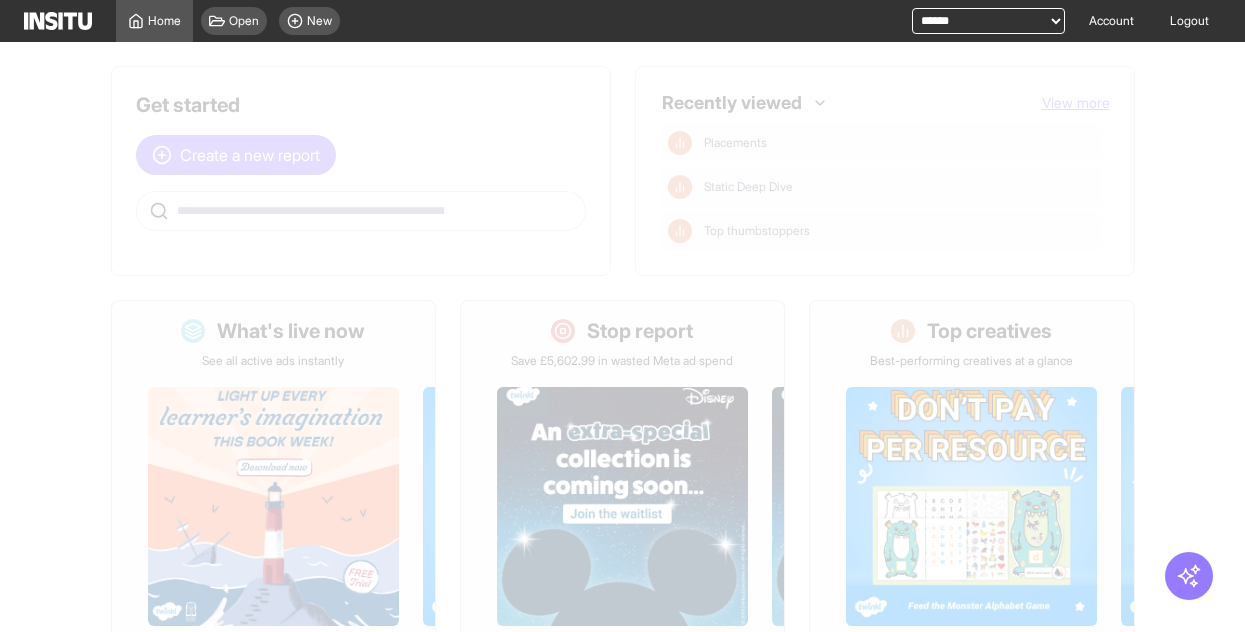 select on "**" 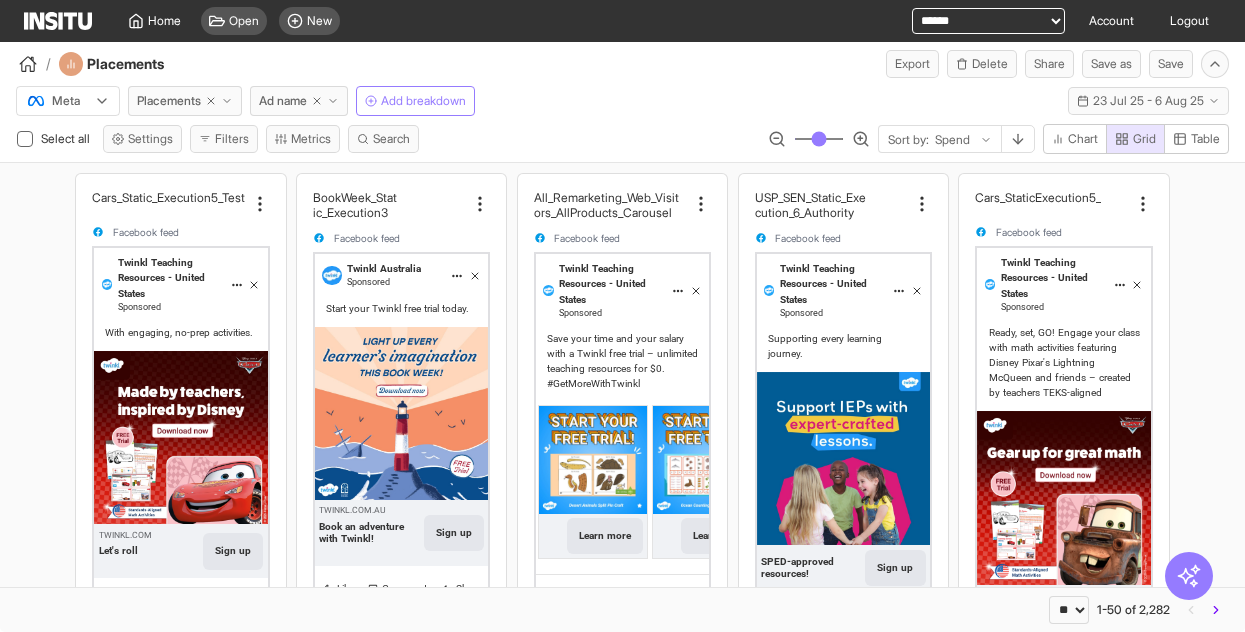 click on "**********" at bounding box center [988, 21] 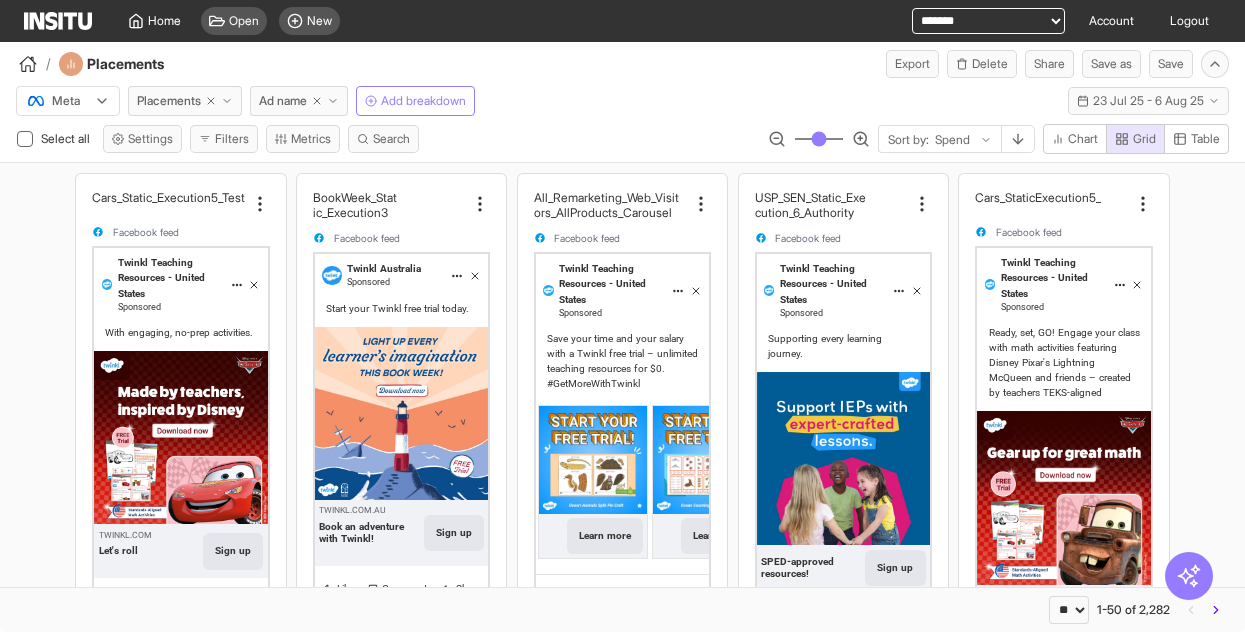 click on "**********" at bounding box center (988, 21) 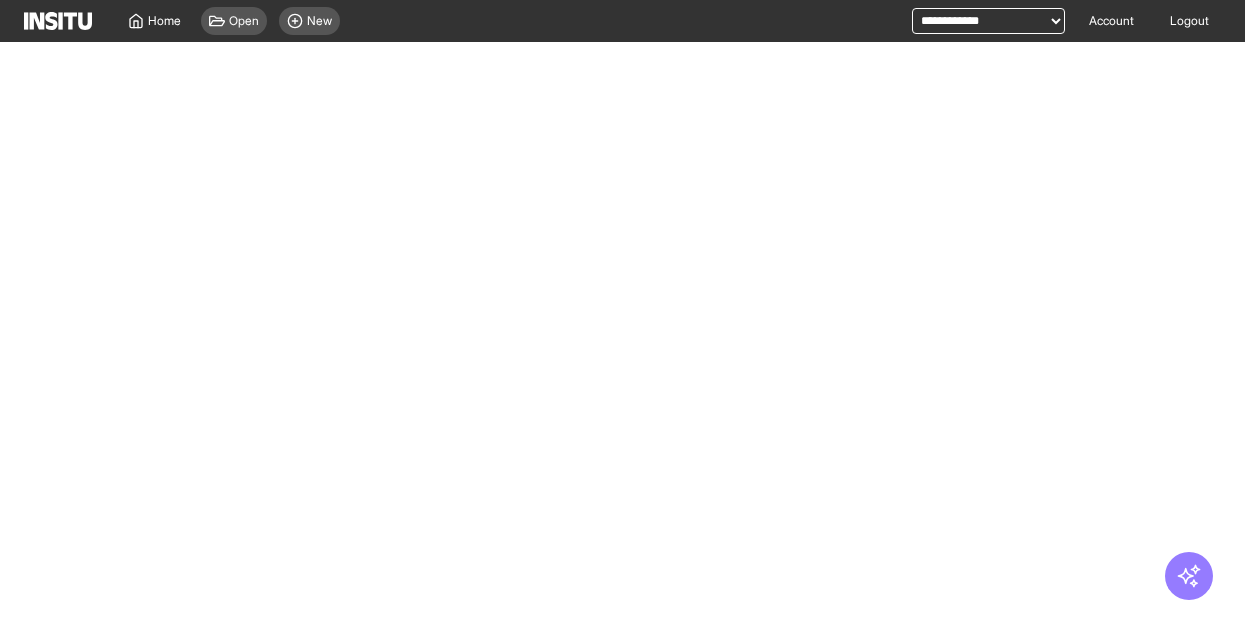 scroll, scrollTop: 0, scrollLeft: 0, axis: both 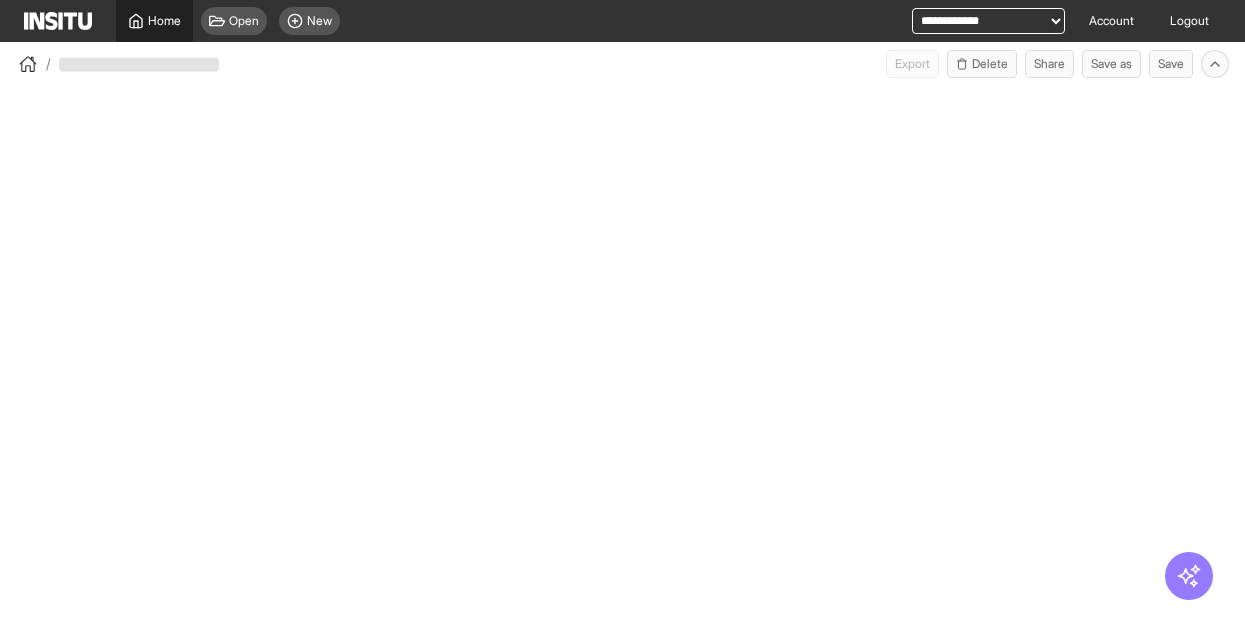 select on "**" 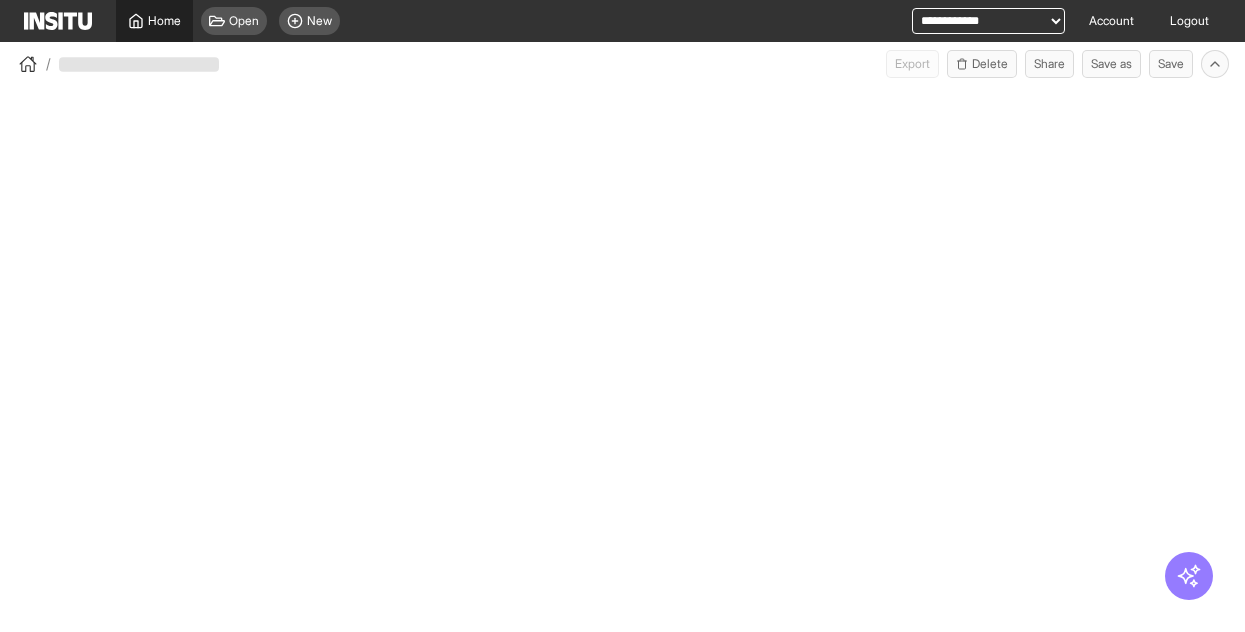 select on "**" 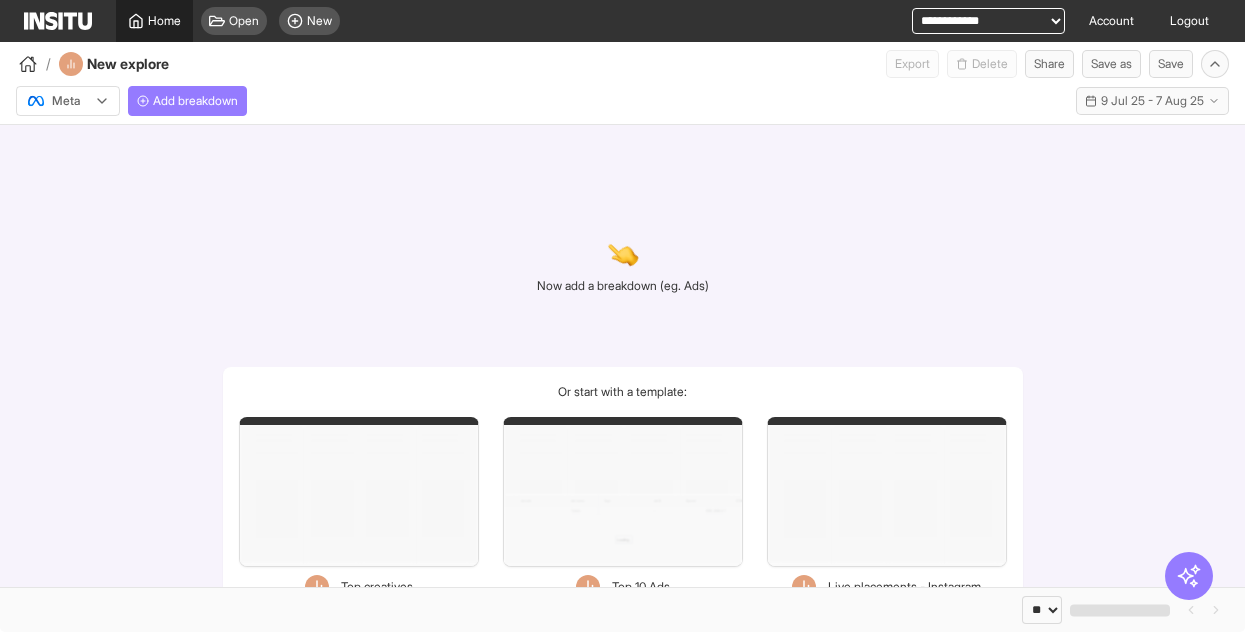 click on "Home" at bounding box center [164, 21] 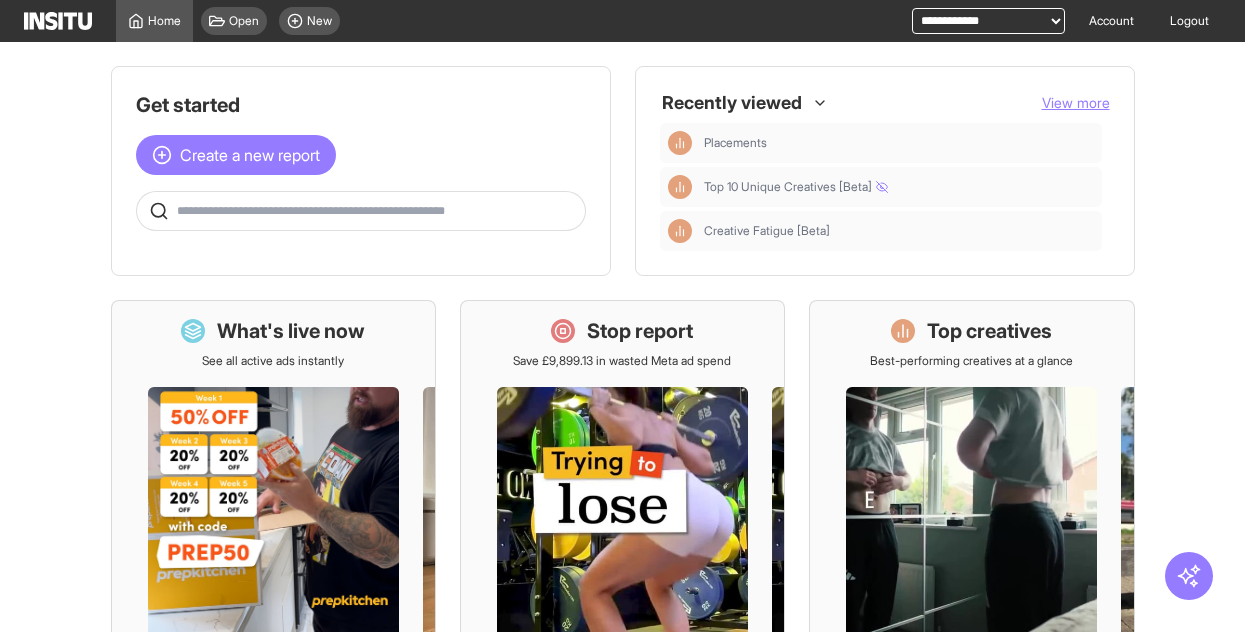 click at bounding box center [377, 211] 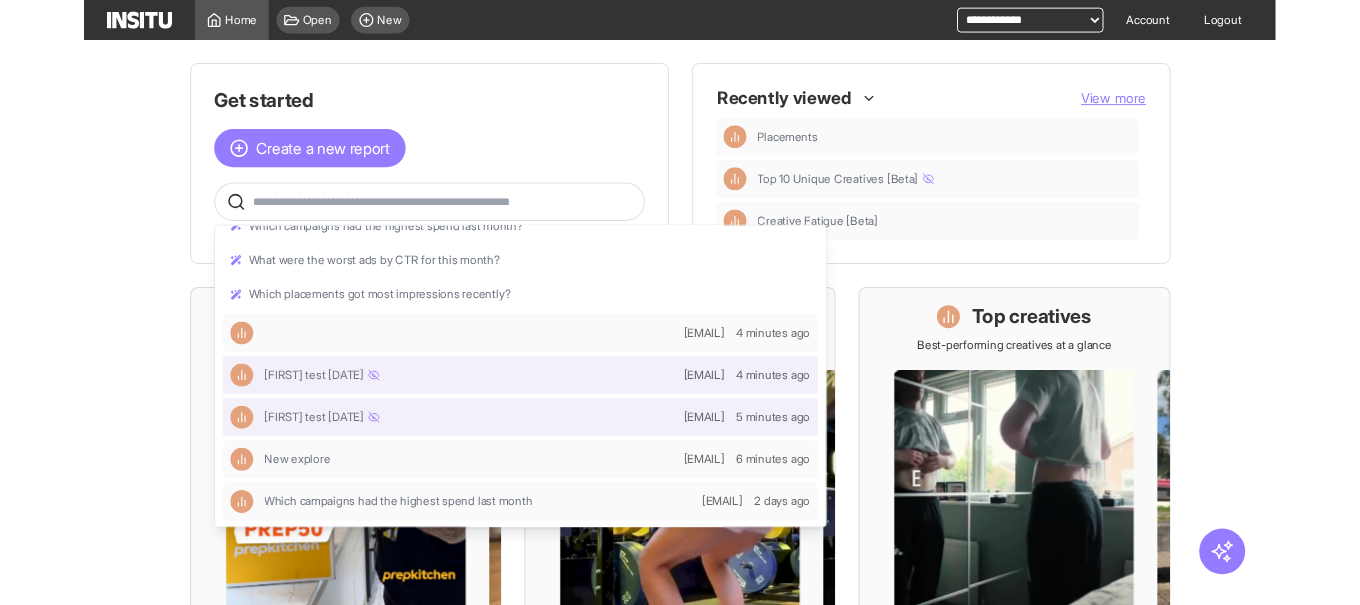 scroll, scrollTop: 54, scrollLeft: 0, axis: vertical 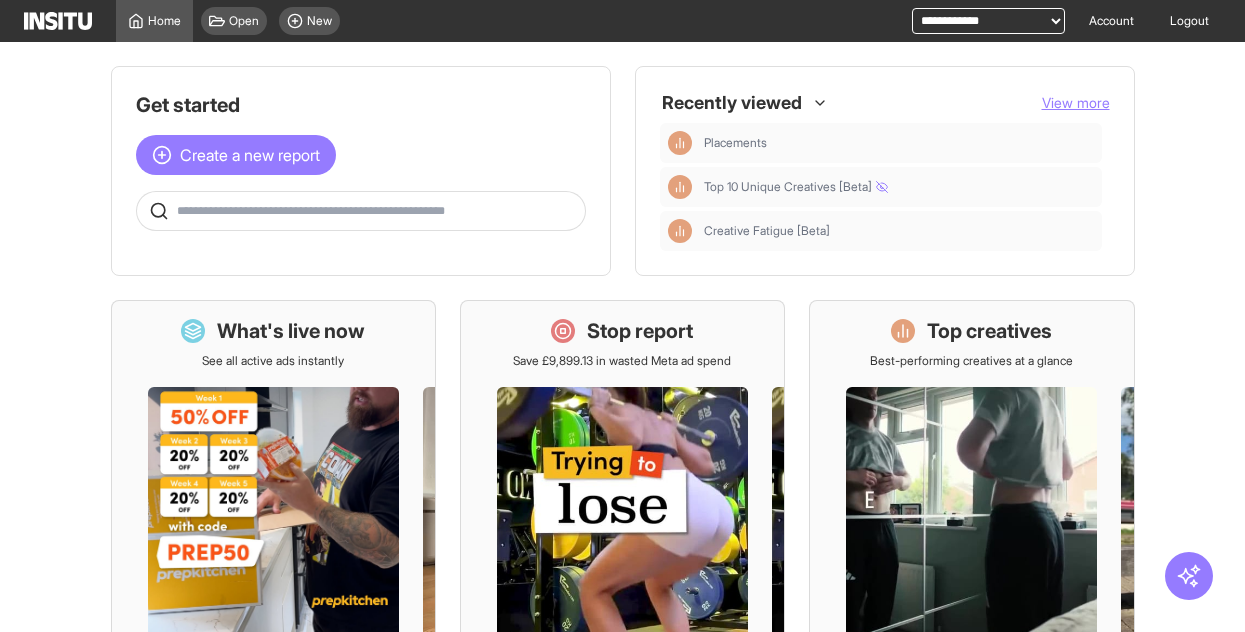 click at bounding box center (361, 211) 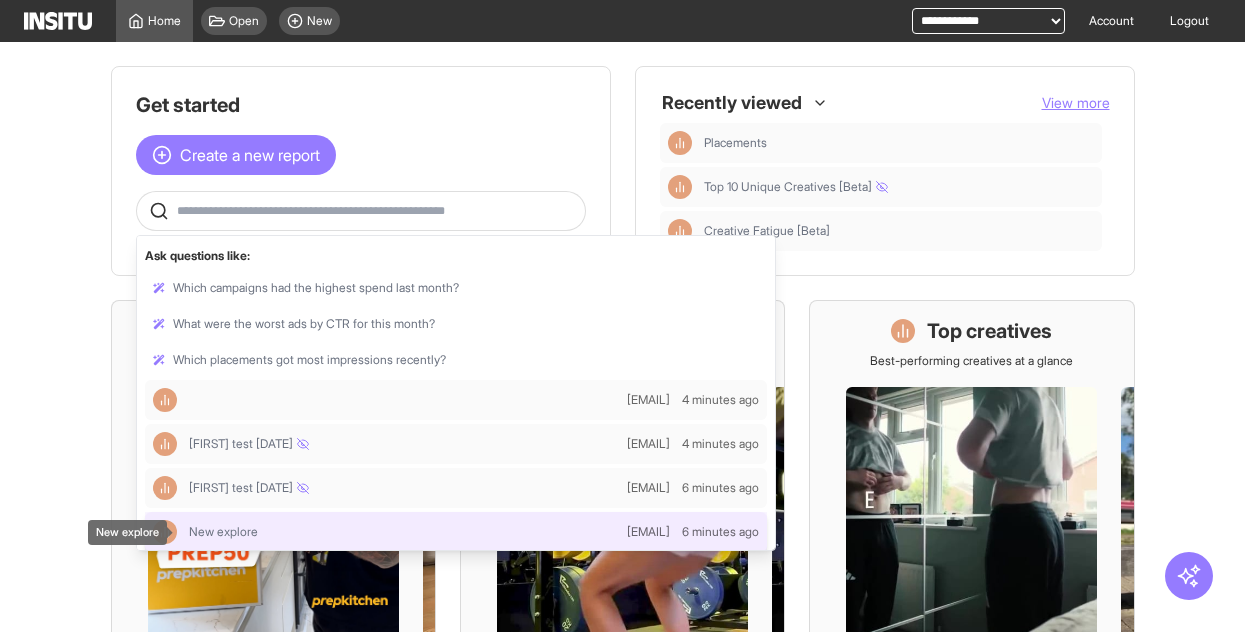 click on "New explore" at bounding box center (223, 532) 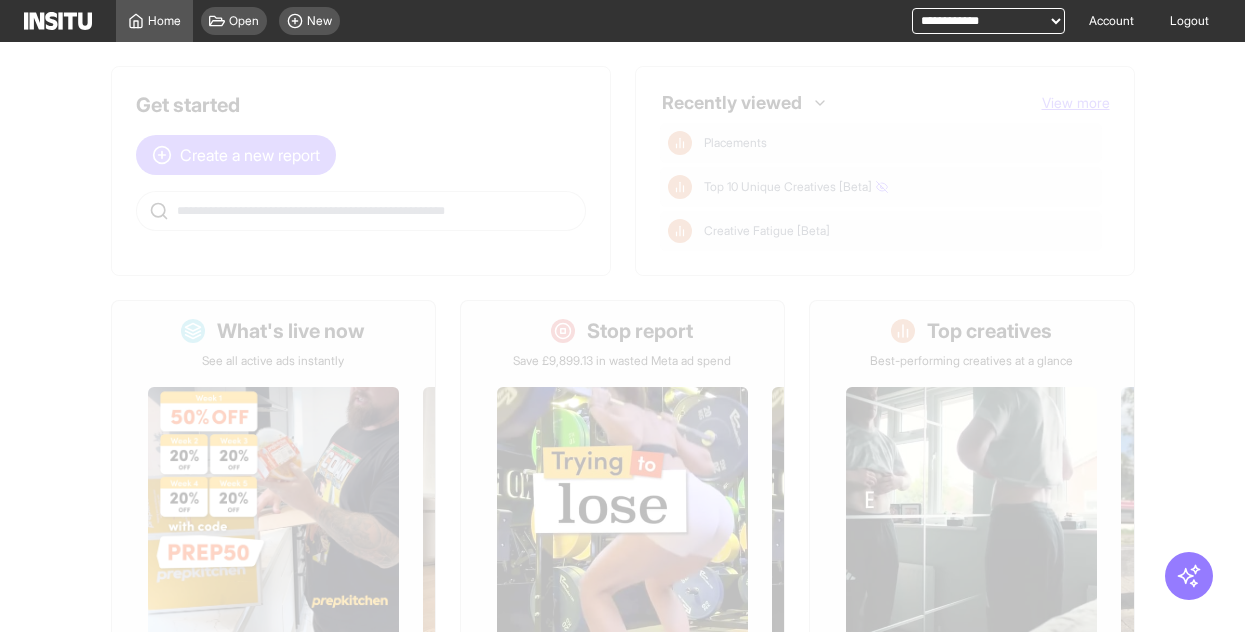 select on "**" 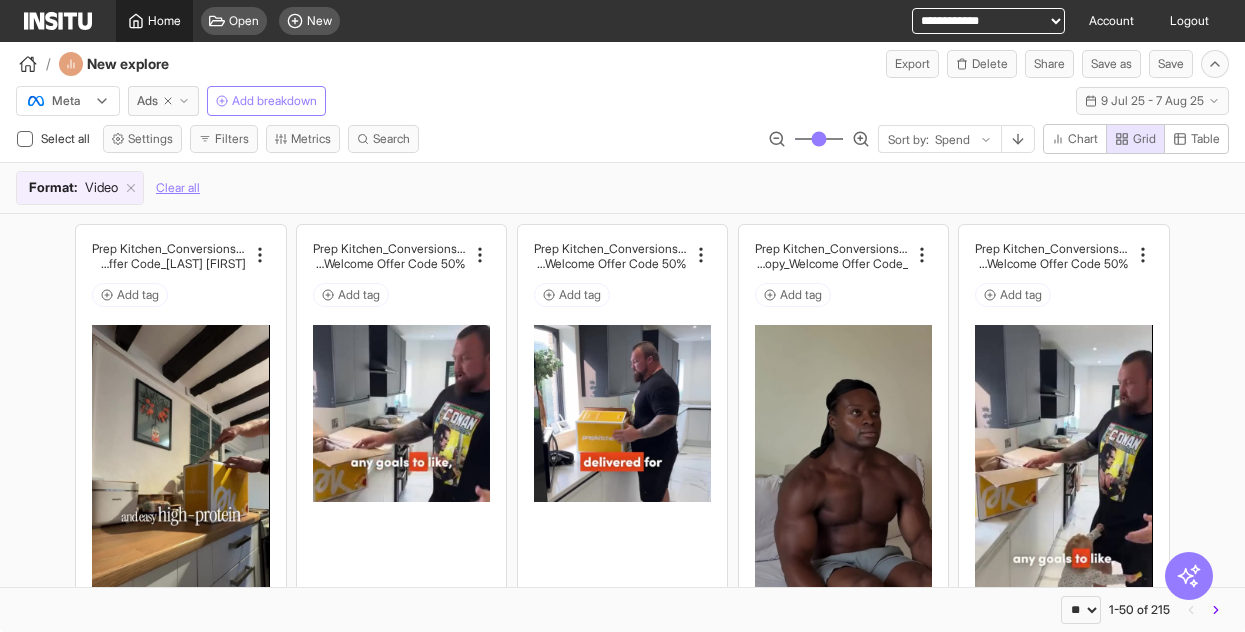 click on "Home" at bounding box center (154, 21) 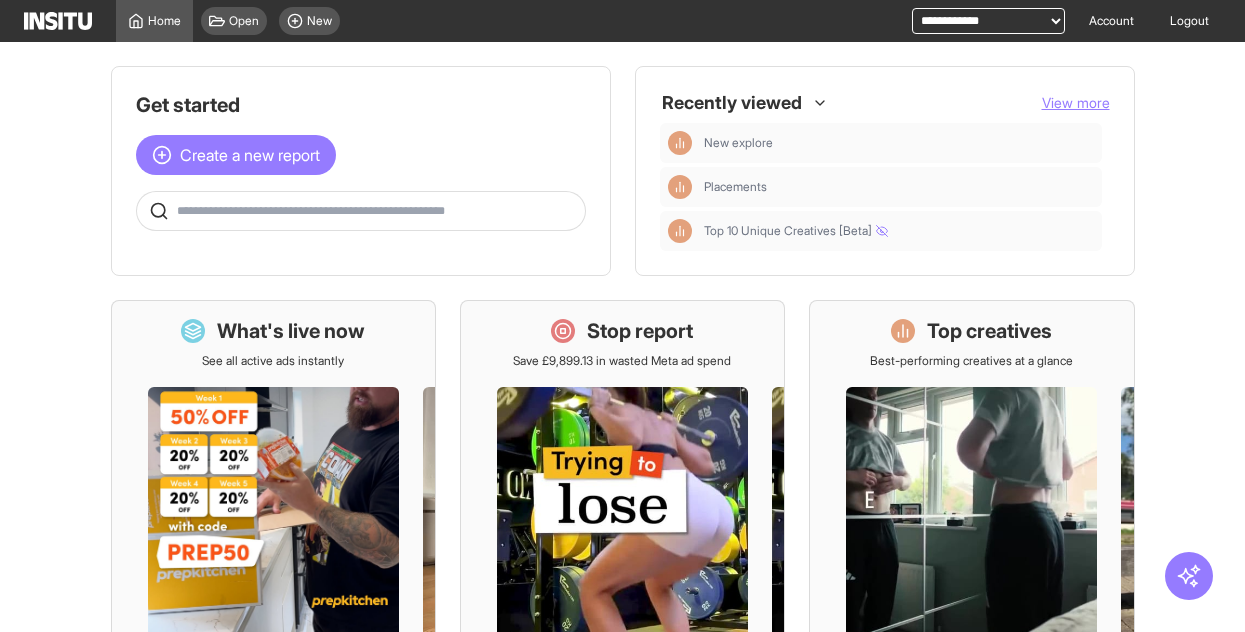 click at bounding box center (377, 211) 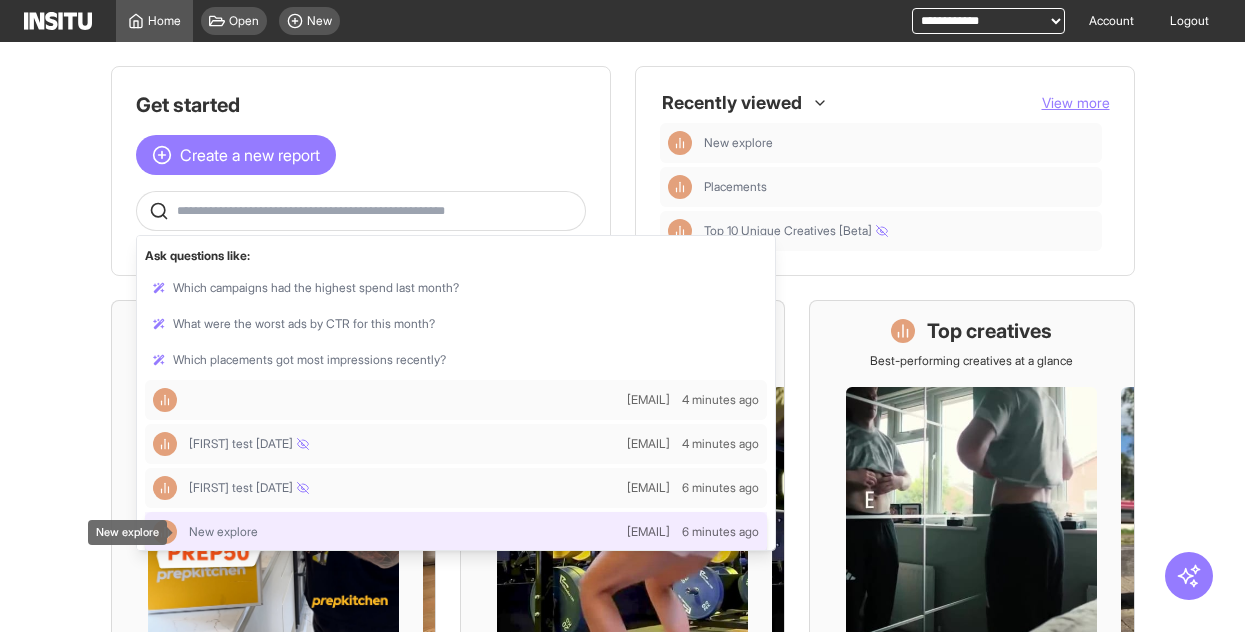 click on "New explore" at bounding box center [223, 532] 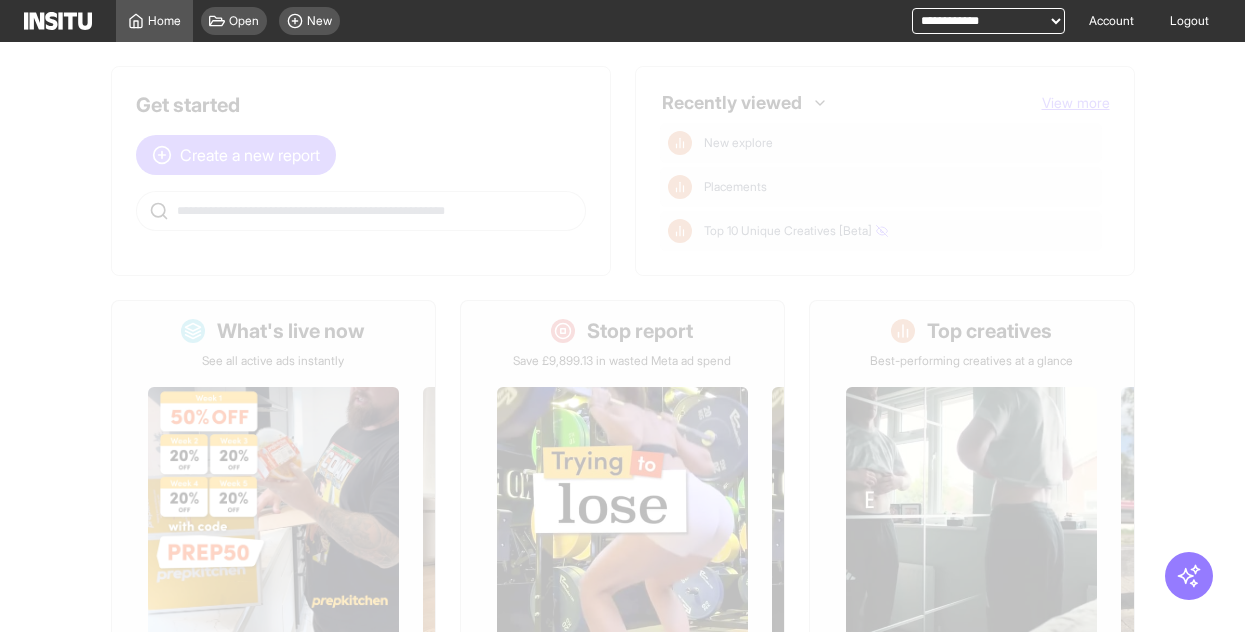 select on "**" 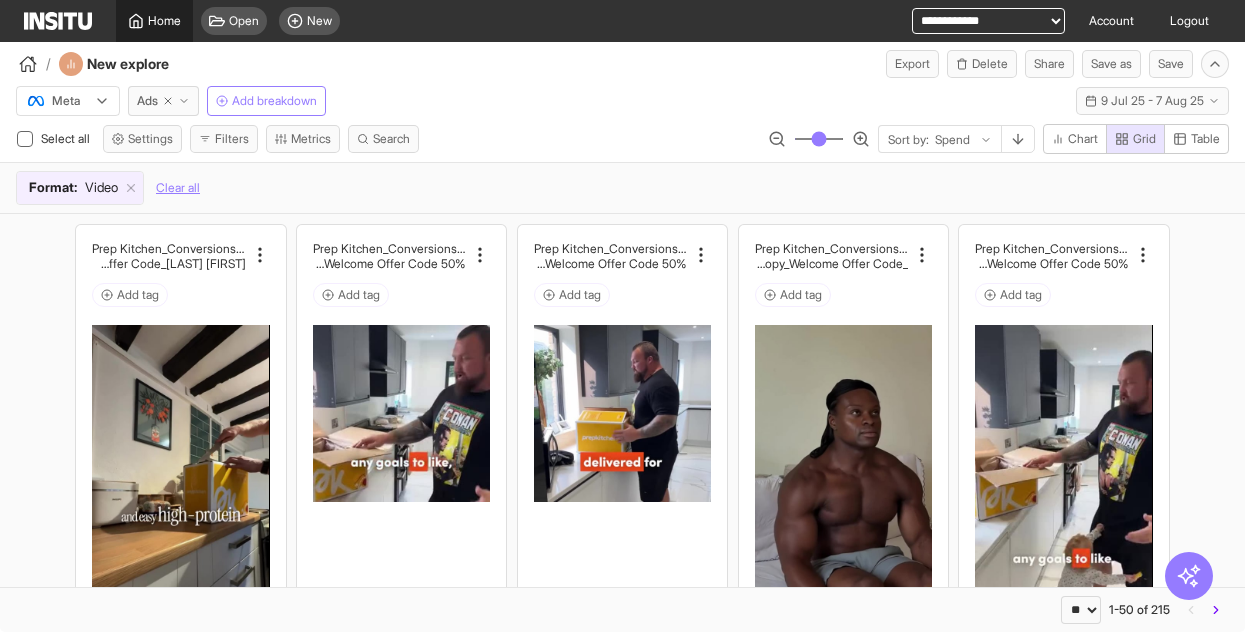 click 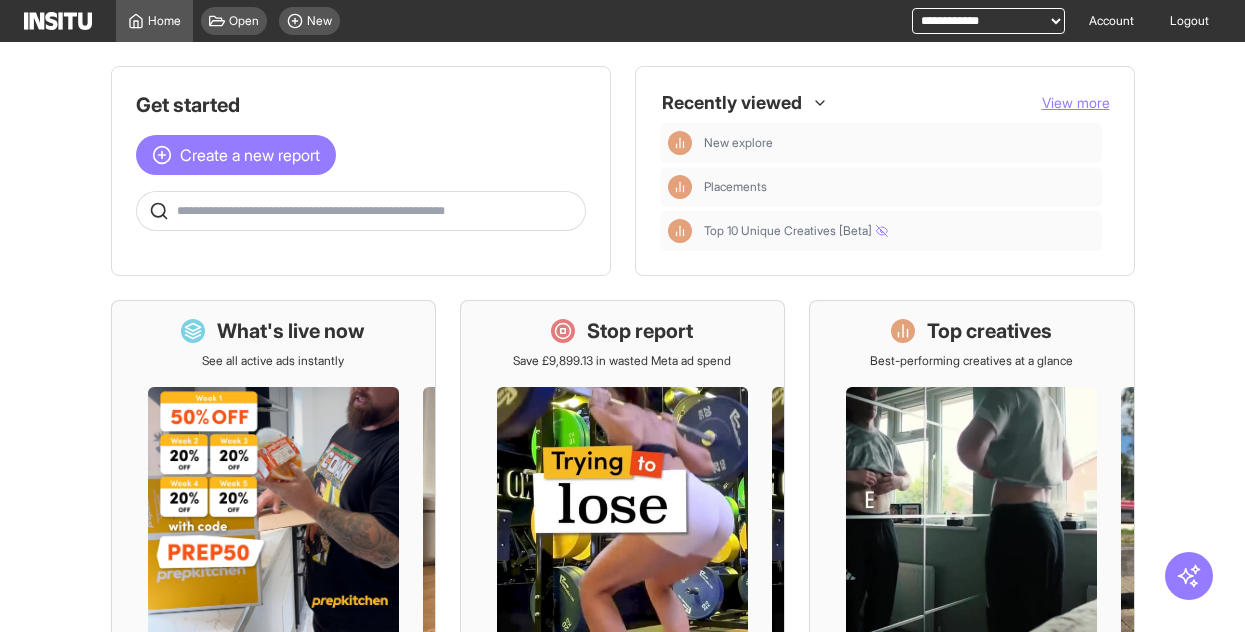 click at bounding box center (377, 211) 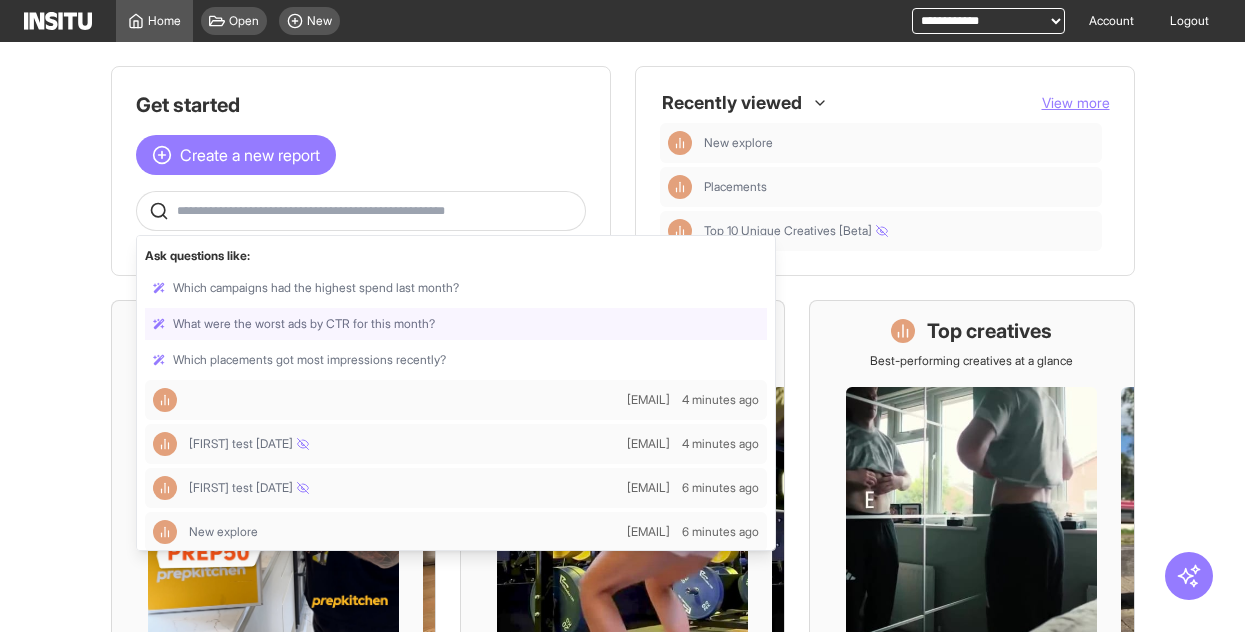 click at bounding box center [456, 324] 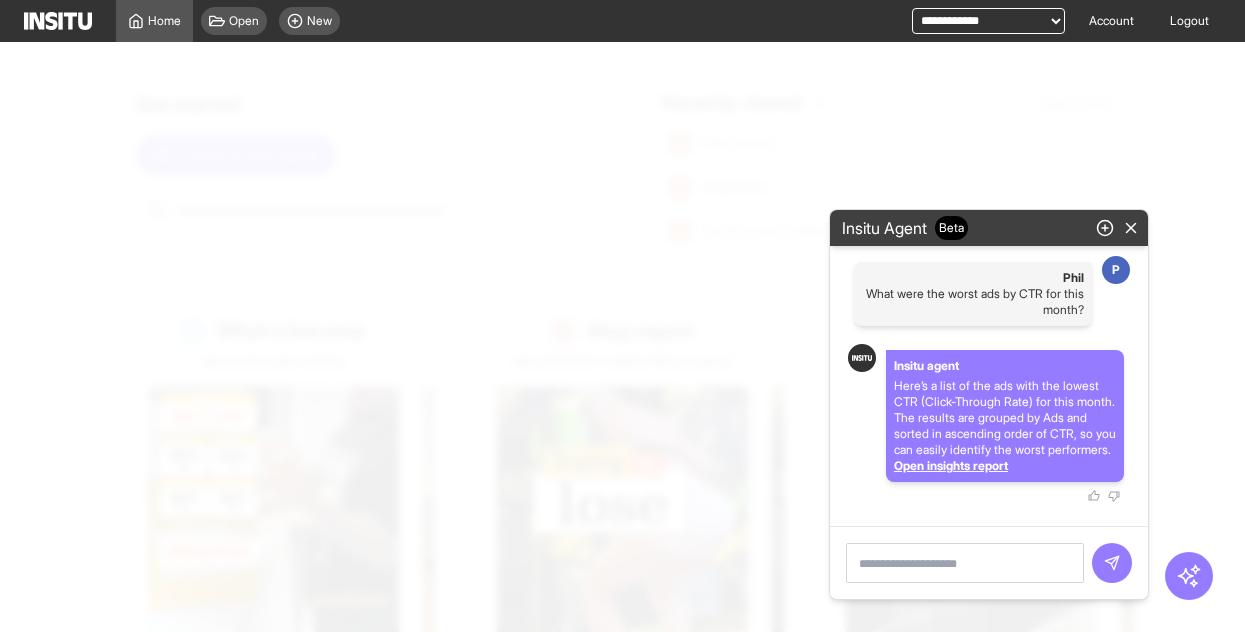 select on "**" 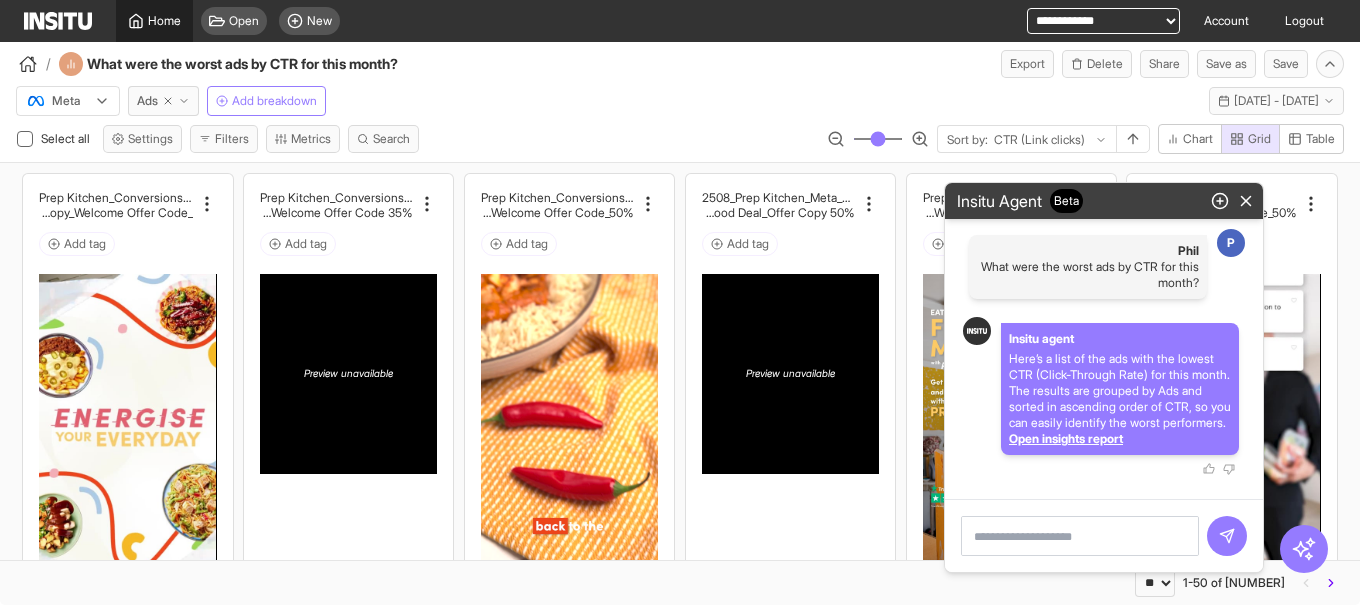 click 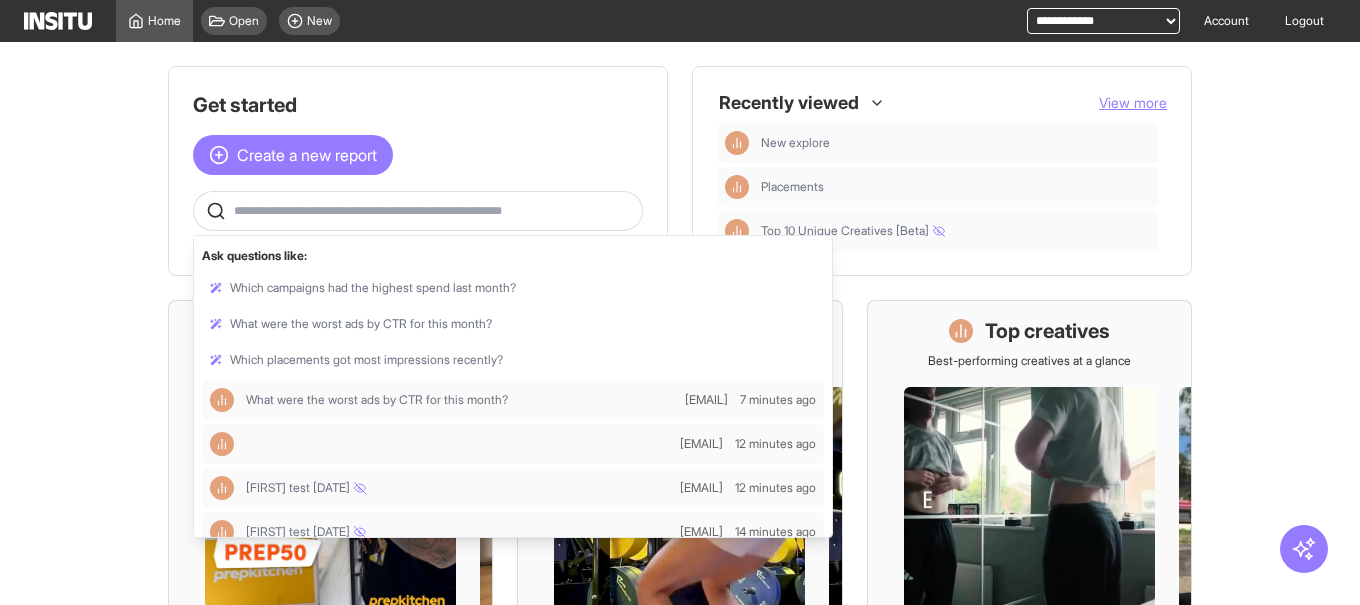 click at bounding box center (434, 211) 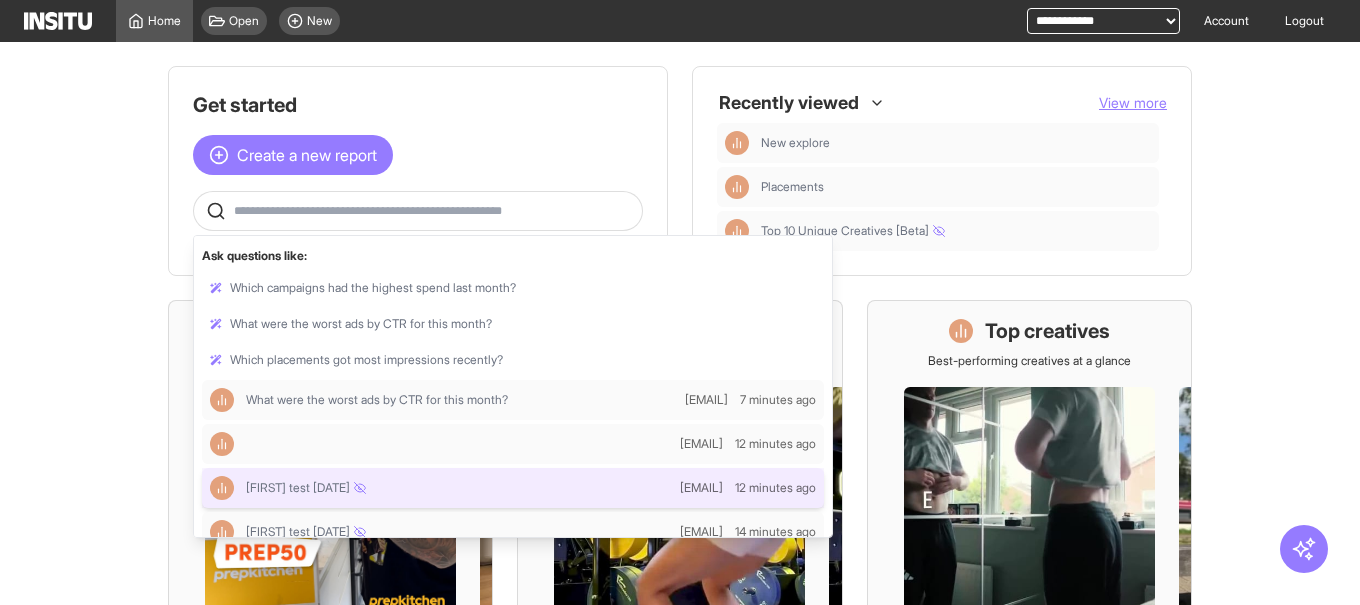 click on "Nick test 080825 B" at bounding box center [441, 488] 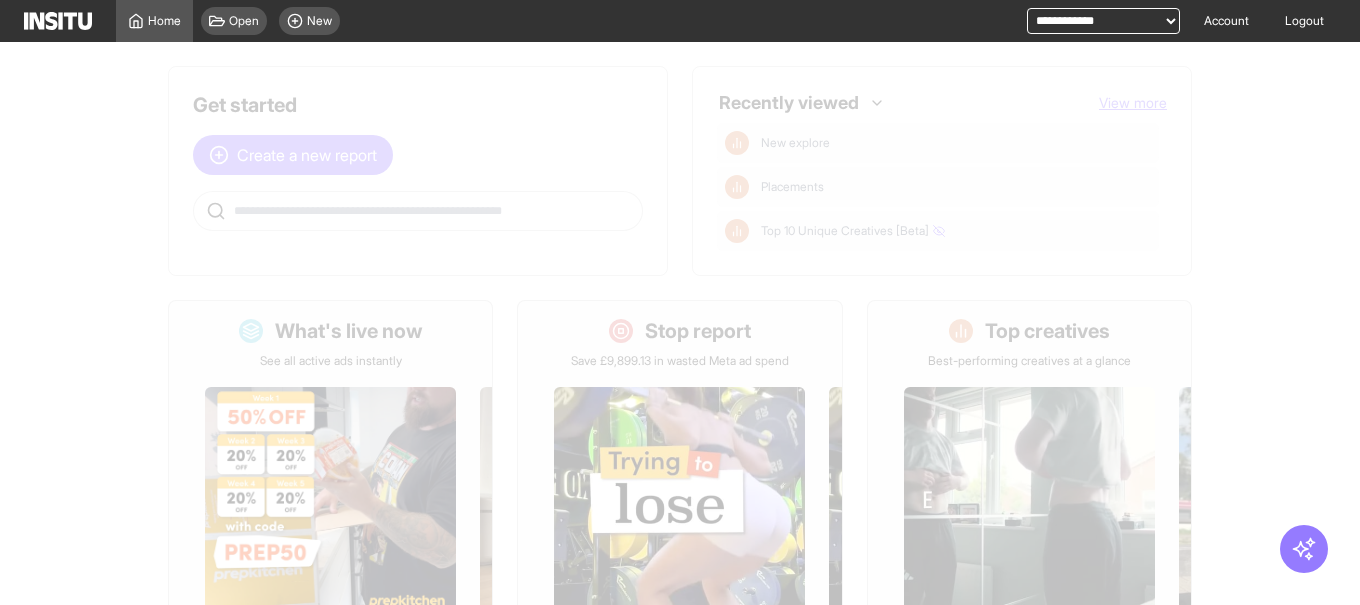 select on "**" 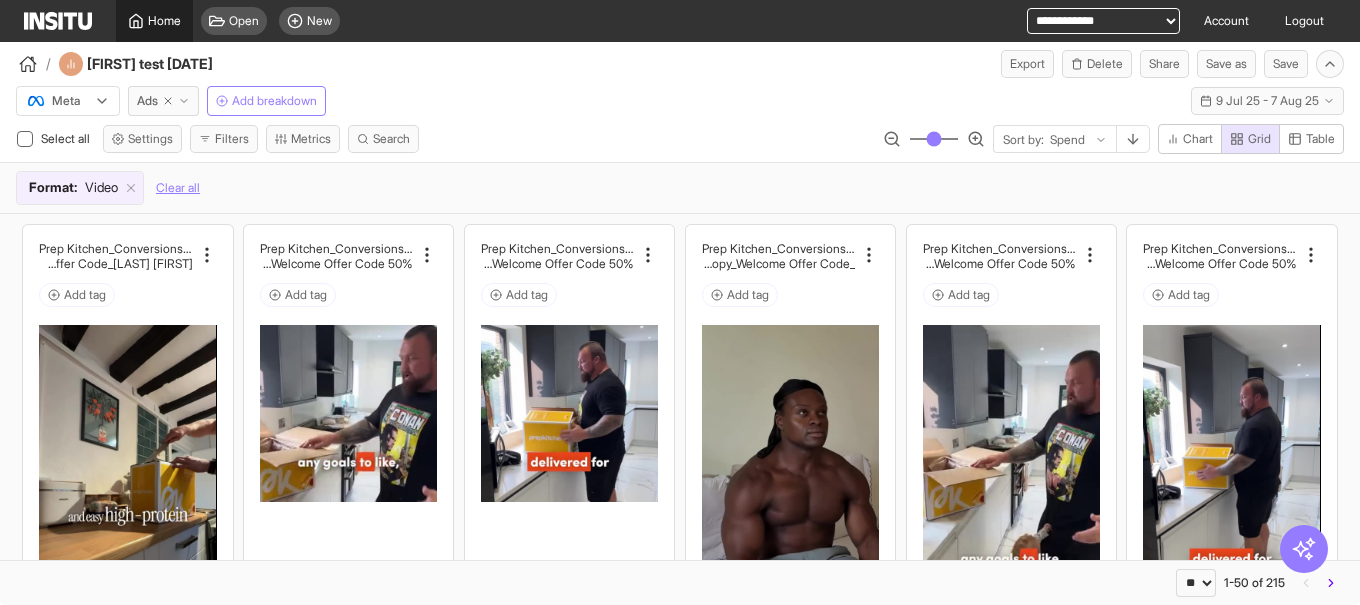 click on "Home" at bounding box center (154, 21) 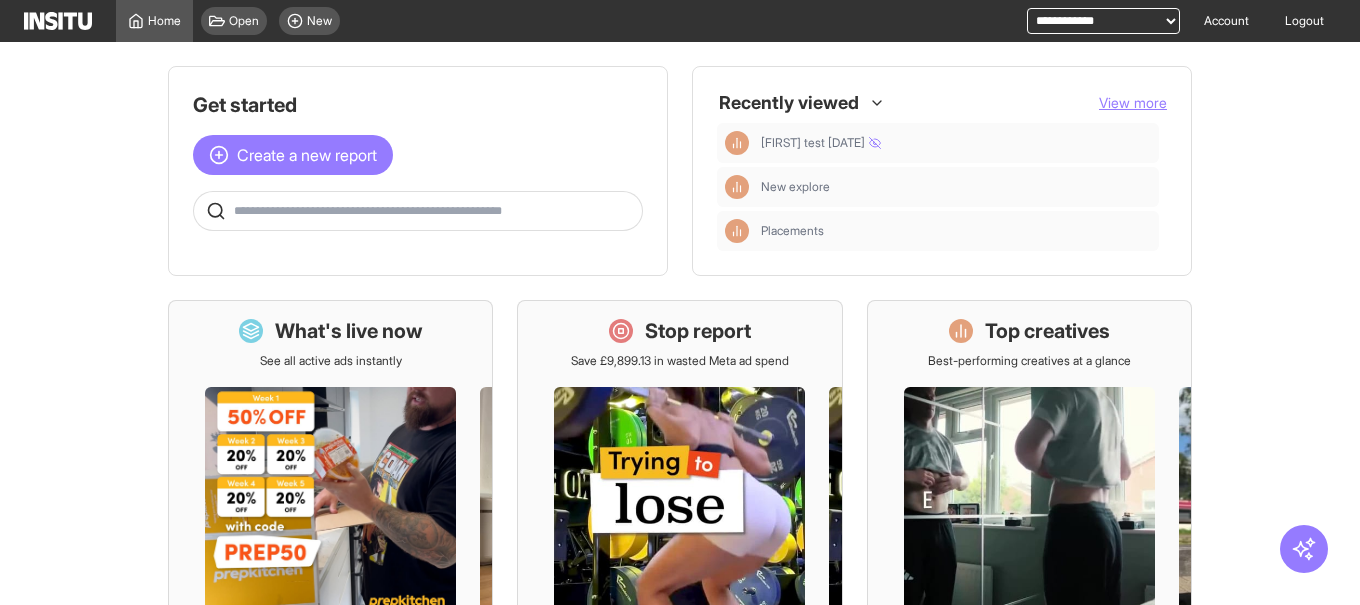 click at bounding box center (434, 211) 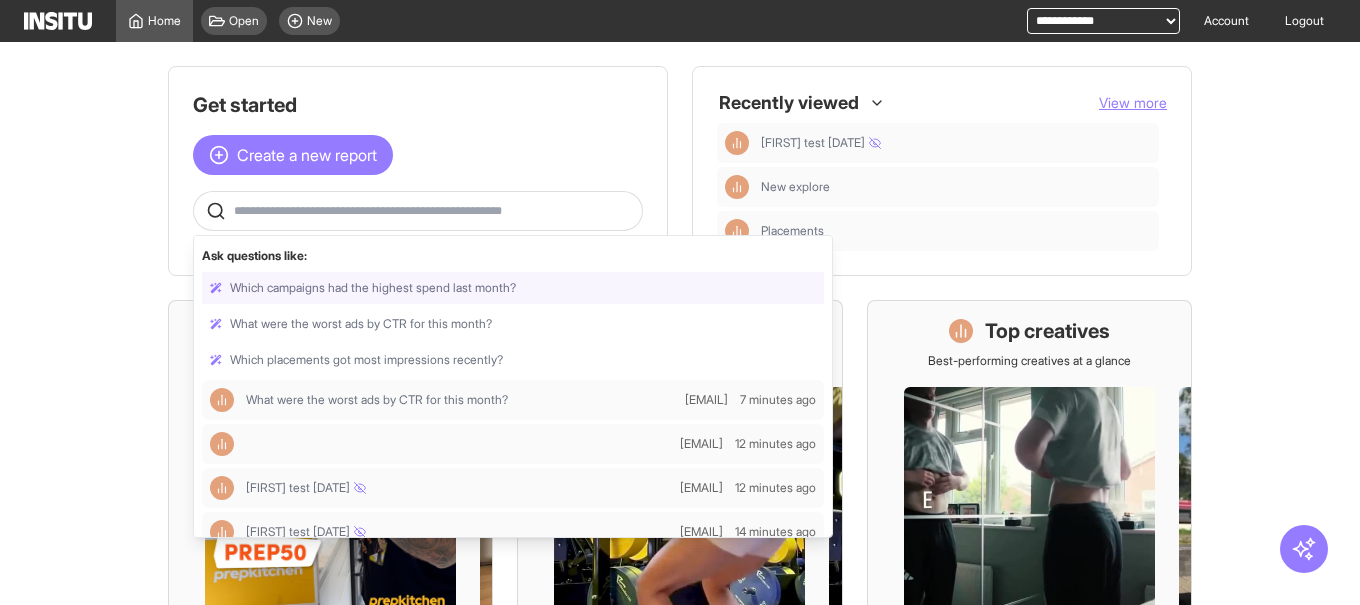 click at bounding box center (513, 288) 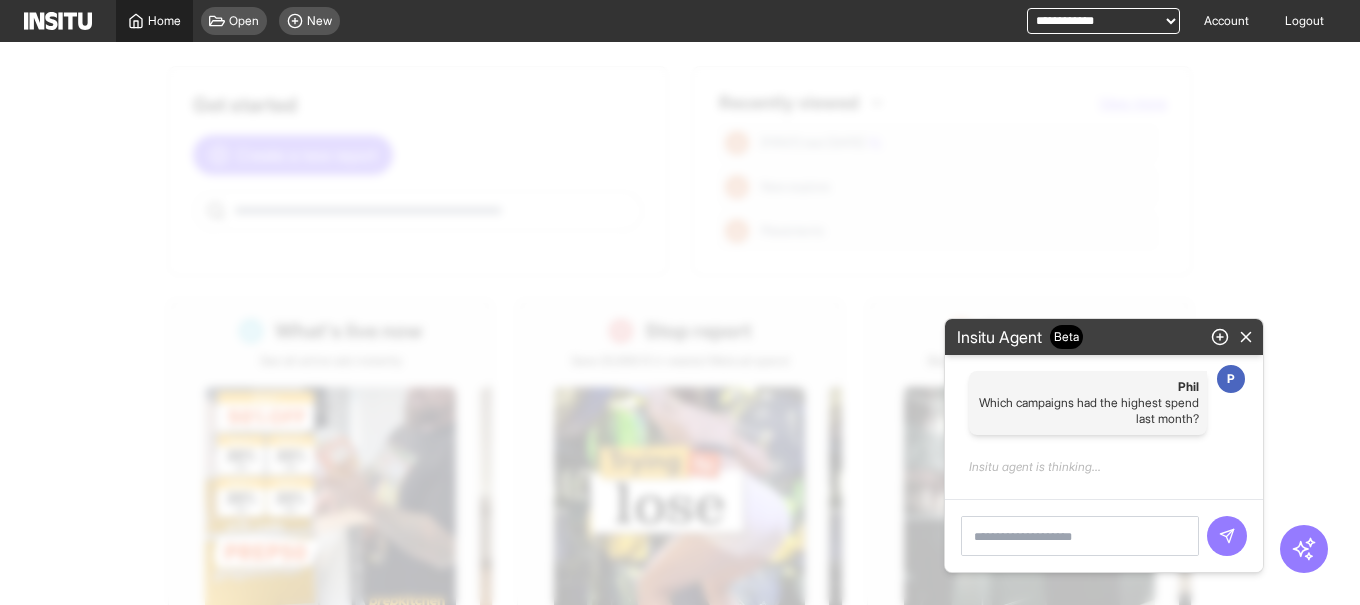 click on "Home" at bounding box center (164, 21) 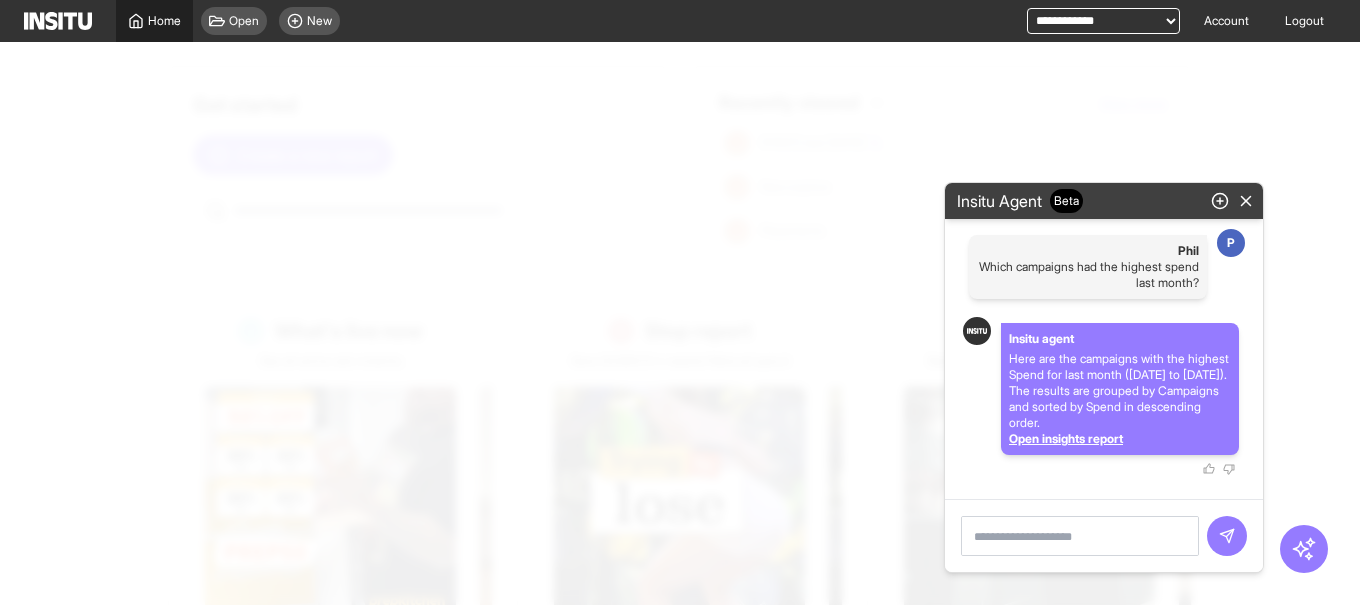 click on "Home" at bounding box center [164, 21] 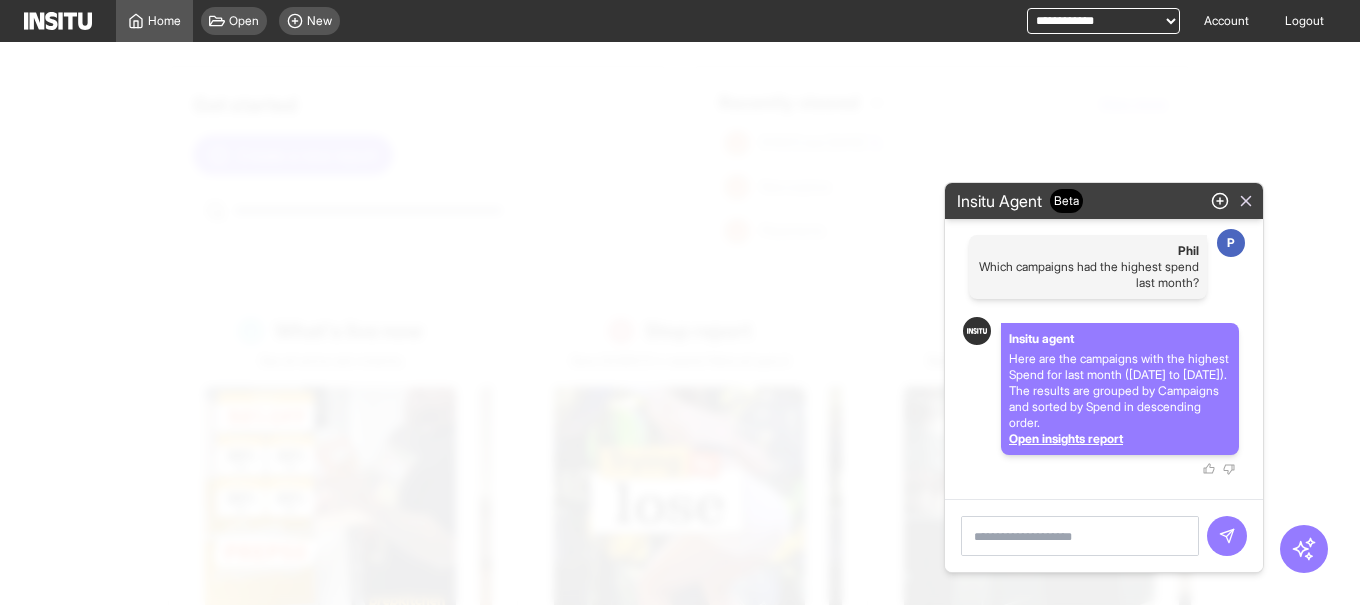 click 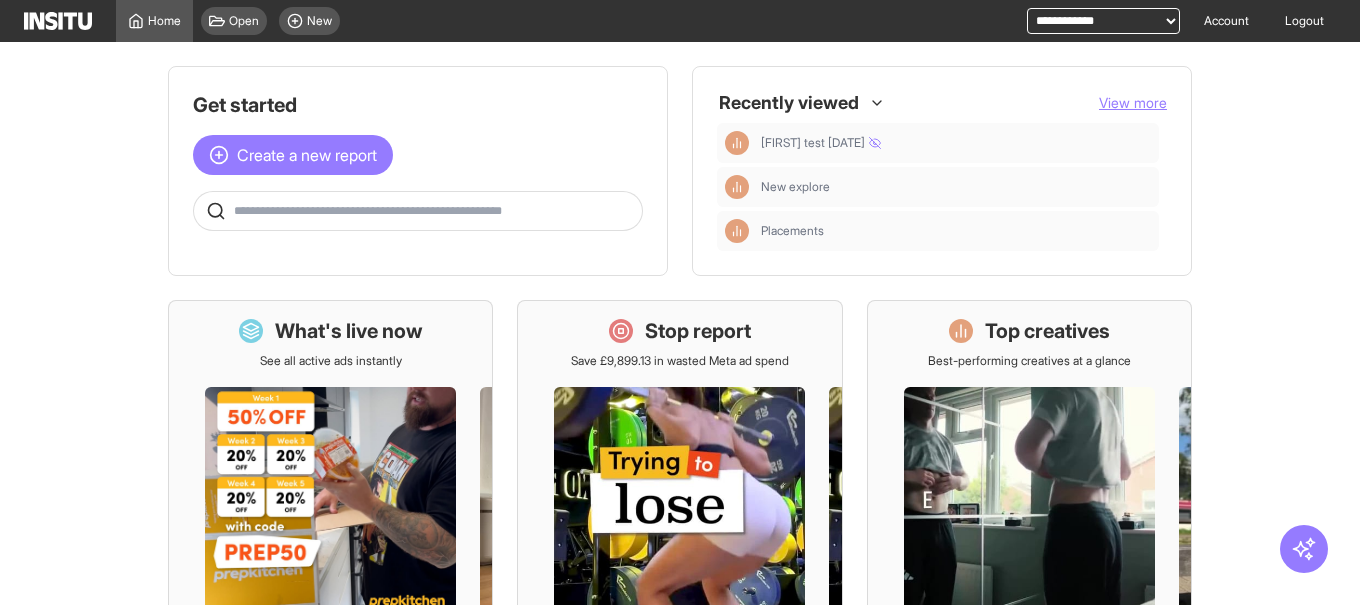click at bounding box center [418, 211] 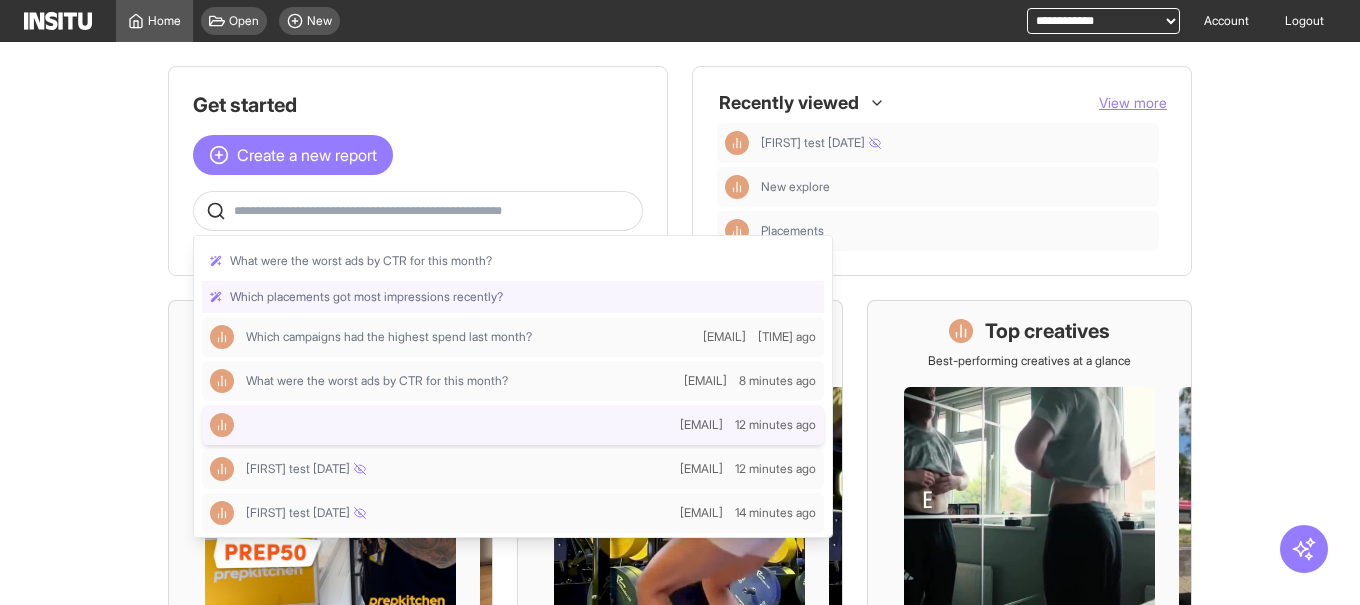 scroll, scrollTop: 67, scrollLeft: 0, axis: vertical 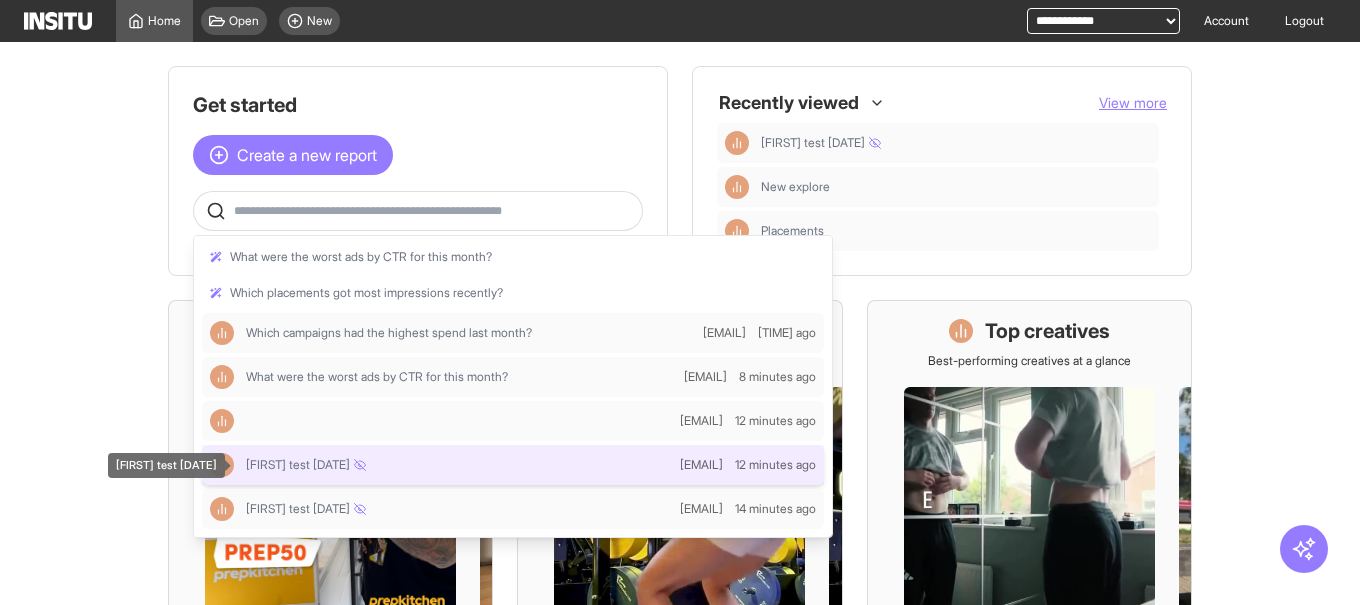 click on "Nick test 080825 B" at bounding box center (459, 465) 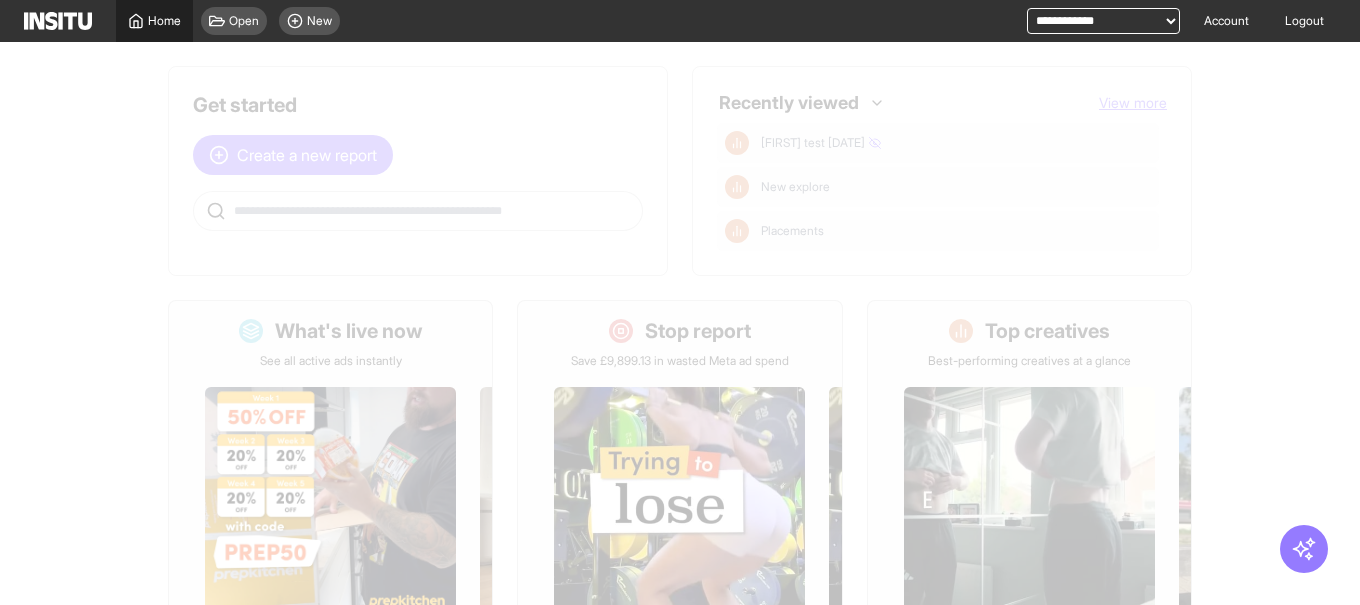 select on "**" 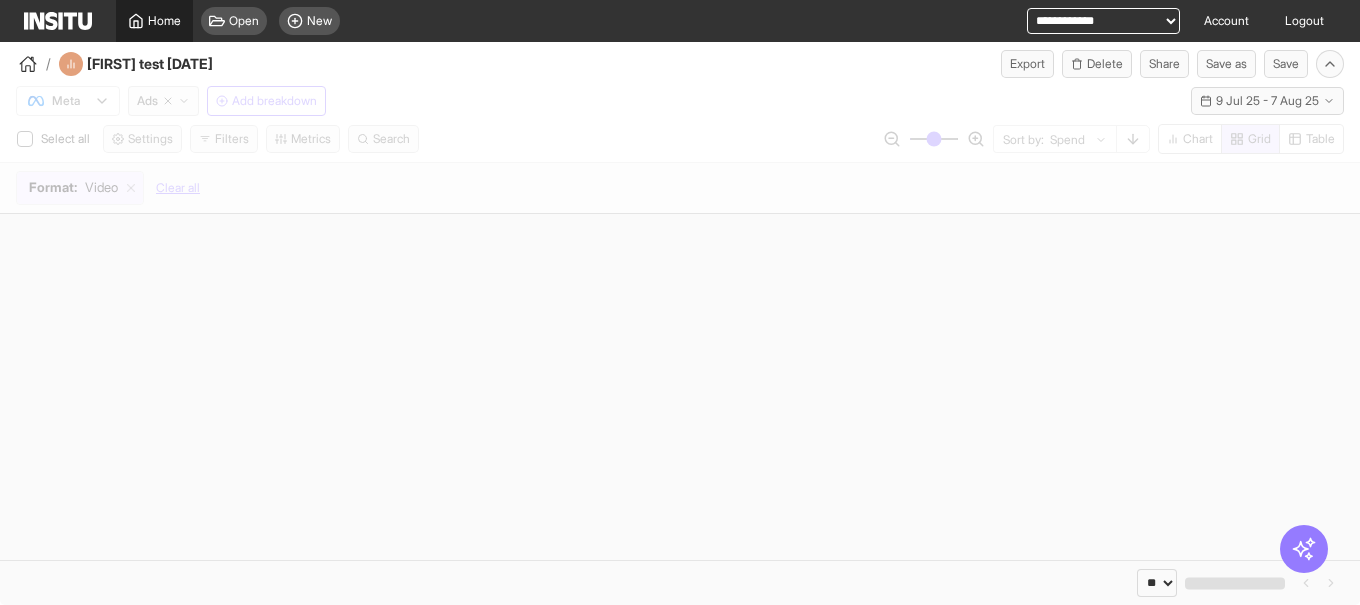 click on "Home" at bounding box center [164, 21] 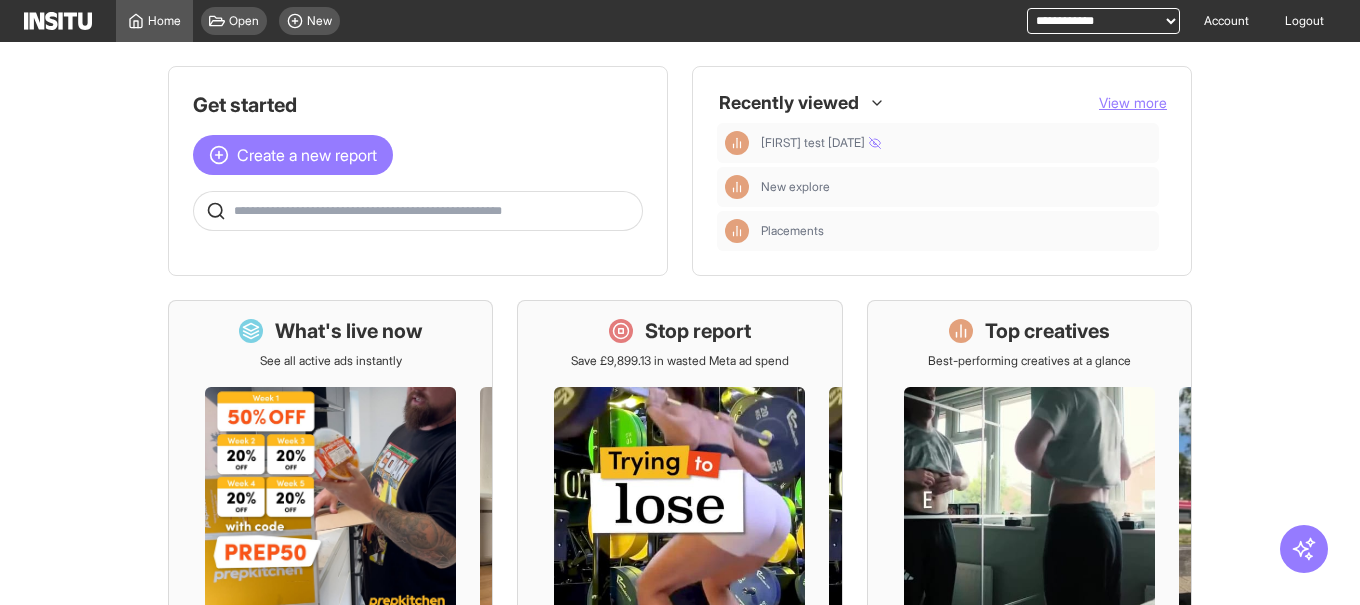 click at bounding box center (434, 211) 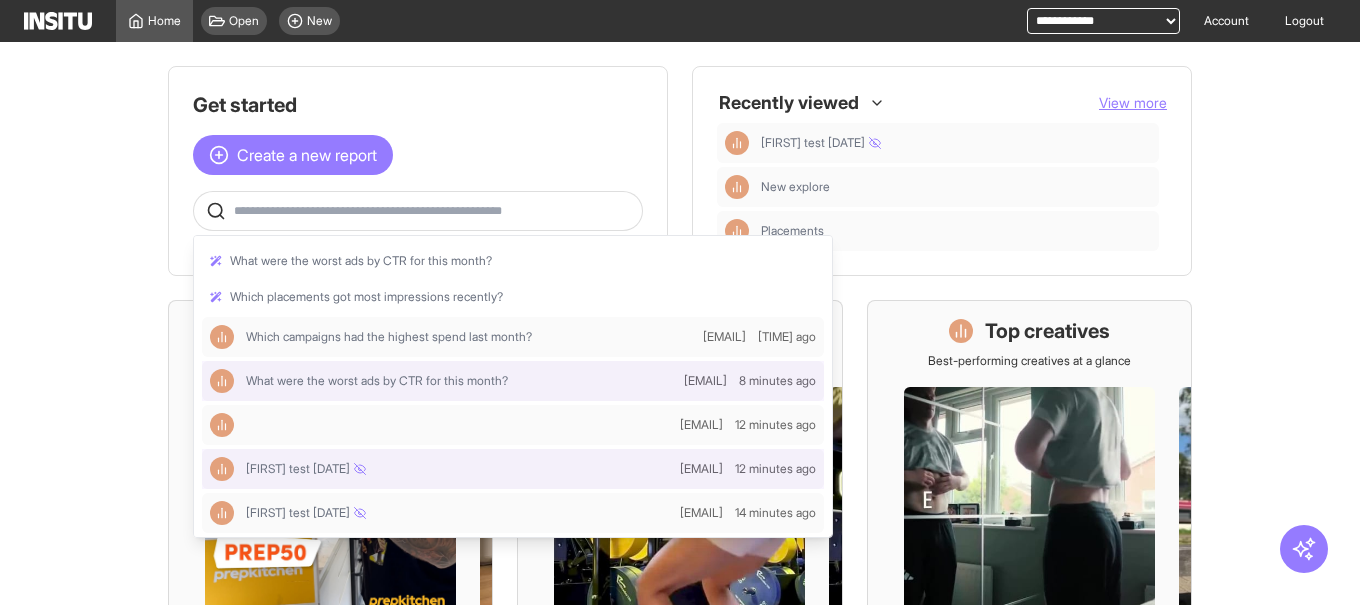 scroll, scrollTop: 67, scrollLeft: 0, axis: vertical 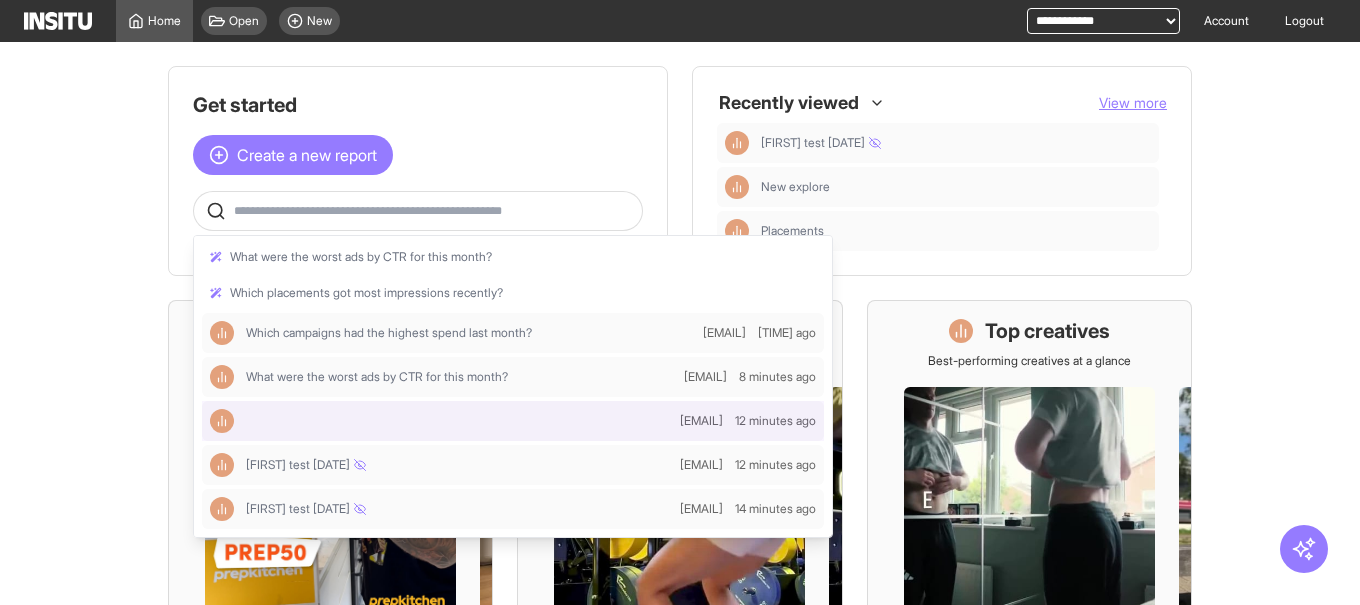 click at bounding box center [513, 421] 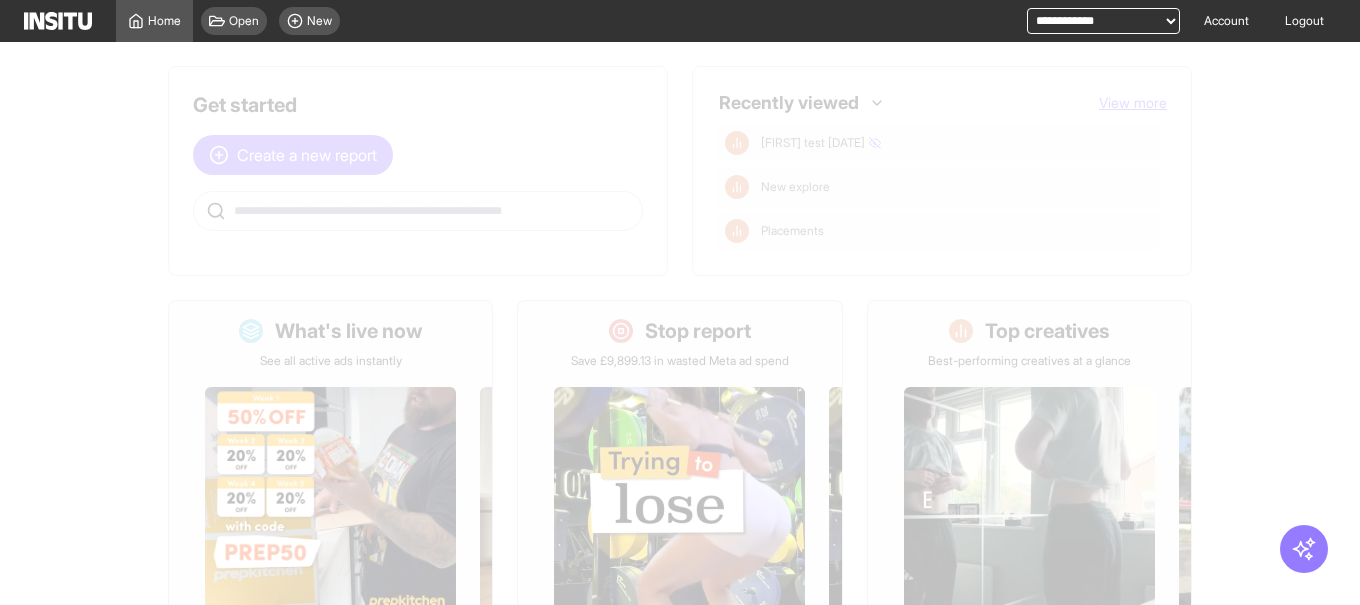 select on "**" 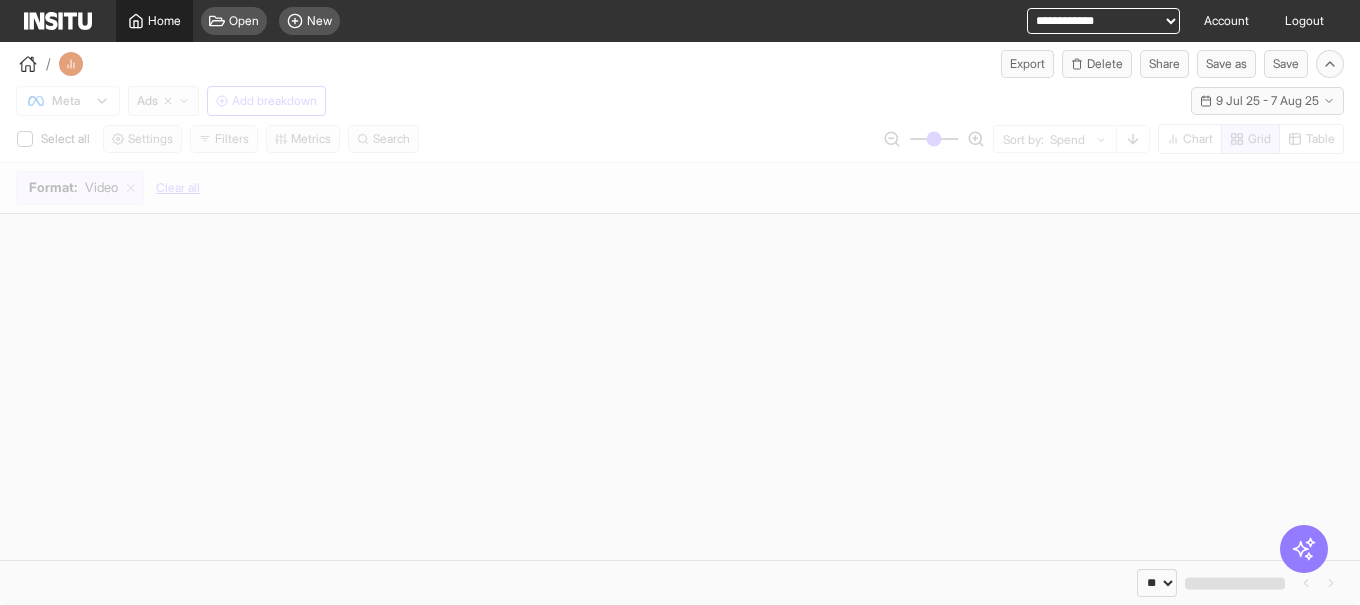 click 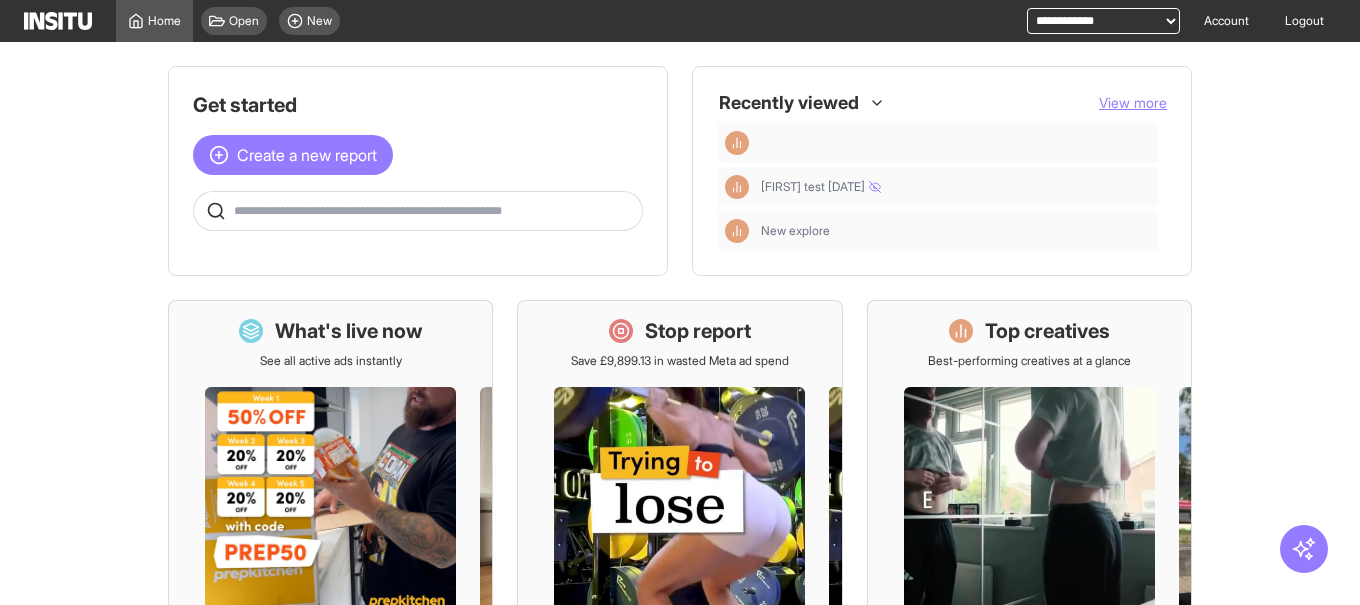 click at bounding box center (434, 211) 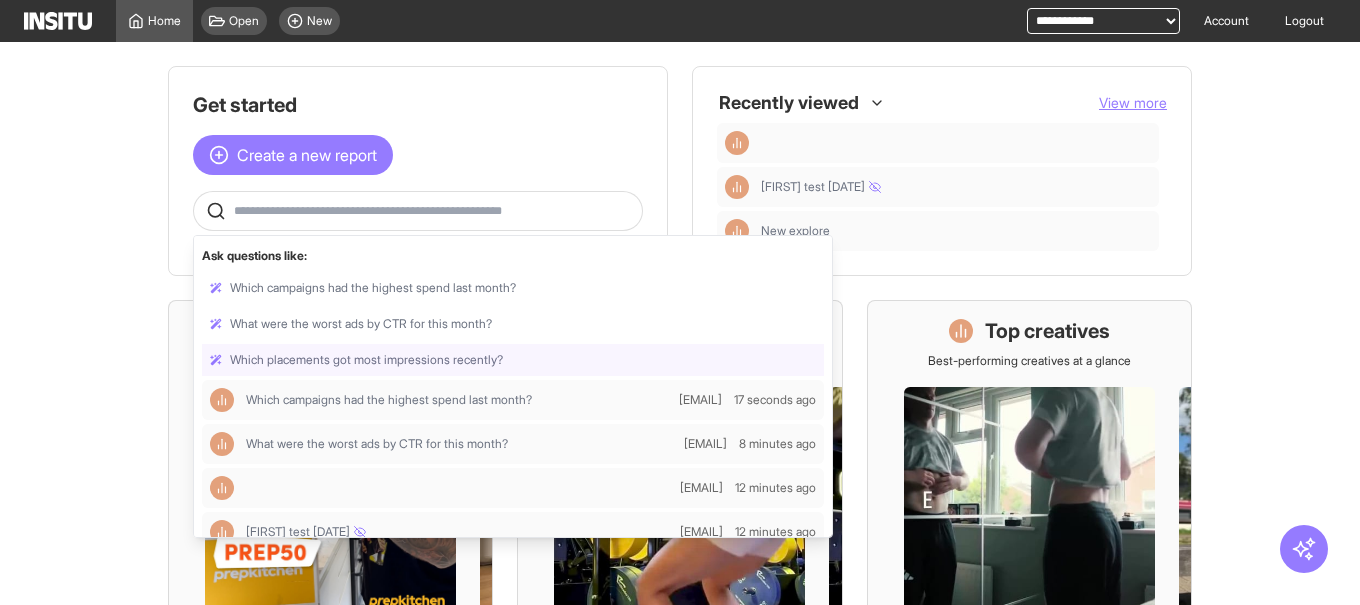 click at bounding box center (513, 360) 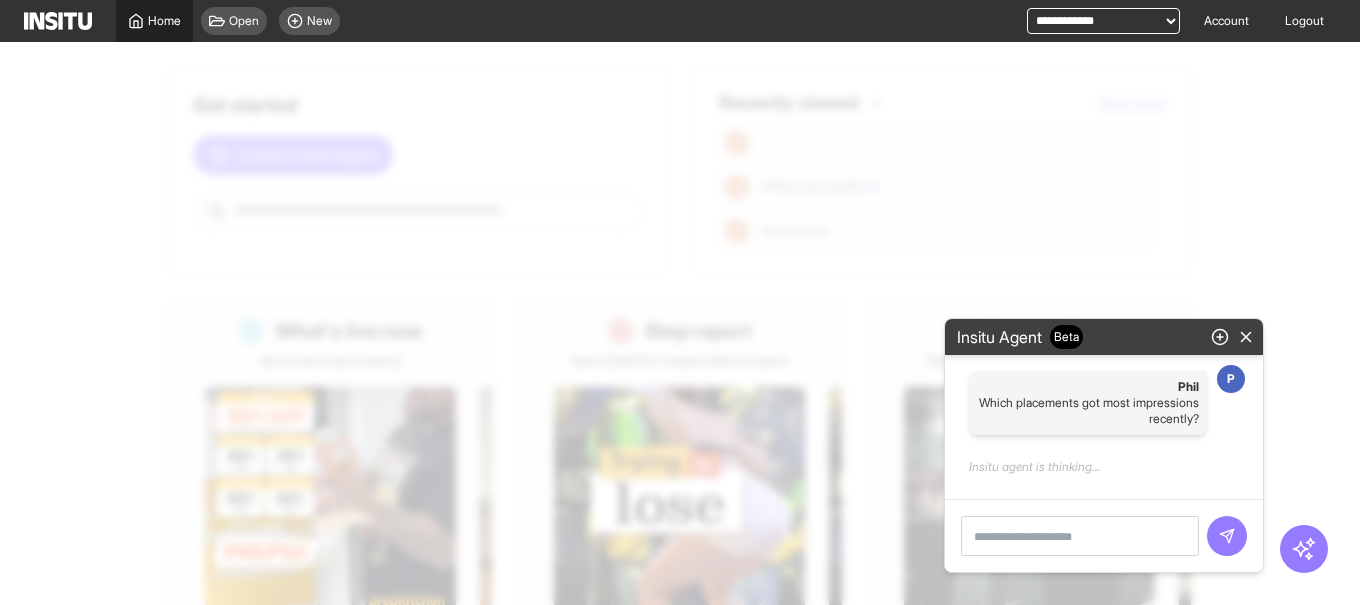 click on "Home" at bounding box center [154, 21] 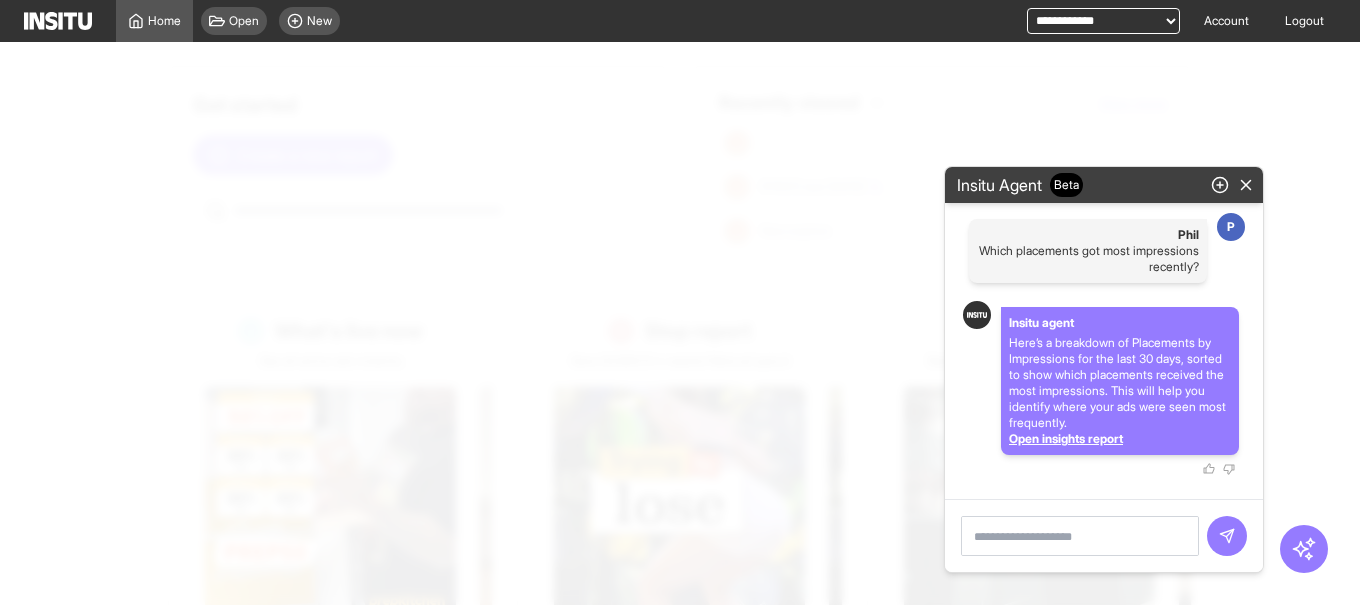 select on "**" 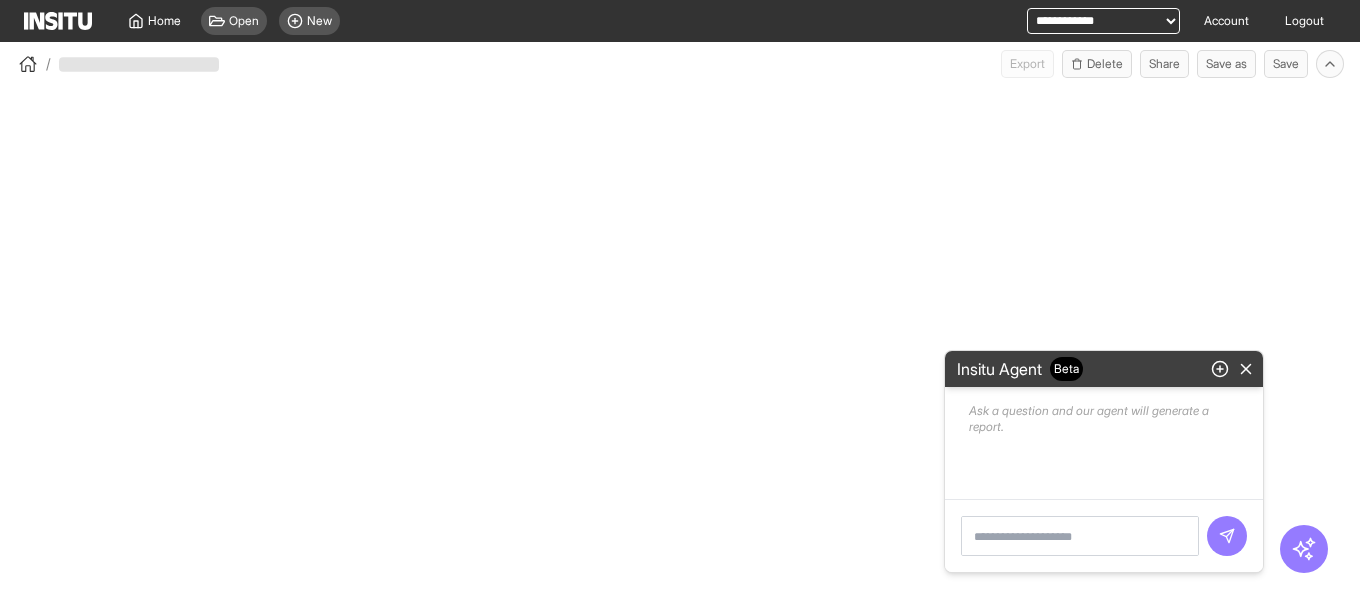 scroll, scrollTop: 0, scrollLeft: 0, axis: both 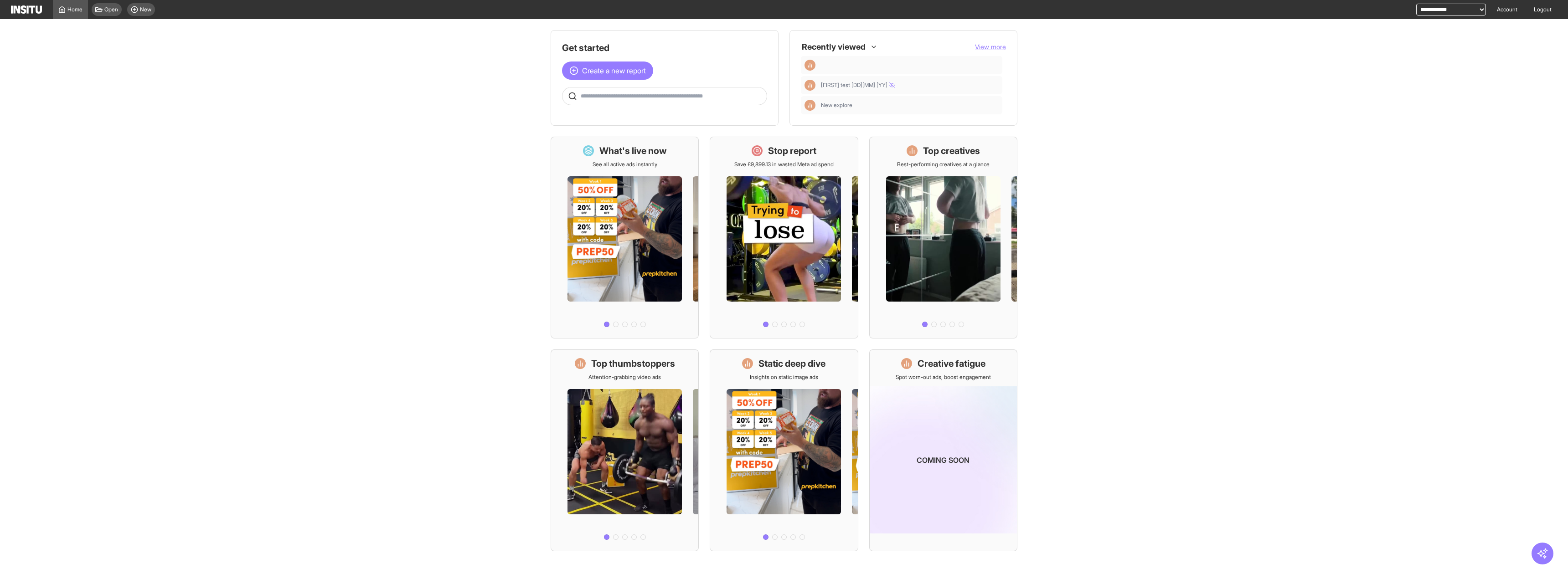 click at bounding box center [672, 96] 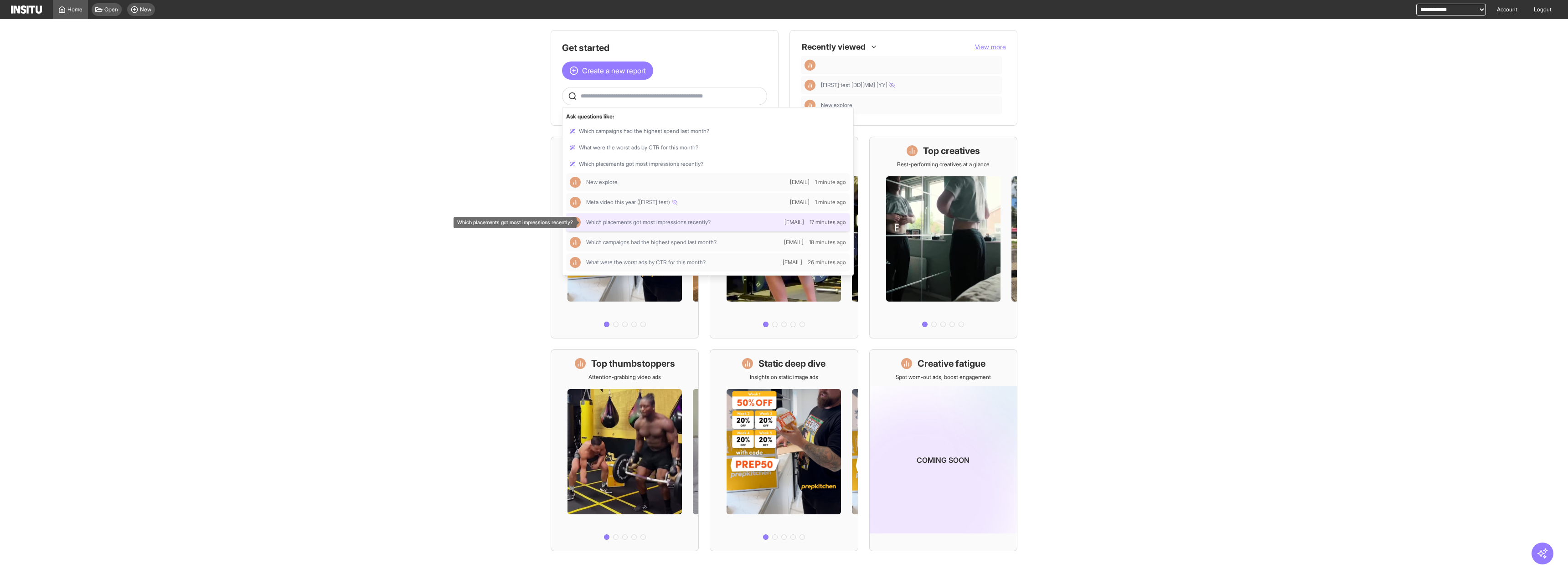 click on "Which placements got most impressions recently?" at bounding box center [648, 222] 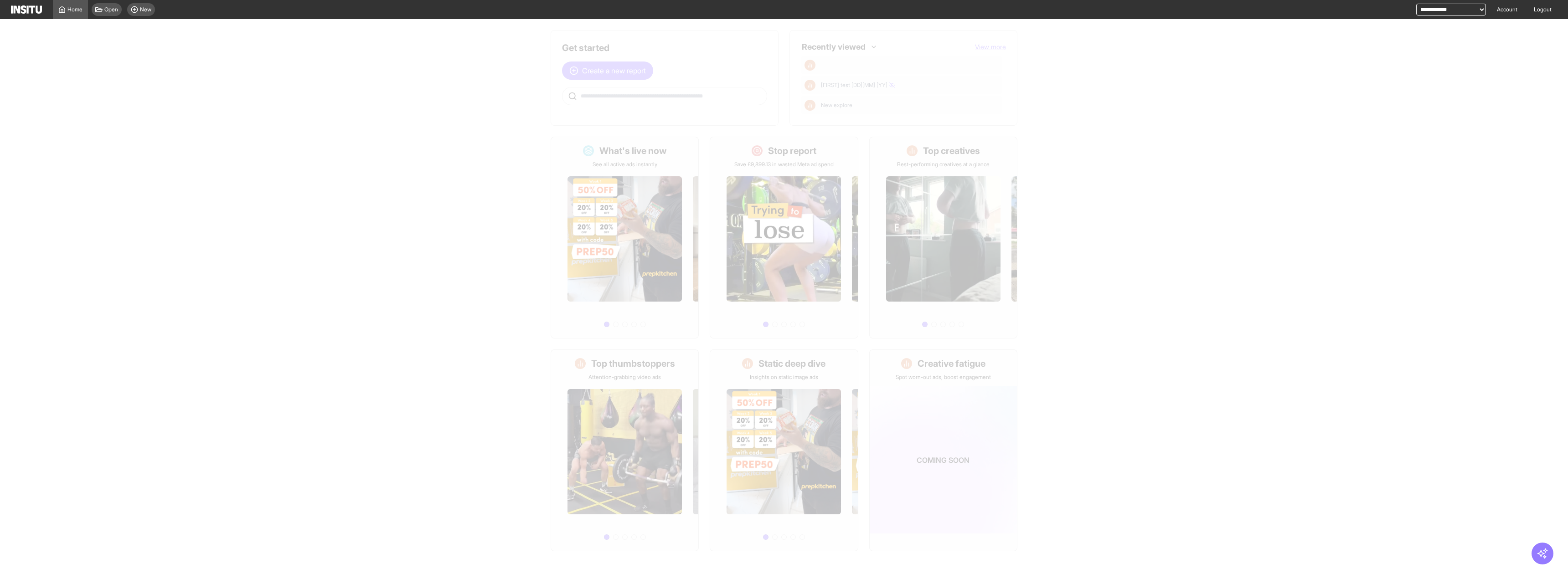 select on "**" 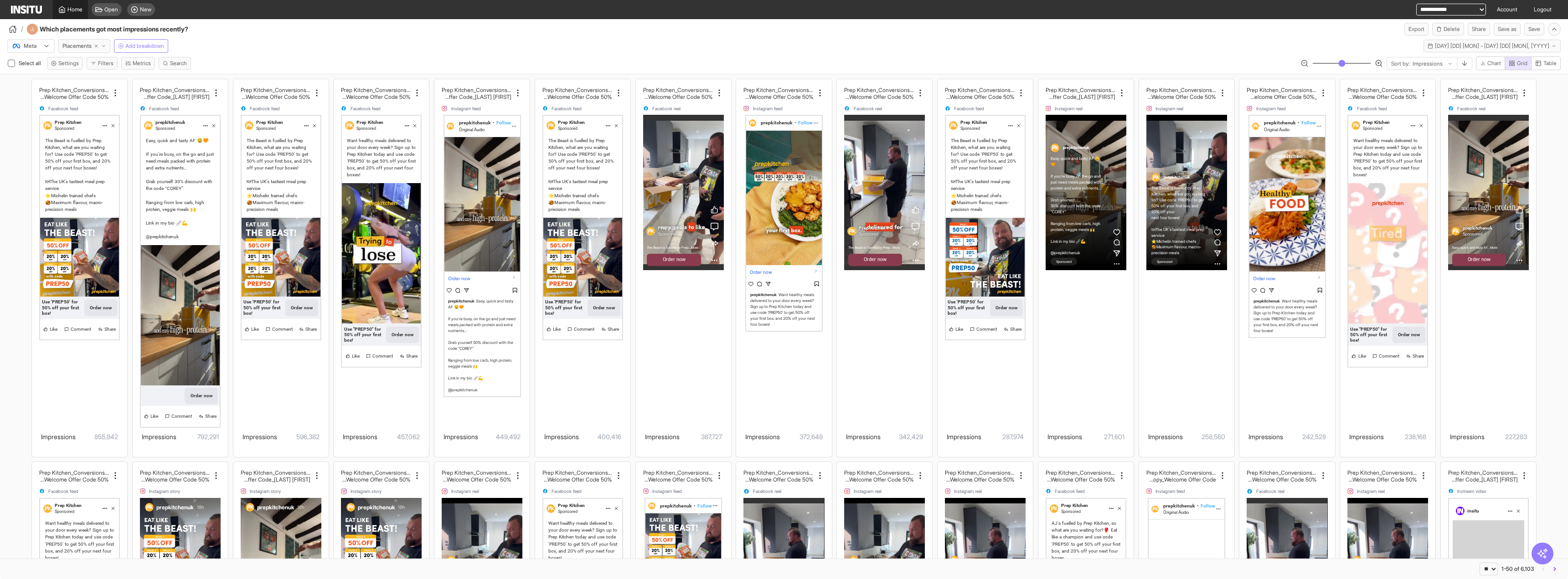 click on "Home" at bounding box center [75, 10] 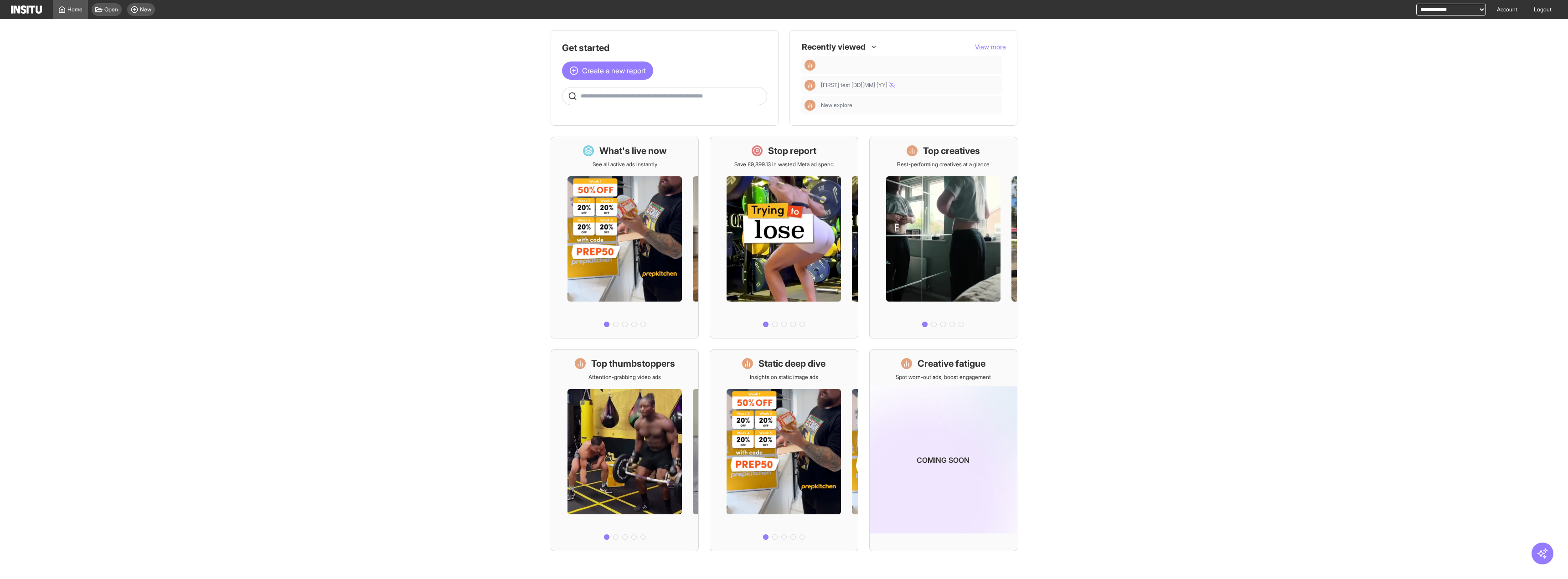 click at bounding box center [665, 96] 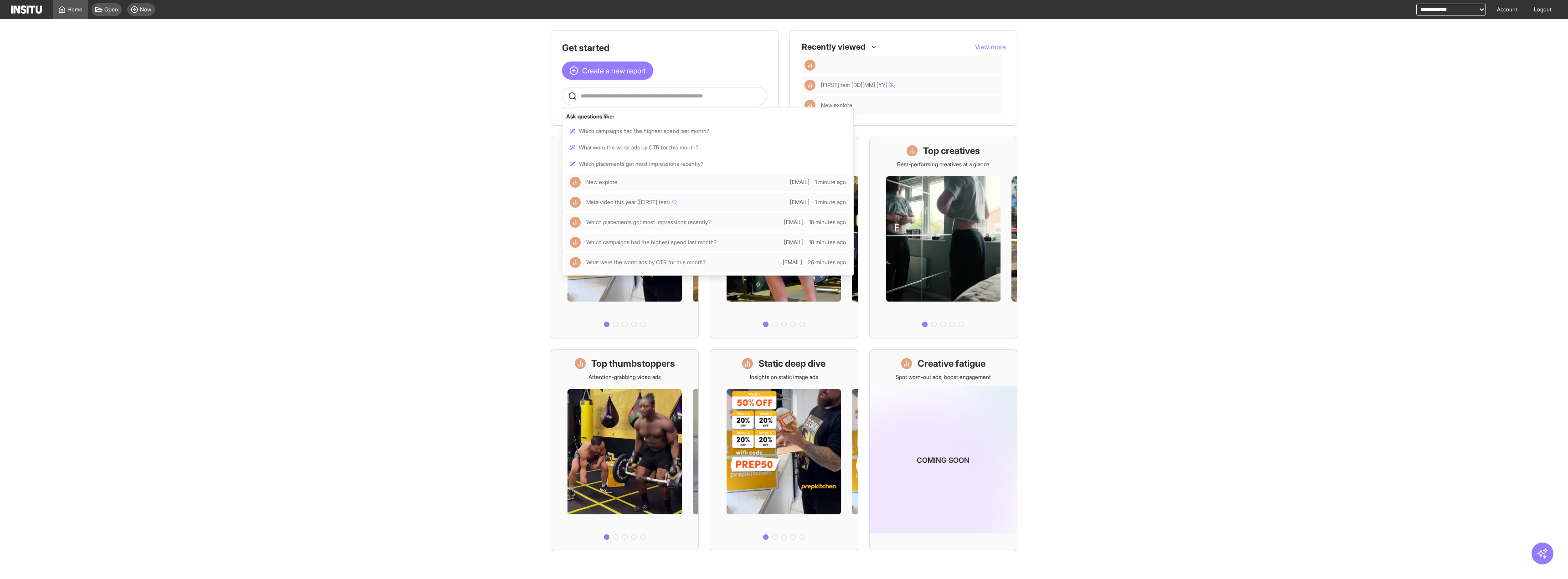 click at bounding box center (672, 96) 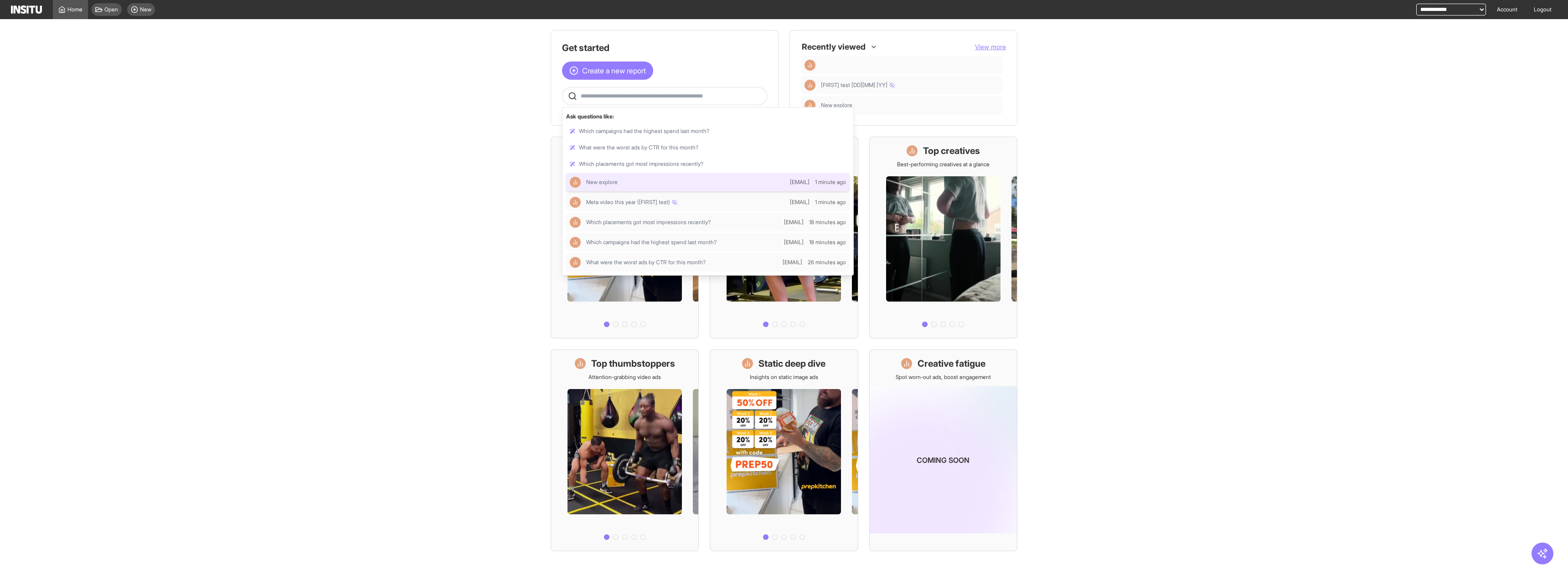 click on "New explore" at bounding box center [678, 182] 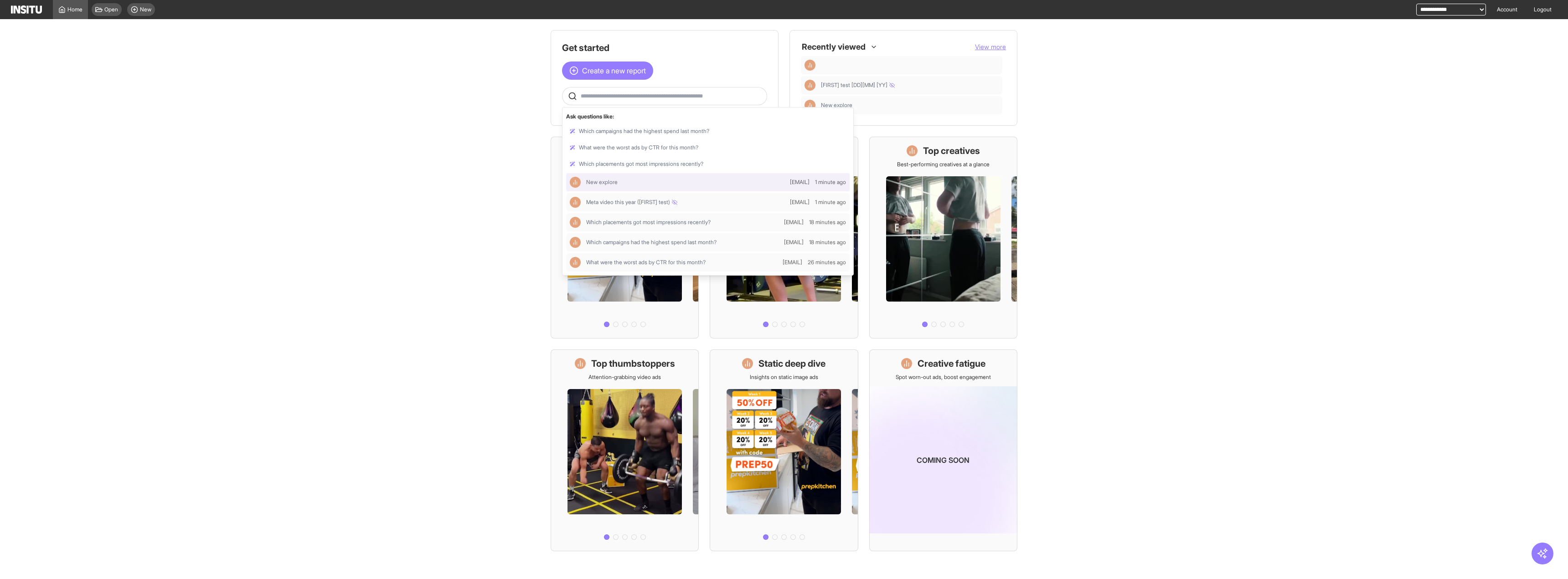 select on "**" 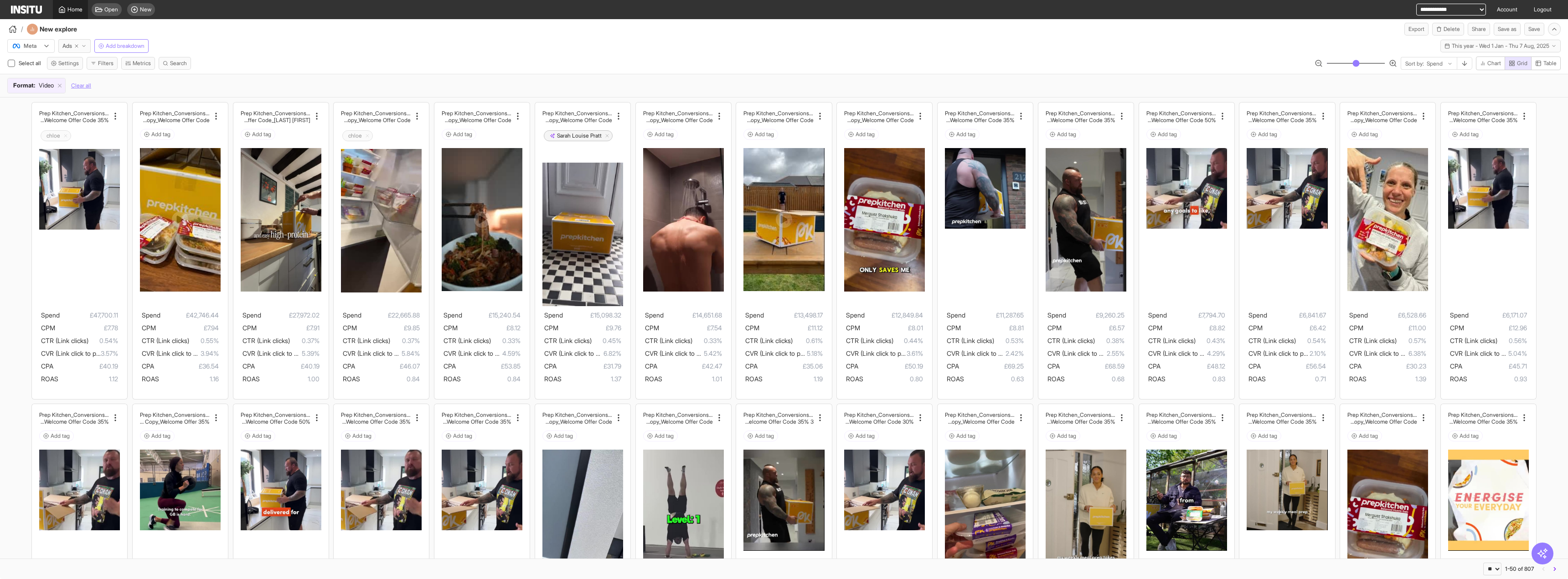 click 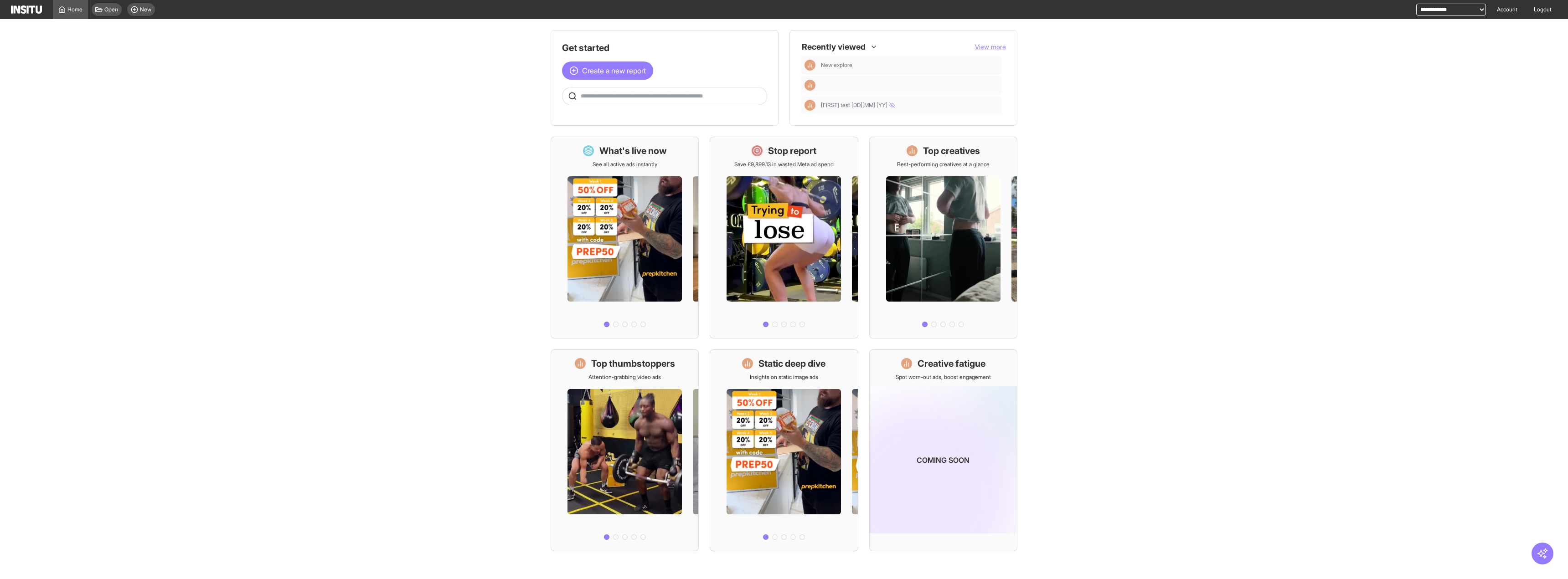 click at bounding box center [672, 96] 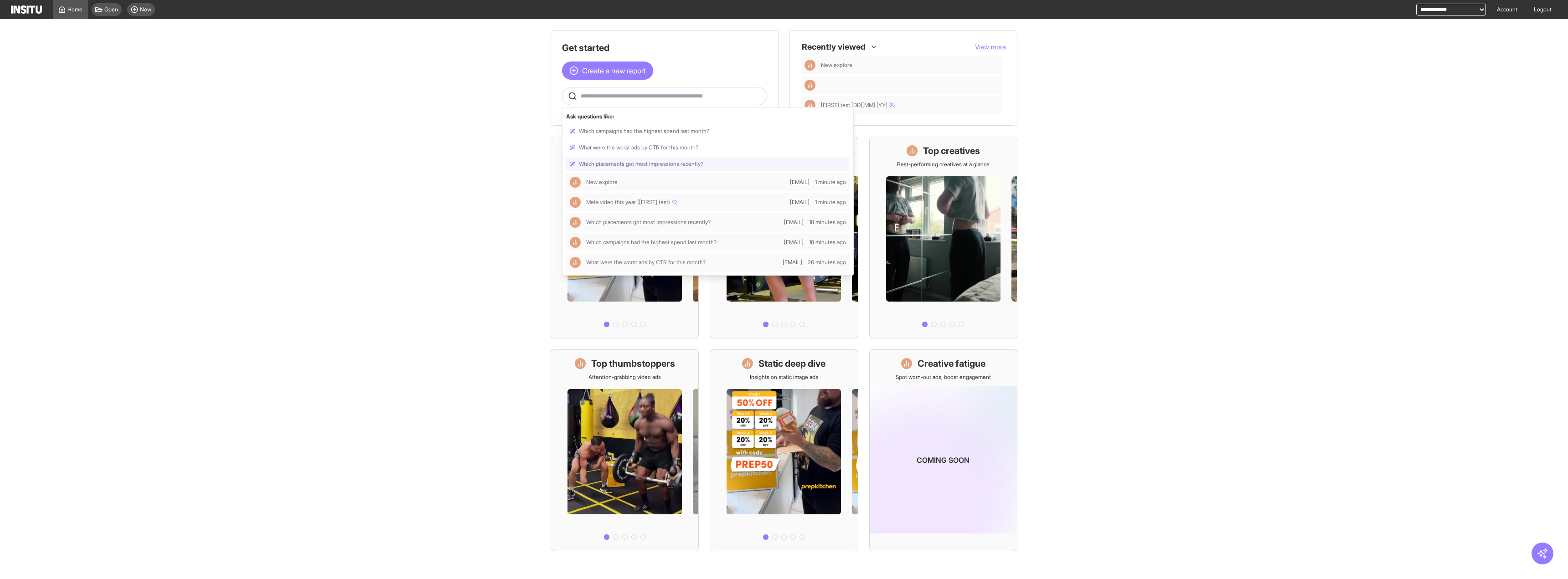 click at bounding box center [708, 164] 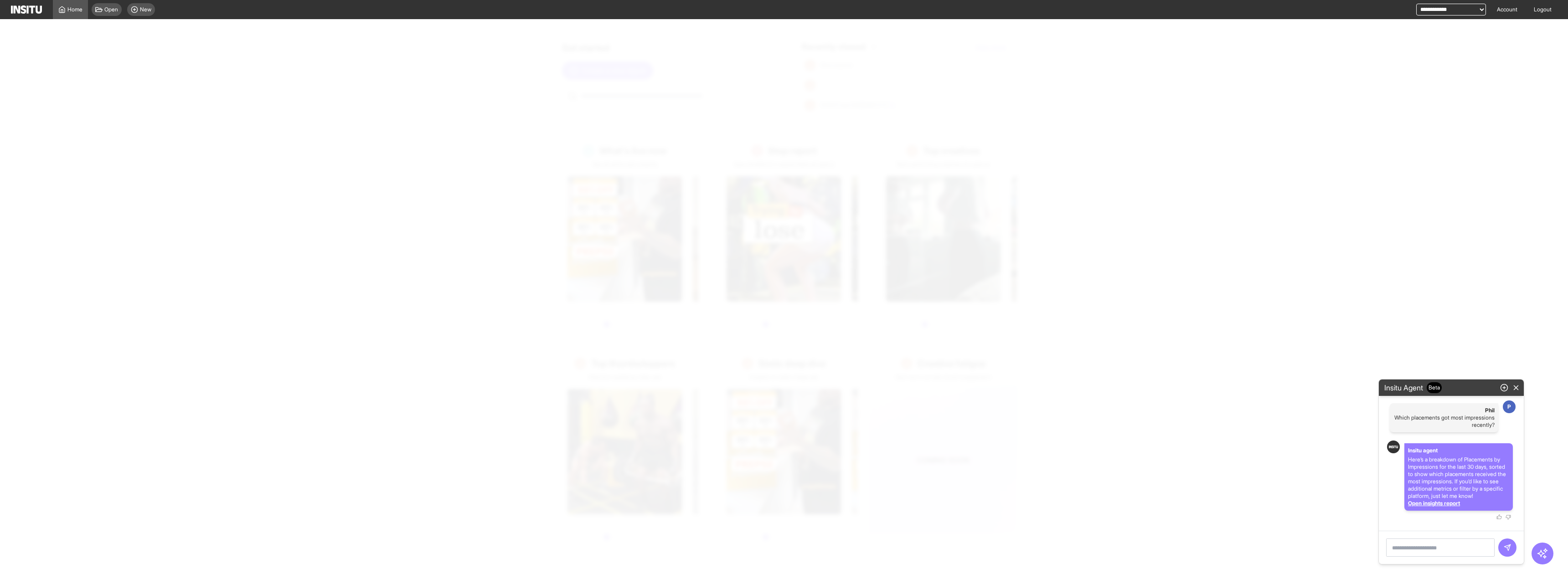 select on "**" 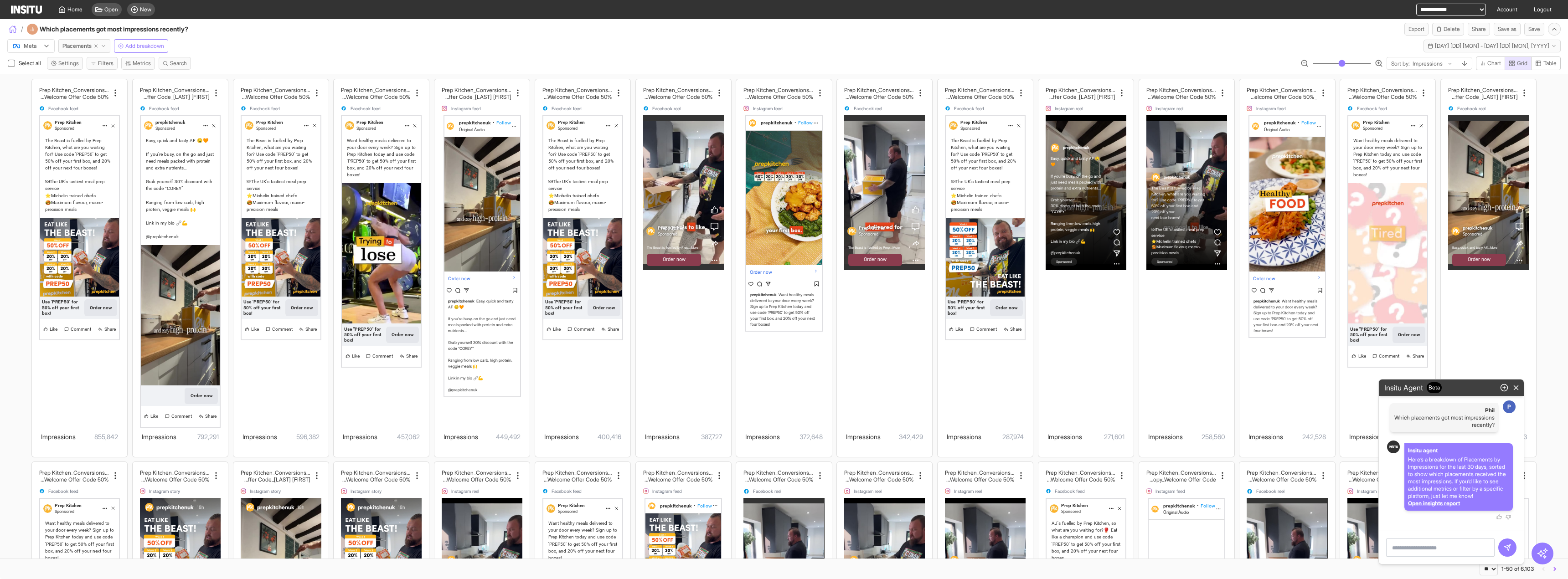 click 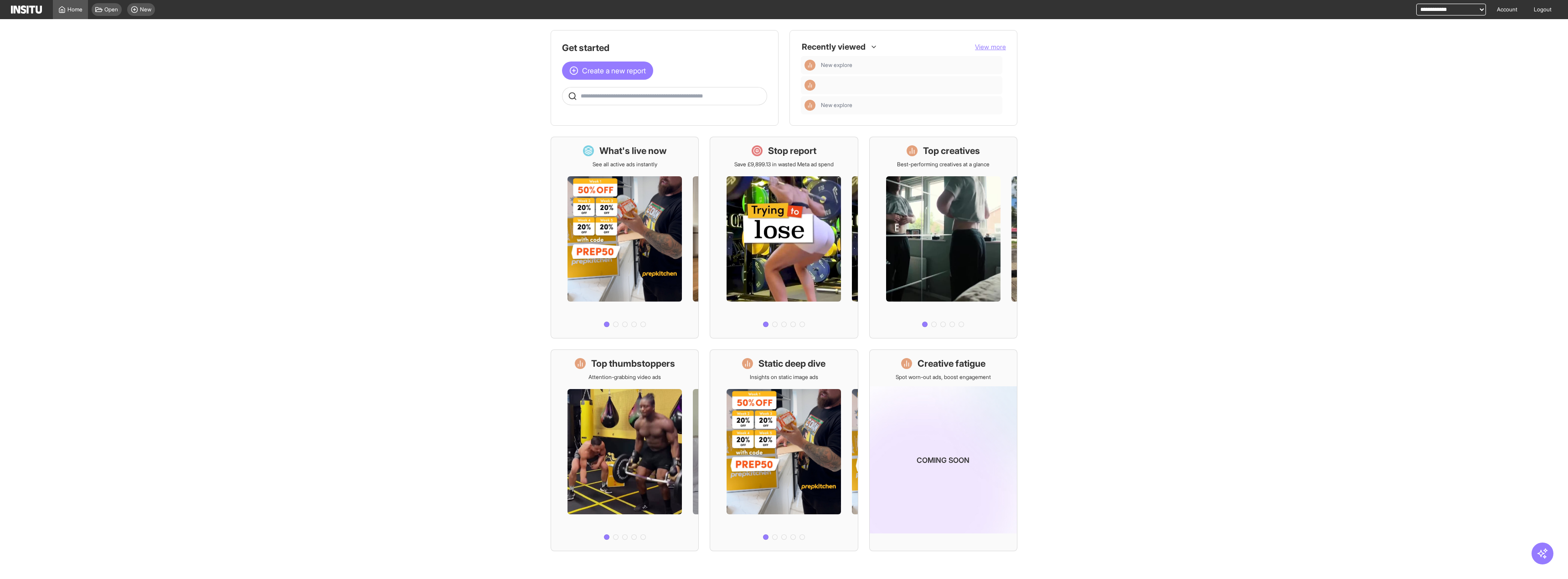 click at bounding box center [665, 96] 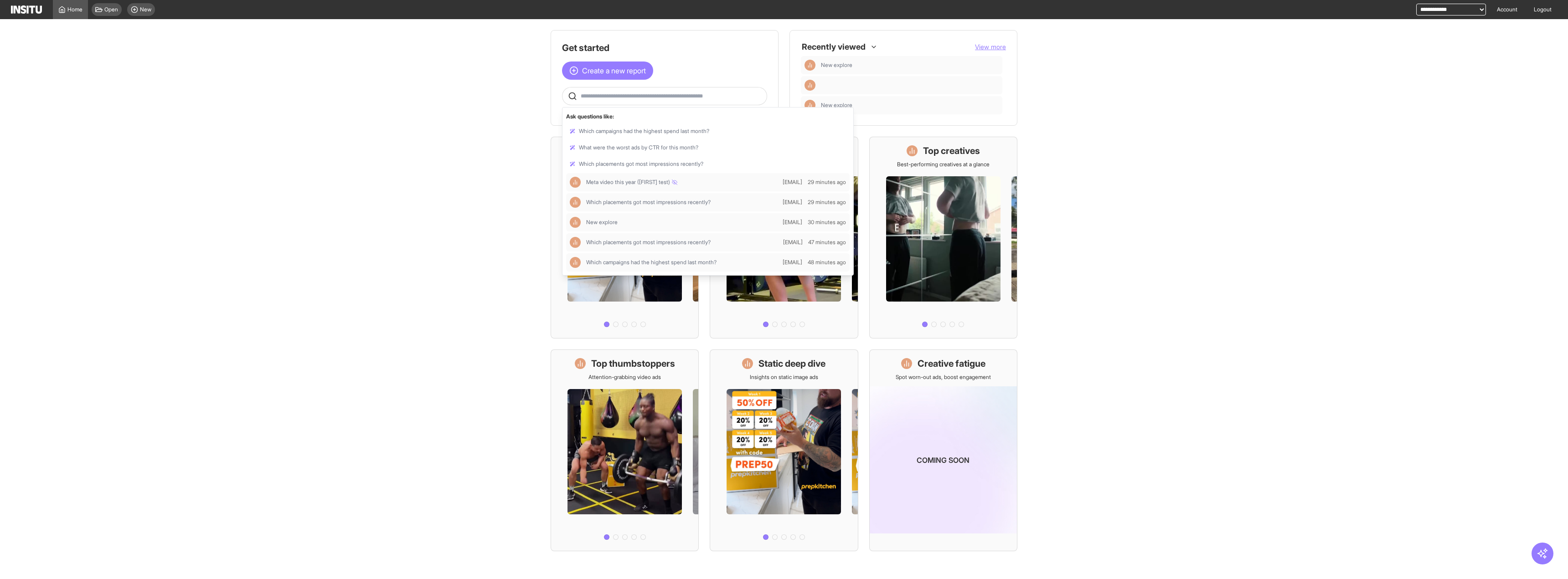click at bounding box center (672, 96) 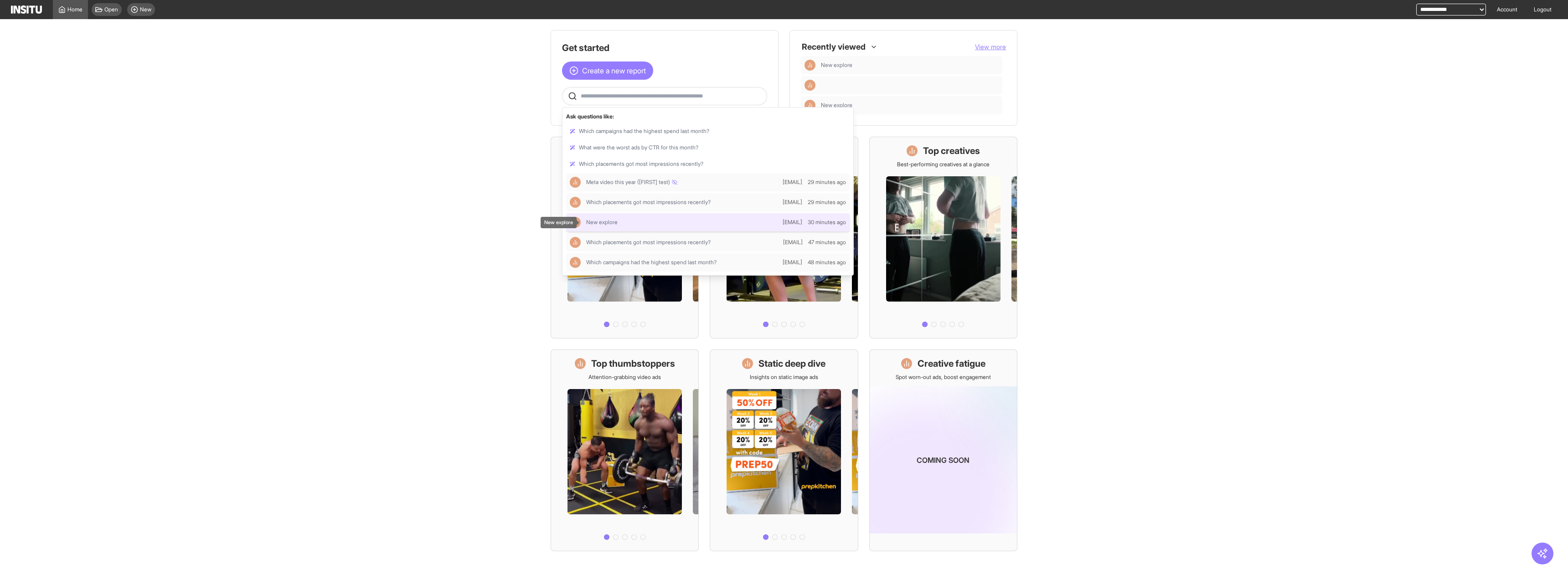 click on "New explore" at bounding box center [682, 222] 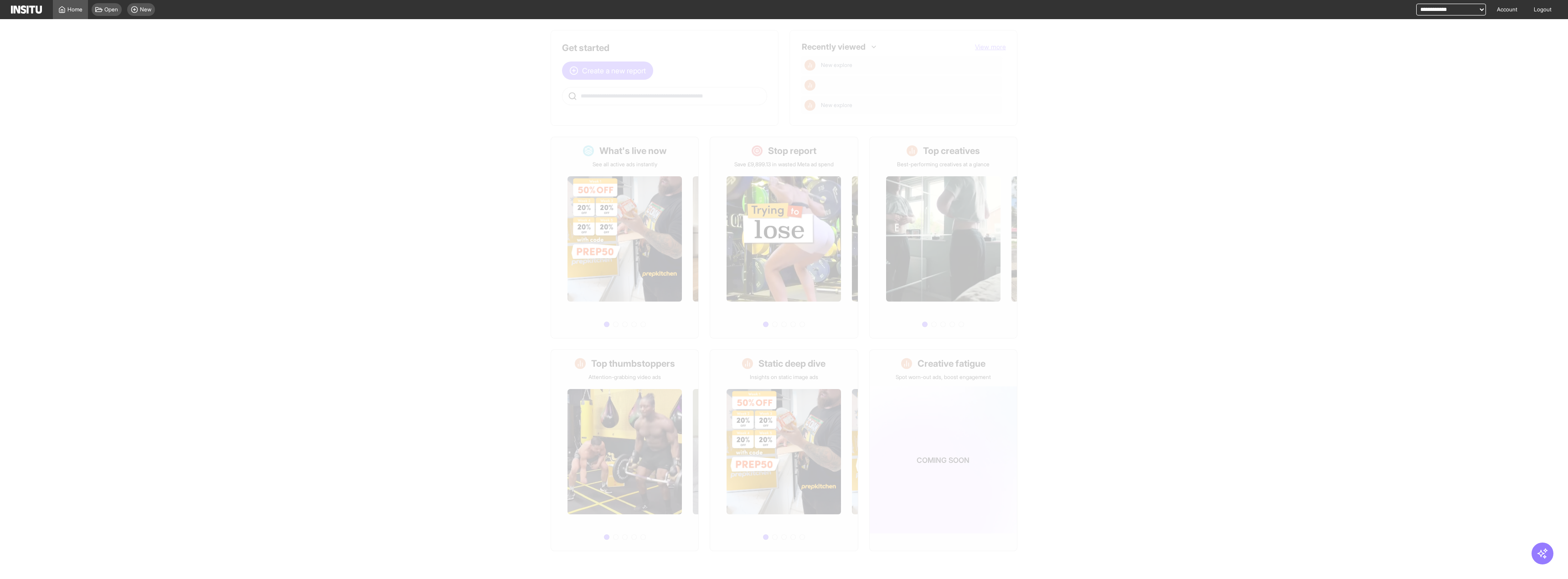 select on "**" 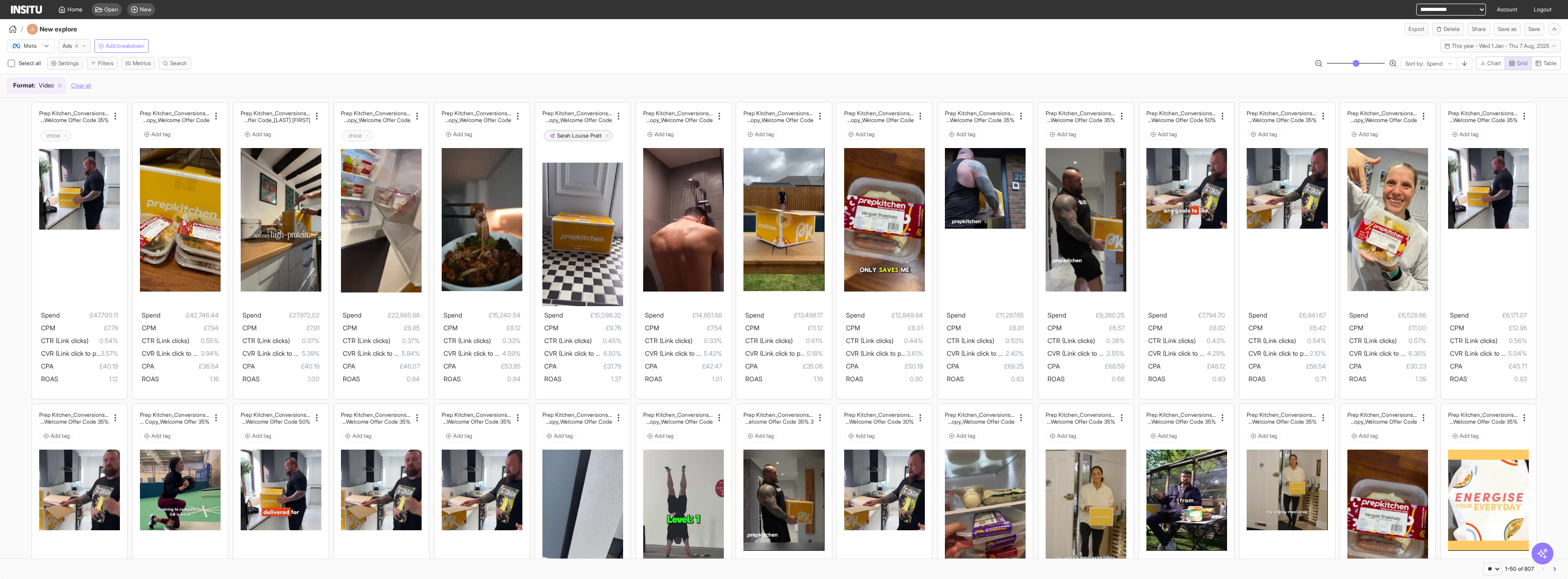 click on "/ New explore Export Delete Share Save as Save" at bounding box center [784, 27] 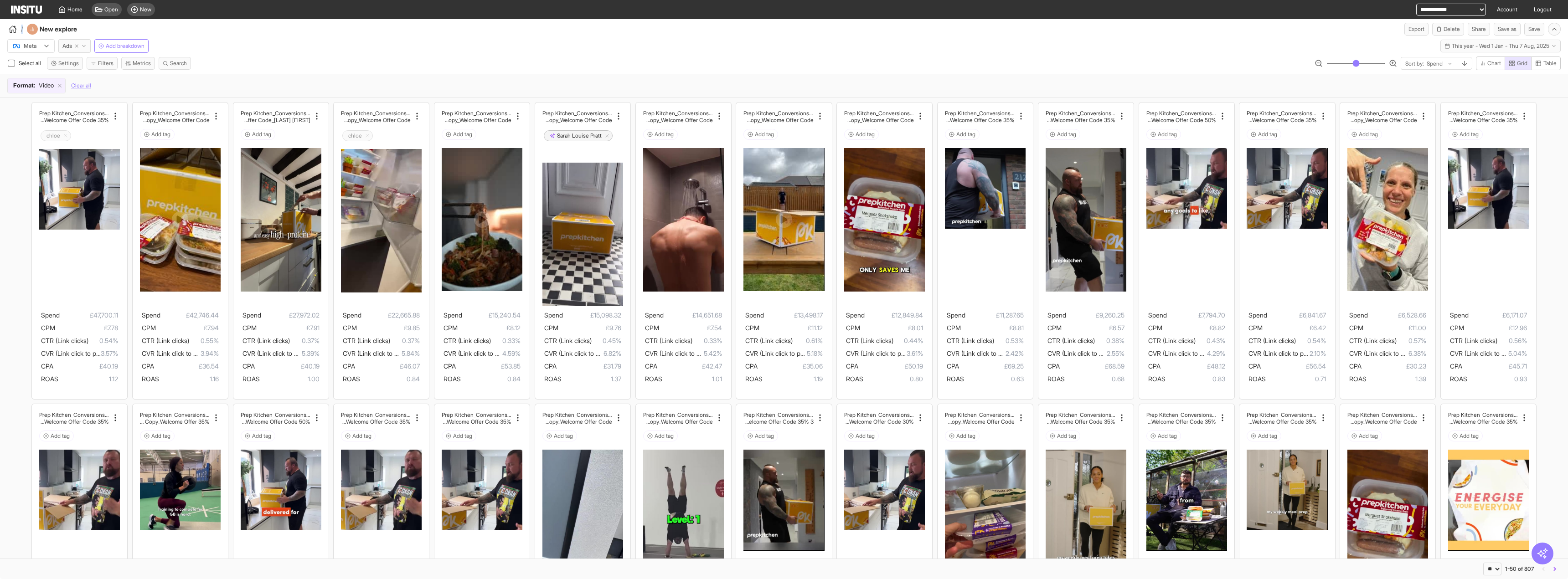 click on "/ New explore Export Delete Share Save as Save" at bounding box center (784, 27) 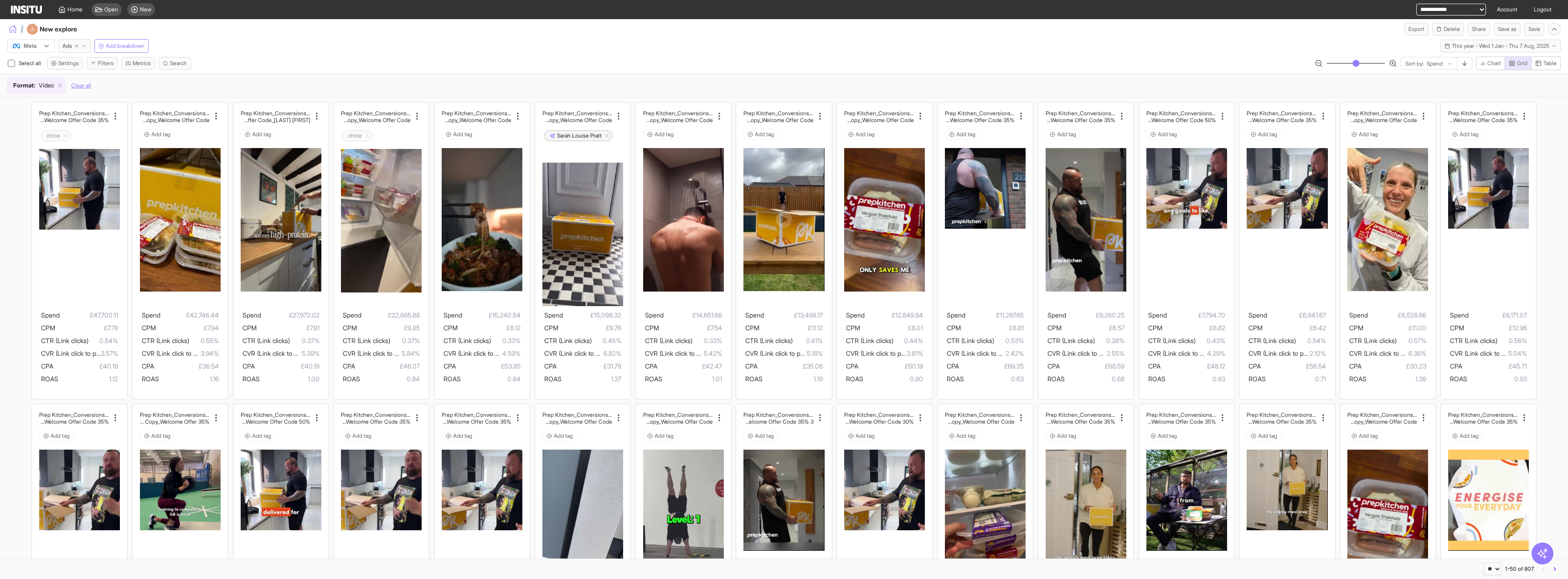 click 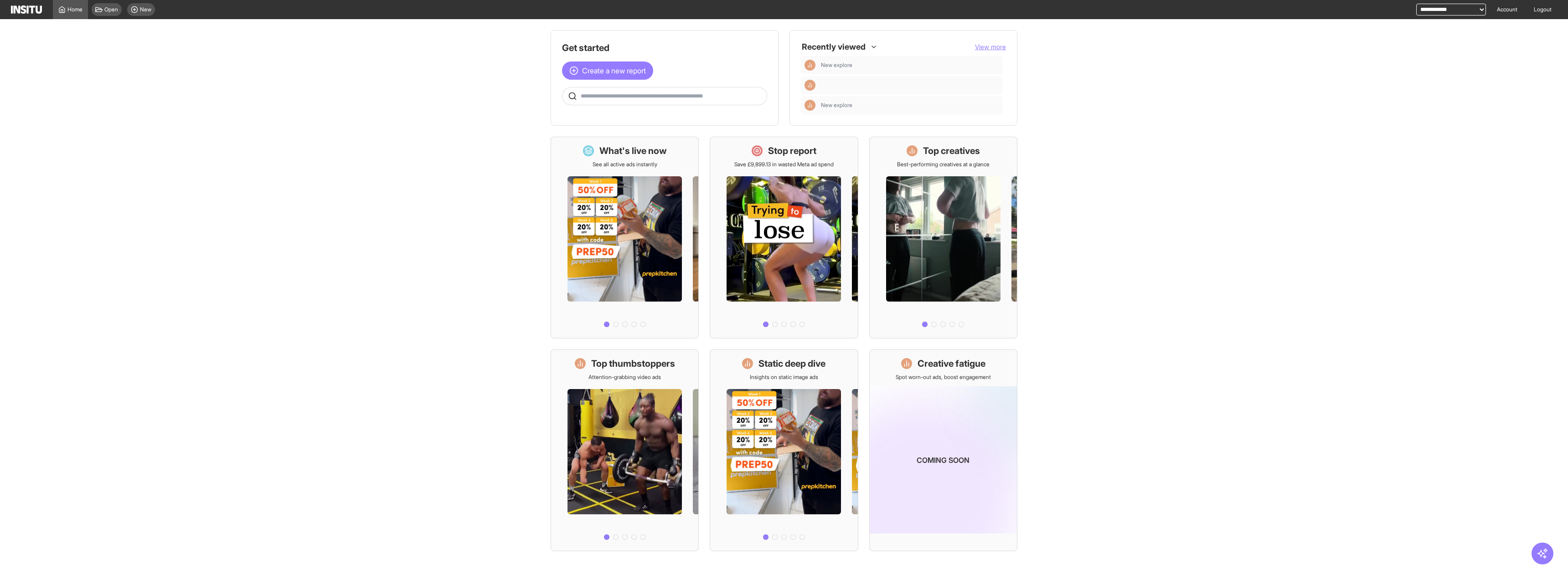 click on "Get started Create a new report" at bounding box center (665, 78) 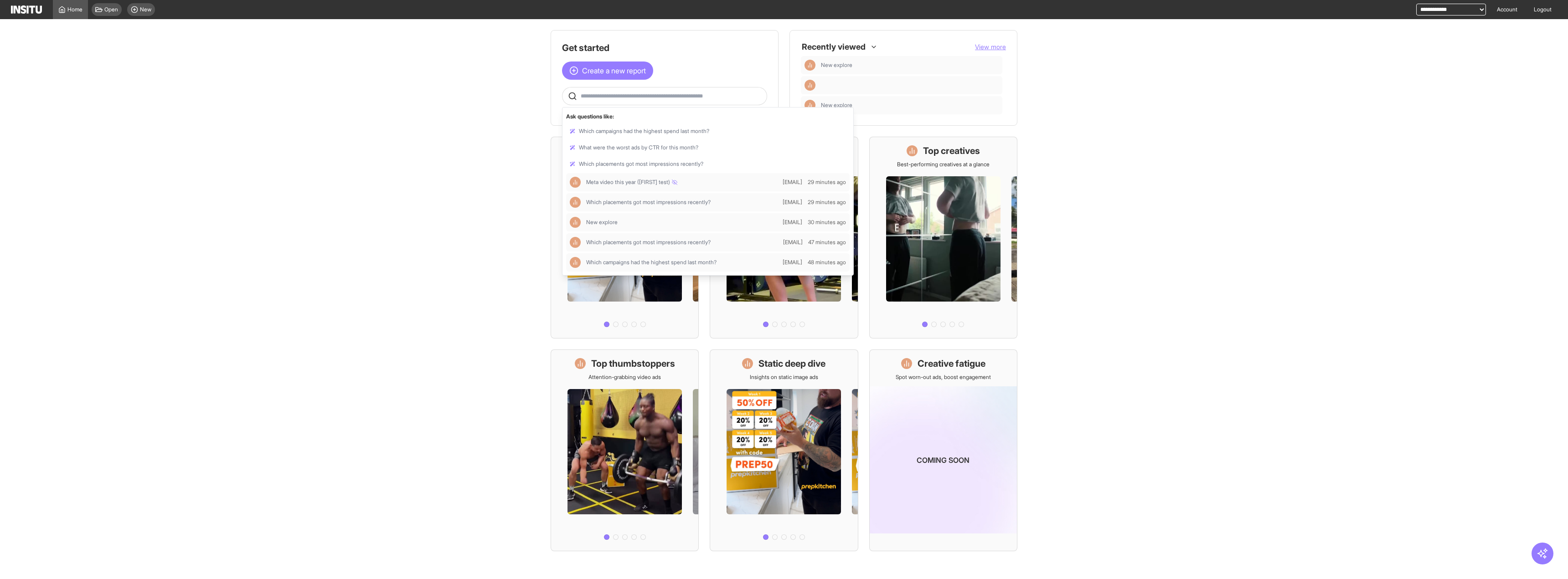click at bounding box center (672, 96) 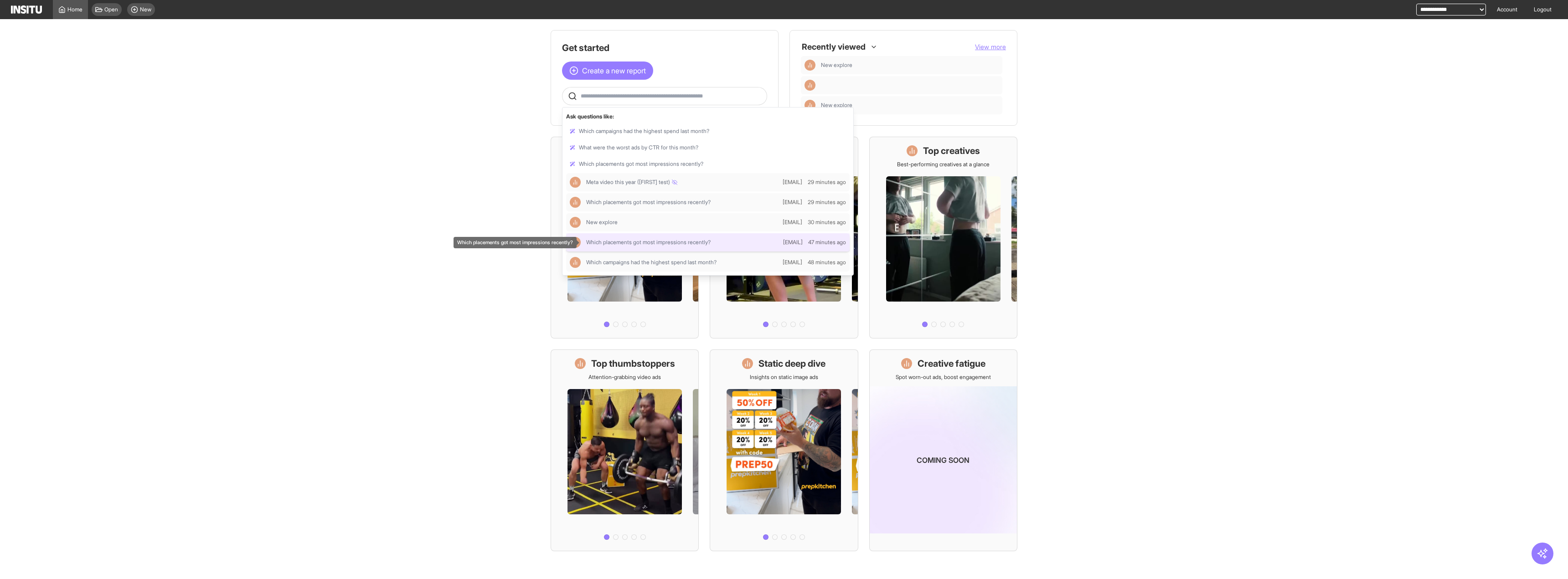 click on "Which placements got most impressions recently?" at bounding box center [675, 242] 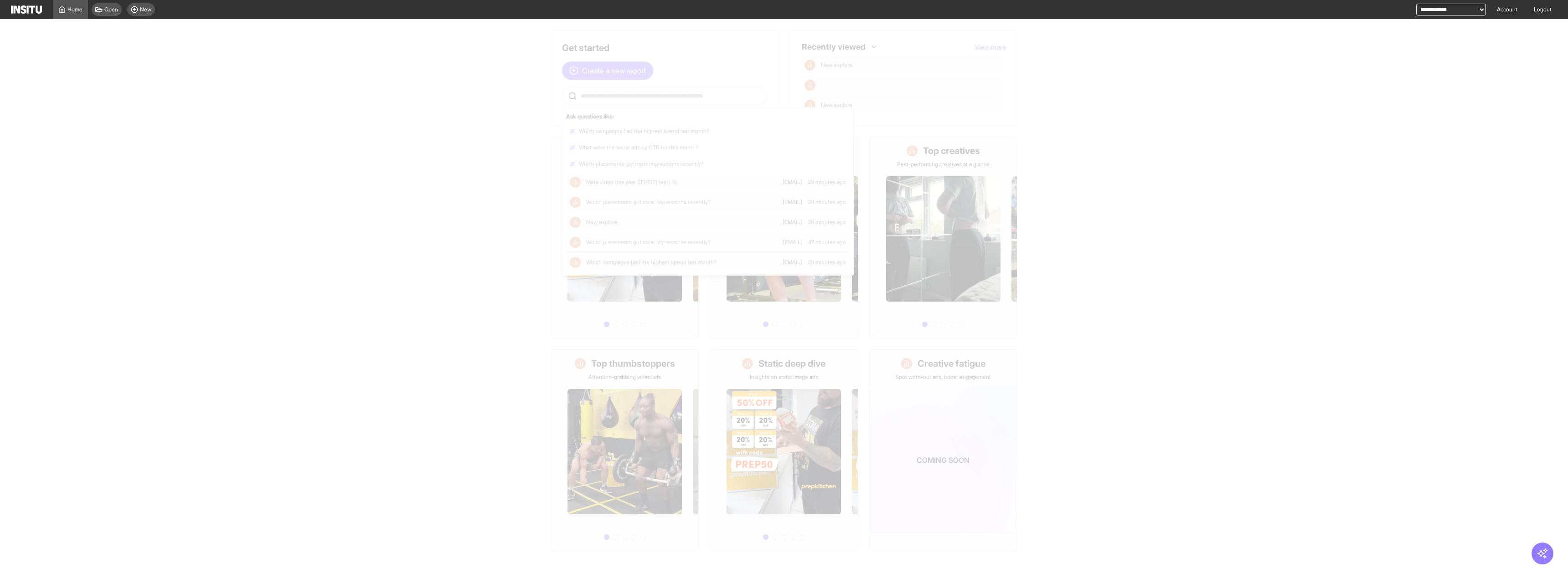 select on "**" 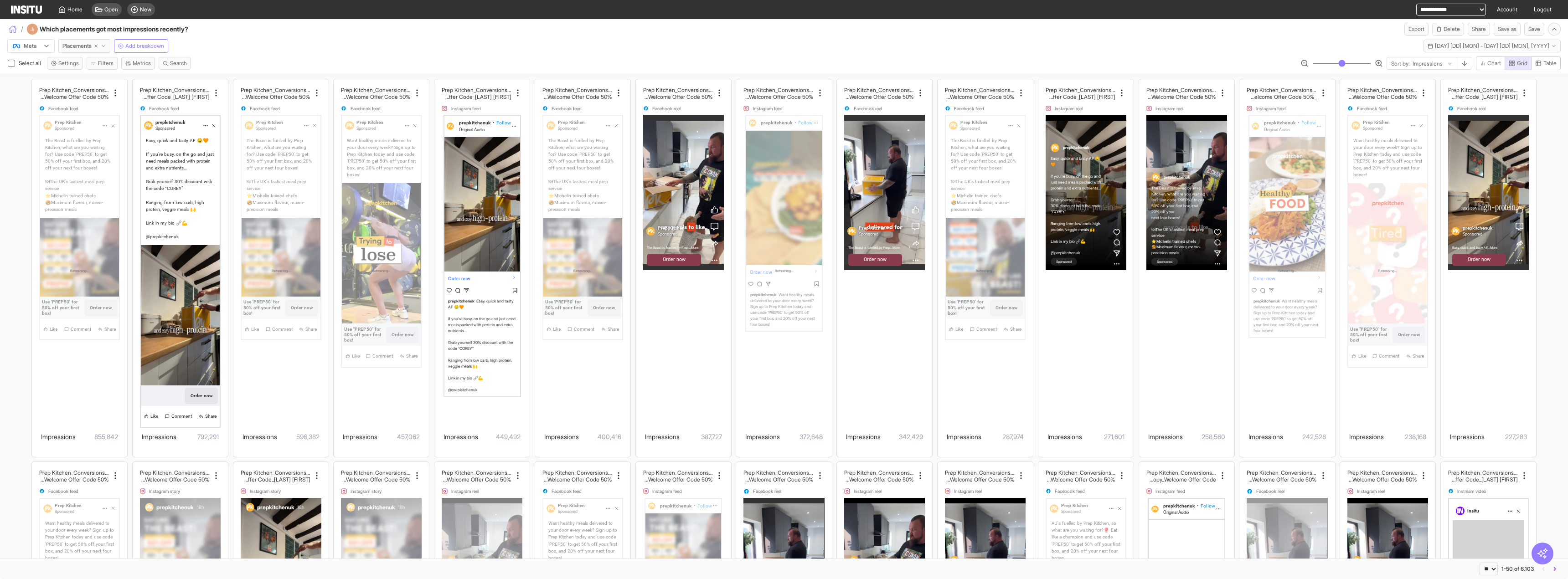click 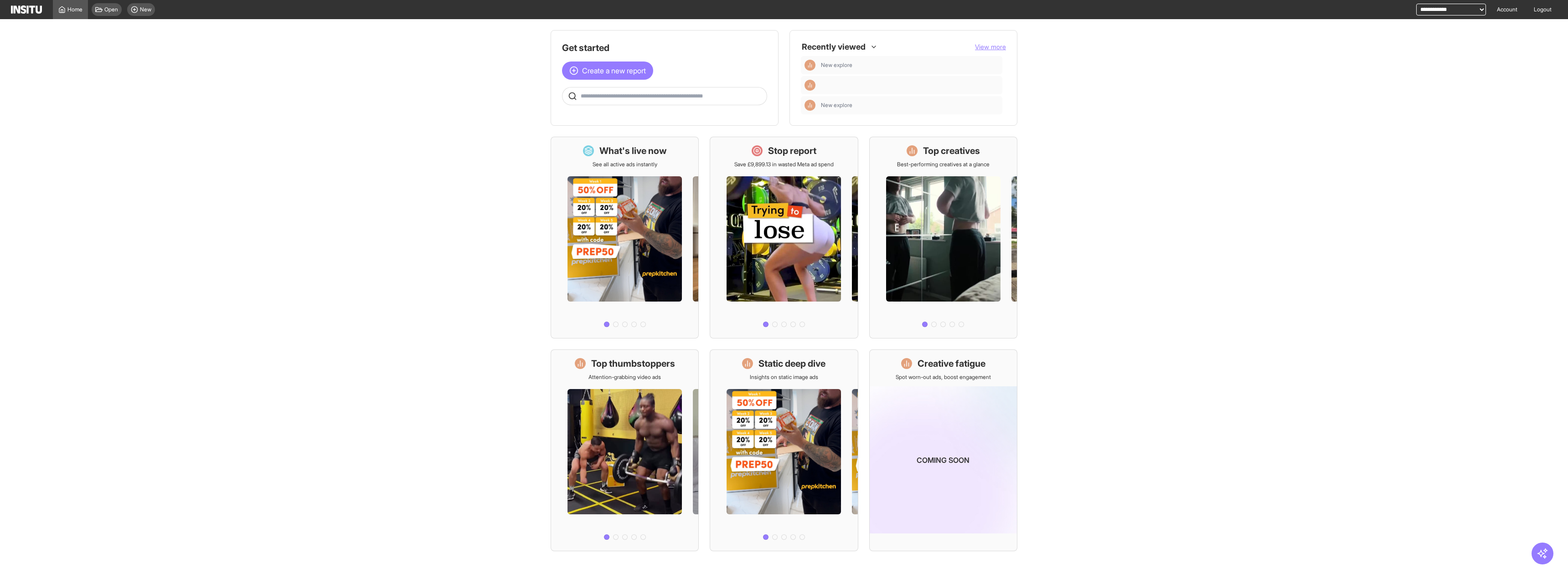 click at bounding box center (665, 96) 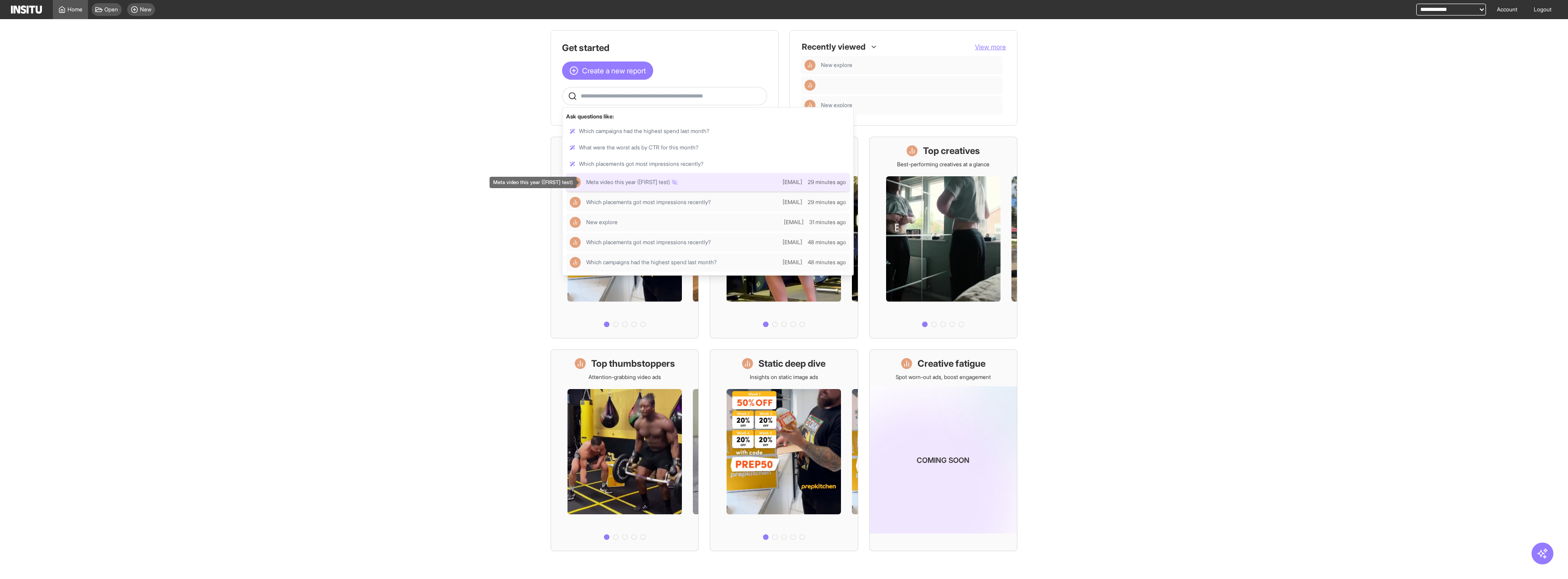 click on "Meta video this year (Nick test)" at bounding box center [682, 182] 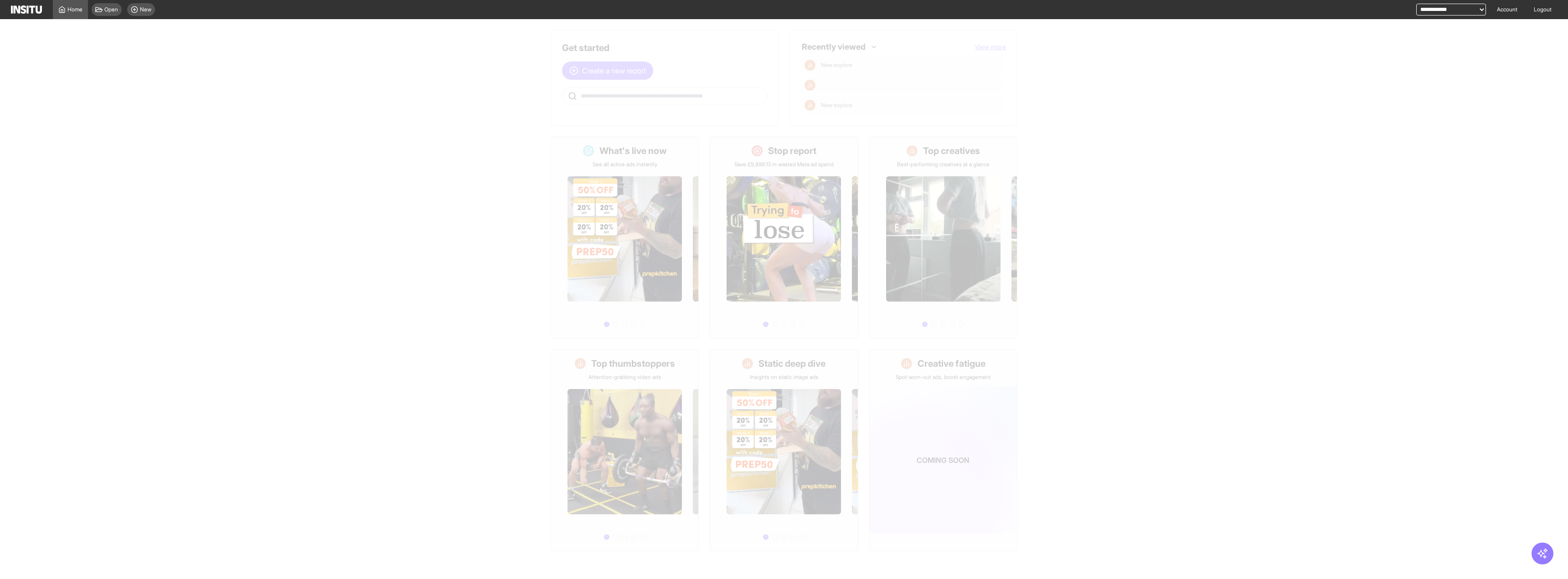 select on "**" 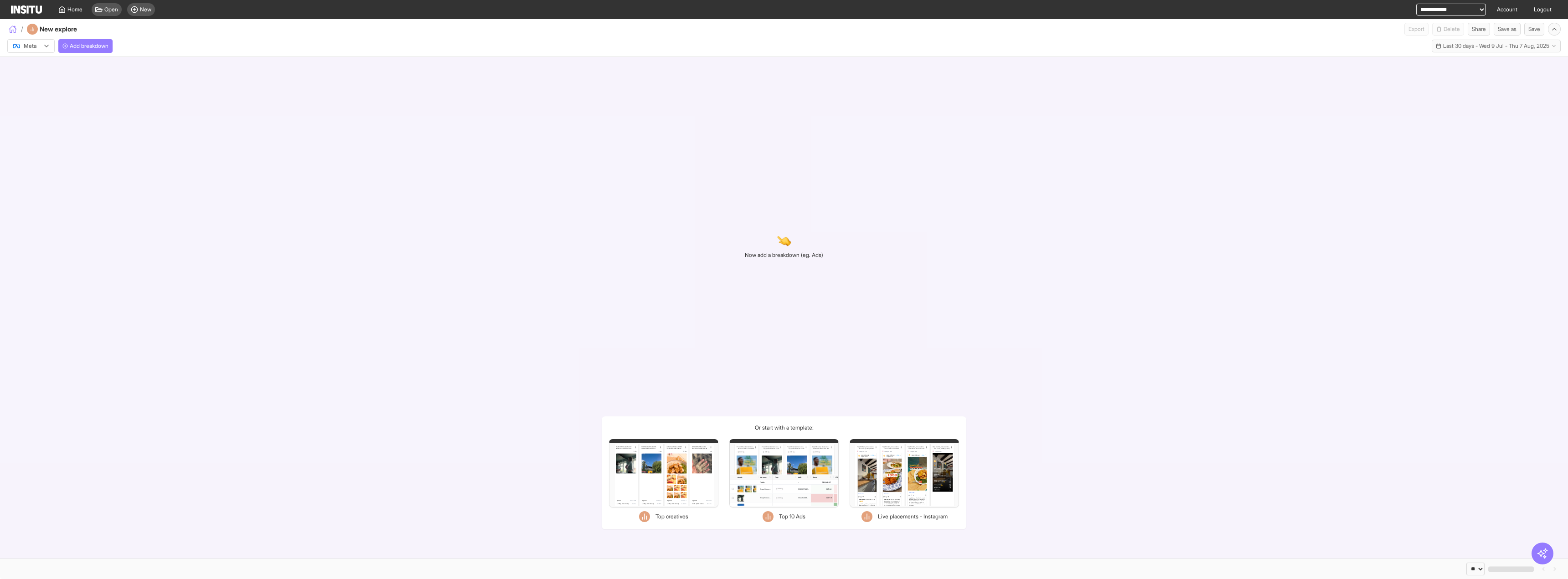click 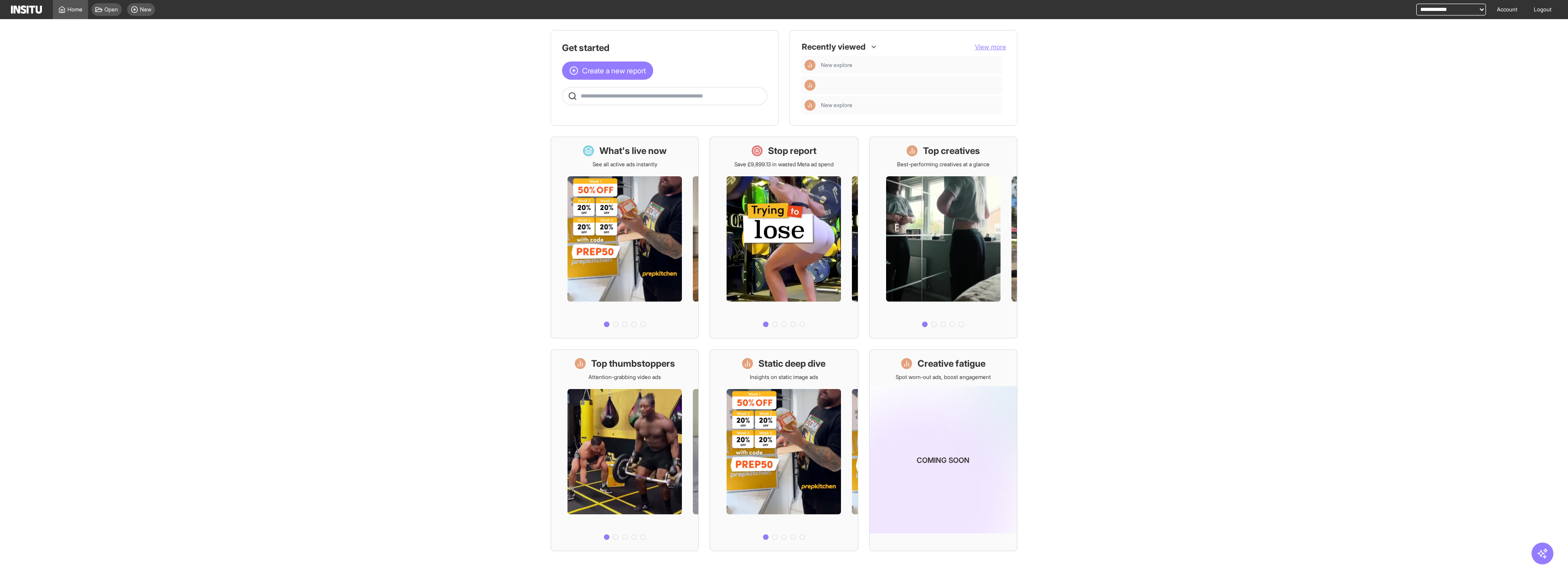 click at bounding box center [665, 96] 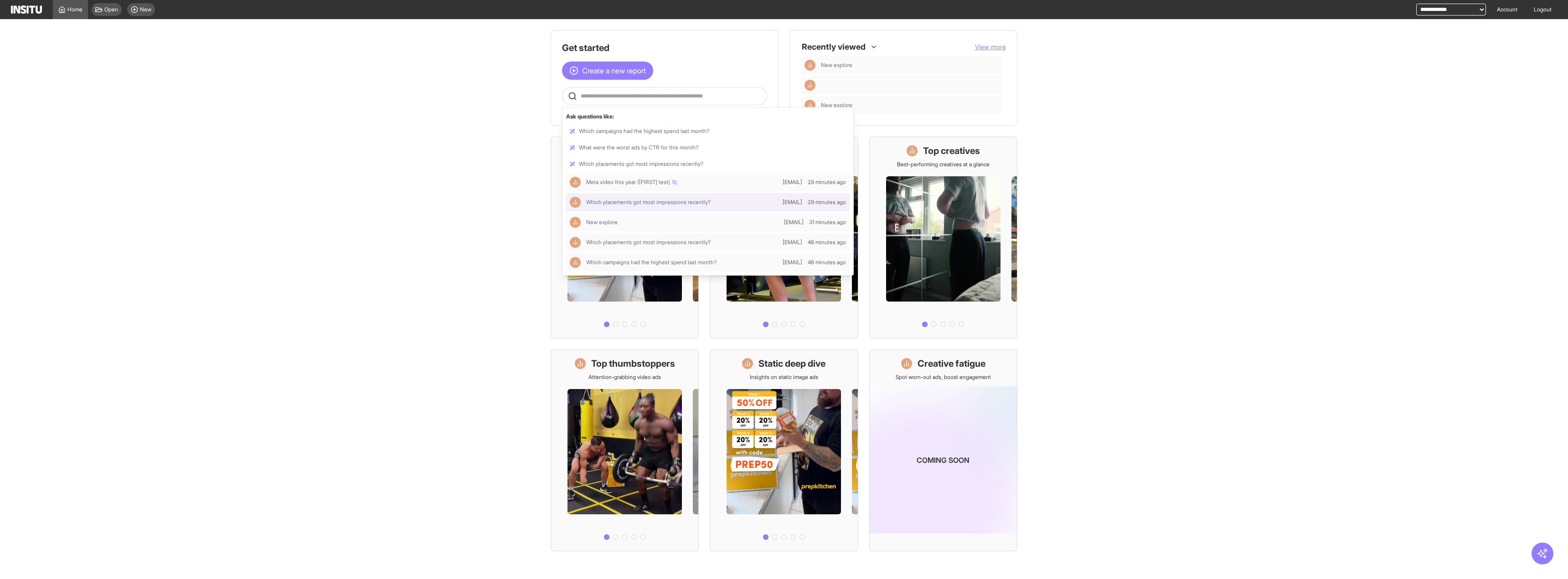 click at bounding box center [708, 202] 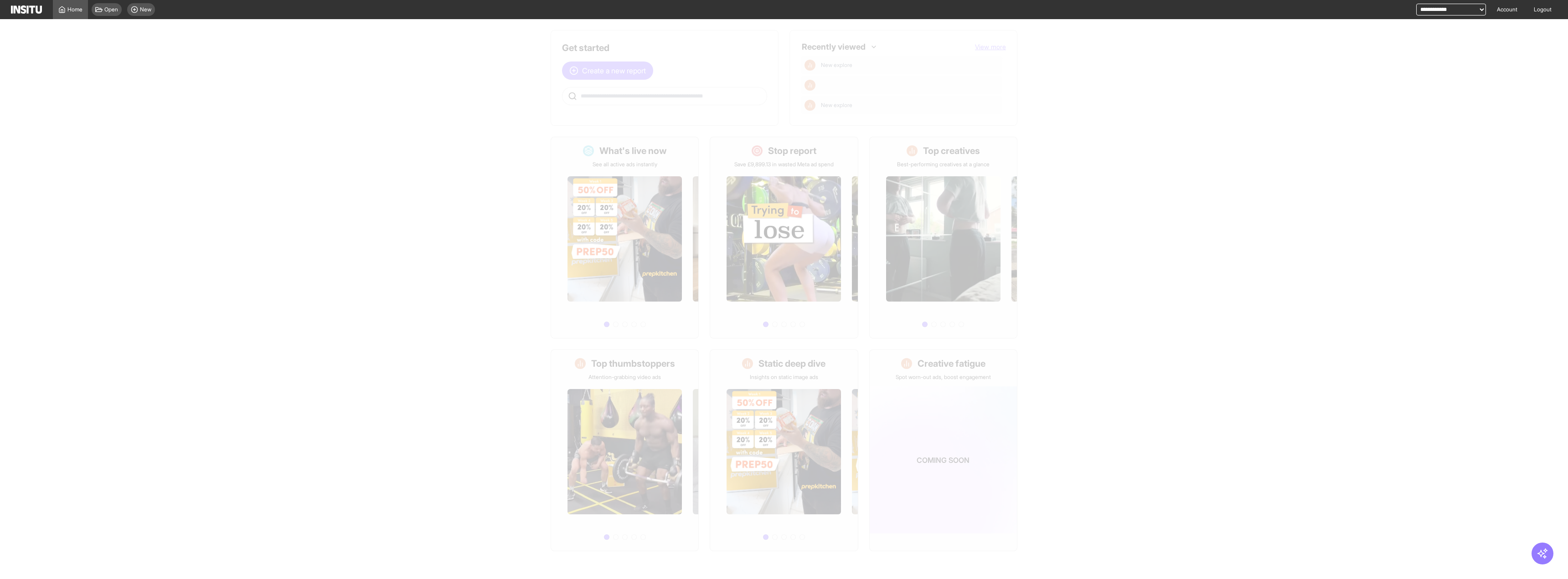 select on "**" 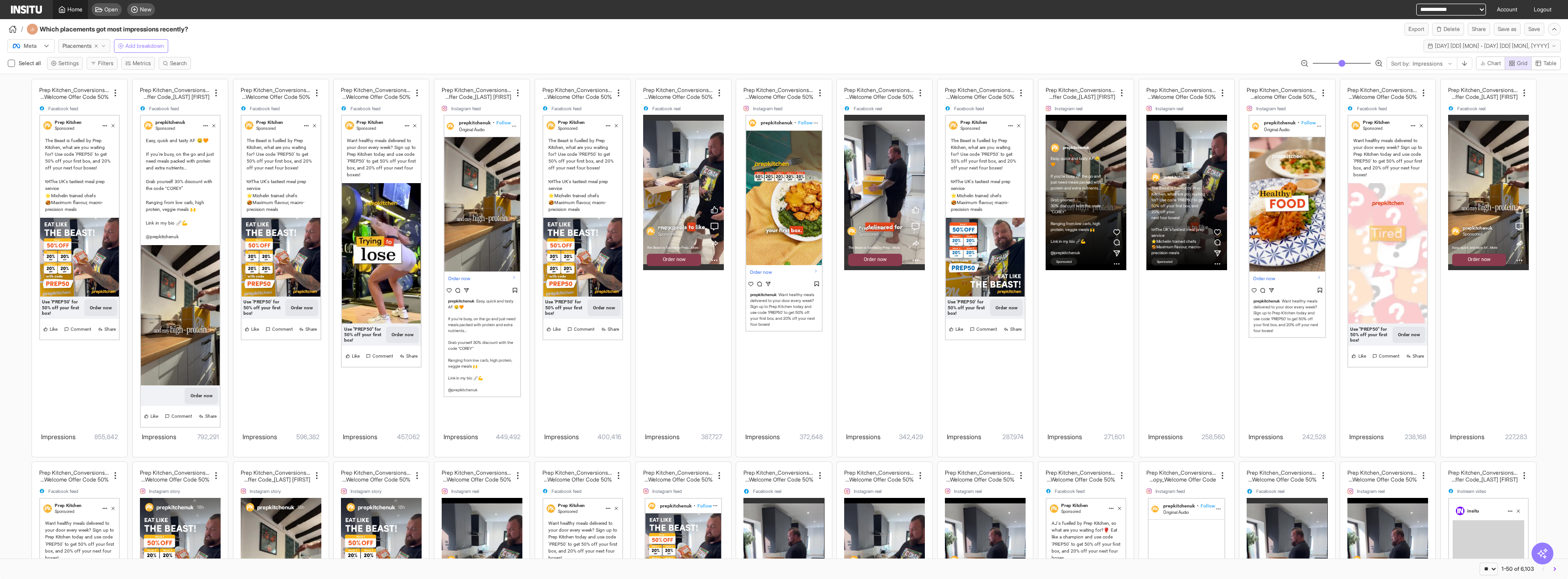 click on "Home" at bounding box center [75, 10] 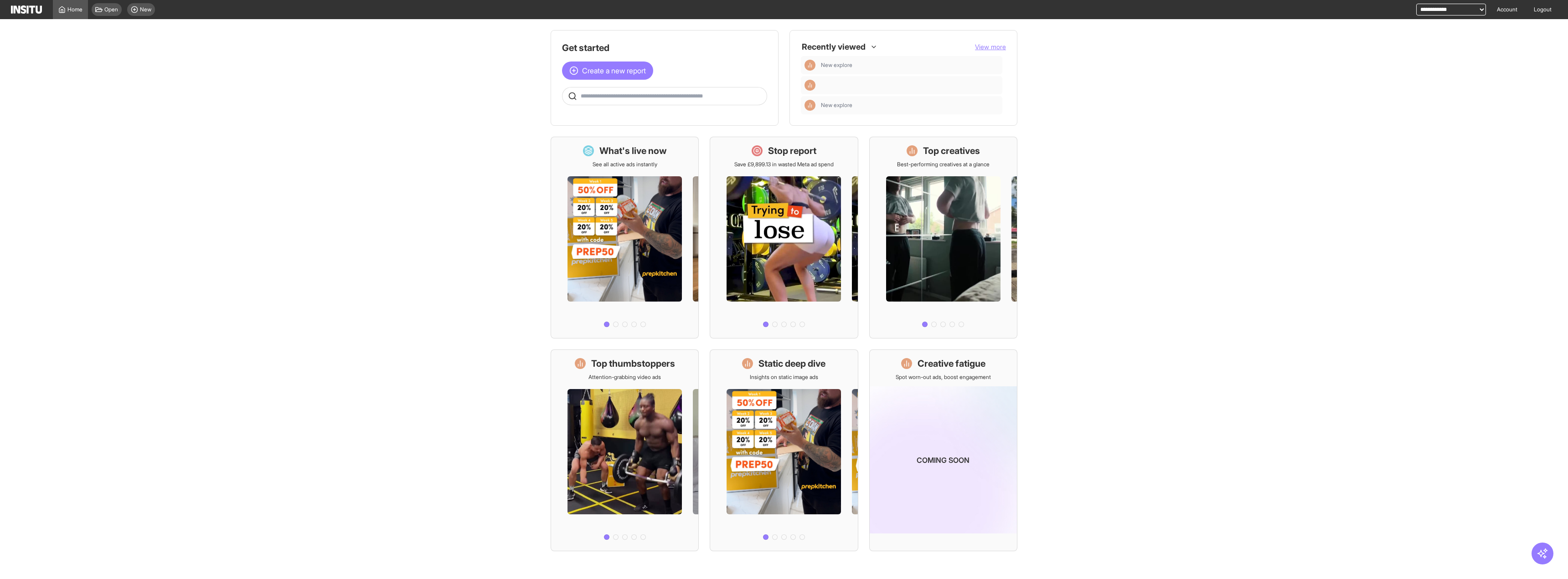 click at bounding box center [672, 96] 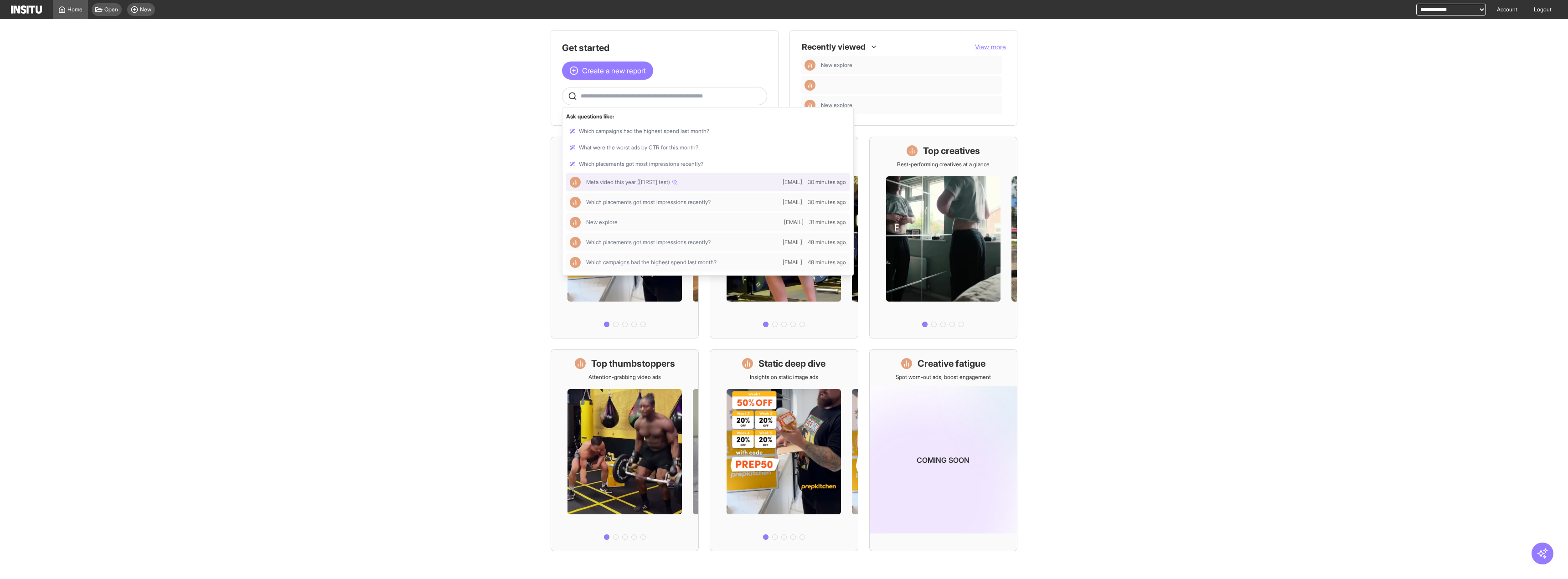 click at bounding box center (708, 182) 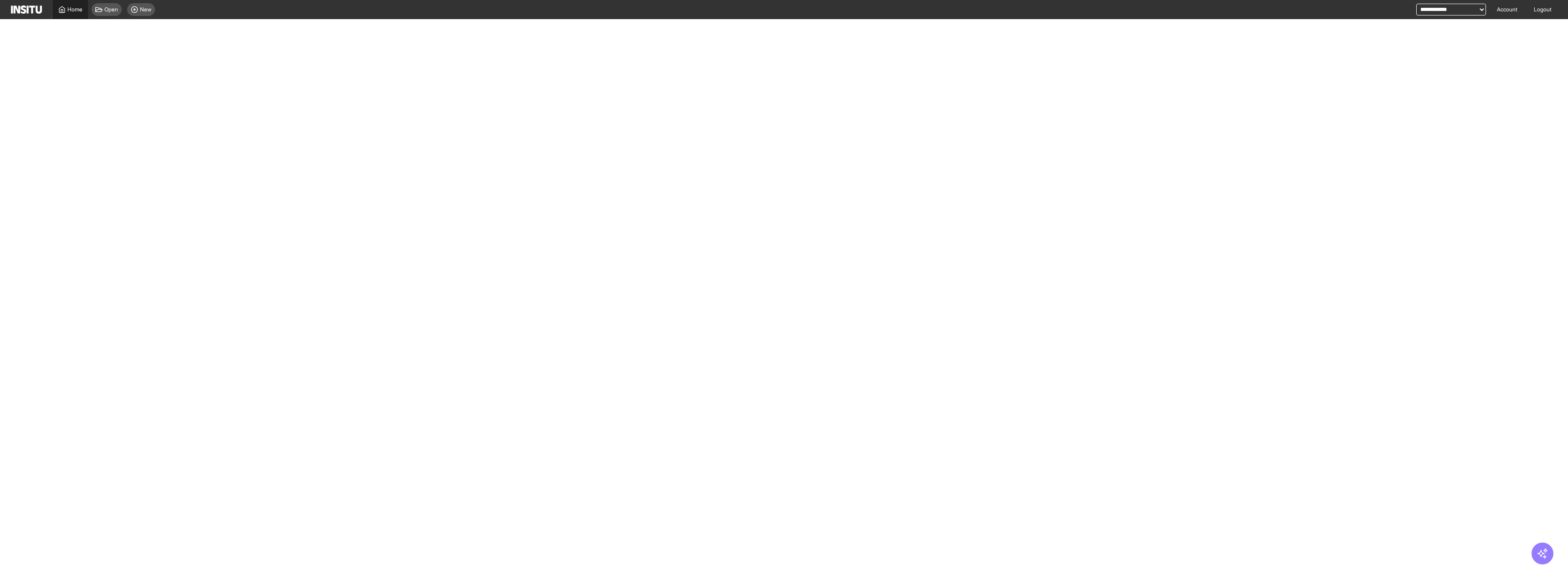 click on "Home" at bounding box center [70, 10] 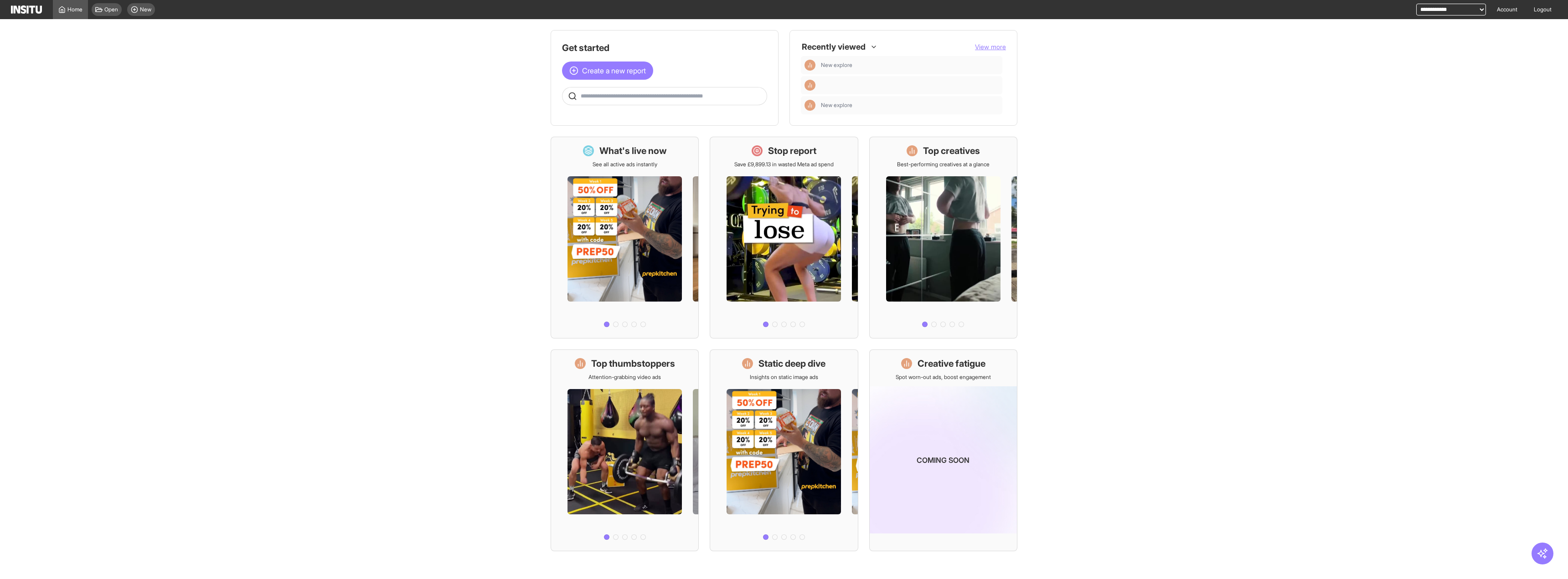 click at bounding box center (672, 96) 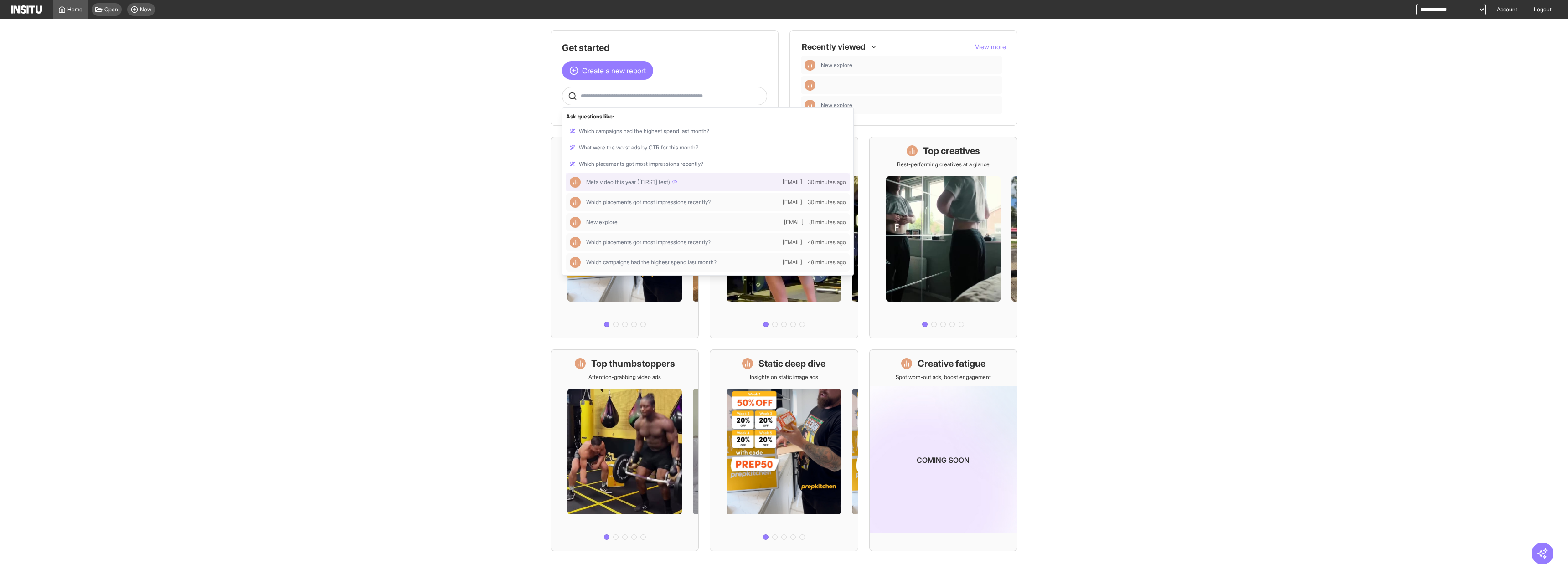 click at bounding box center (708, 182) 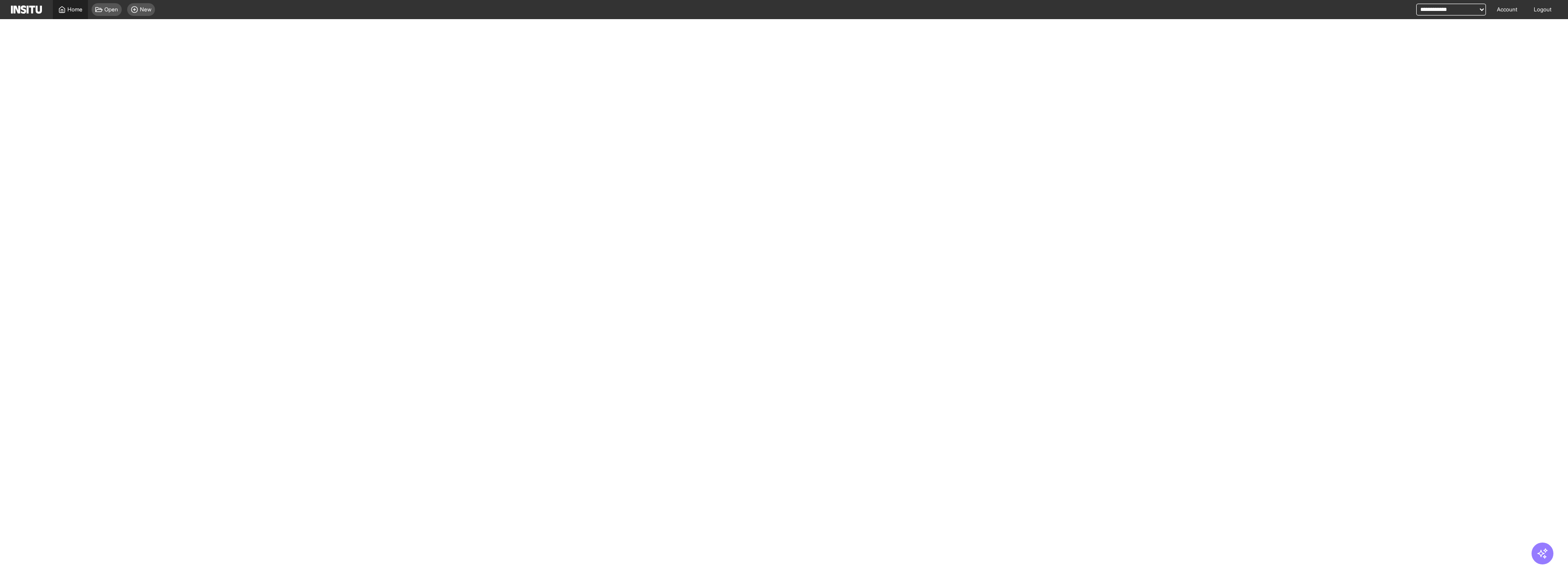 click on "Home" at bounding box center (70, 10) 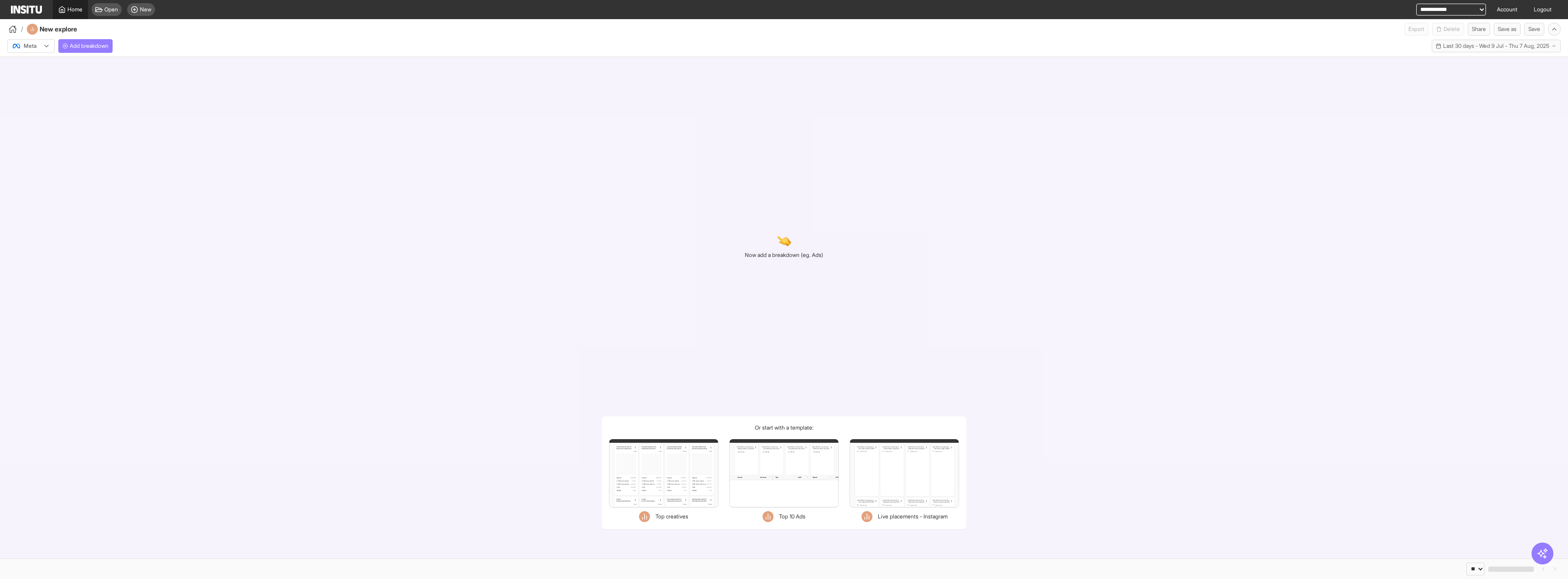 click 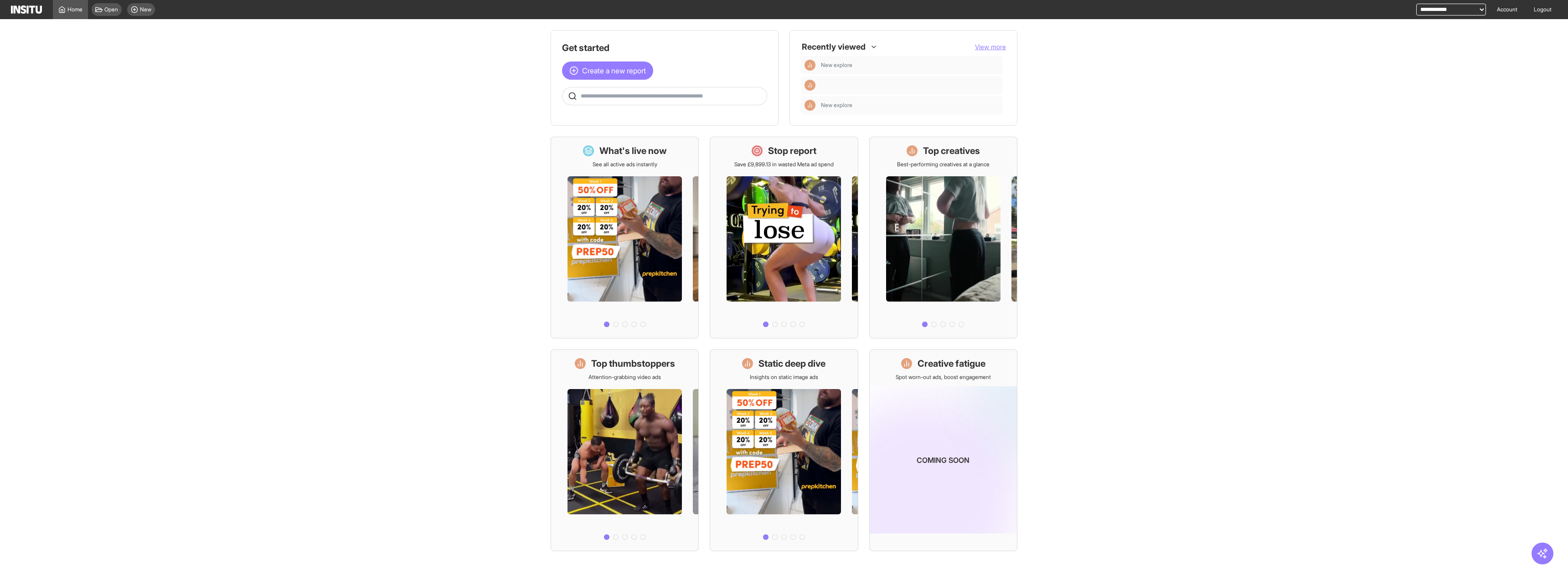 click at bounding box center (665, 96) 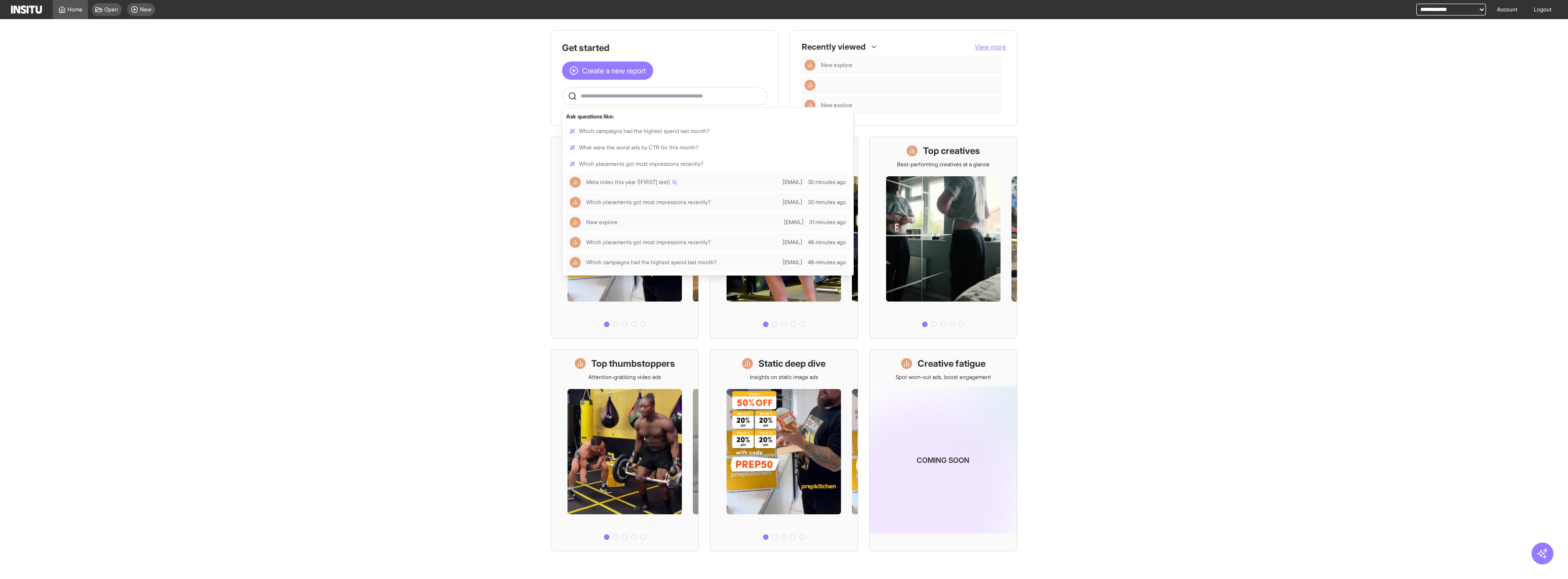 click at bounding box center [672, 96] 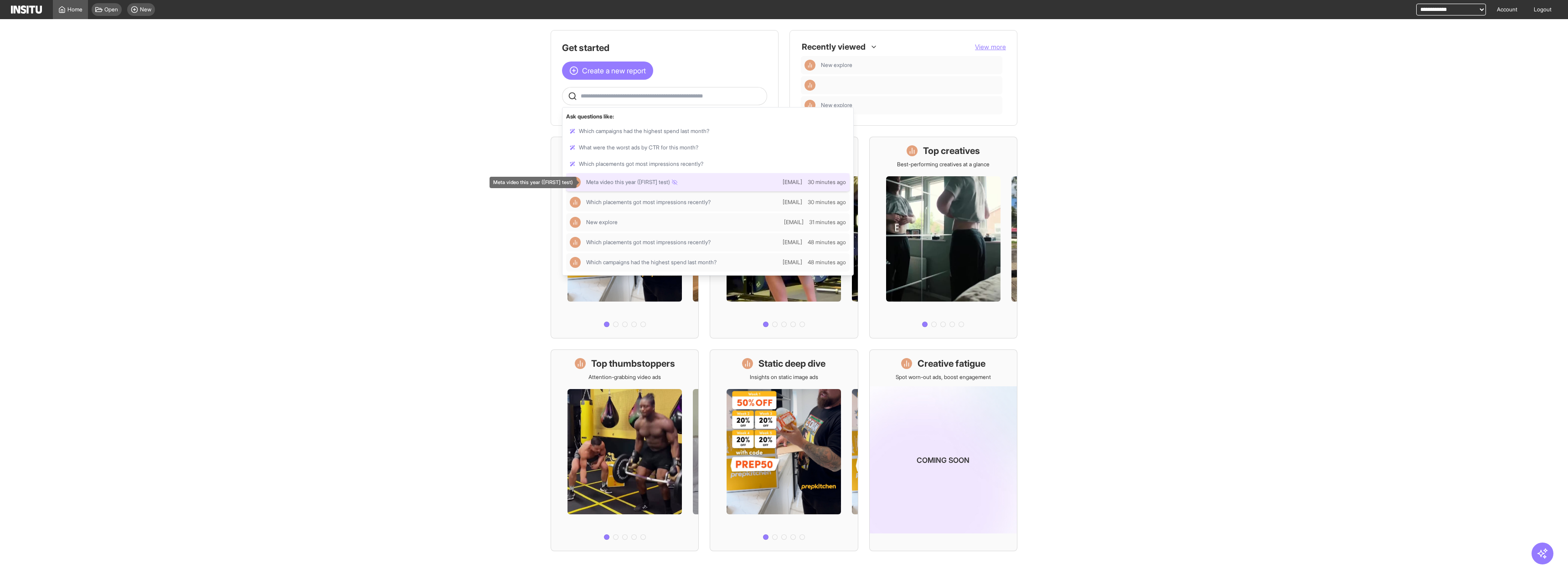 click on "Meta video this year (Nick test)" at bounding box center [632, 182] 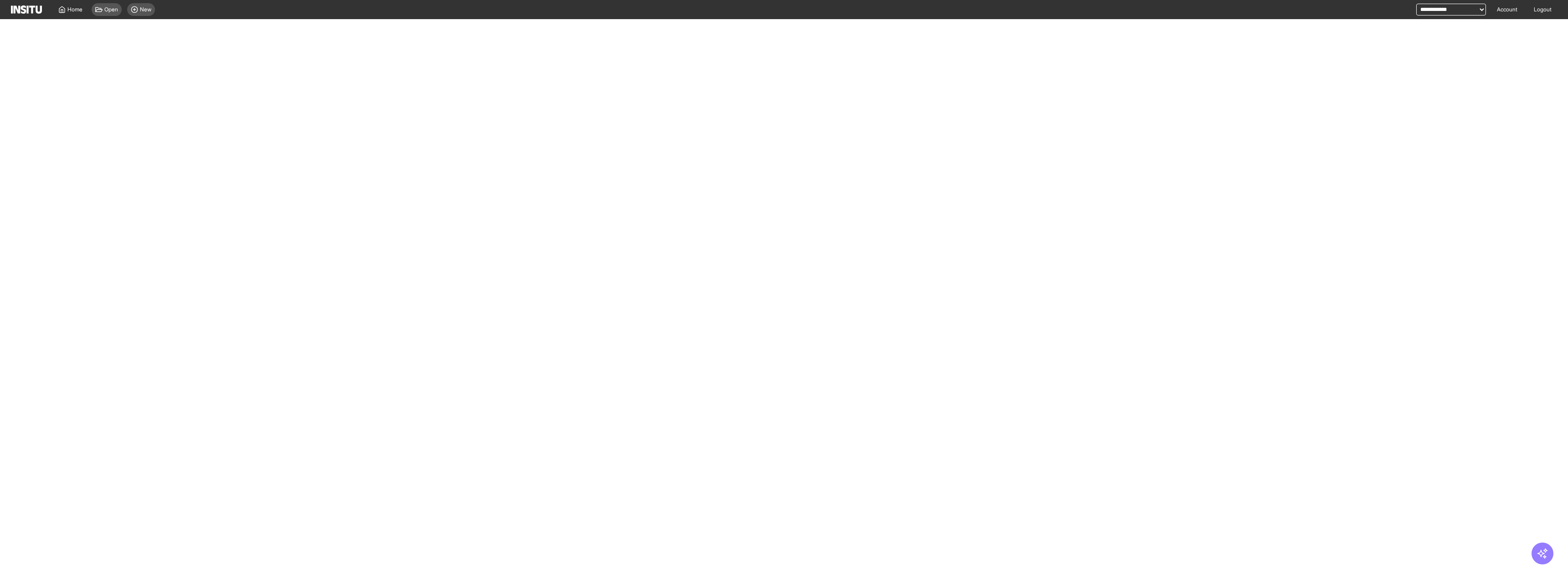 select on "**" 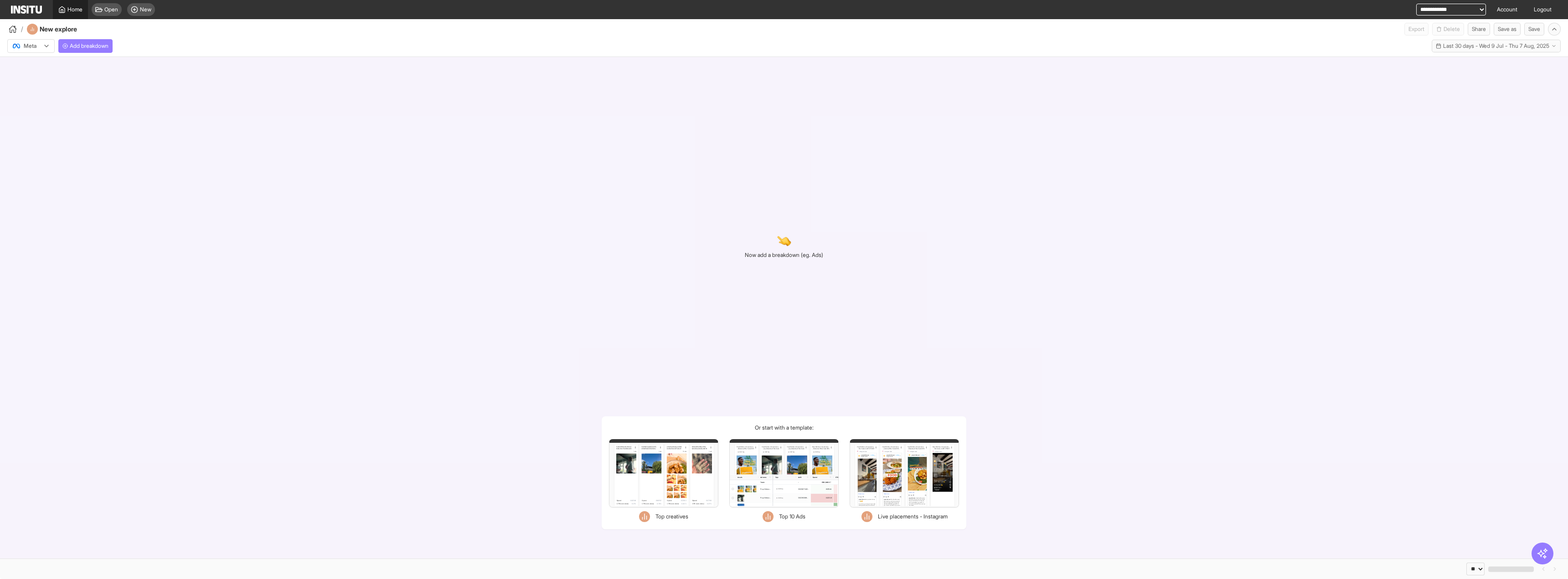 click on "Home" at bounding box center (70, 10) 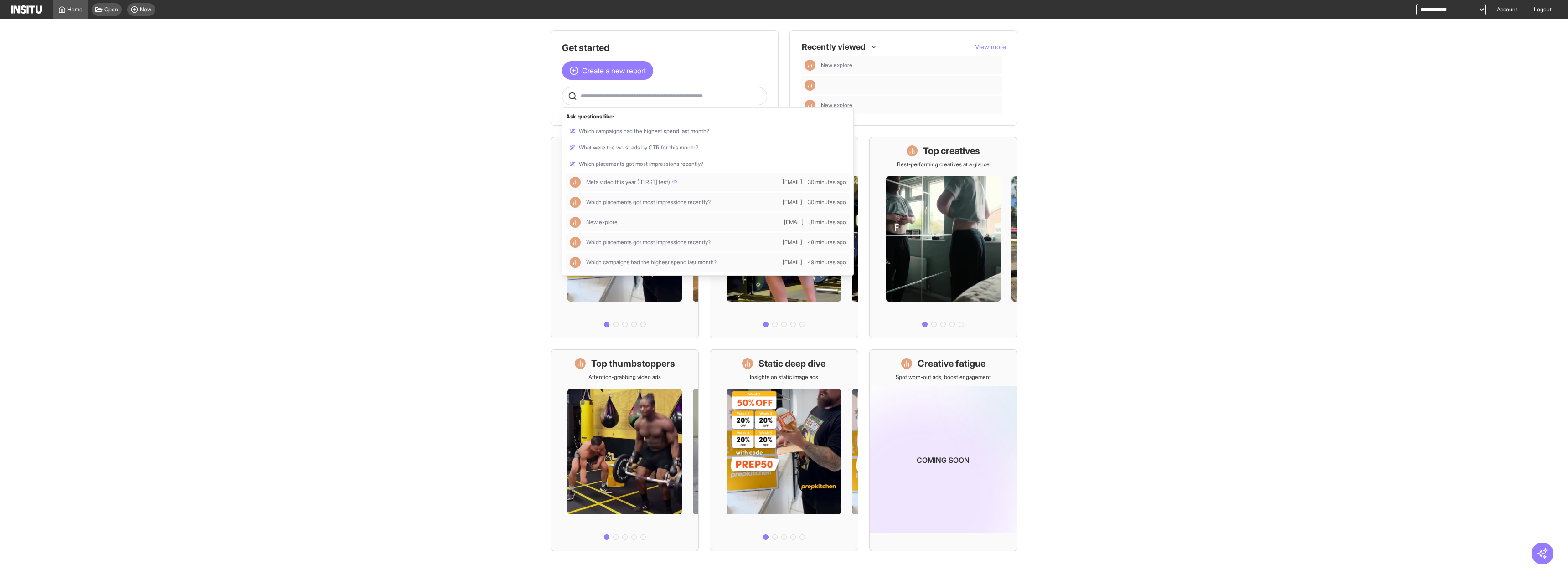 click at bounding box center (672, 96) 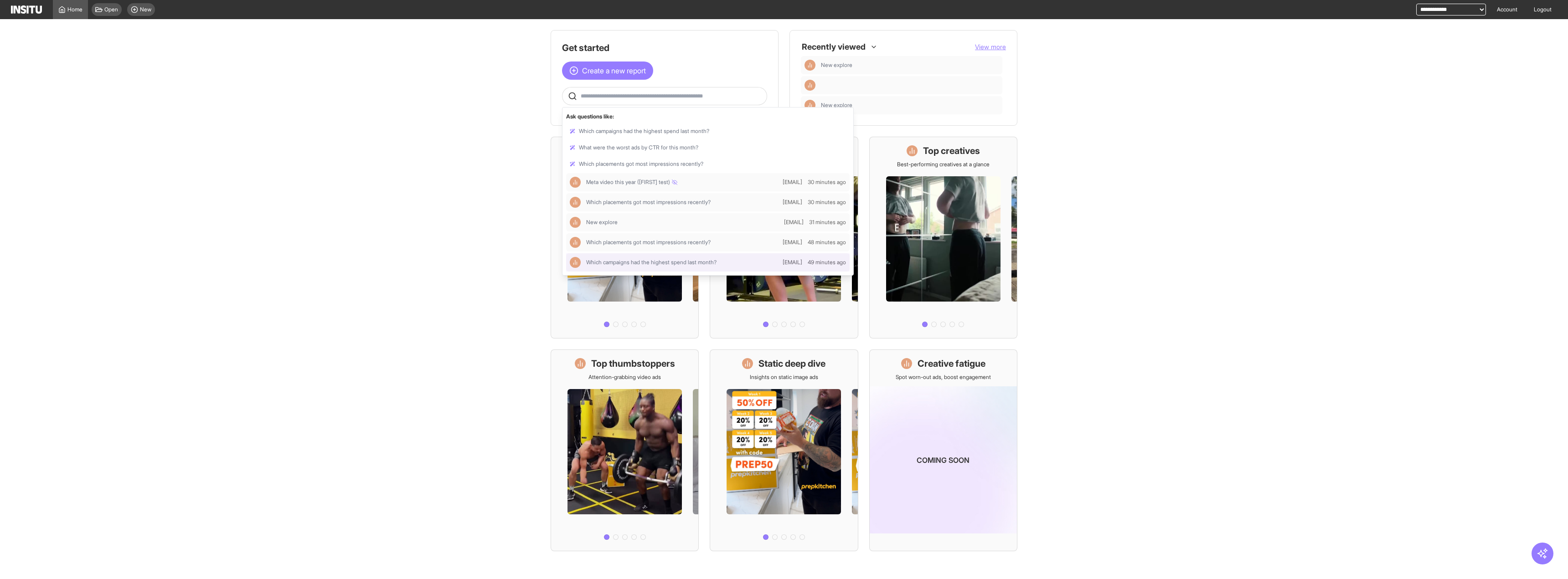 click at bounding box center (708, 262) 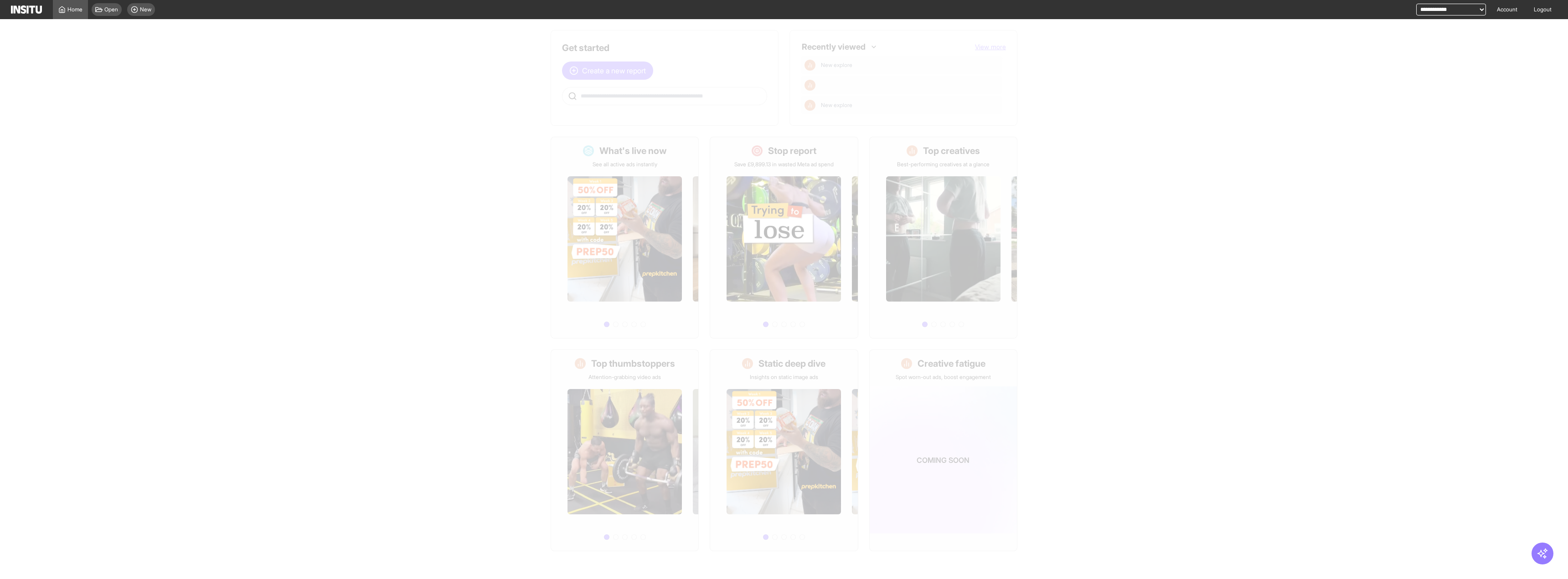 select on "**" 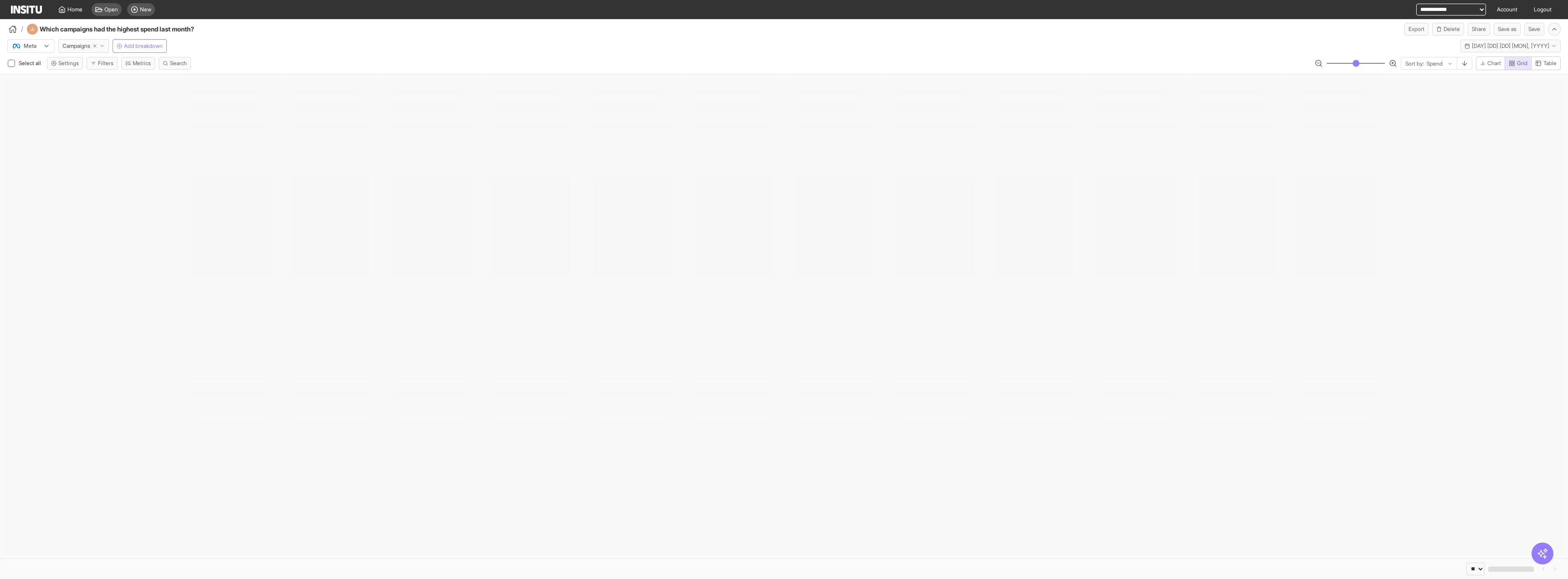 click on "/ Which campaigns had the highest spend last month? Export Delete Share Save as Save" at bounding box center [784, 27] 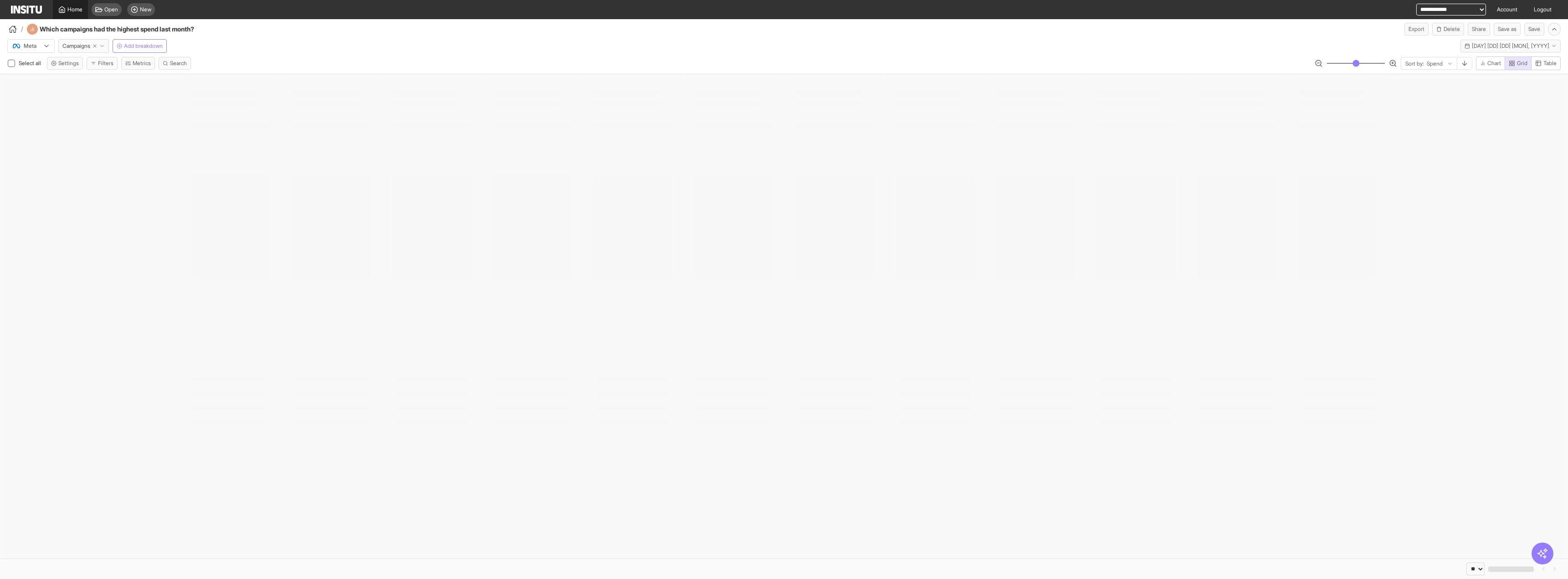 click on "Home" at bounding box center (75, 10) 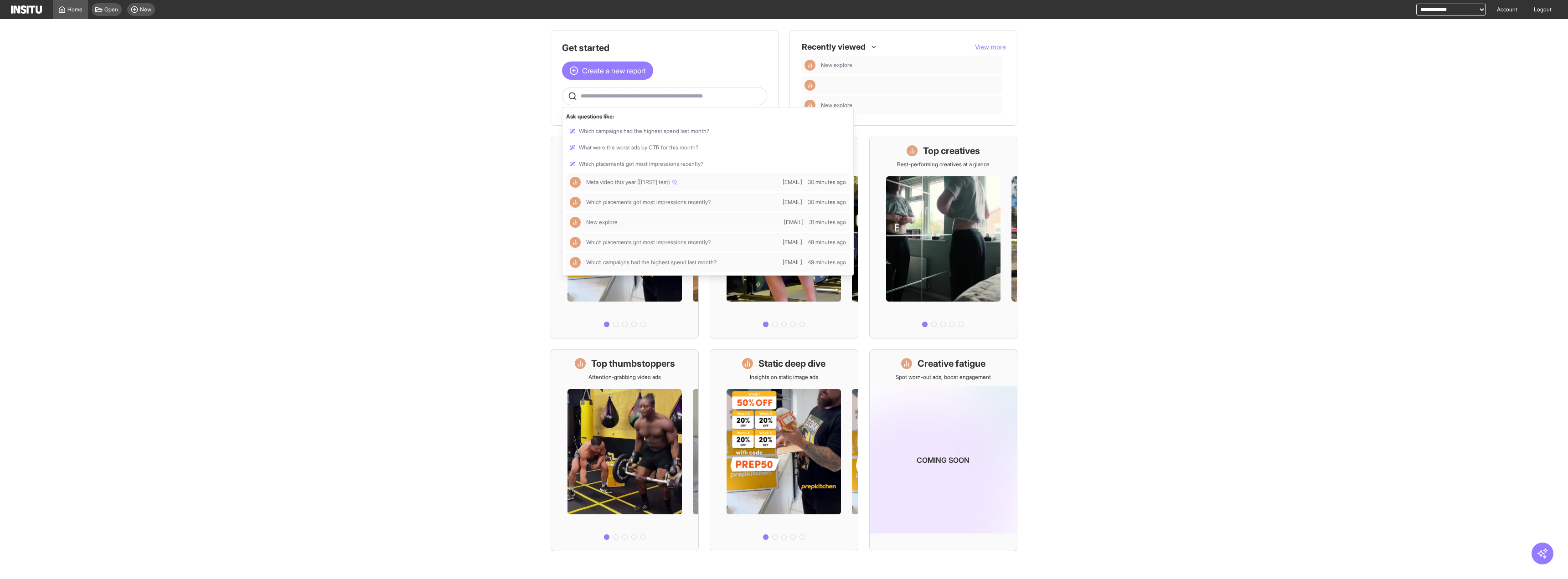 click at bounding box center (672, 96) 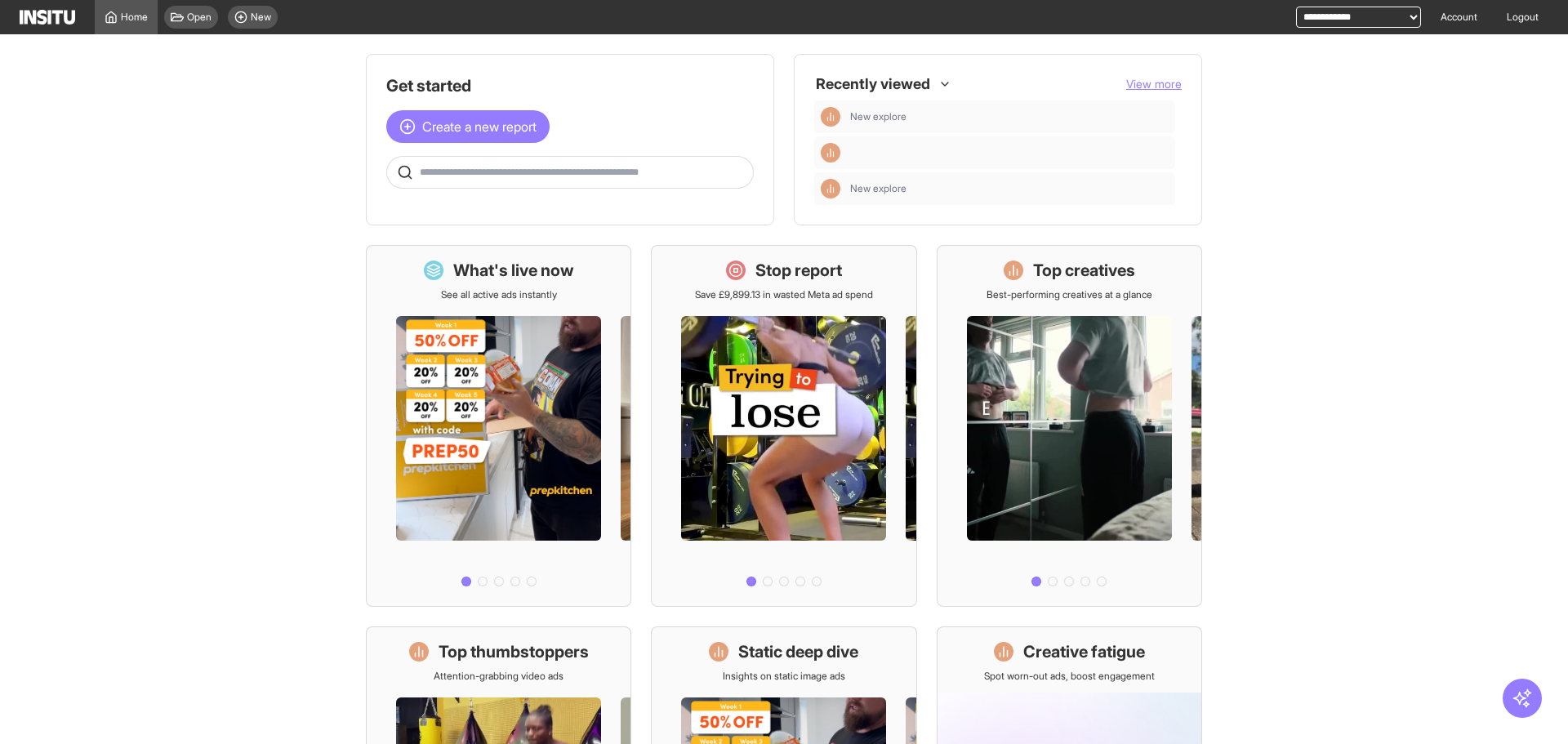 click at bounding box center [570, 172] 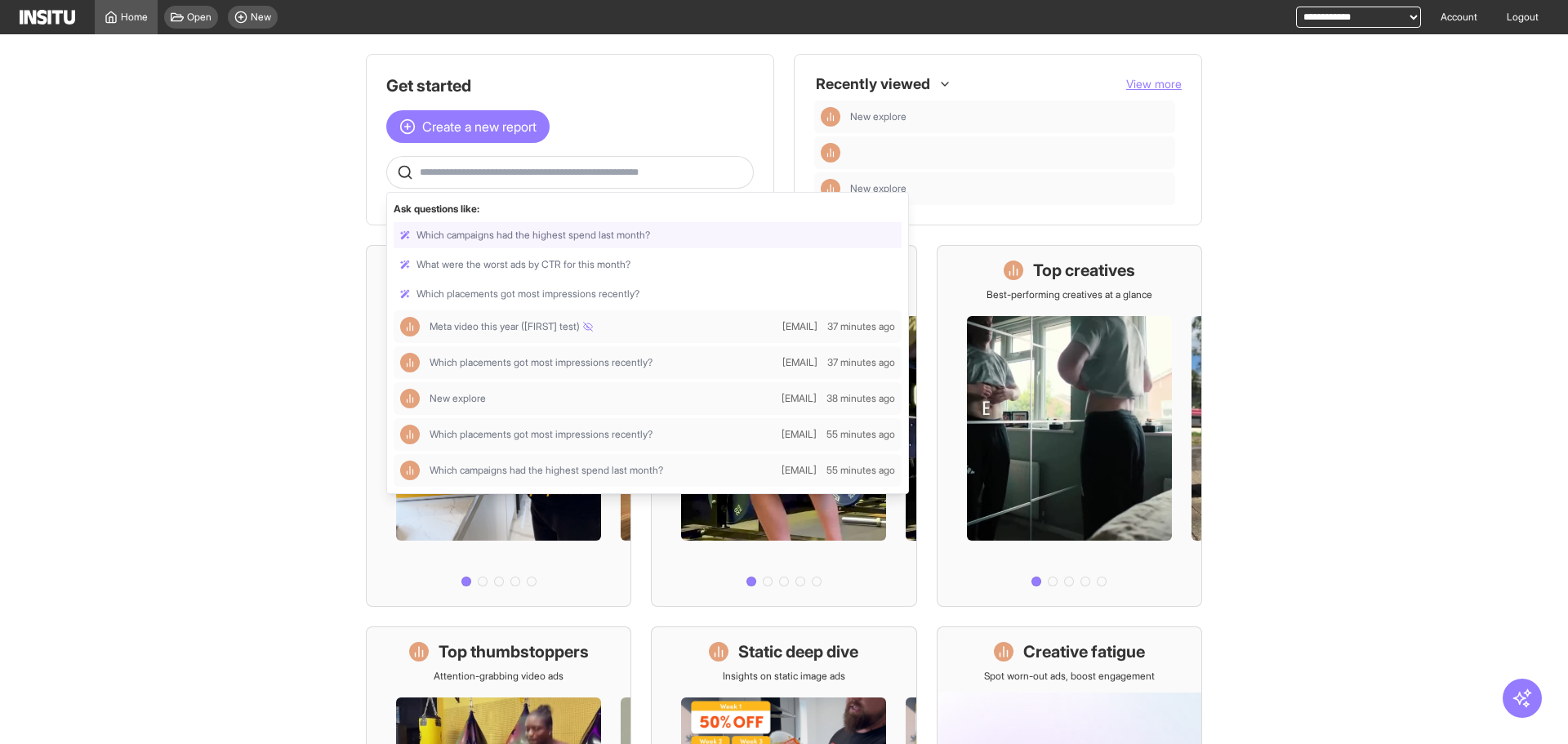 click at bounding box center (583, 172) 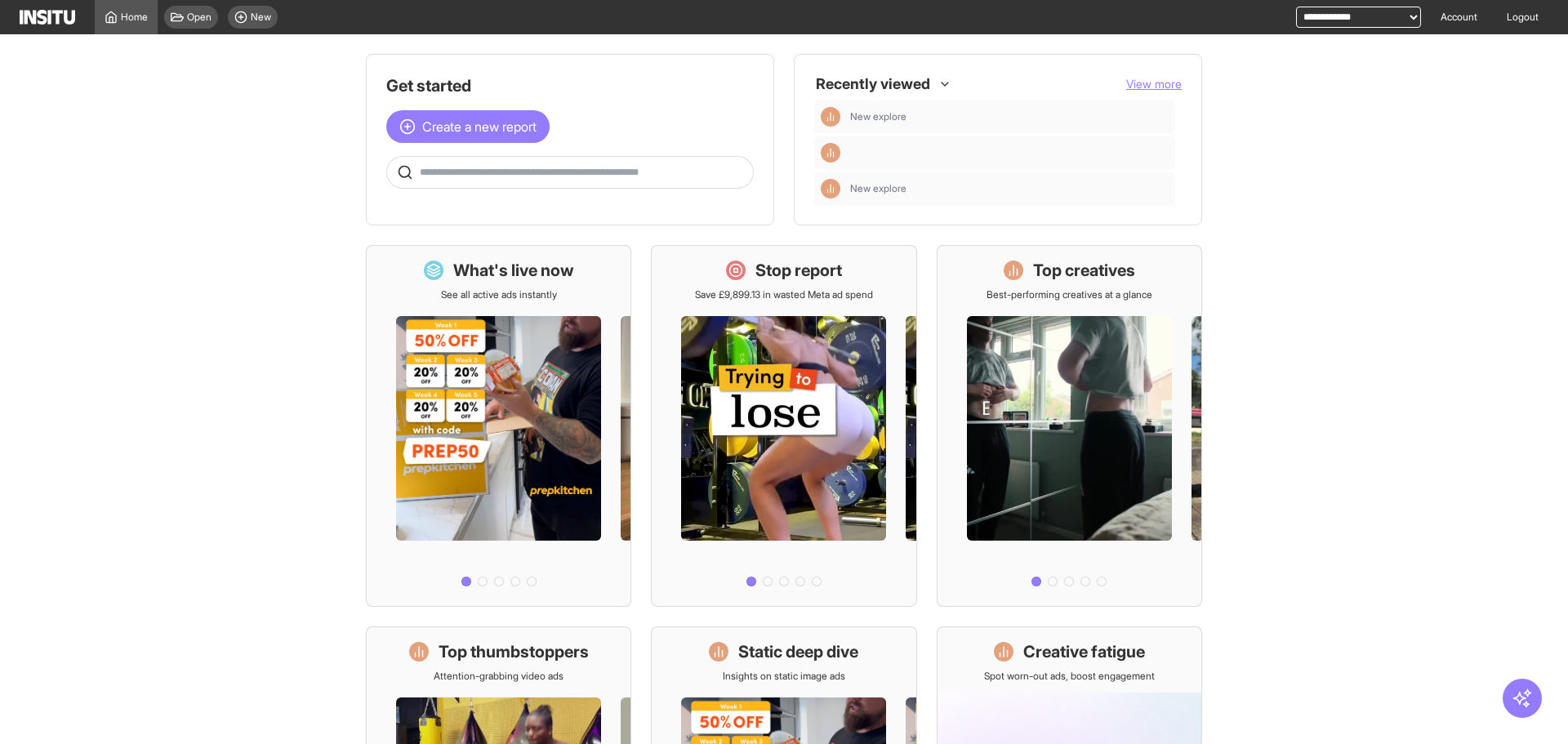 drag, startPoint x: 505, startPoint y: 344, endPoint x: 175, endPoint y: 236, distance: 347.22327 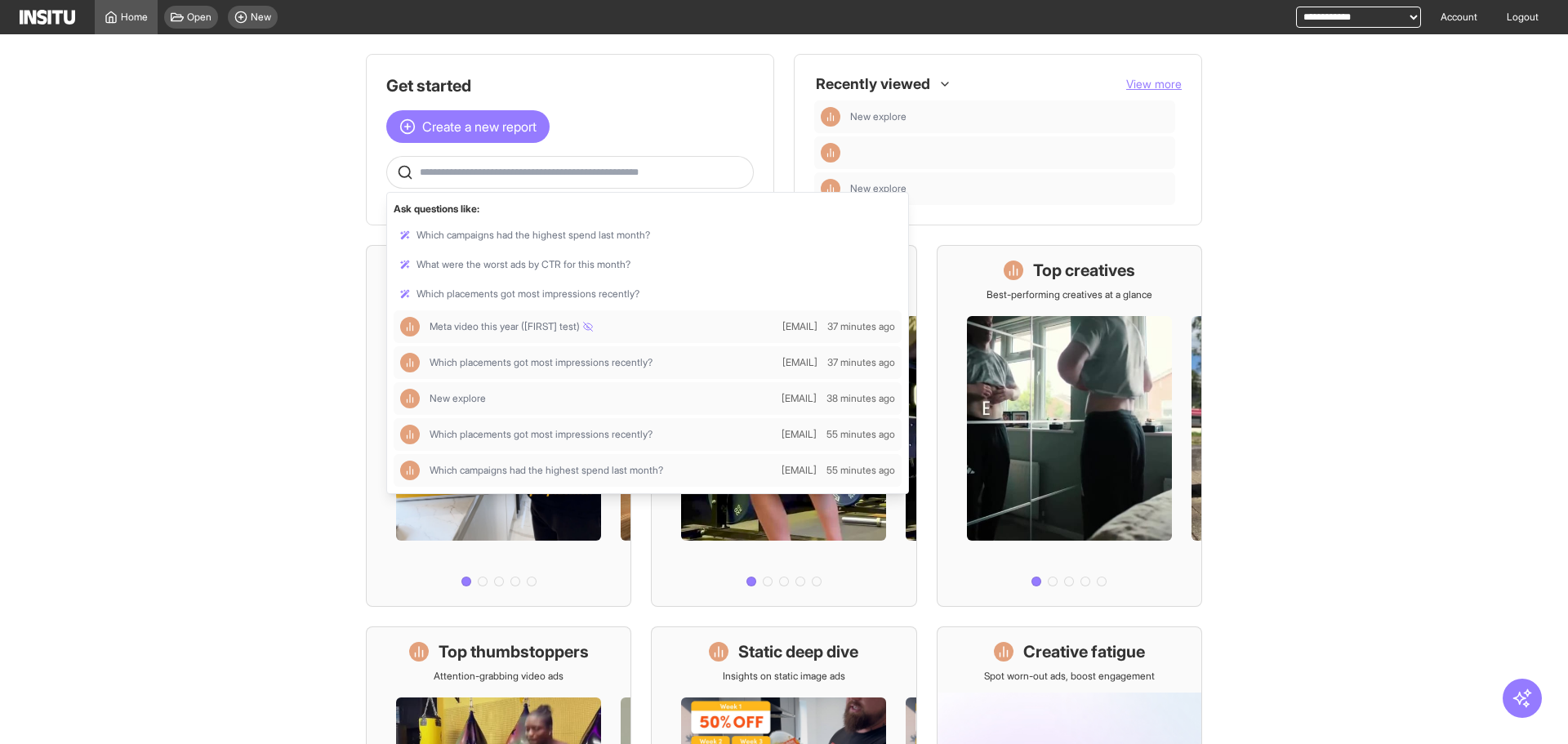click on "Ask questions like: Which campaigns had the highest spend last month? What were the worst ads by CTR for this month? Which placements got most impressions recently? Meta video this year (Nick test) nick@insitu.so 37 minutes ago Which placements got most impressions recently? phil@insitu.so 37 minutes ago New explore nick@insitu.so 38 minutes ago Which placements got most impressions recently? phil@insitu.so 55 minutes ago Which campaigns had the highest spend last month? phil@insitu.so 55 minutes ago" at bounding box center (648, 343) 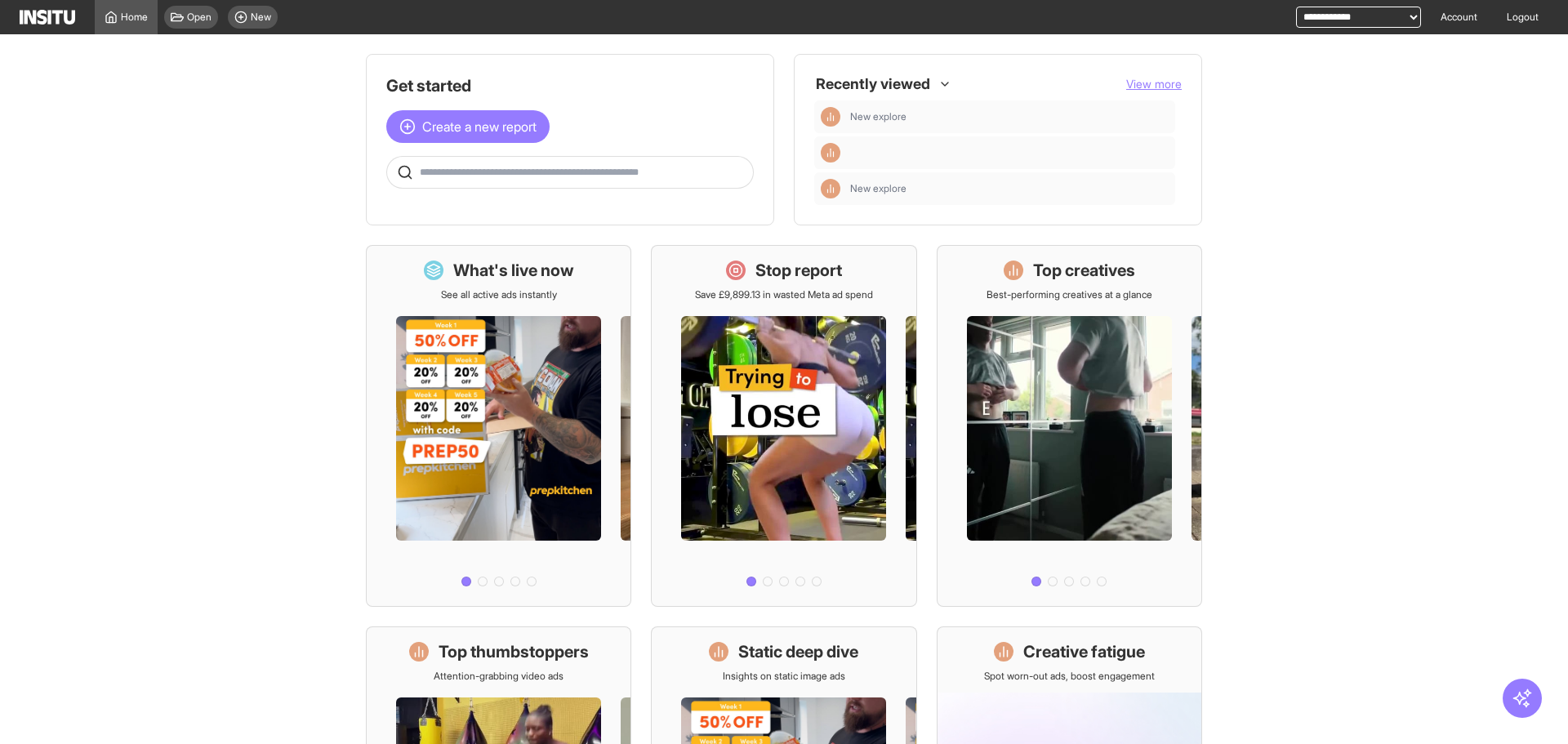 click at bounding box center [583, 172] 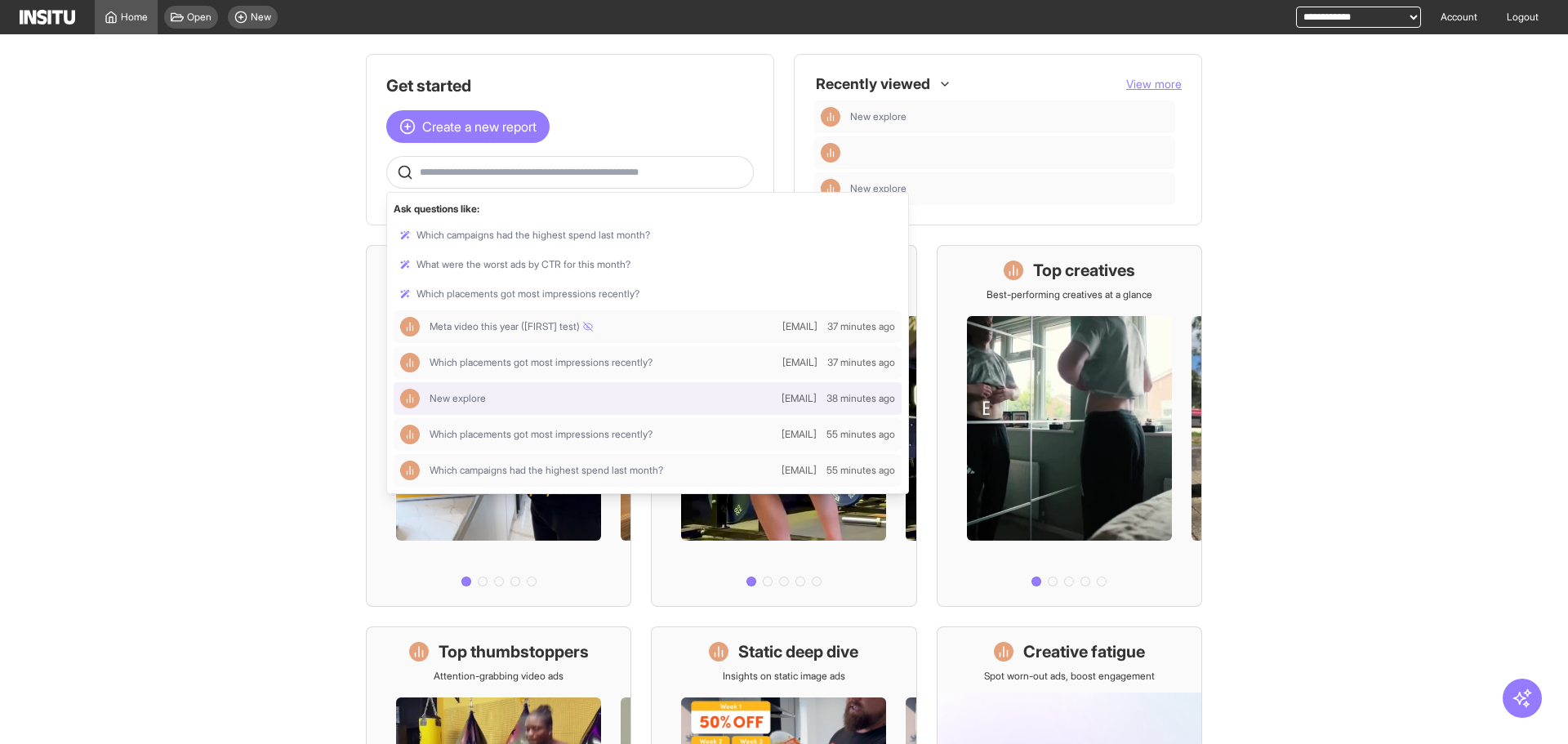 click at bounding box center (648, 399) 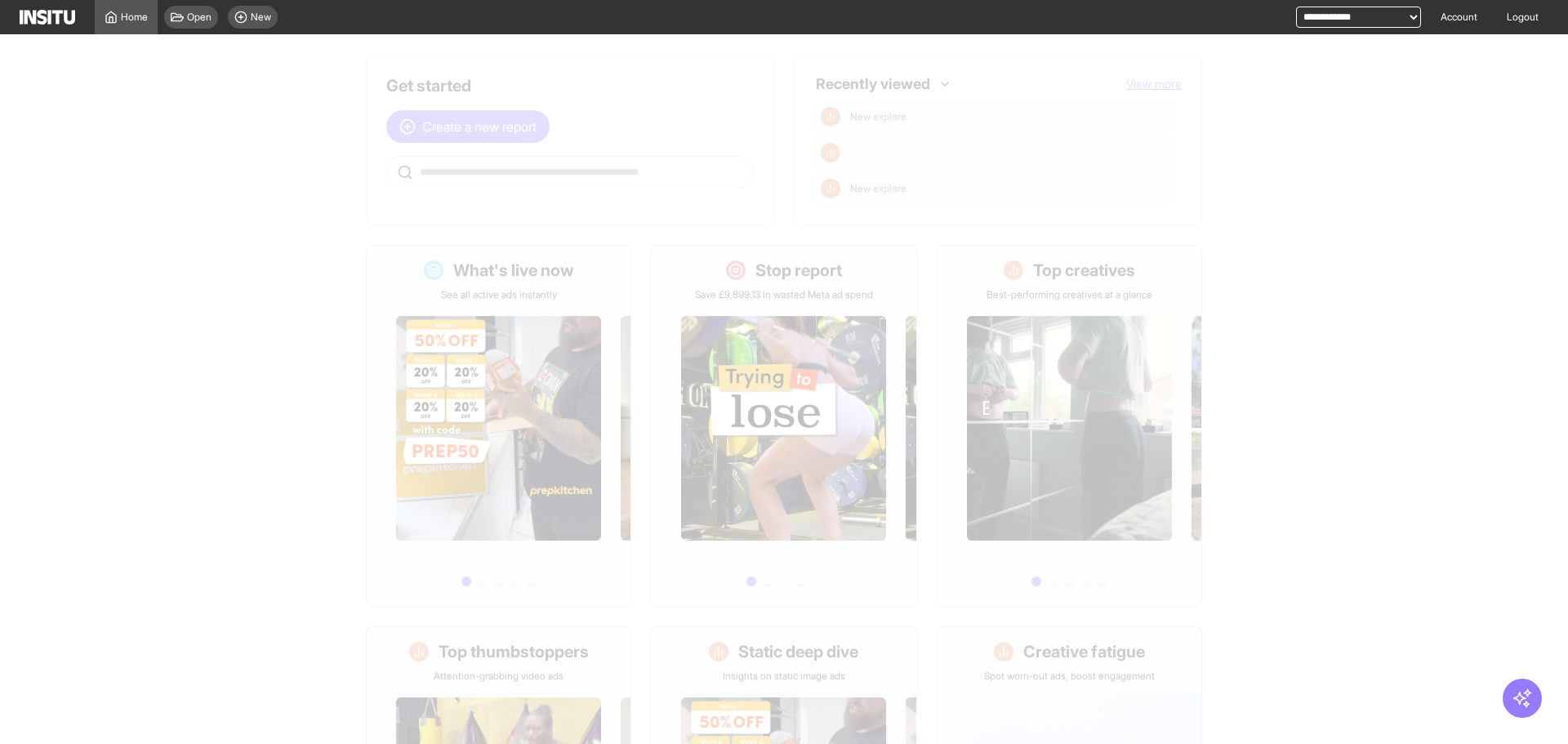 select on "**" 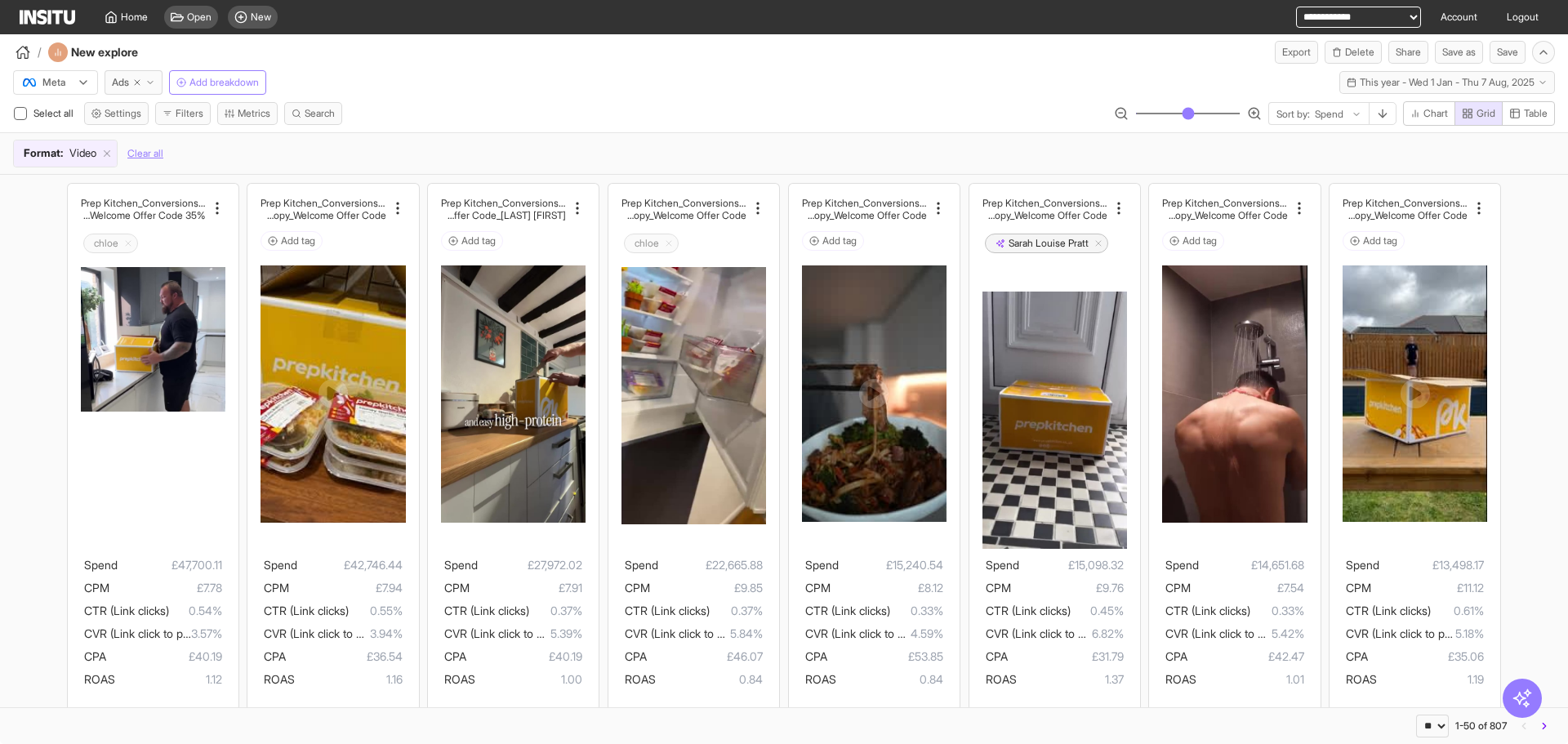 click at bounding box center [23, 52] 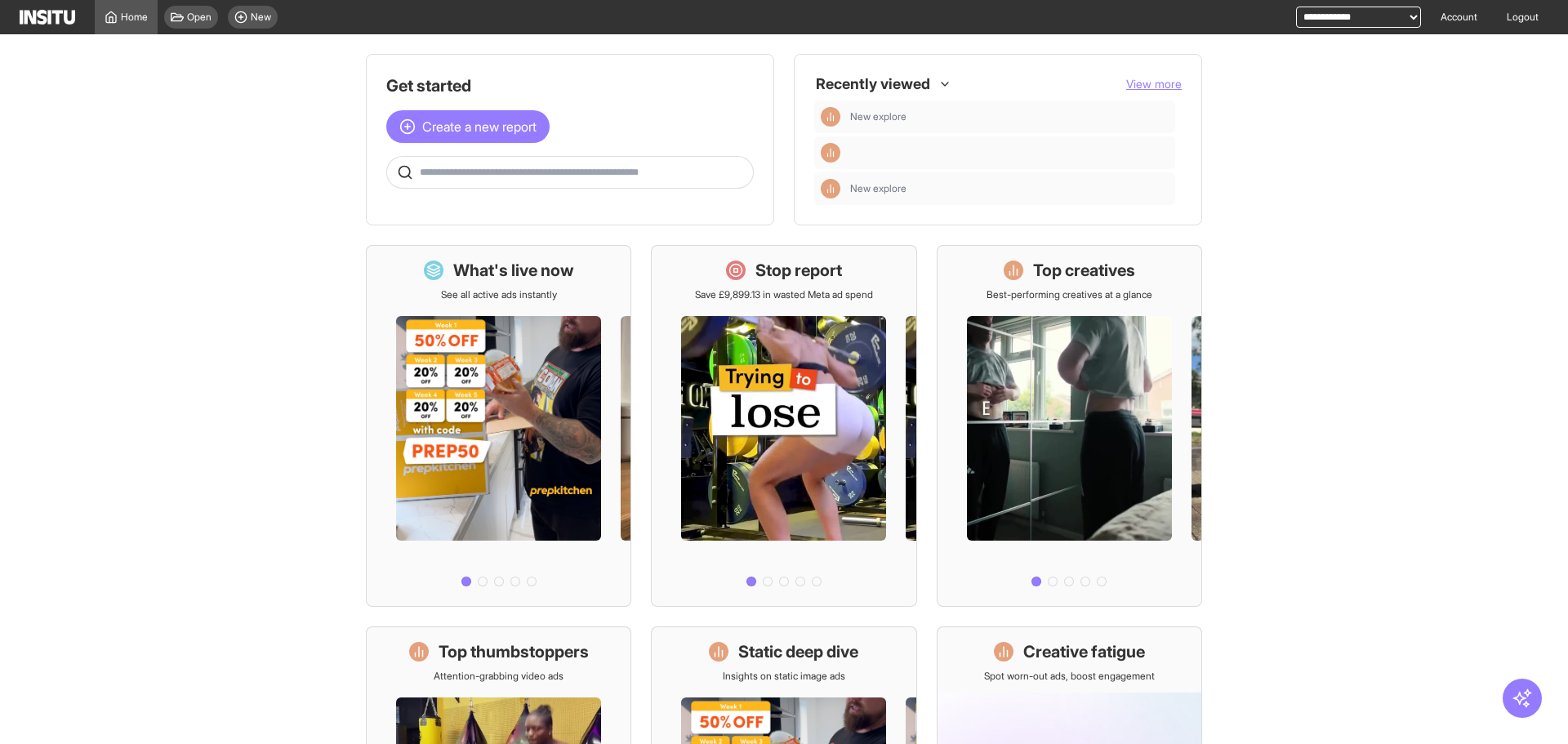click at bounding box center [583, 172] 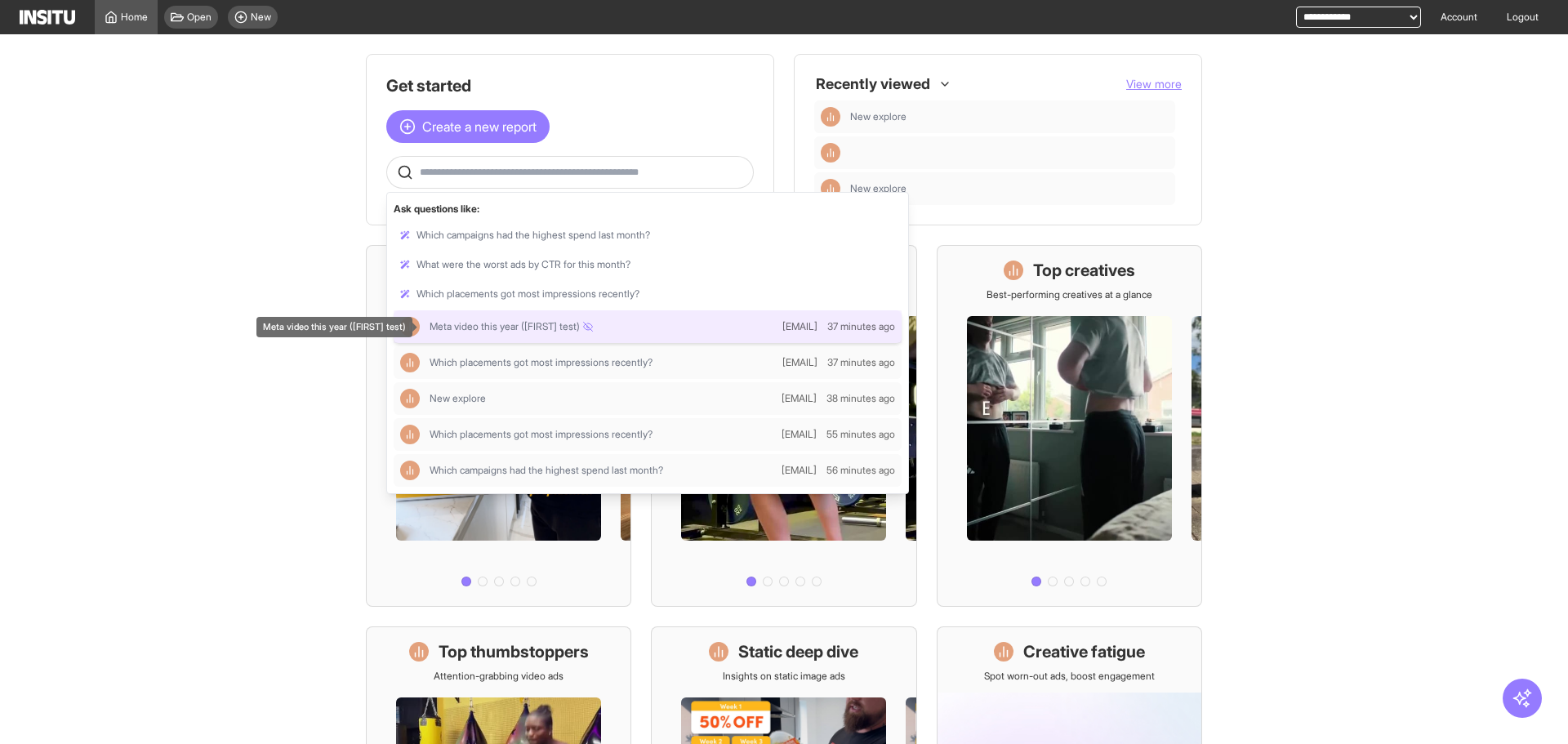click on "Meta video this year (Nick test)" at bounding box center (511, 327) 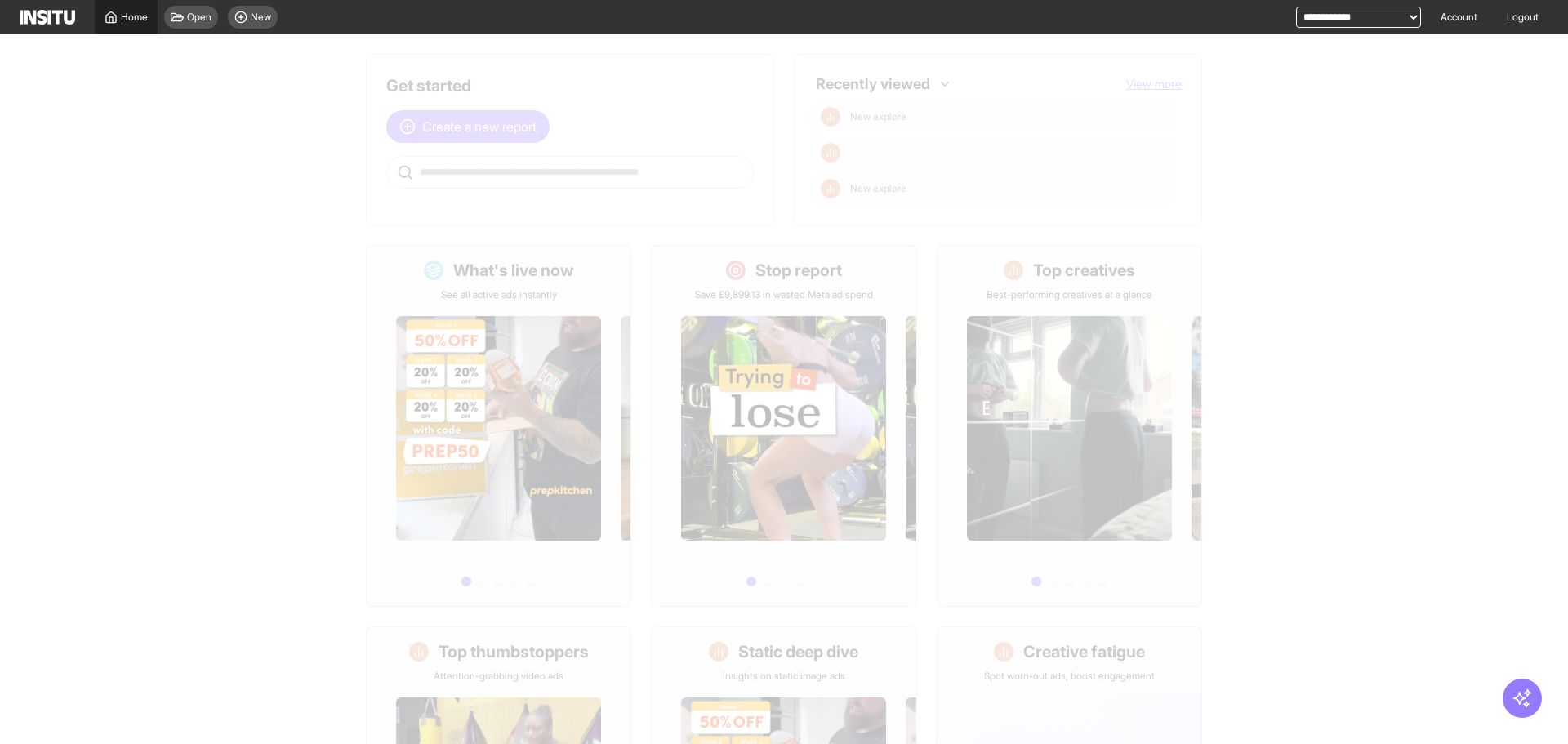 click on "Home" at bounding box center (134, 17) 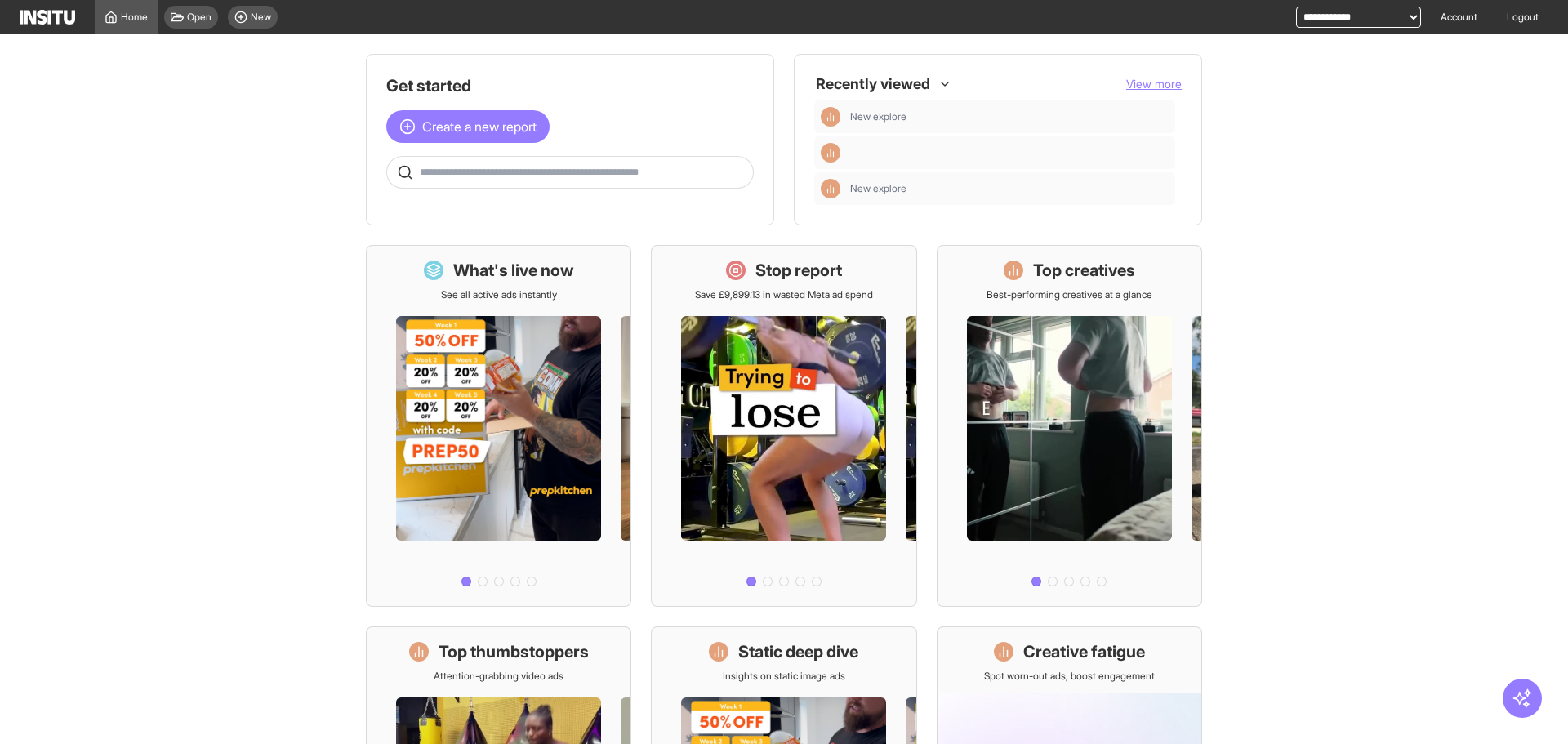 click at bounding box center [570, 172] 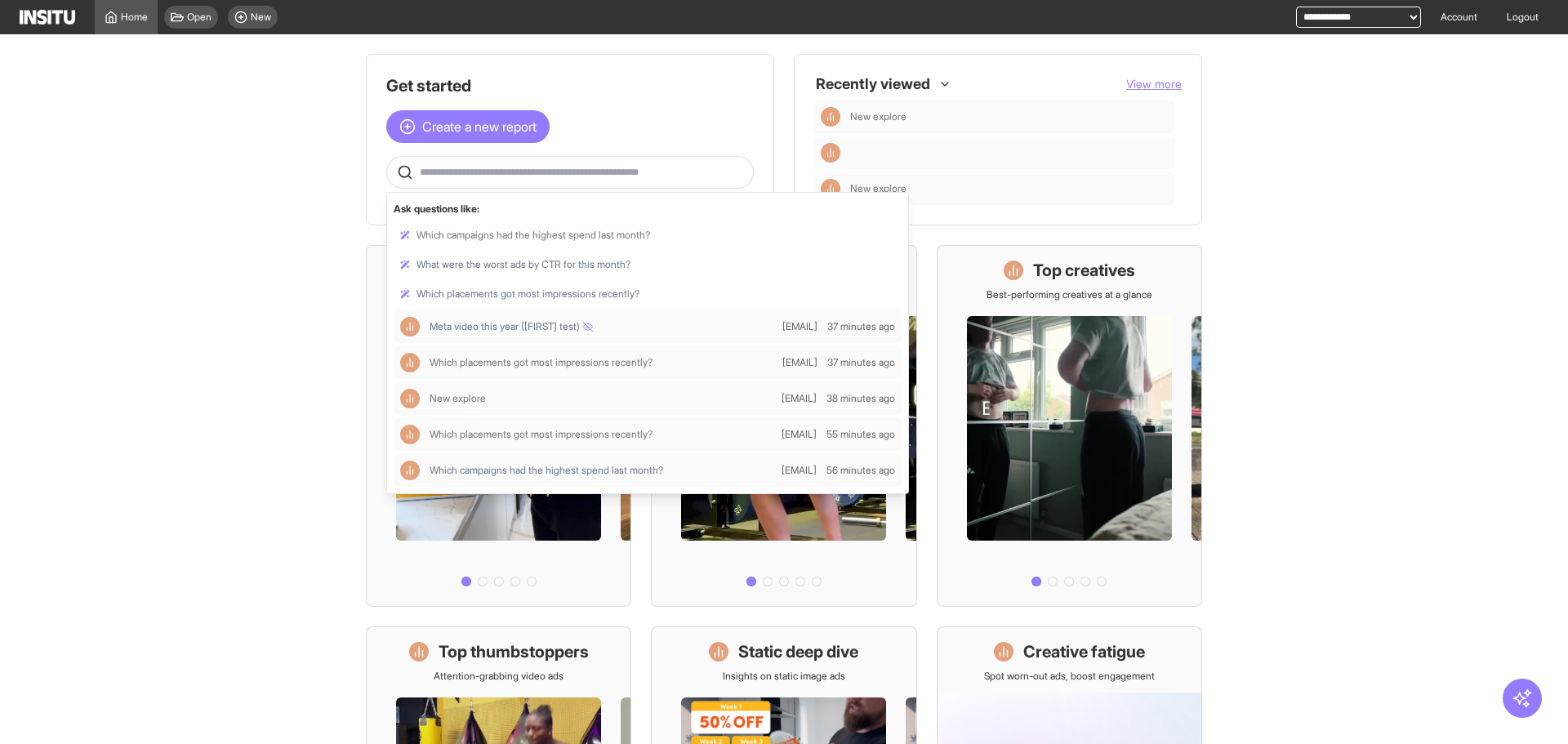 click at bounding box center [583, 172] 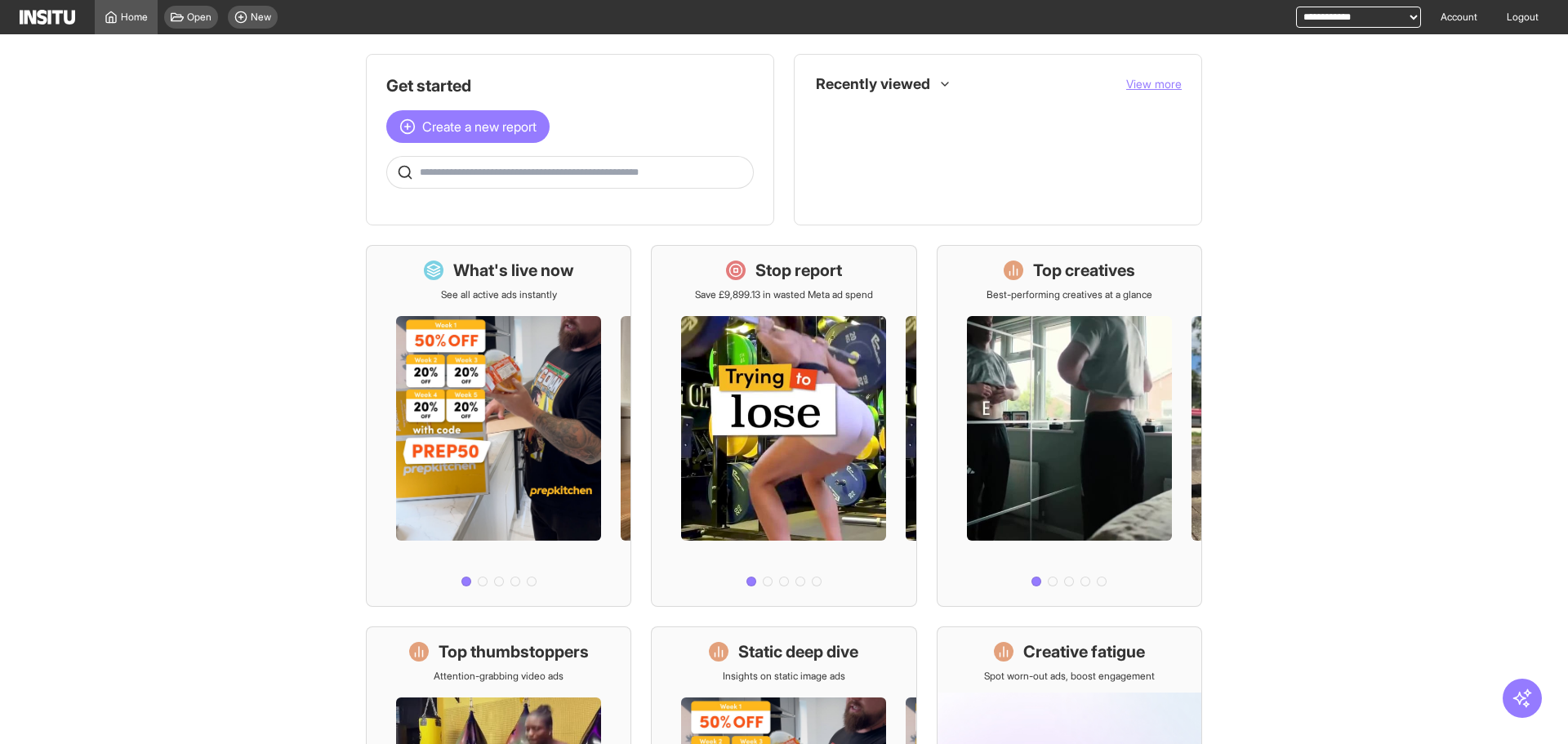 scroll, scrollTop: 0, scrollLeft: 0, axis: both 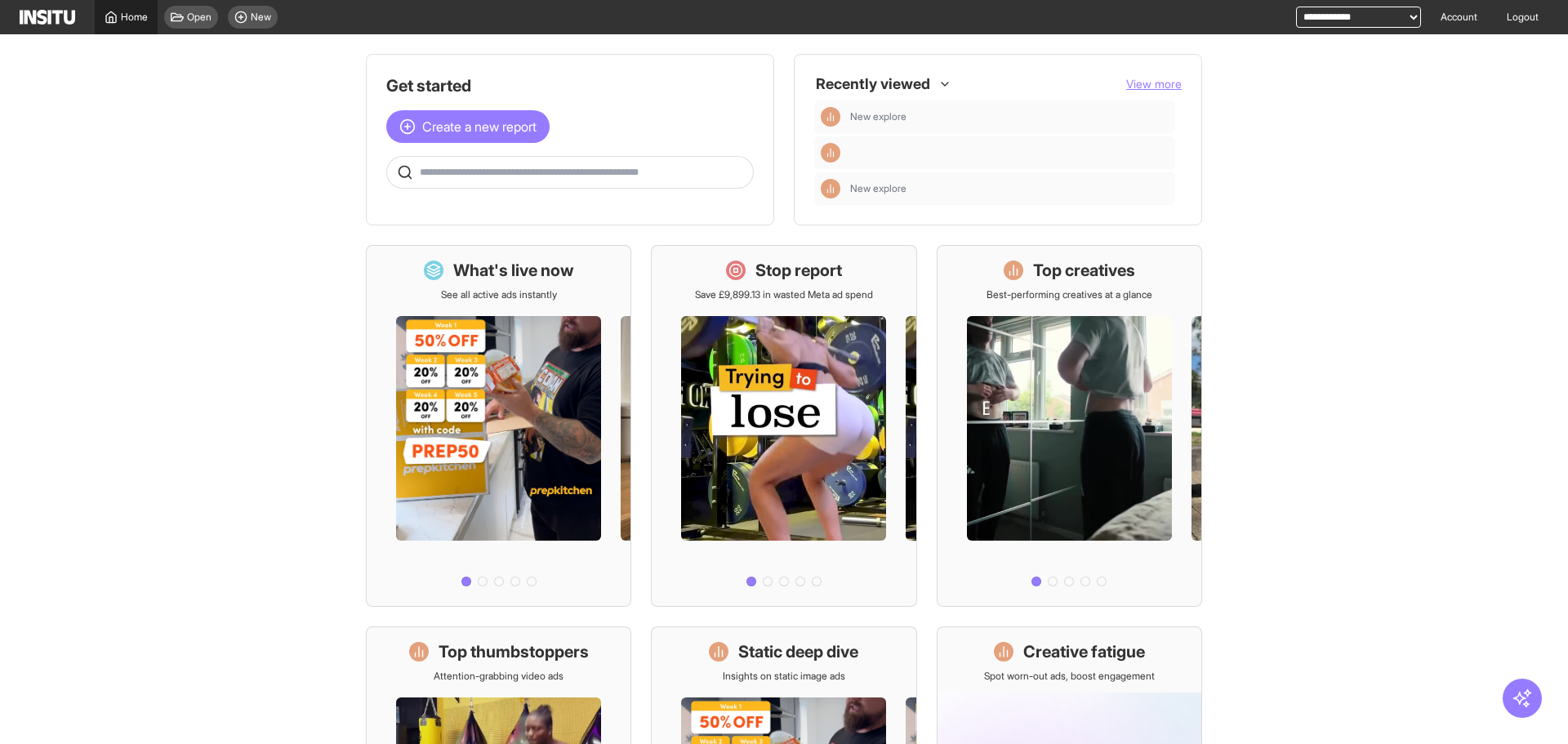 click on "Home" at bounding box center (126, 17) 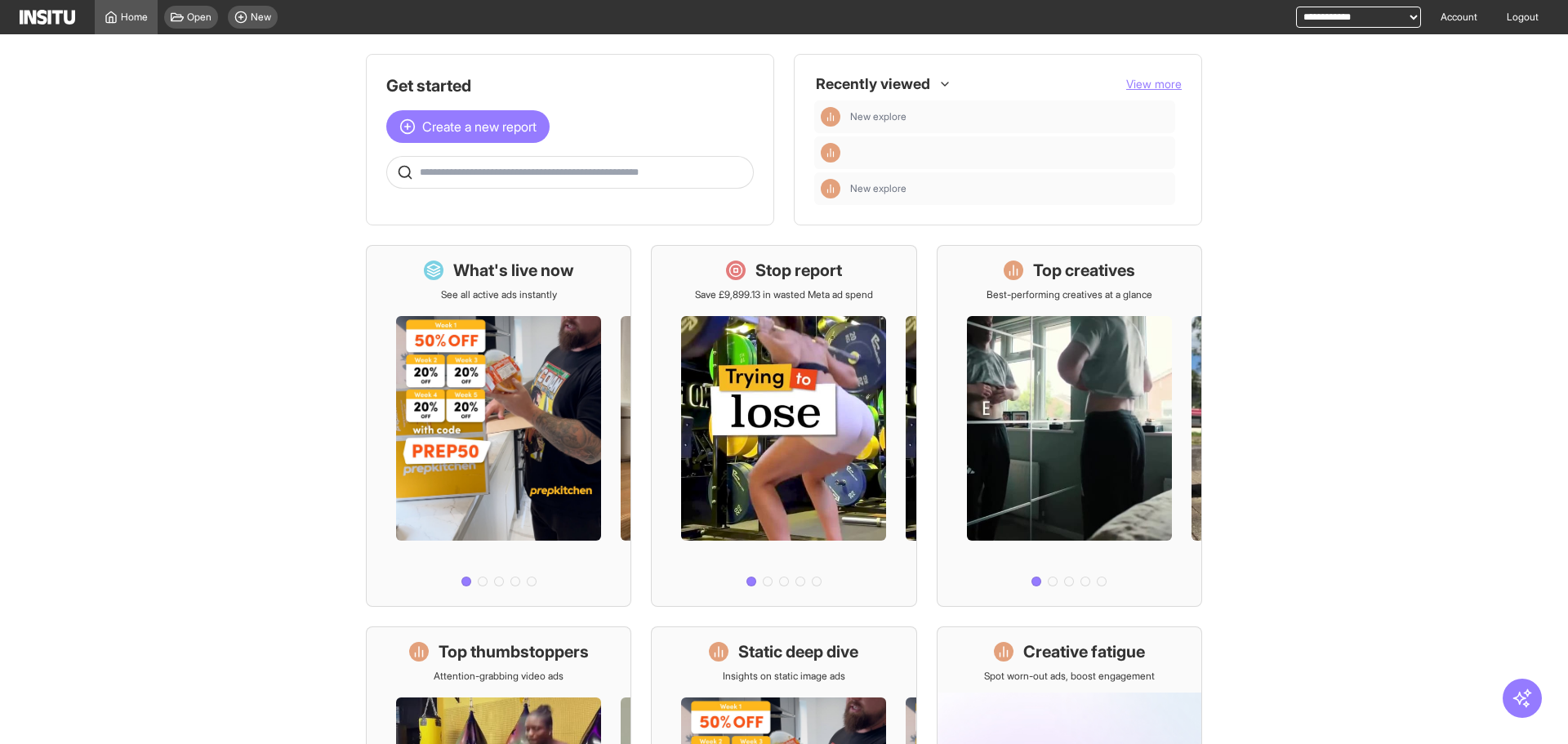 click at bounding box center (583, 172) 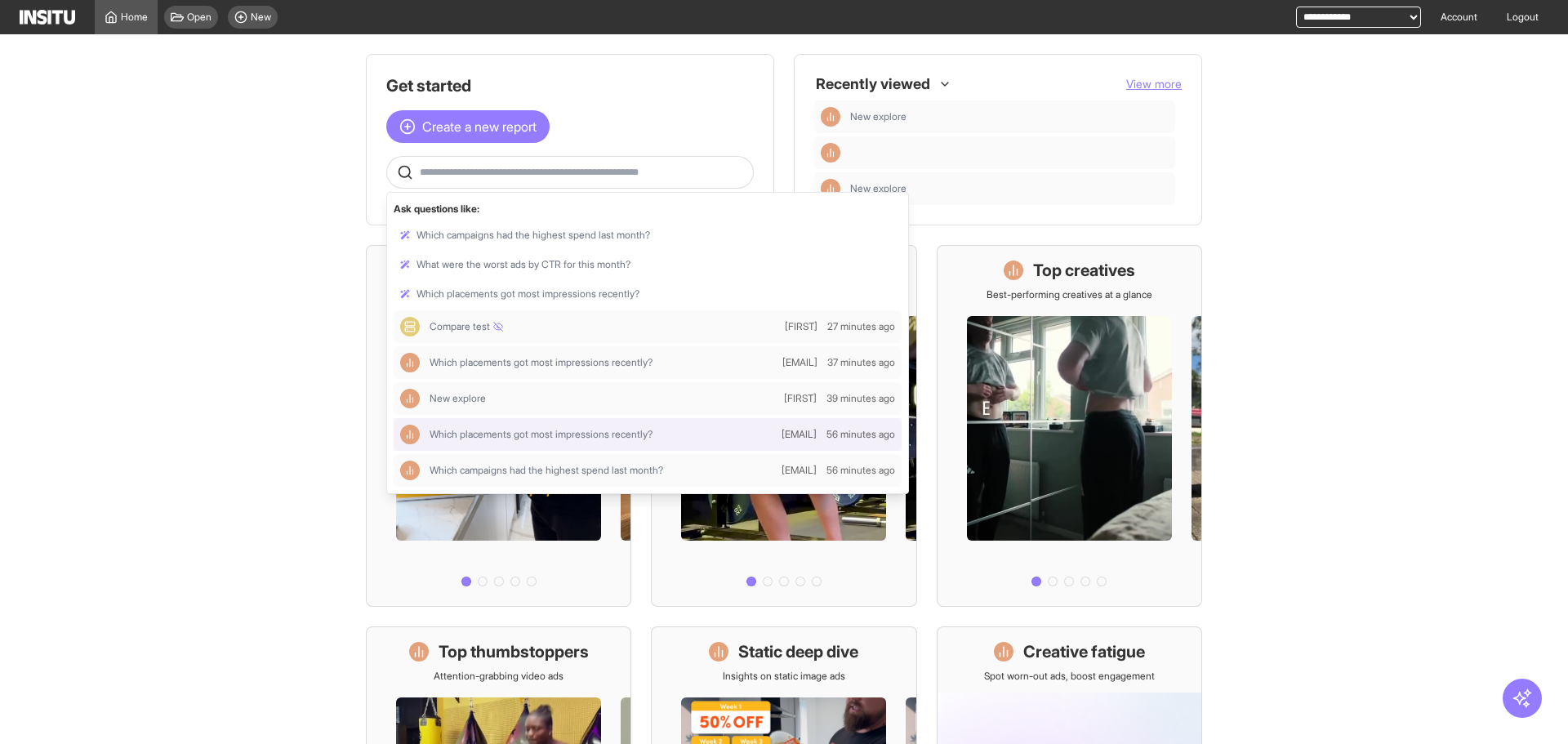 click at bounding box center [648, 434] 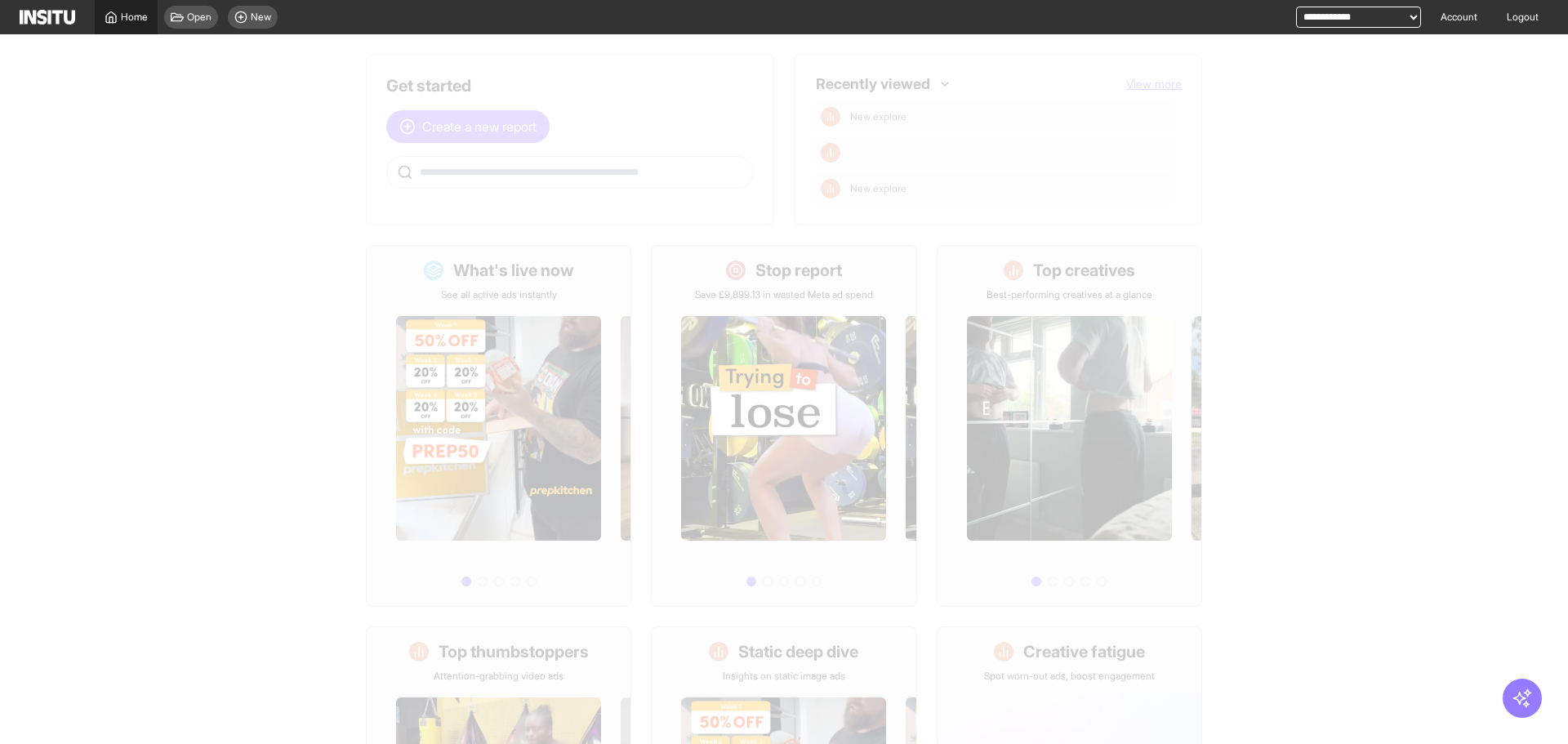 select on "**" 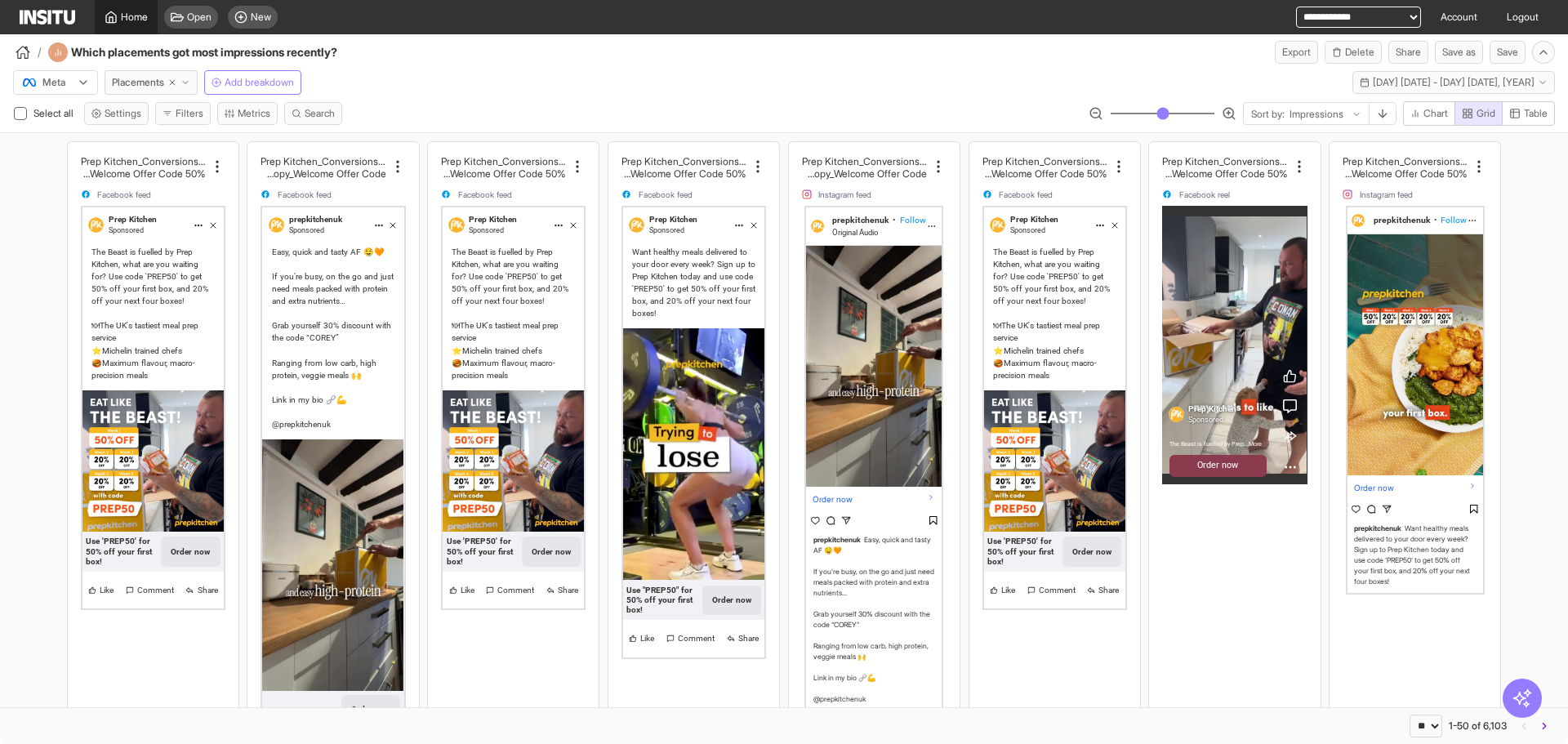 click on "Home" at bounding box center [126, 17] 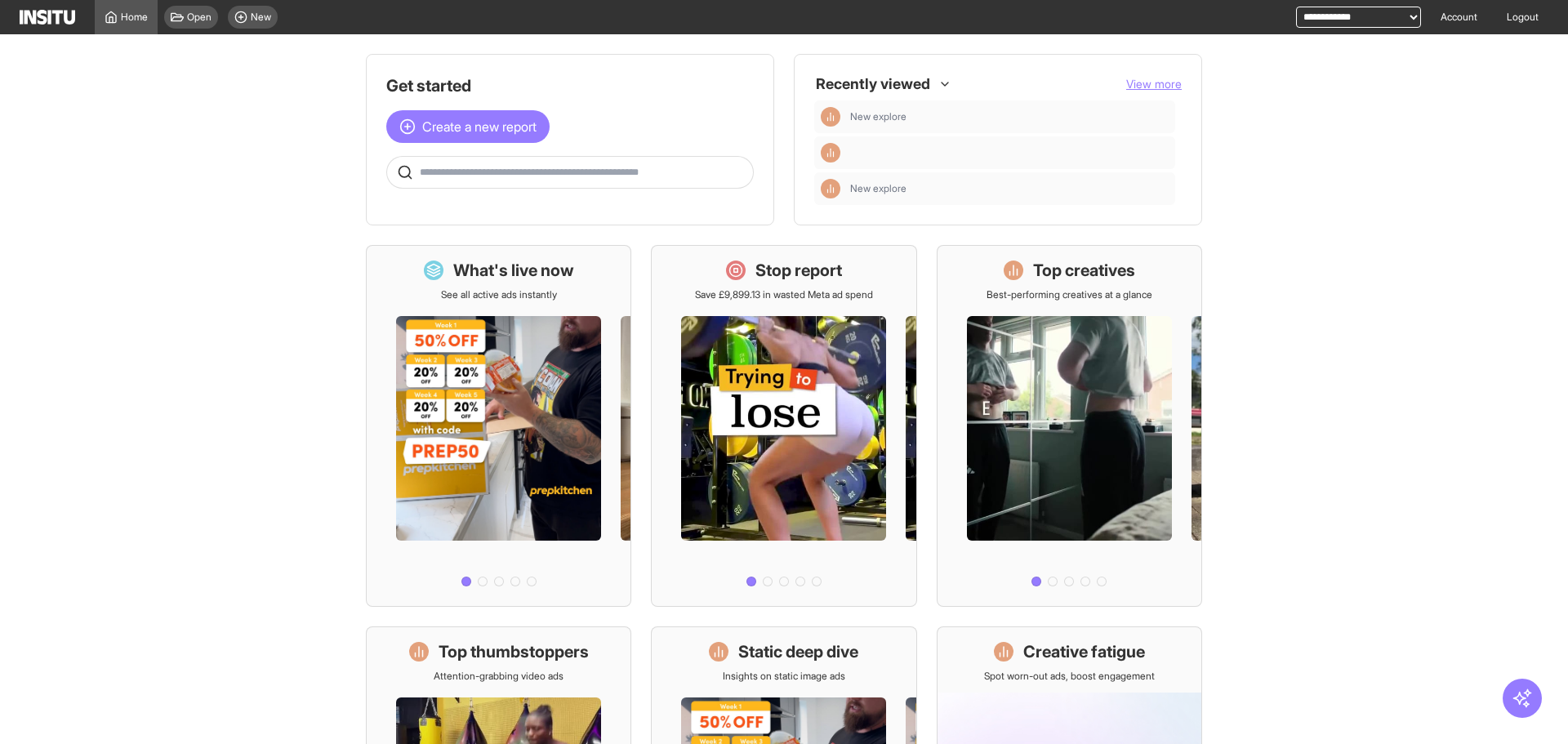 click at bounding box center [570, 172] 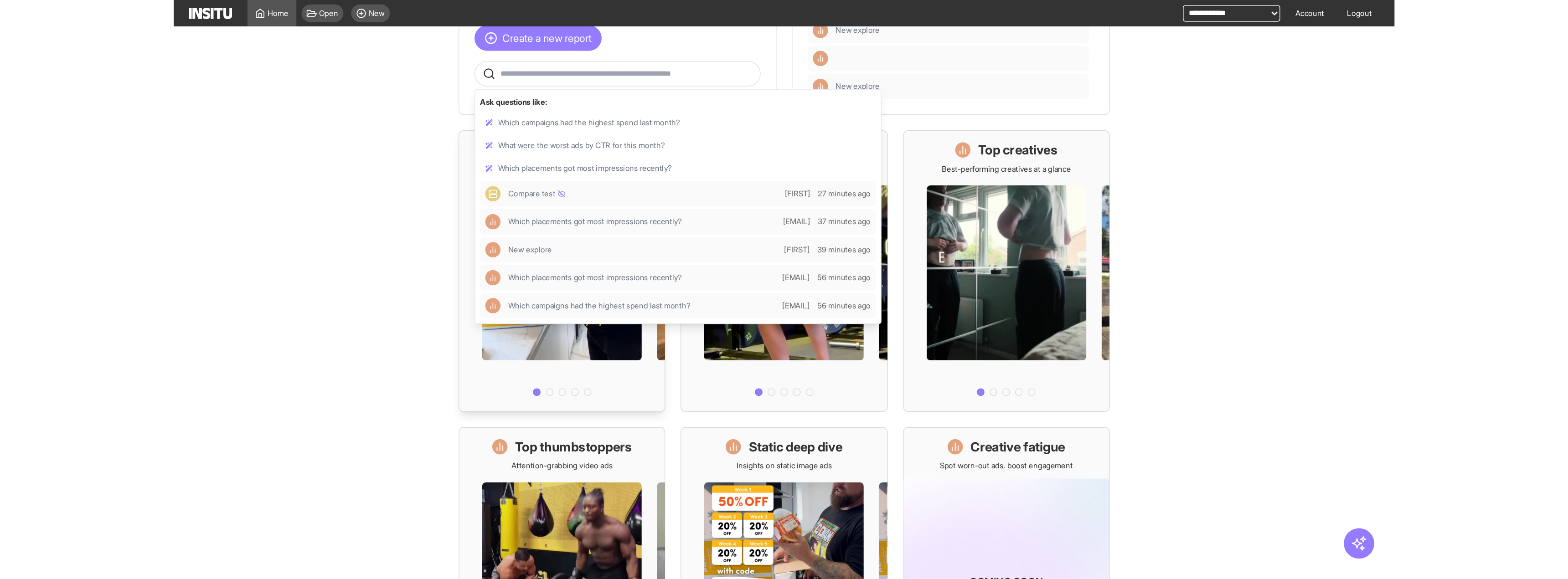 scroll, scrollTop: 46, scrollLeft: 0, axis: vertical 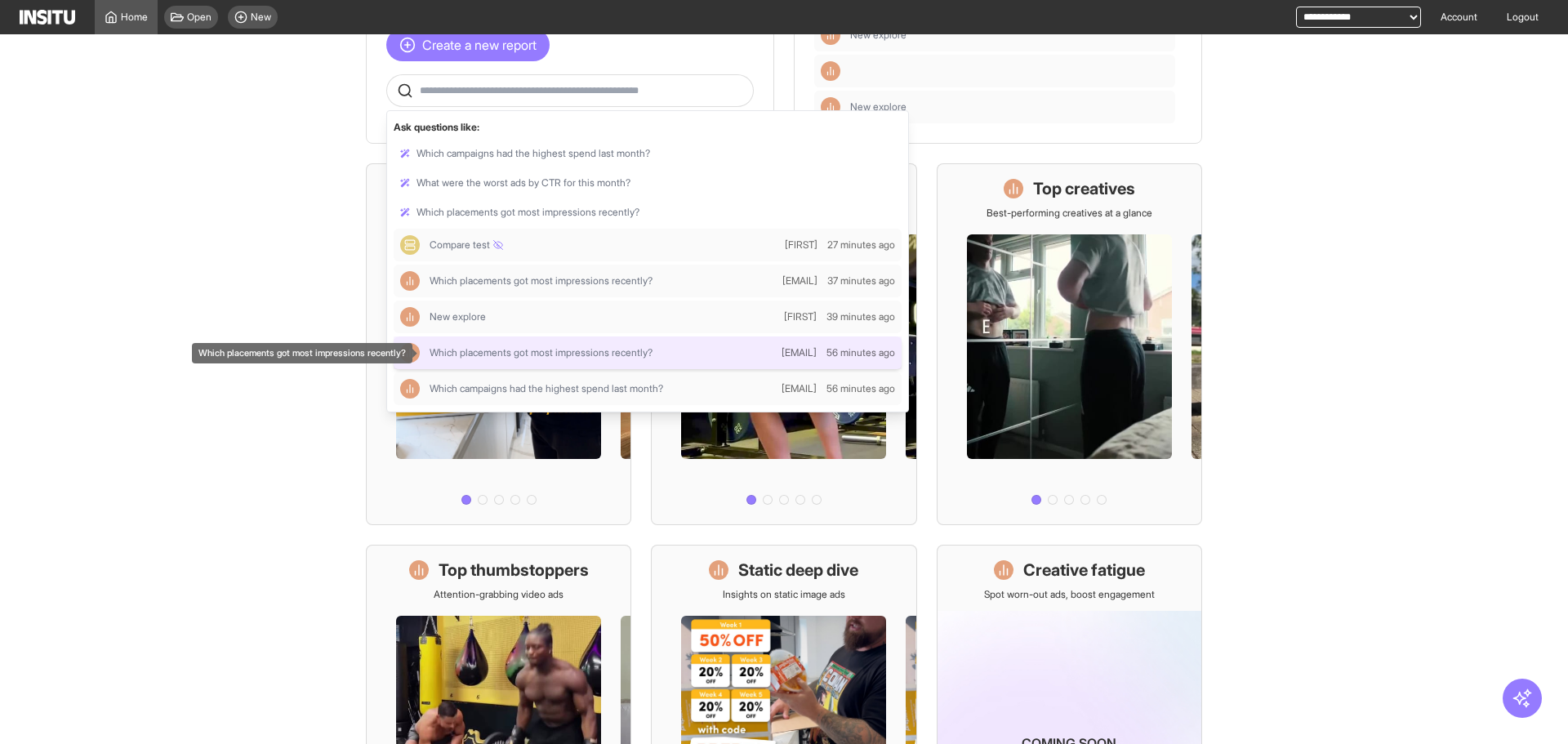 click on "Which placements got most impressions recently?" at bounding box center (541, 353) 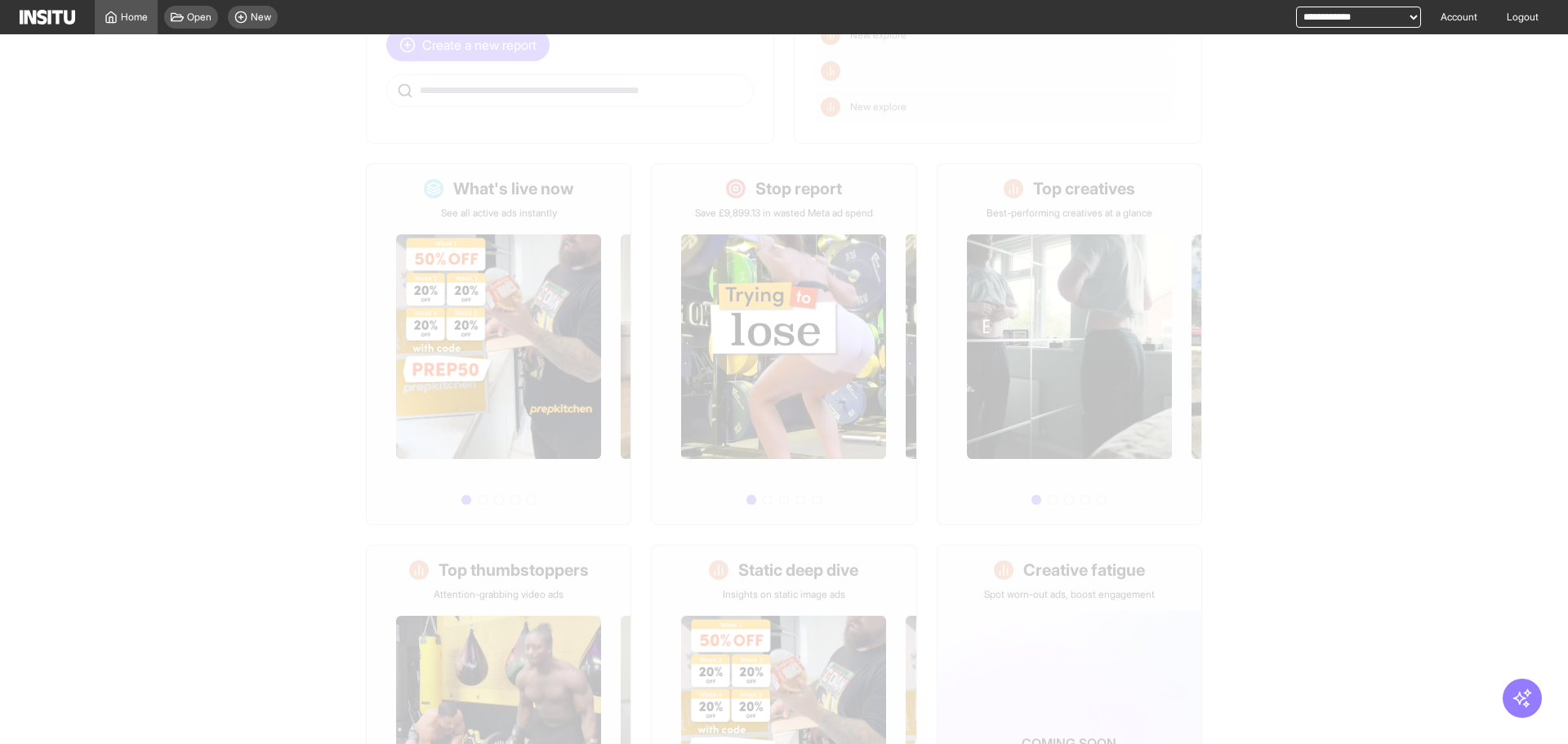 select on "**" 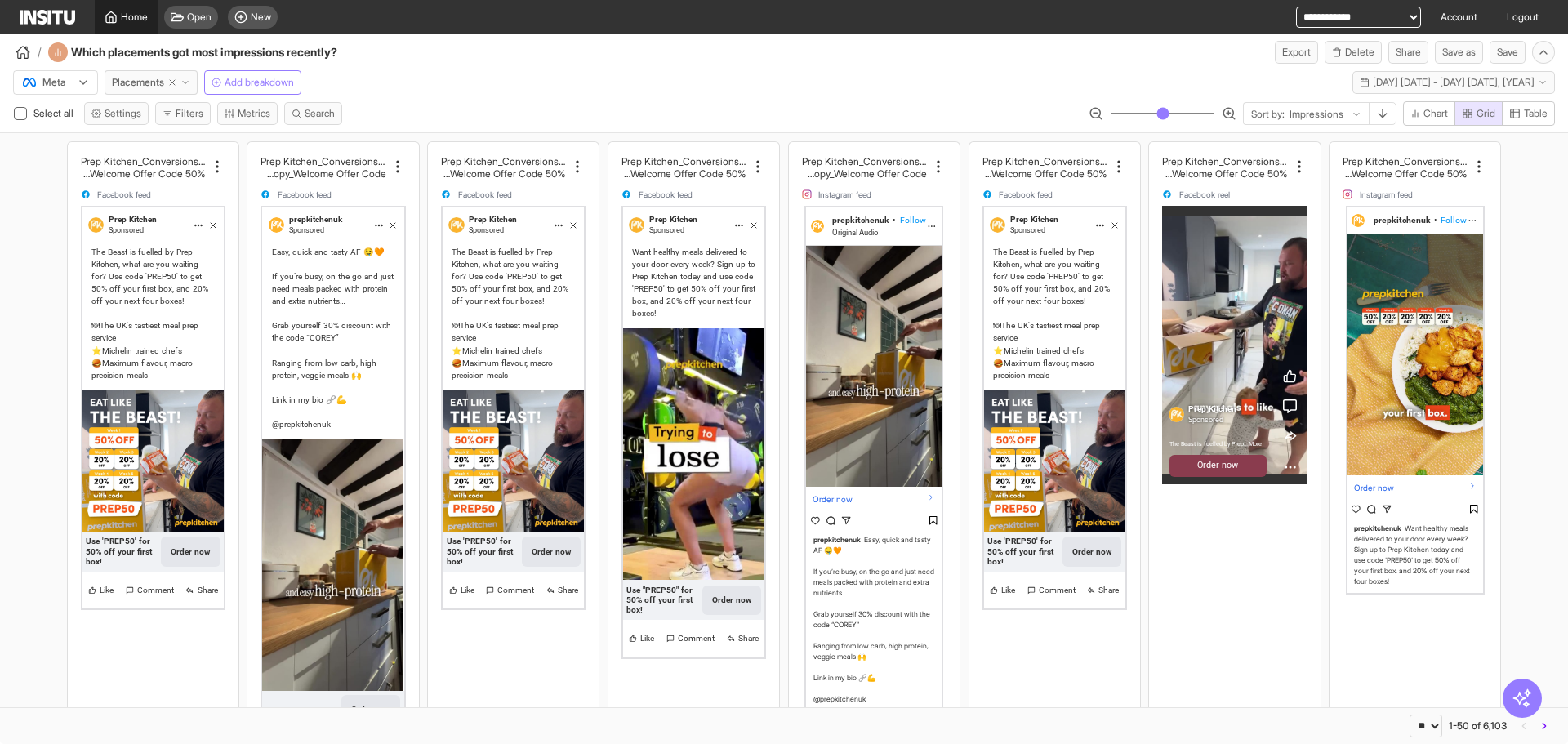 click 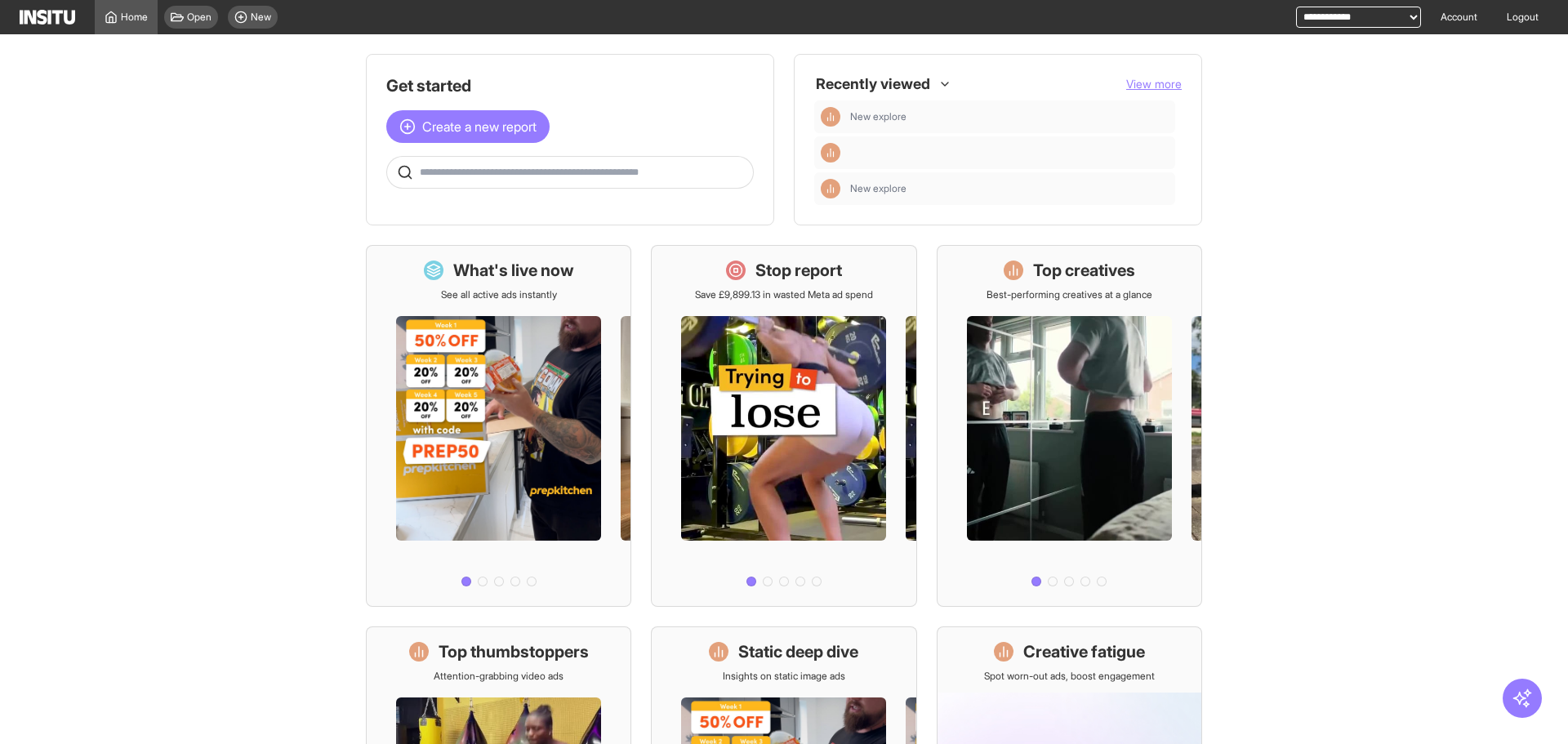 click at bounding box center [583, 172] 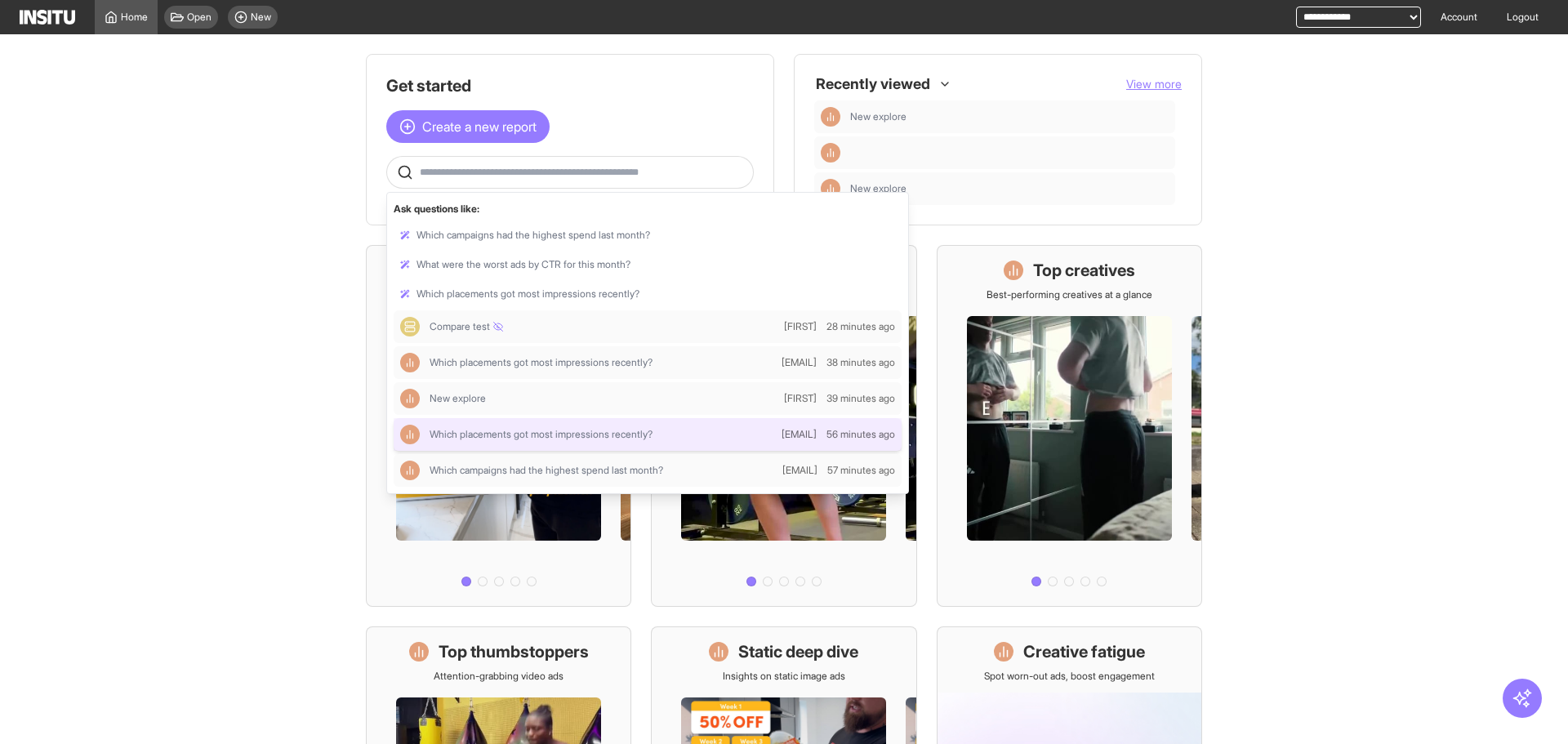 click on "Which placements got most impressions recently?" at bounding box center [587, 434] 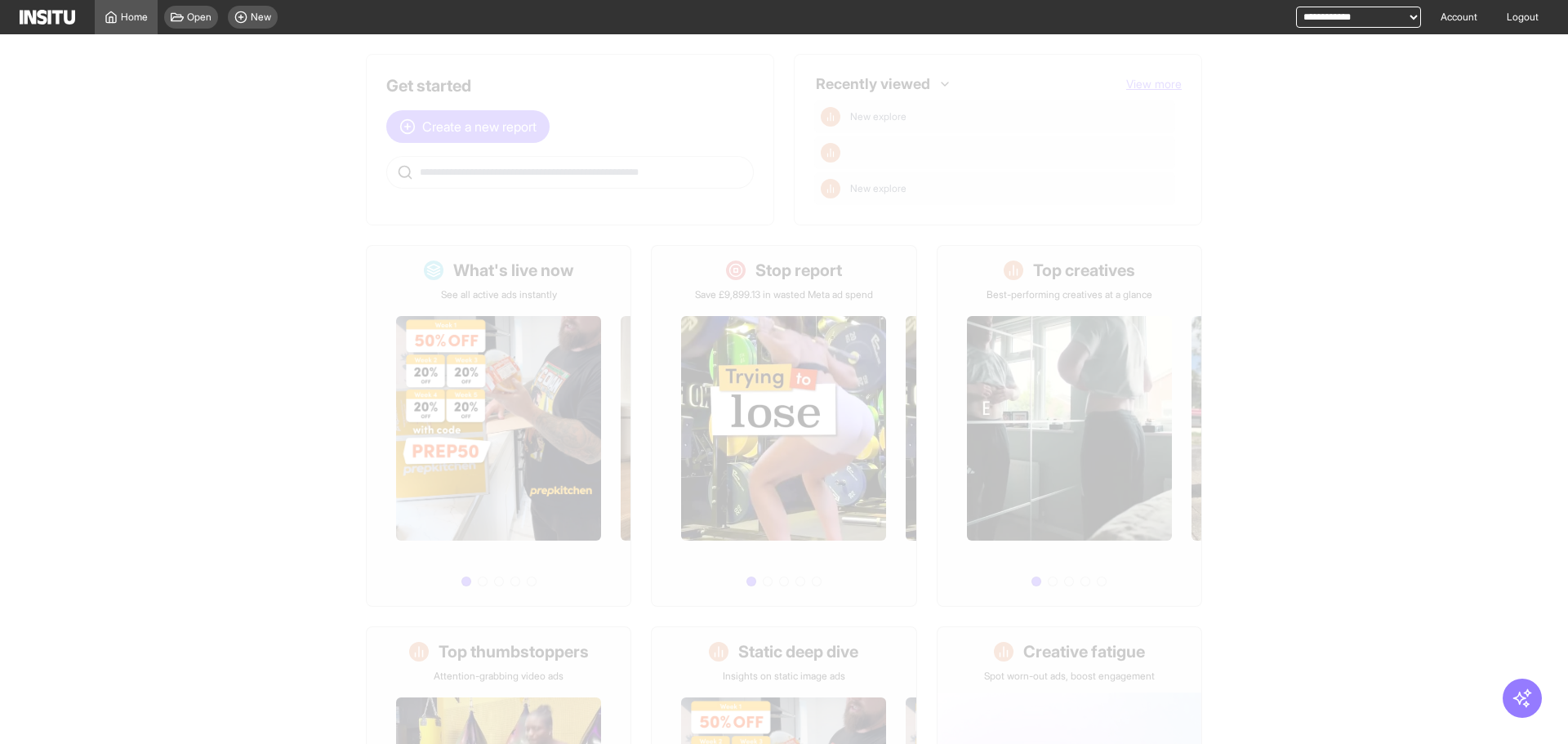 select on "**" 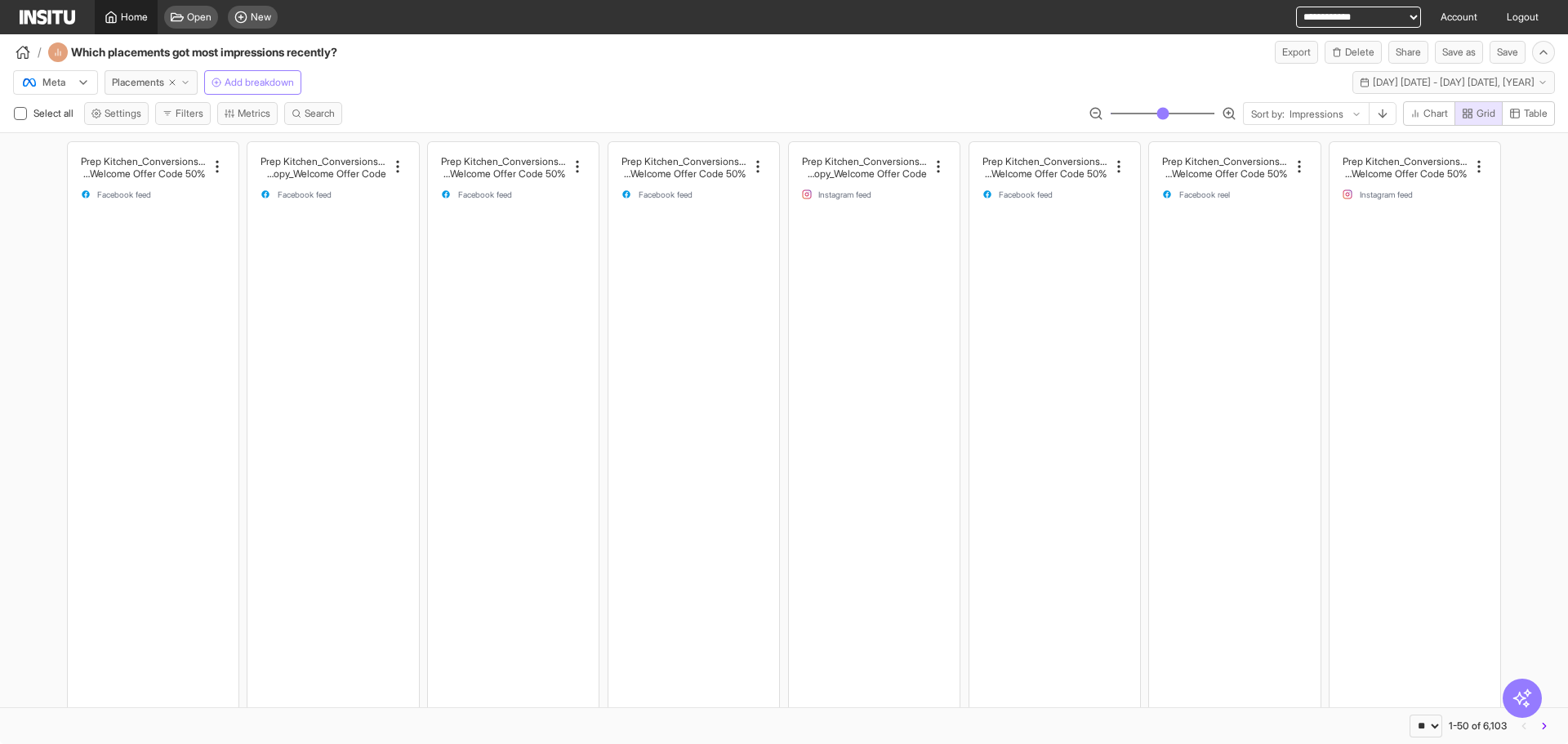 click on "Home" at bounding box center (134, 17) 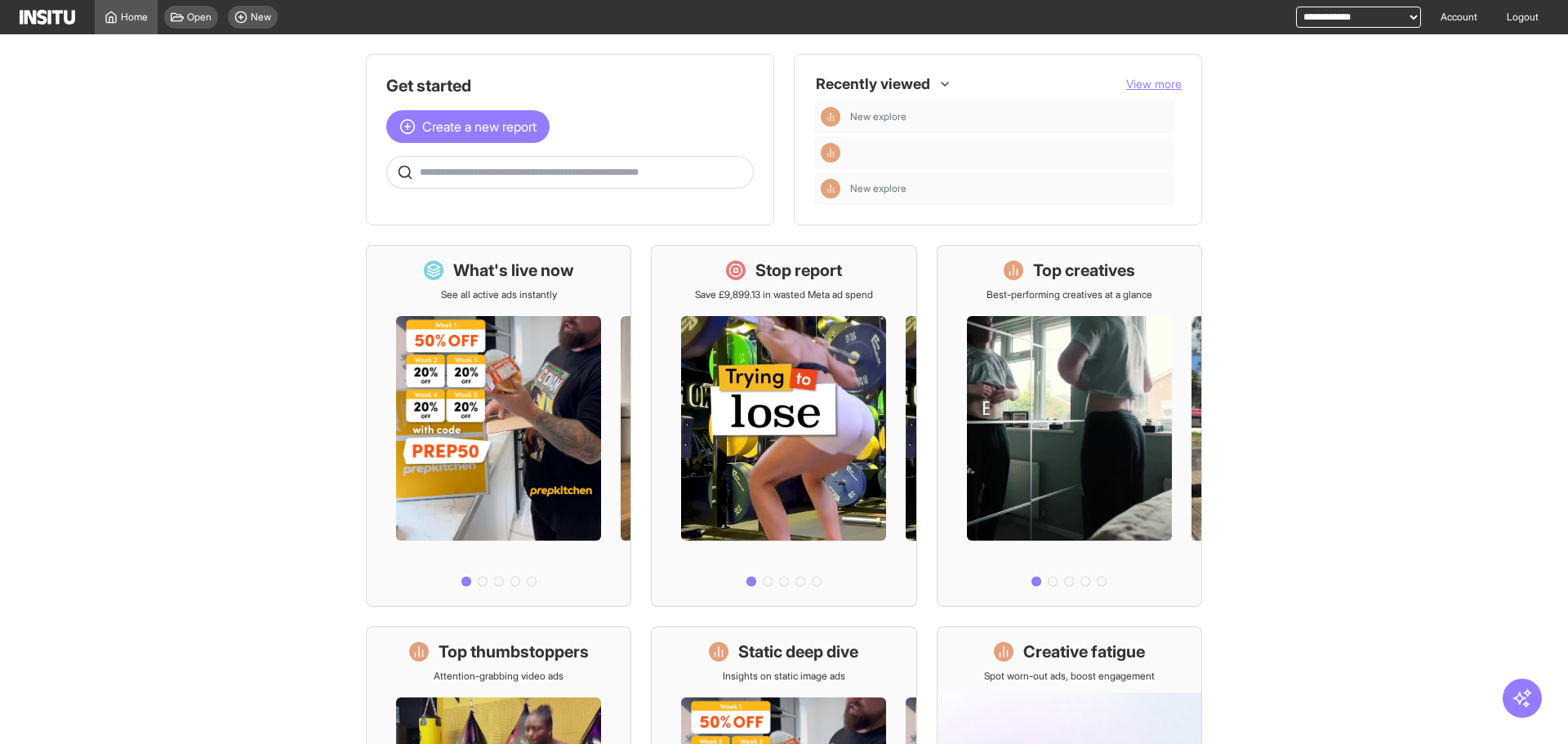 click at bounding box center (583, 172) 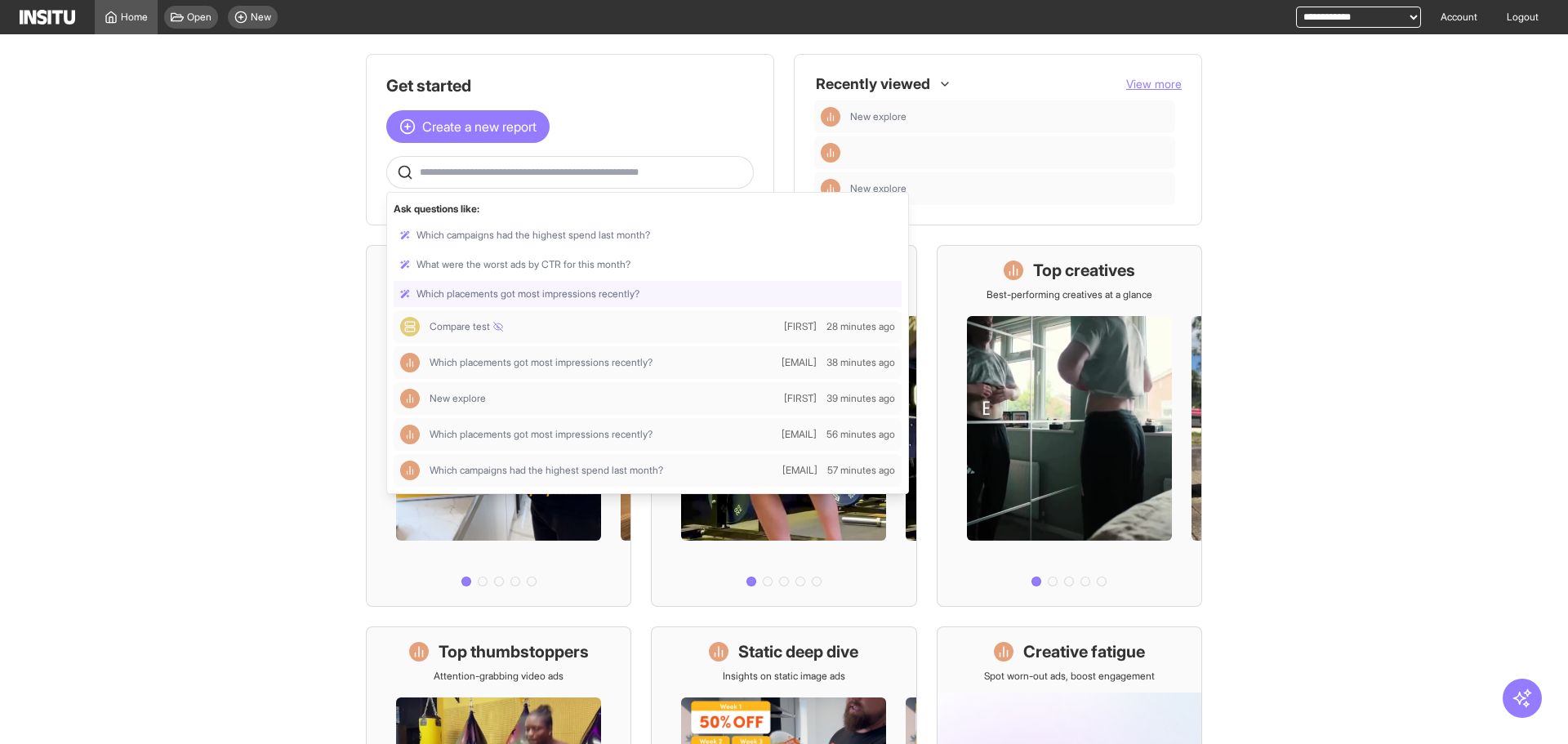 click at bounding box center (648, 294) 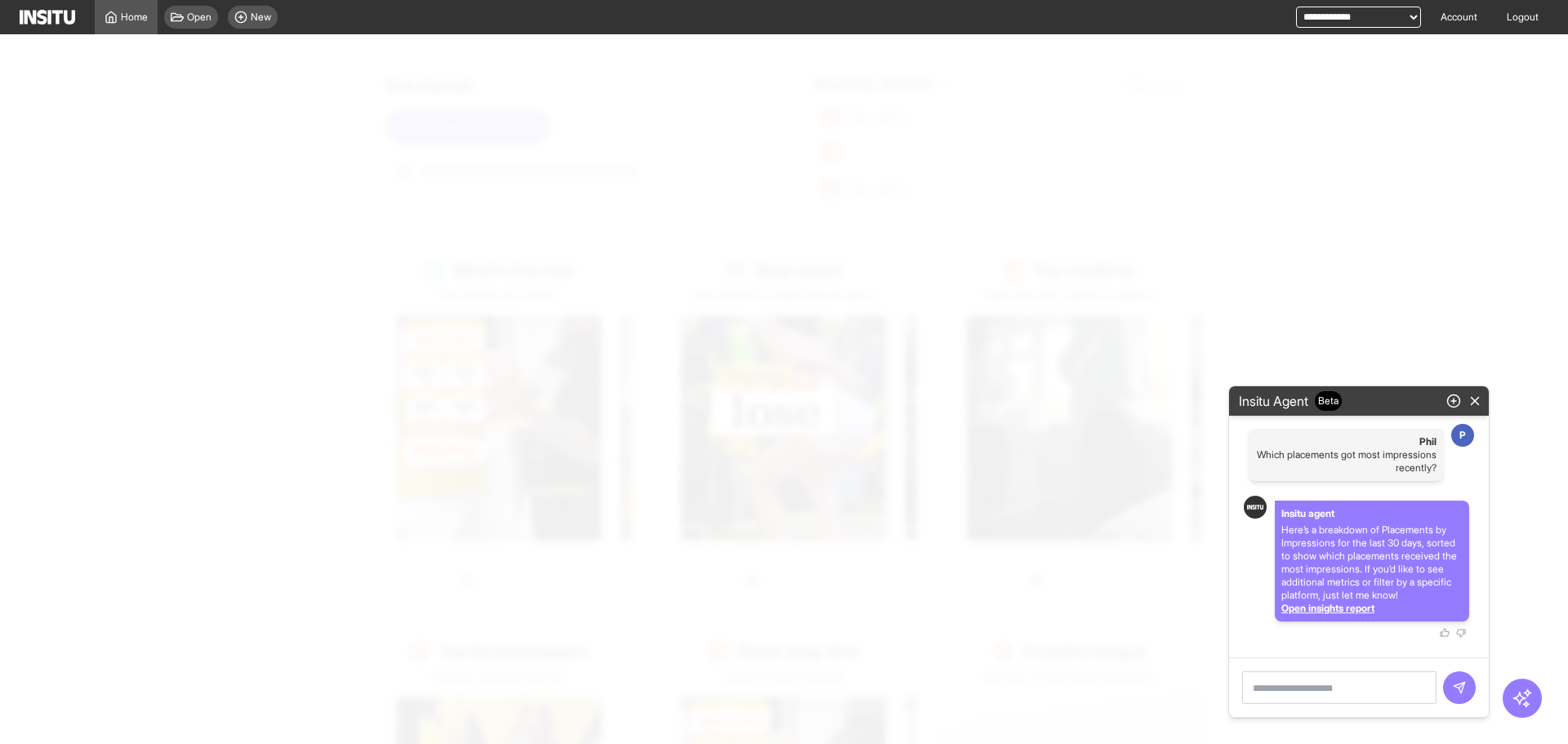 select on "**" 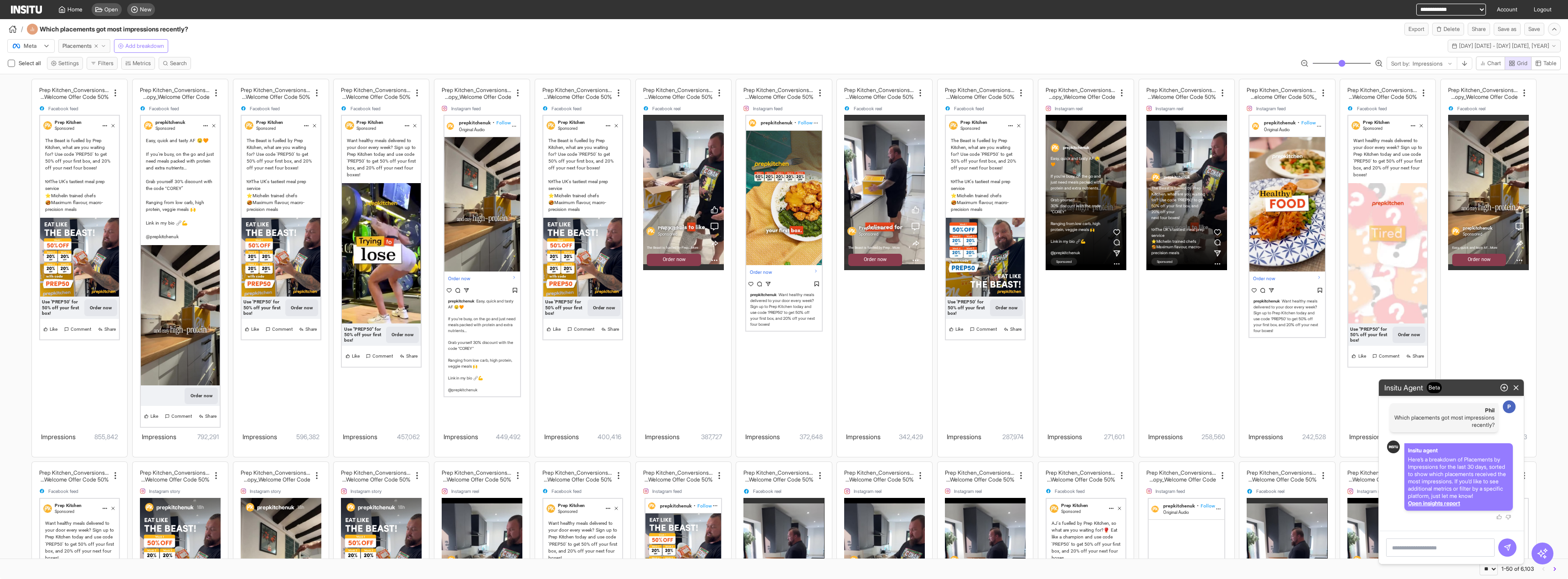 click on "Meta Placements Add breakdown Wed 9 Jul - Fri 8 Aug, 2025 9 Jul 25 - 8 Aug 25" at bounding box center [784, 44] 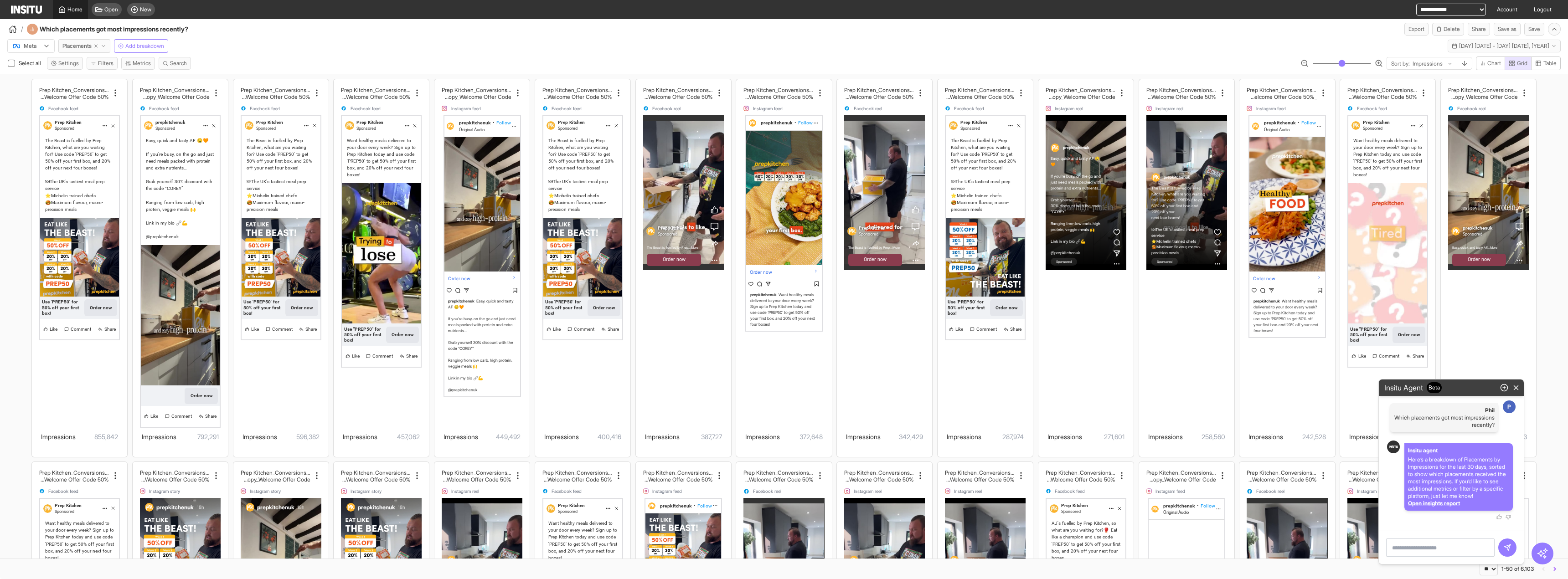 click on "Home" at bounding box center (75, 10) 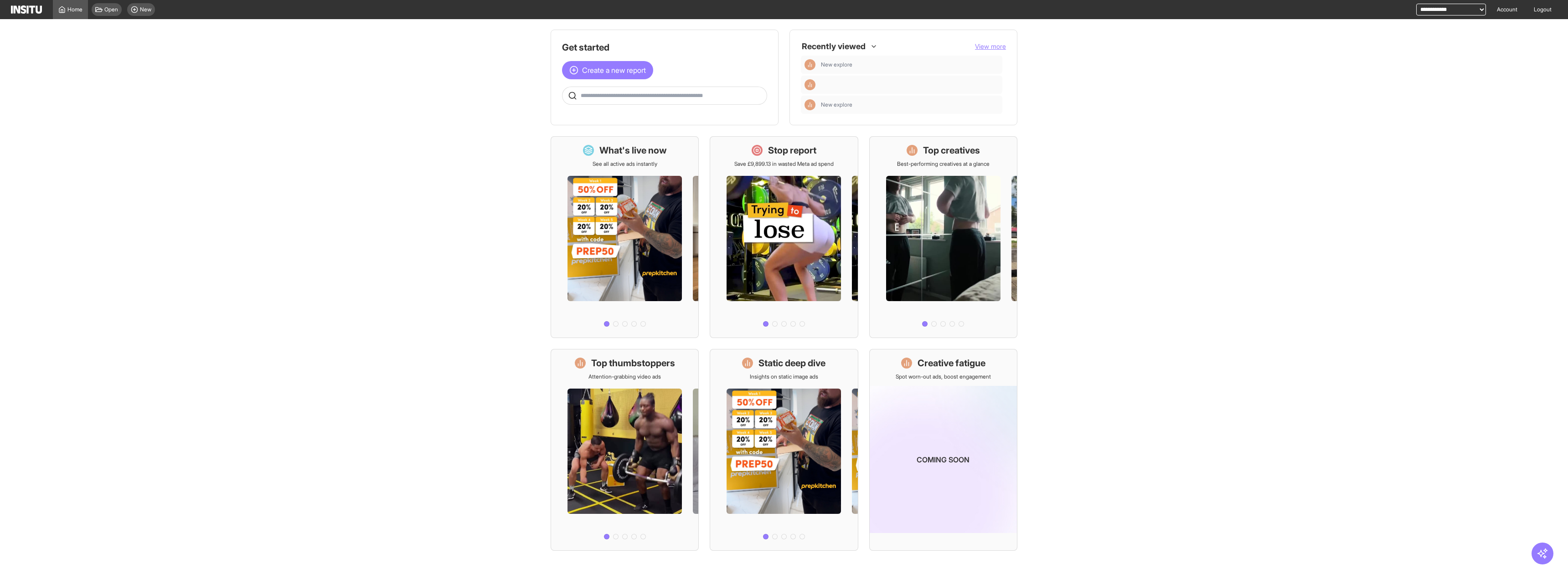 scroll, scrollTop: 0, scrollLeft: 0, axis: both 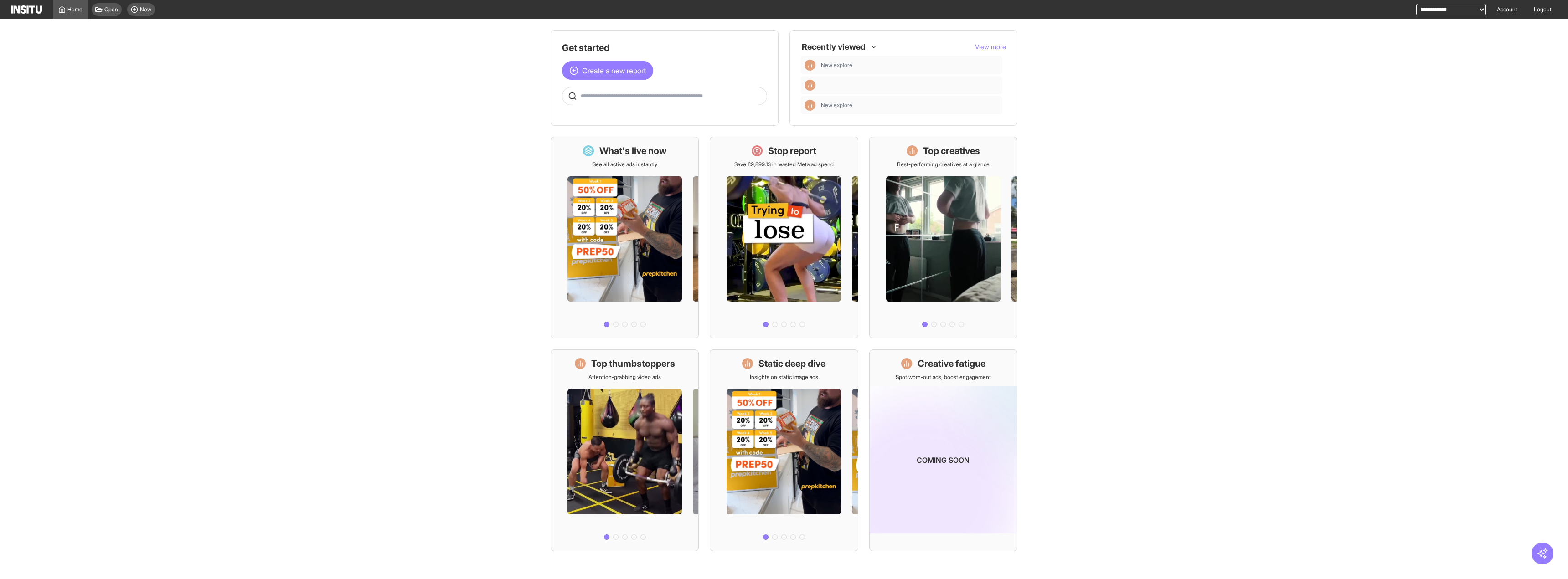 click at bounding box center [665, 96] 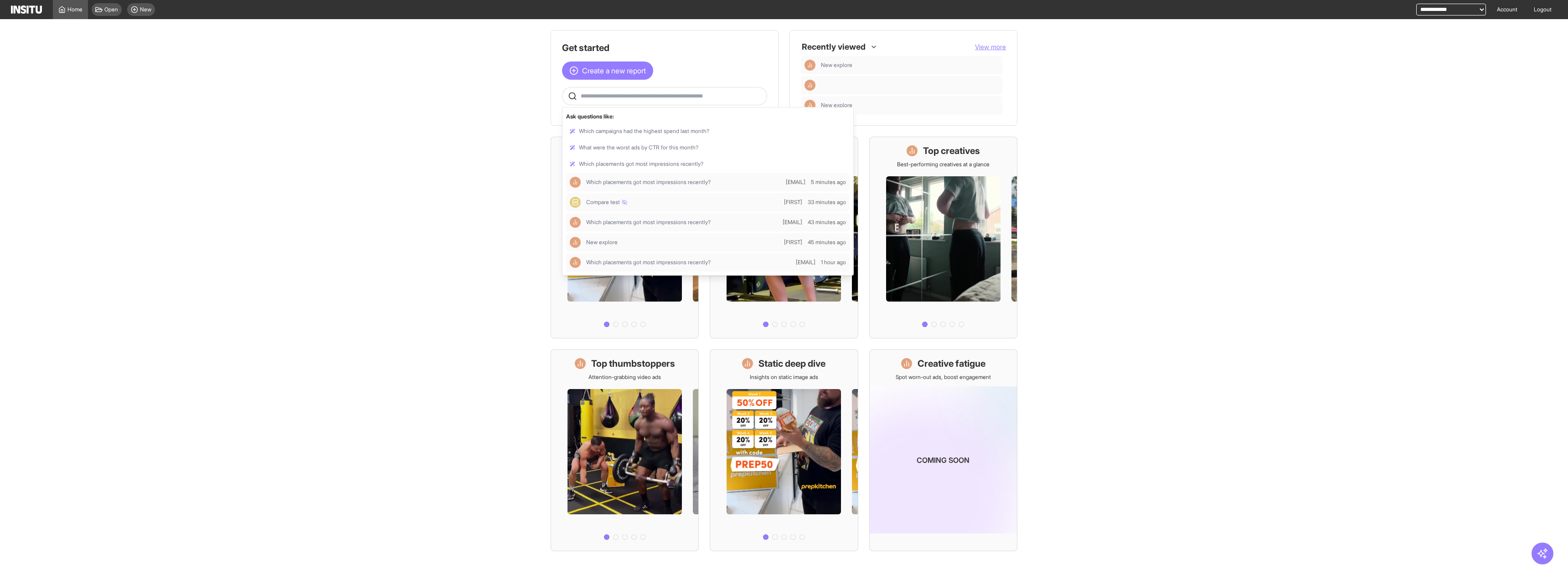 click at bounding box center [672, 96] 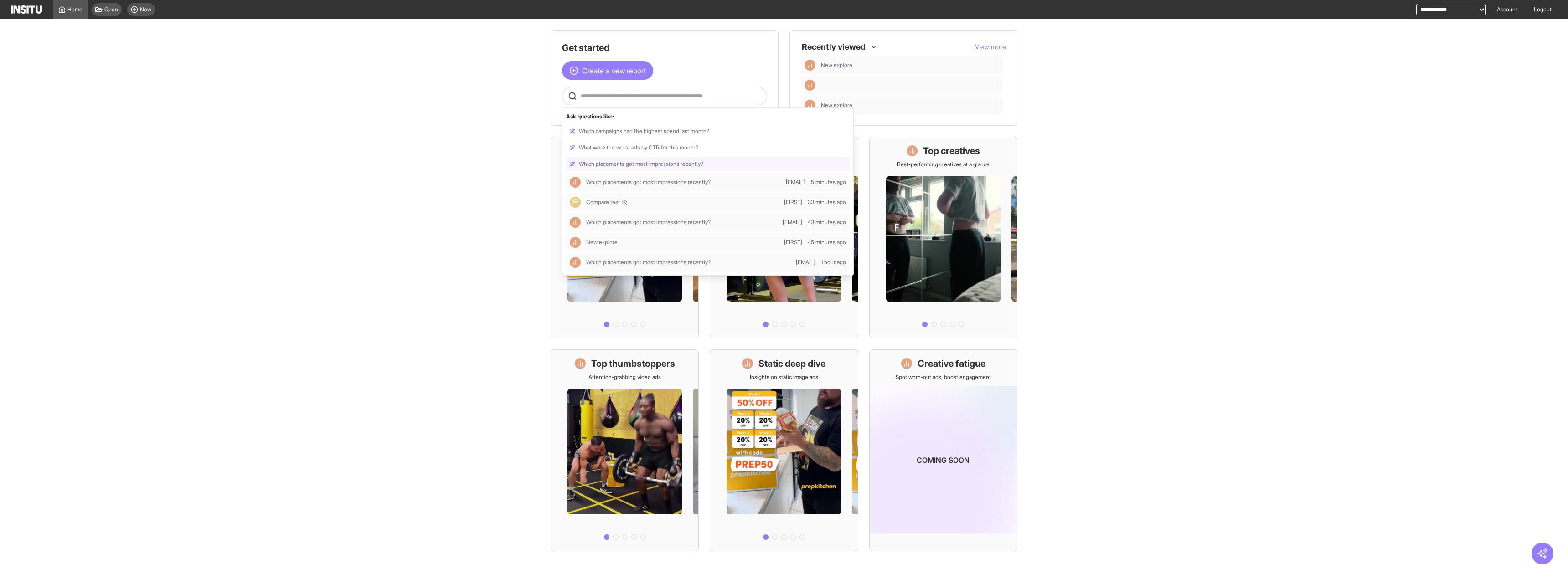 click at bounding box center (708, 164) 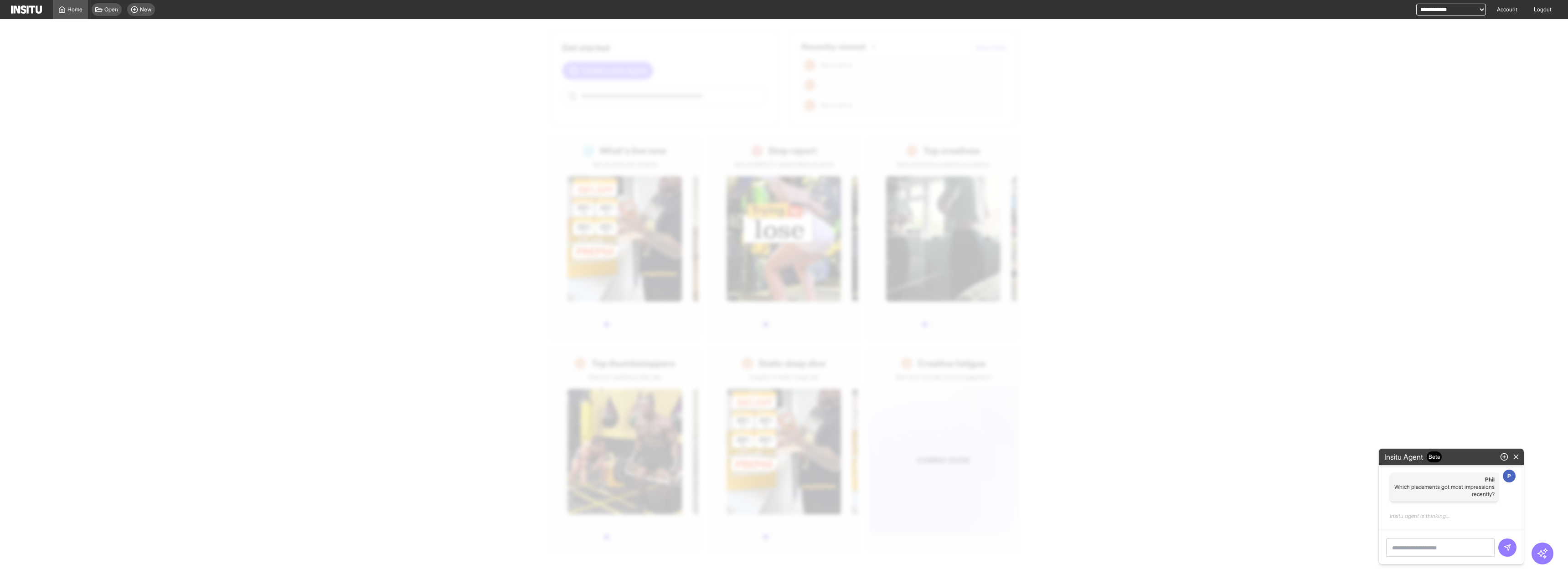 click on "Get started Create a new report Recently viewed View more New explore New explore What's live now See all active ads instantly Stop report Save £9,899.13 in wasted Meta ad spend Top creatives Best-performing creatives at a glance Top thumbstoppers Attention-grabbing video ads Static deep dive Insights on static image ads Creative fatigue Spot worn-out ads, boost engagement Coming soon" at bounding box center [784, 299] 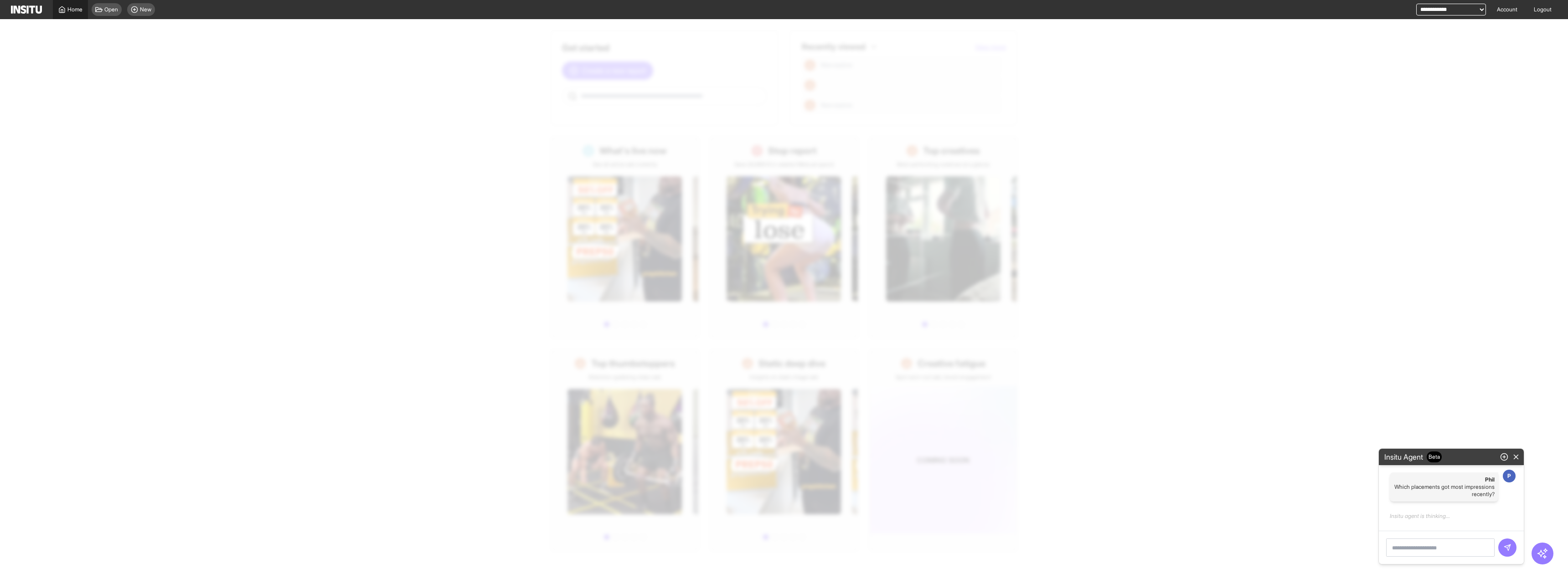 click on "Home" at bounding box center (70, 10) 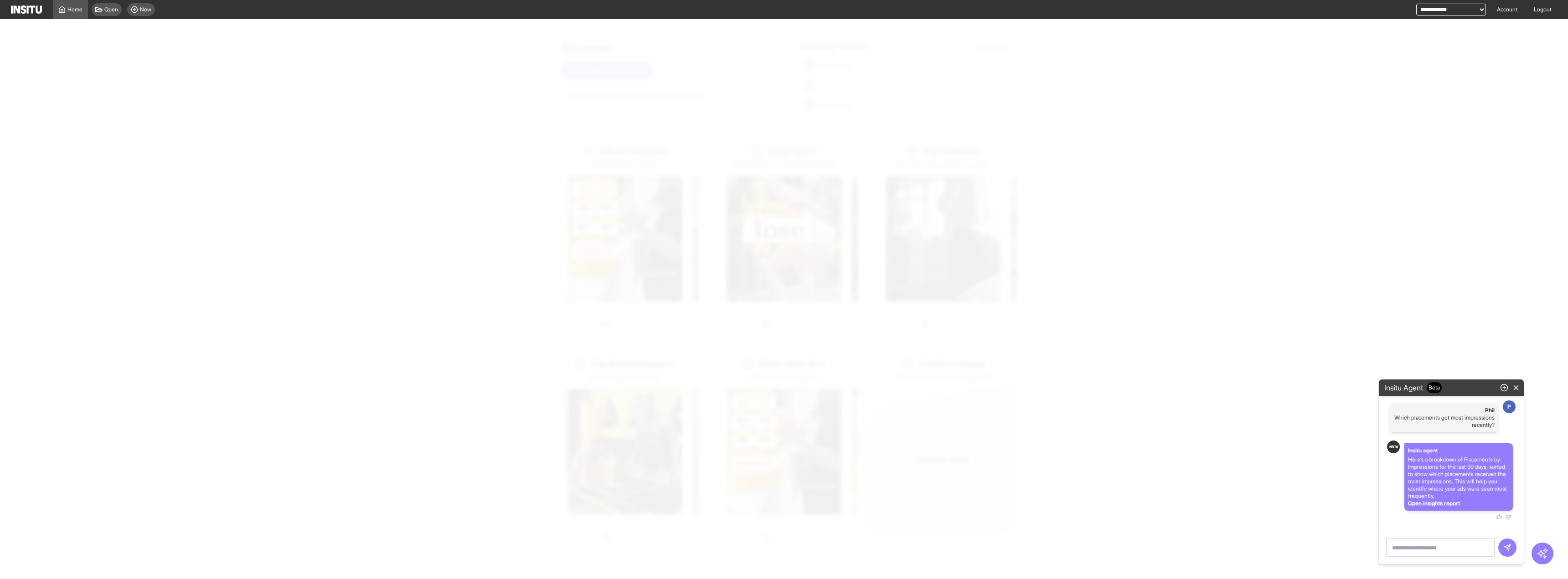select on "**" 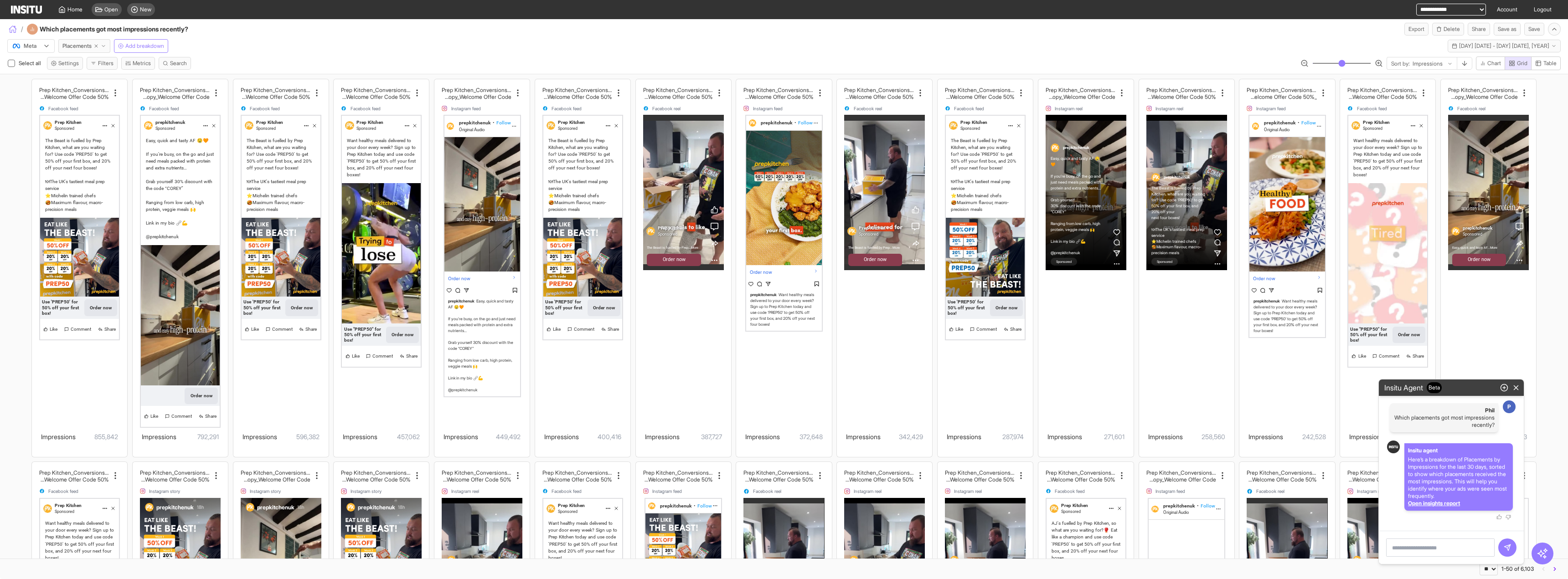 click 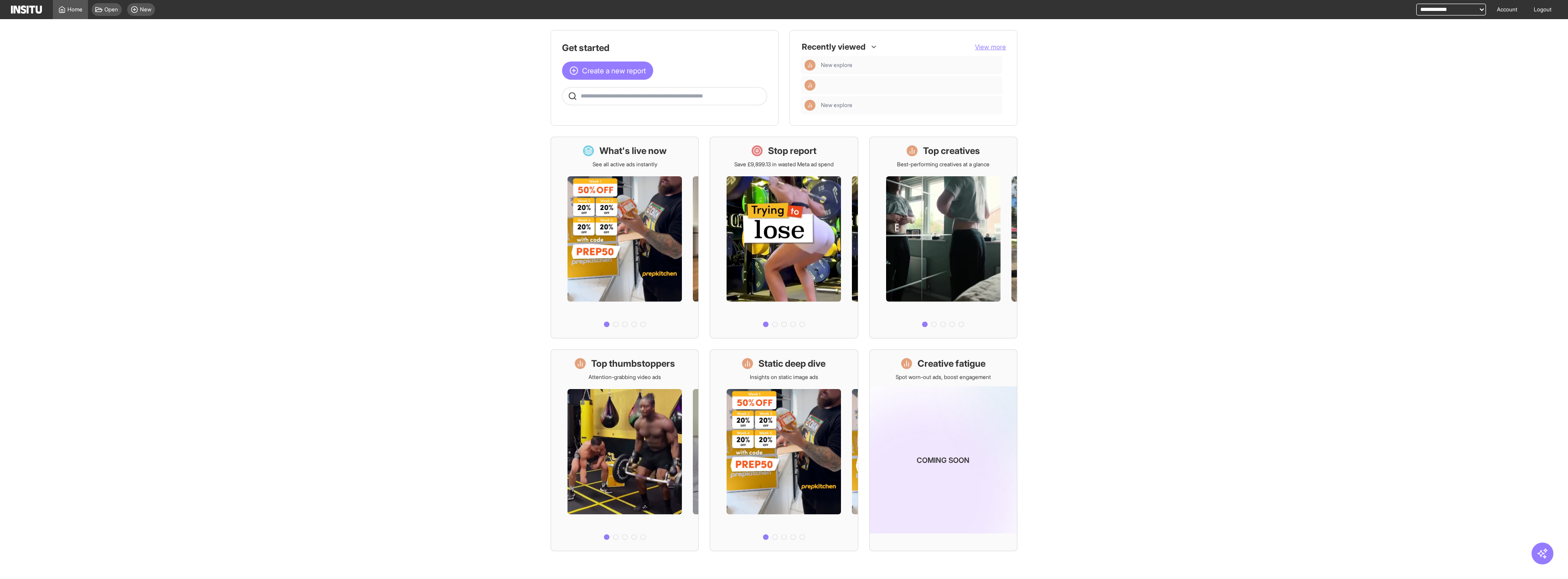click at bounding box center [665, 96] 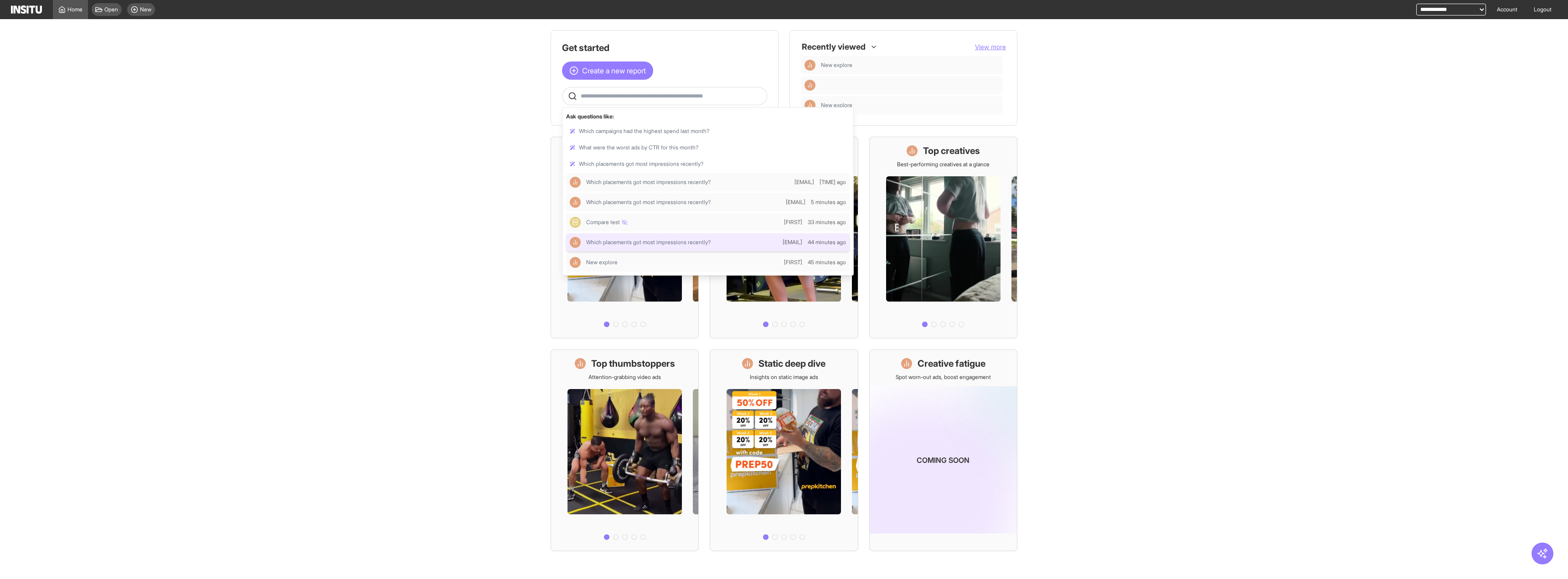 click on "Which placements got most impressions recently?" at bounding box center [674, 242] 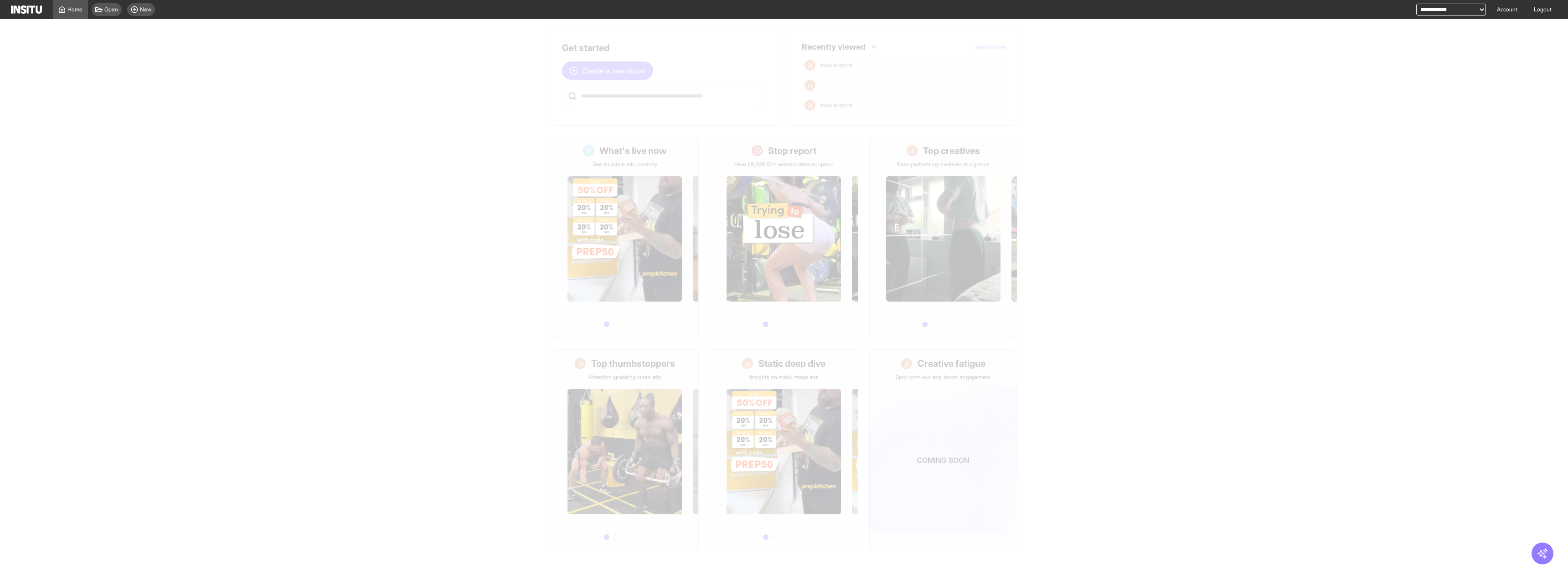 select on "**" 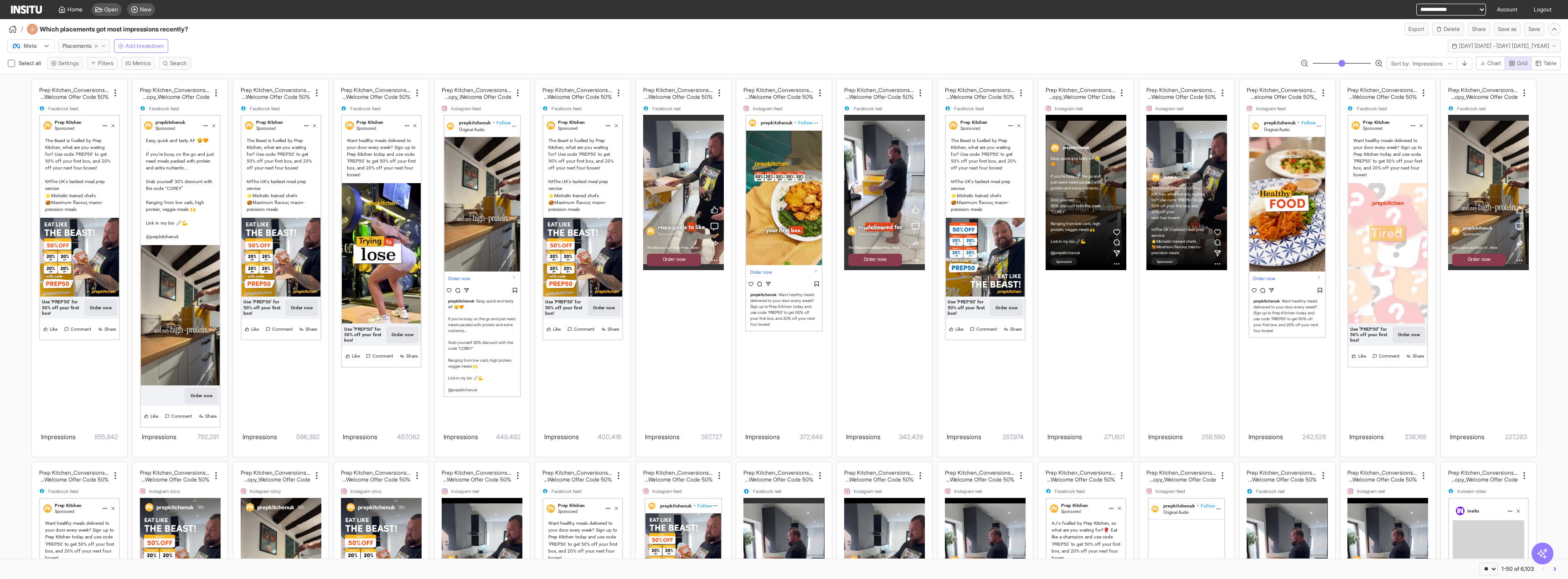 click on "**********" at bounding box center [1445, 10] 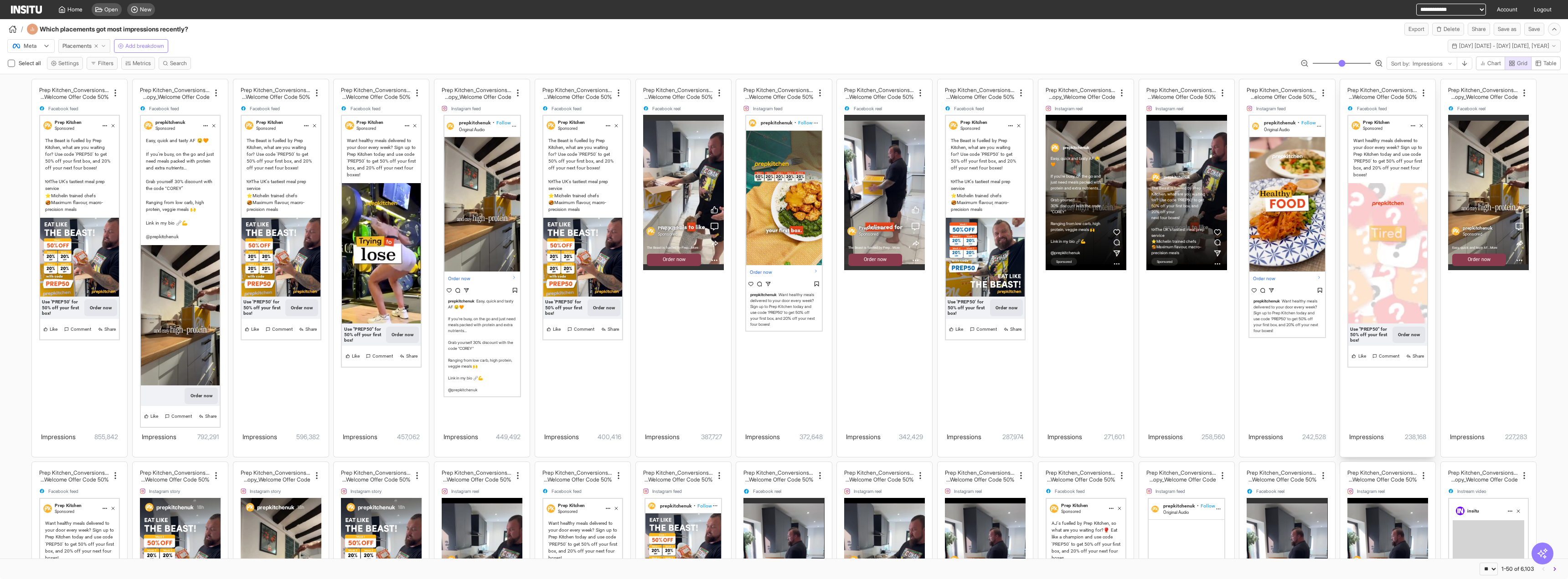 select on "**********" 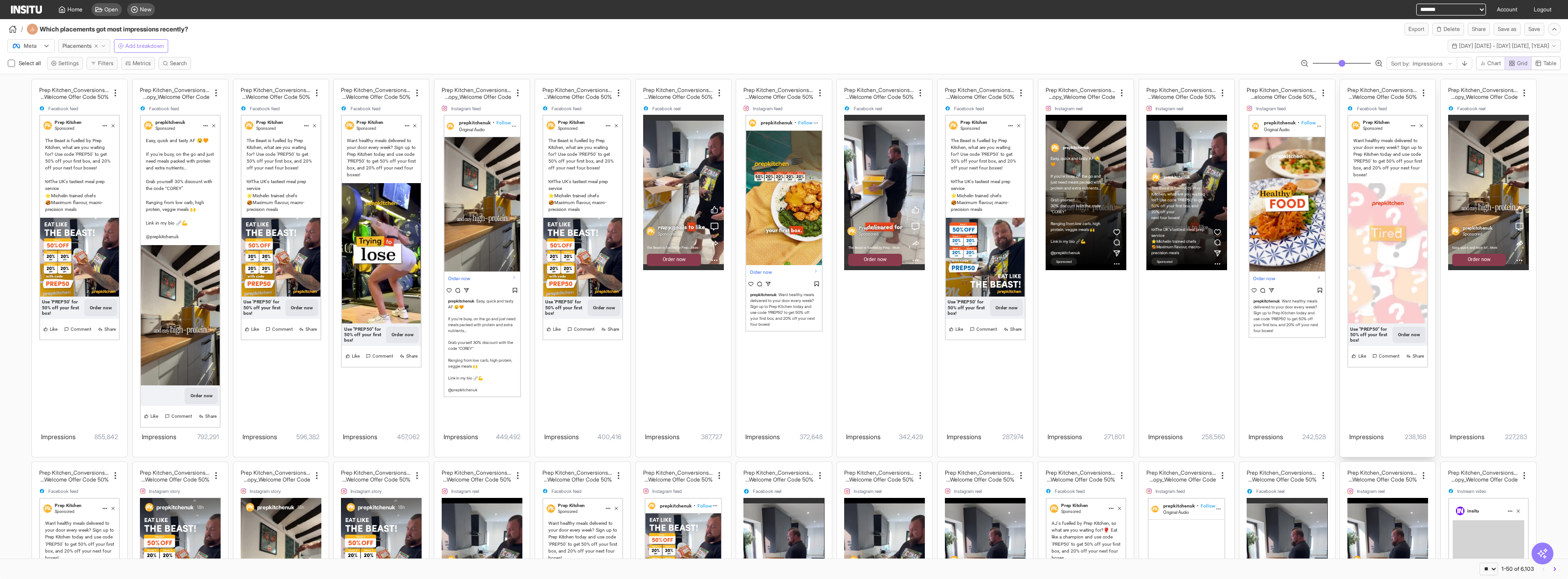 click on "**********" at bounding box center (1451, 10) 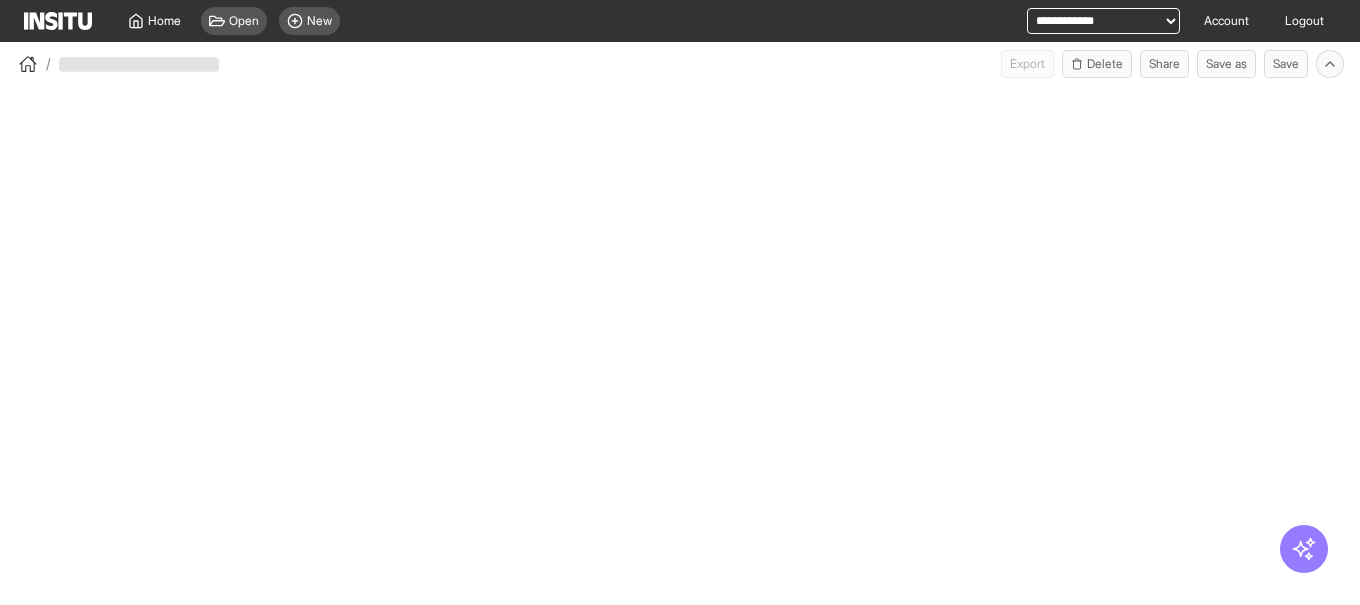 scroll, scrollTop: 0, scrollLeft: 0, axis: both 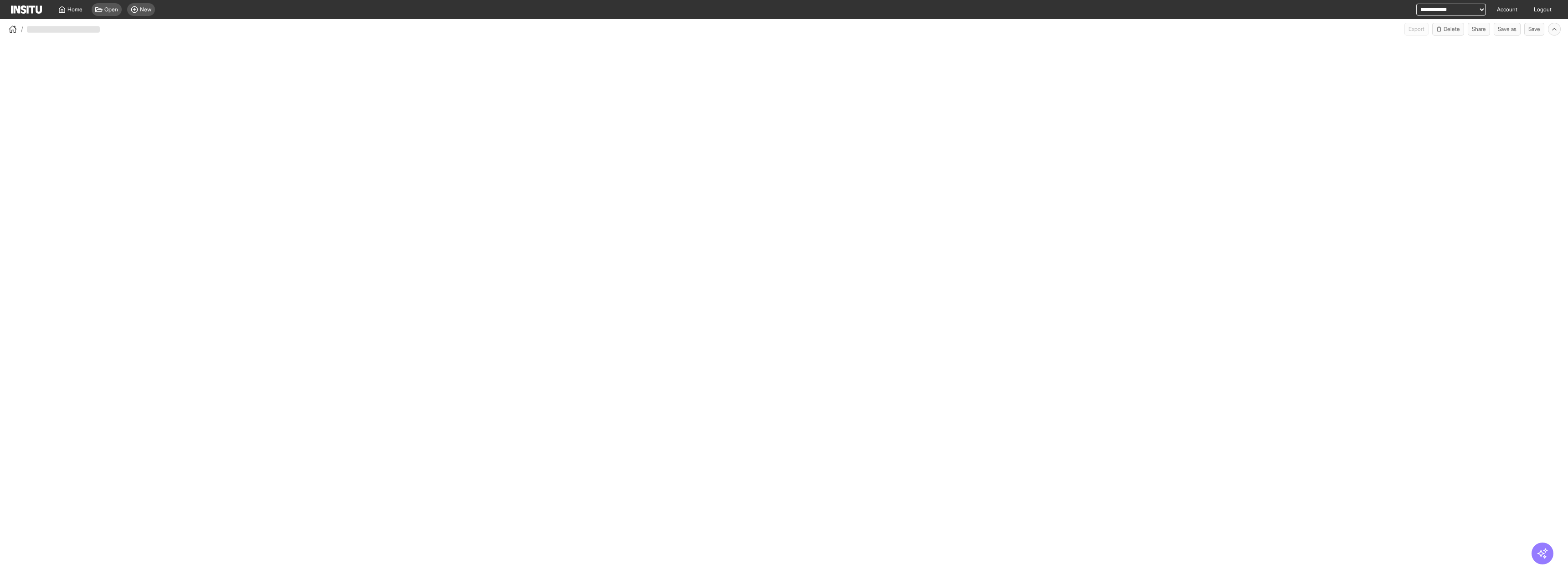 drag, startPoint x: 0, startPoint y: 0, endPoint x: 63, endPoint y: 9, distance: 63.63961 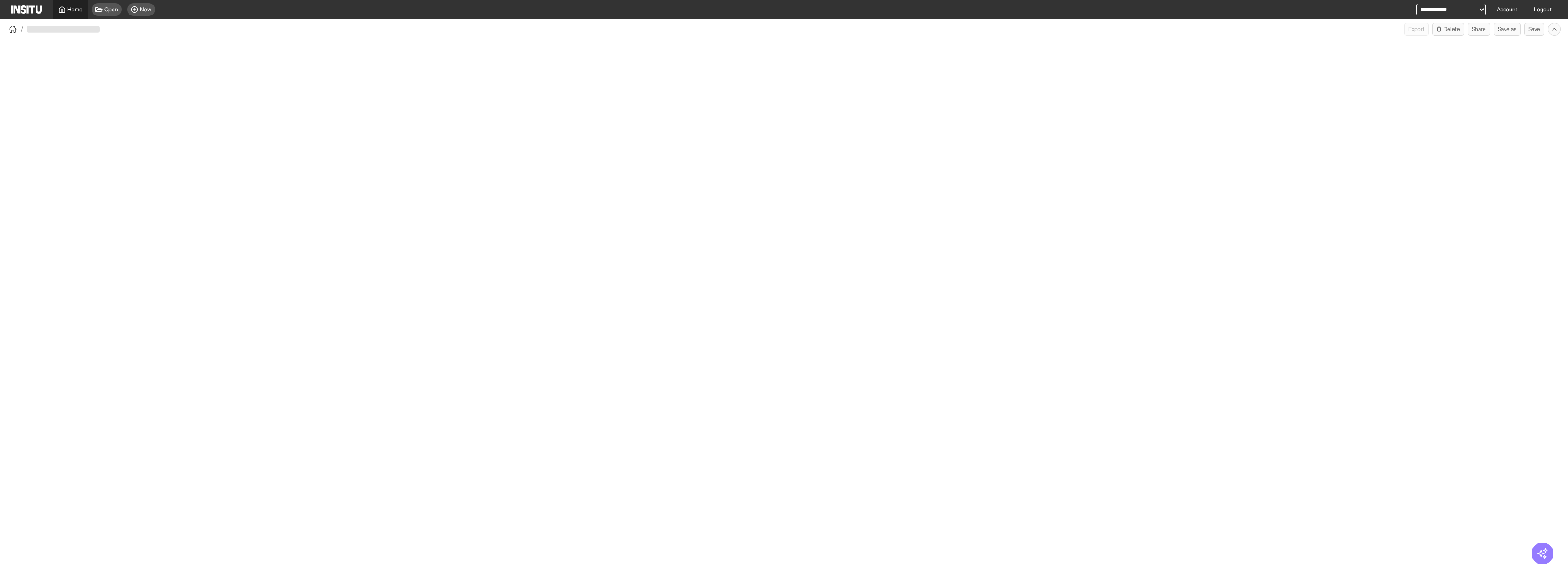 click 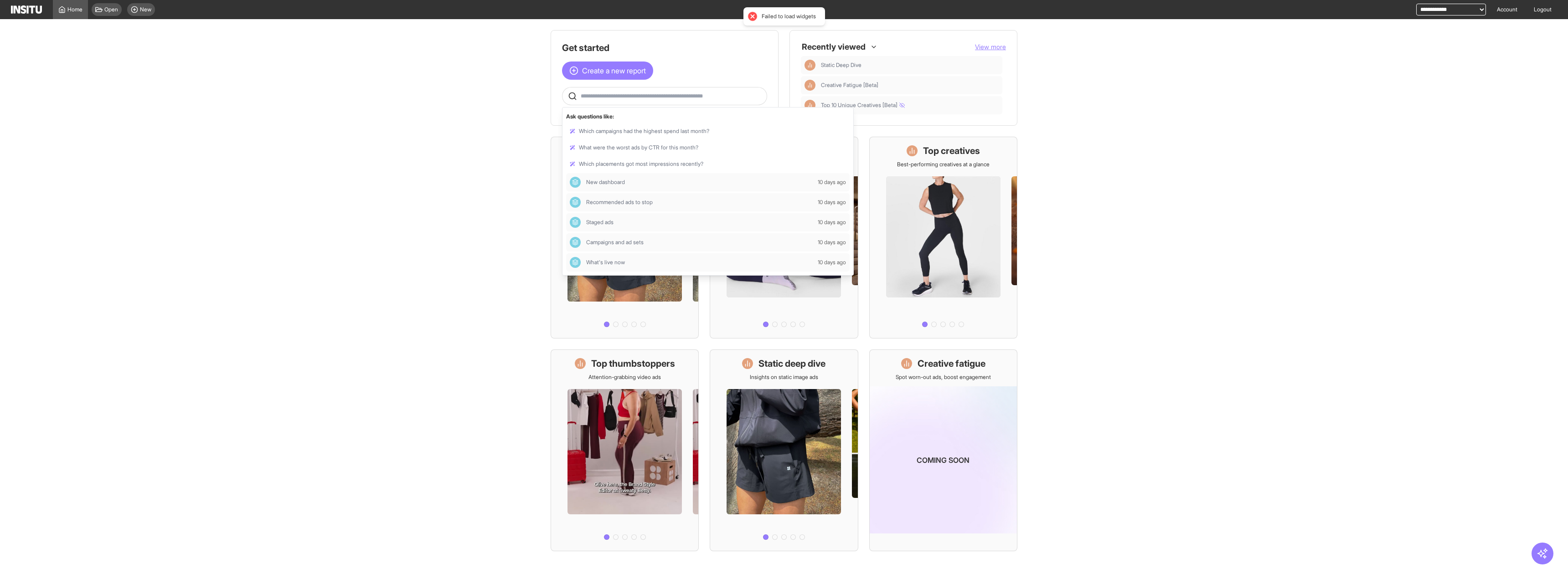 click at bounding box center [672, 96] 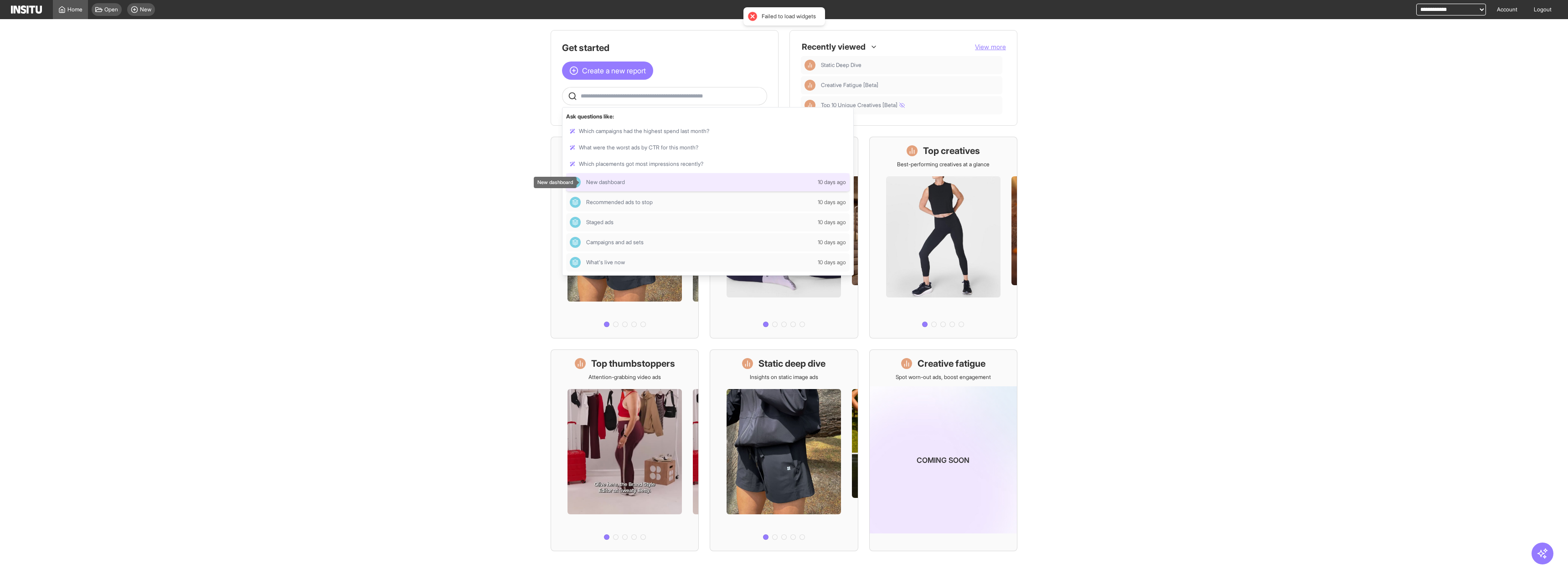 click on "New dashboard" at bounding box center (697, 182) 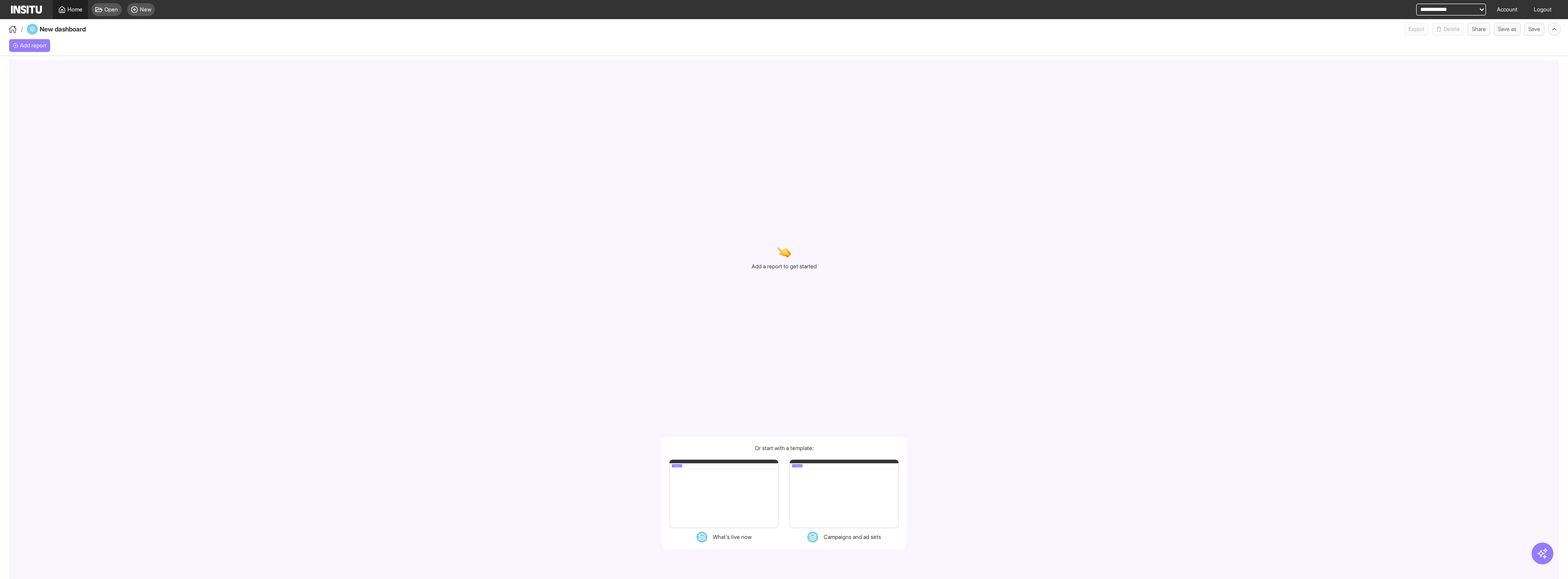 click on "Home" at bounding box center [70, 10] 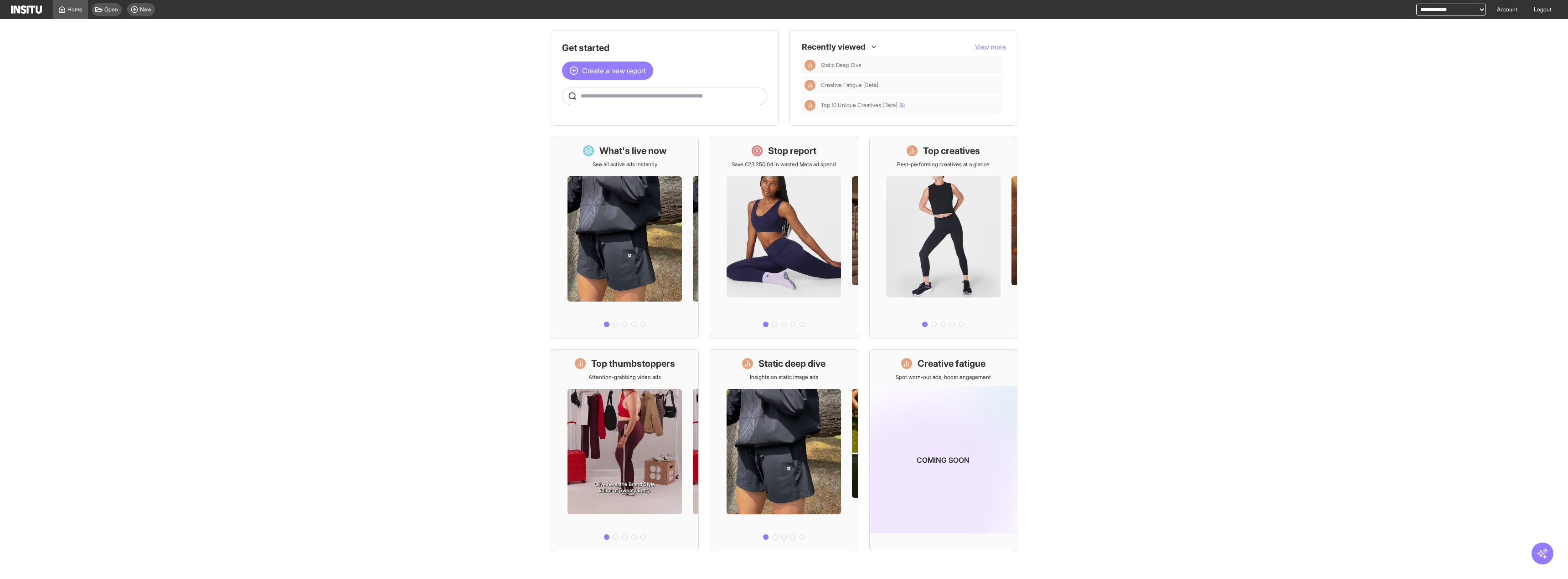 click at bounding box center [665, 96] 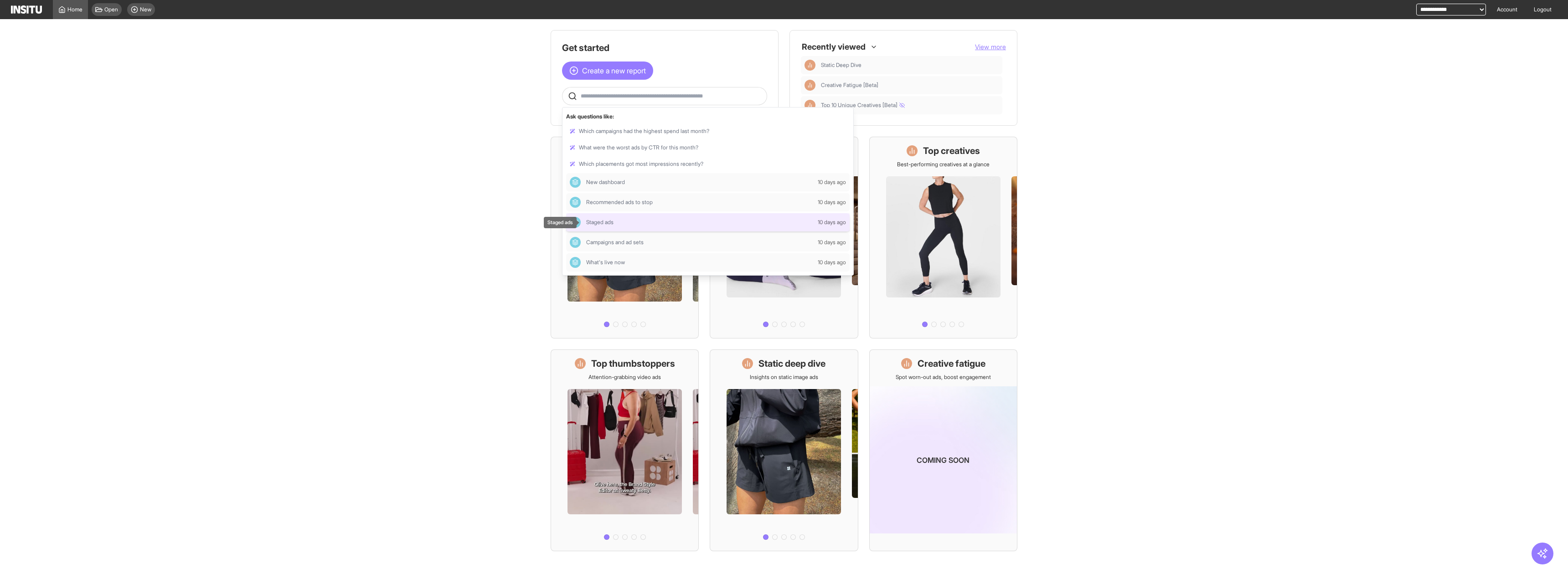 click on "Staged ads" at bounding box center [697, 222] 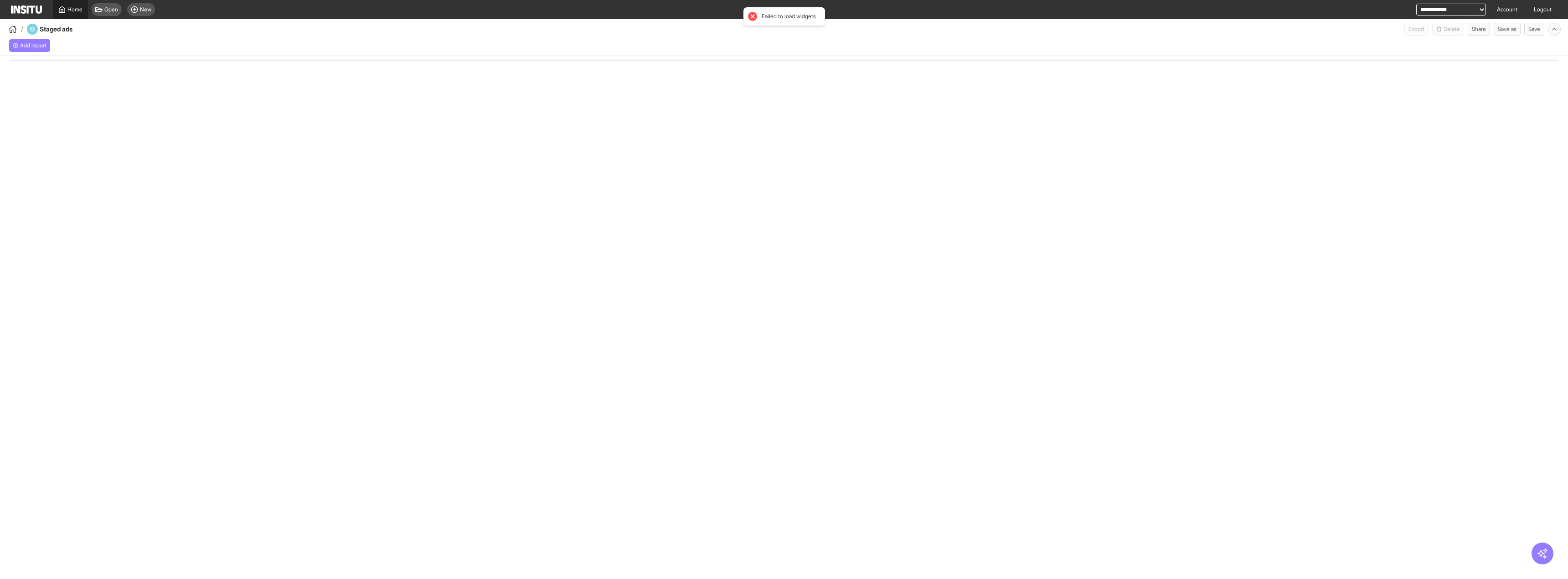 click on "Home" at bounding box center [70, 10] 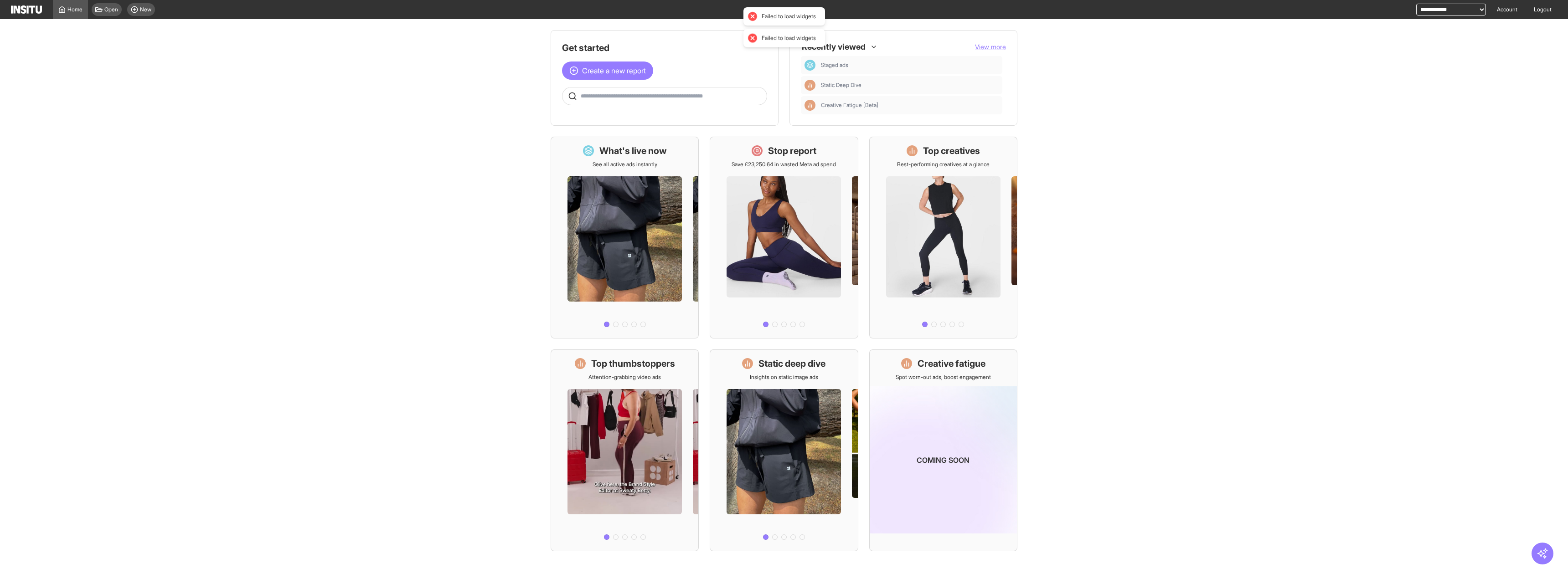 click at bounding box center (665, 96) 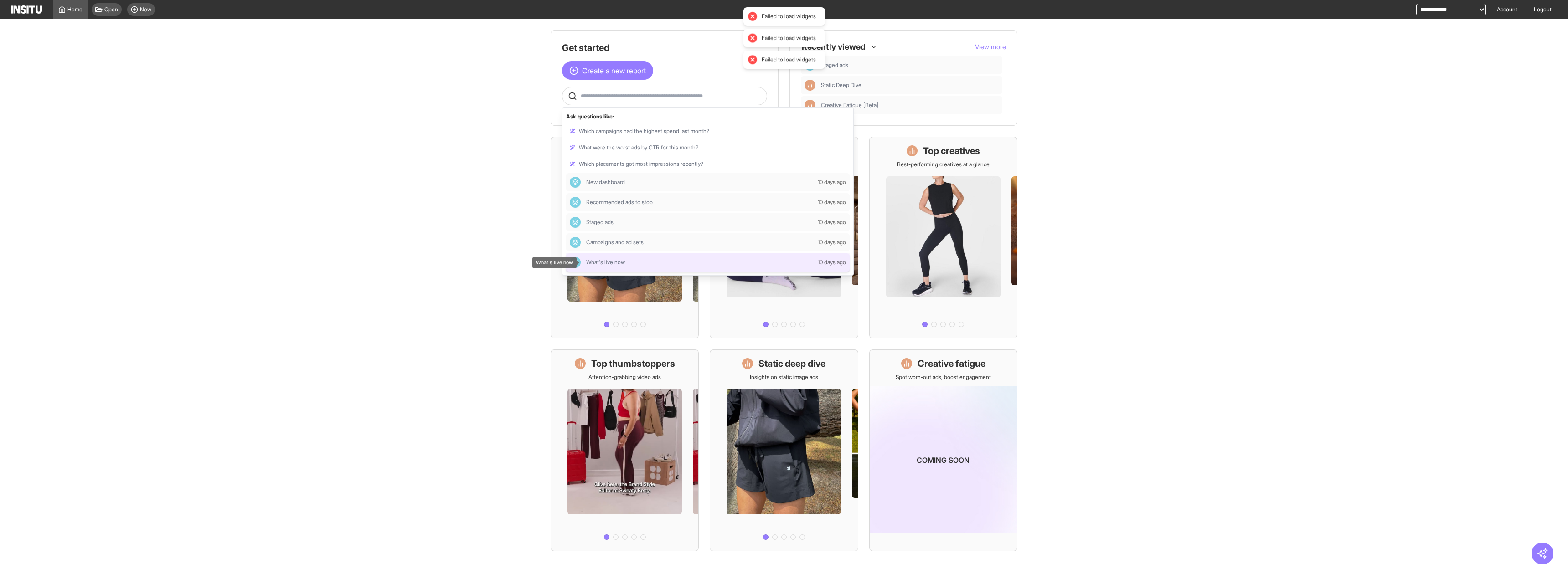 click on "What's live now" at bounding box center [697, 262] 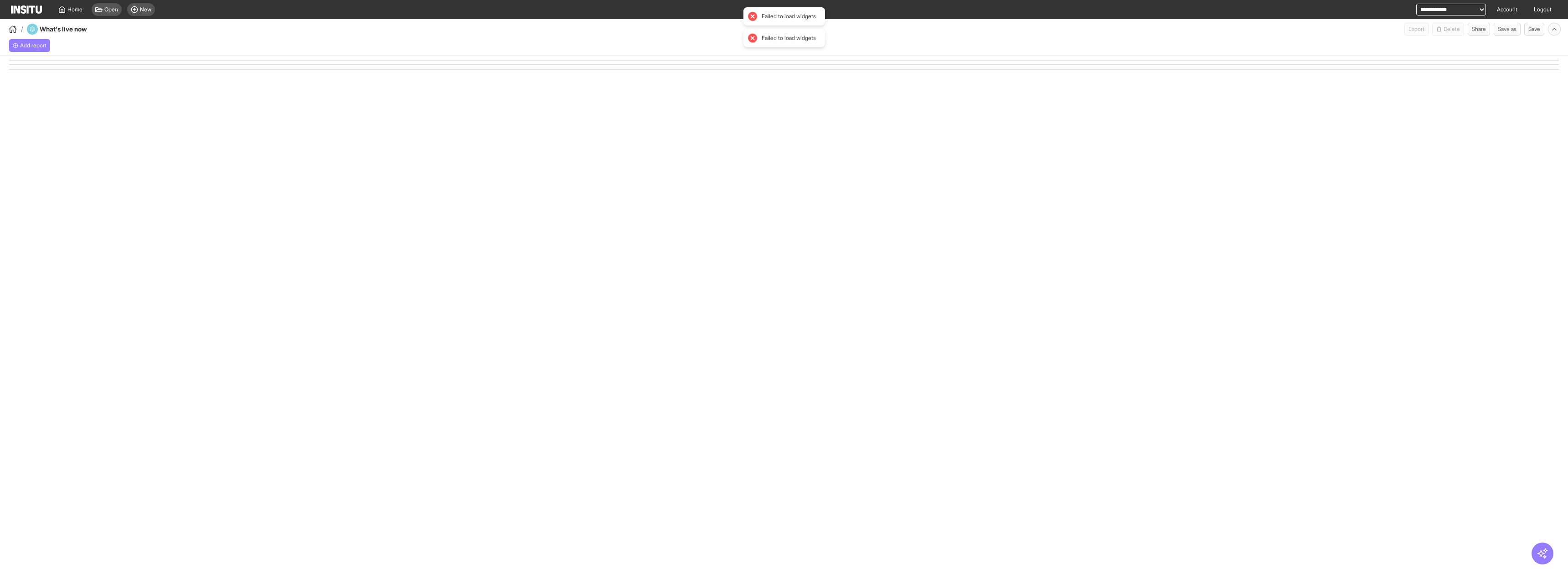click at bounding box center [784, 319] 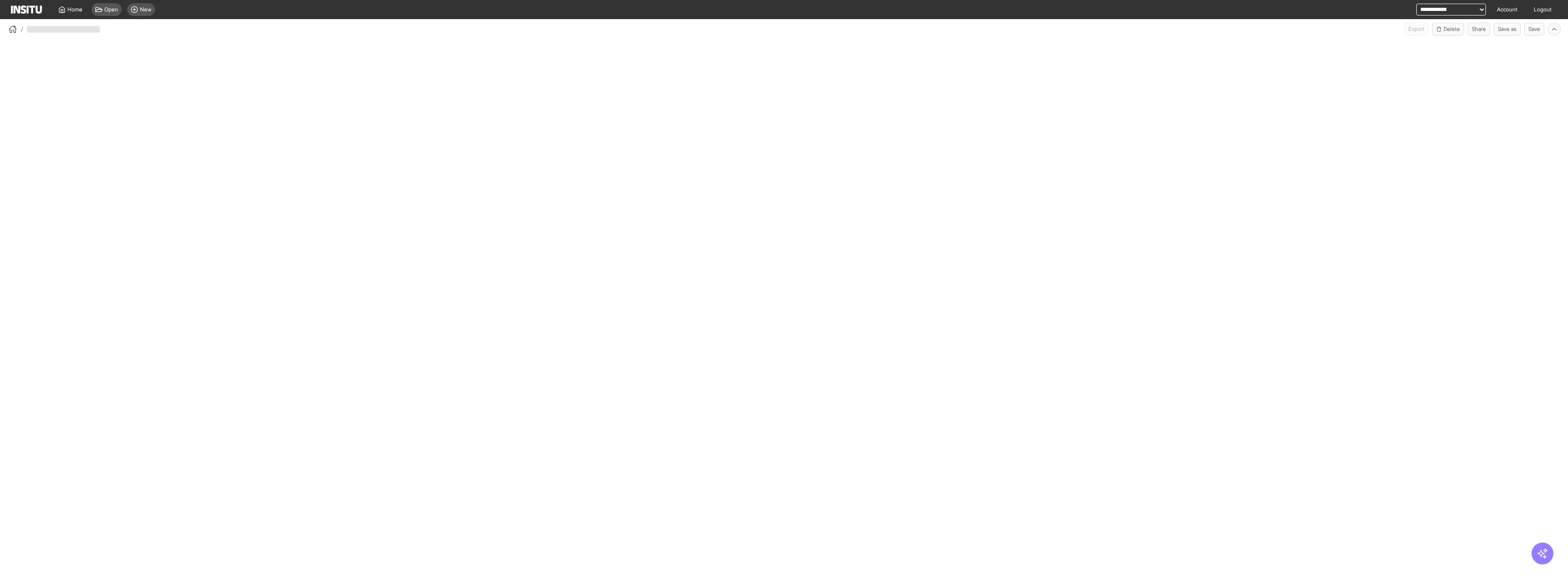 scroll, scrollTop: 0, scrollLeft: 0, axis: both 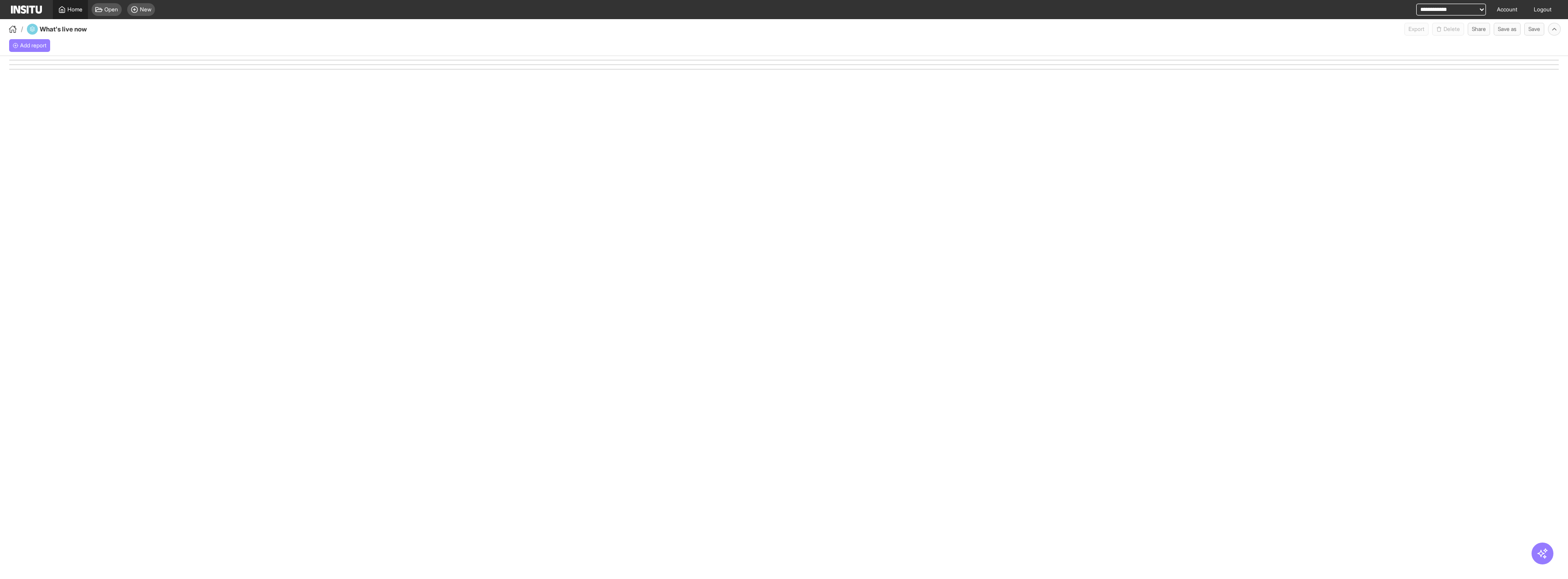 click on "Home" at bounding box center (70, 10) 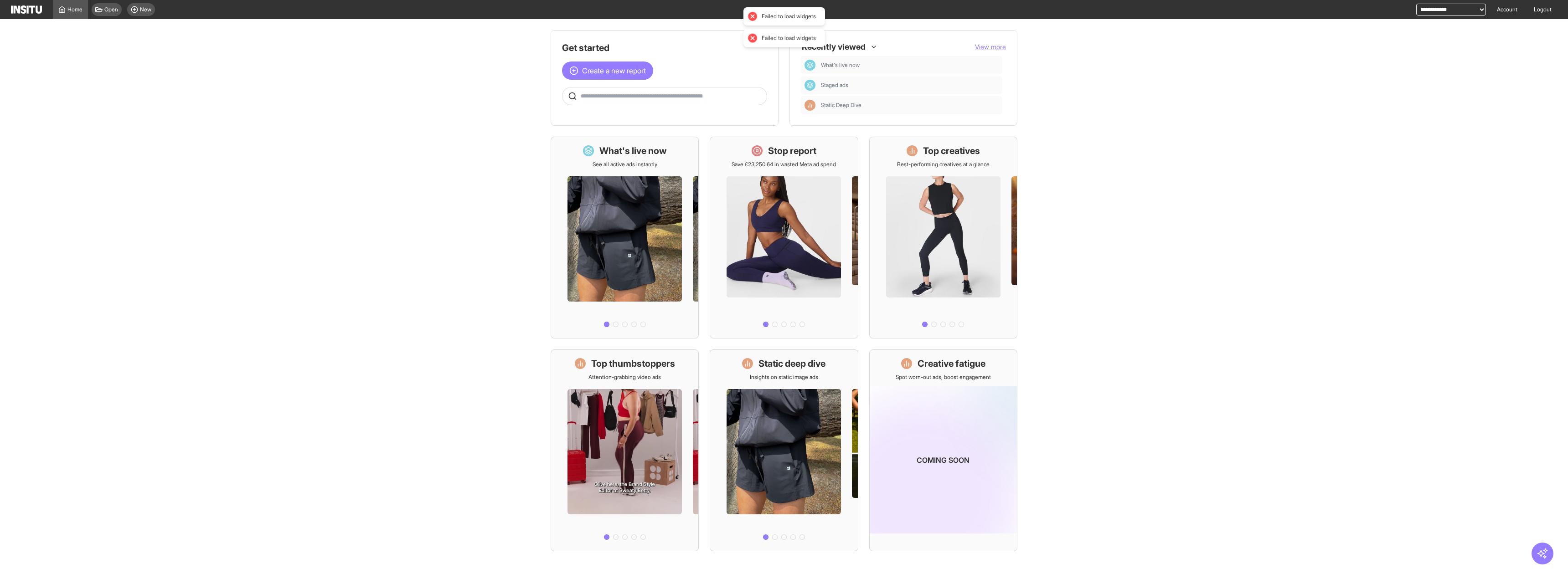 click on "Get started Create a new report Recently viewed View more What's live now Staged ads Static Deep Dive What's live now See all active ads instantly Stop report Save [CURRENCY] in wasted Meta ad spend Top creatives Best-performing creatives at a glance Top thumbstoppers Attention-grabbing video ads Static deep dive Insights on static image ads Creative fatigue Spot worn-out ads, boost engagement Coming soon" at bounding box center [784, 299] 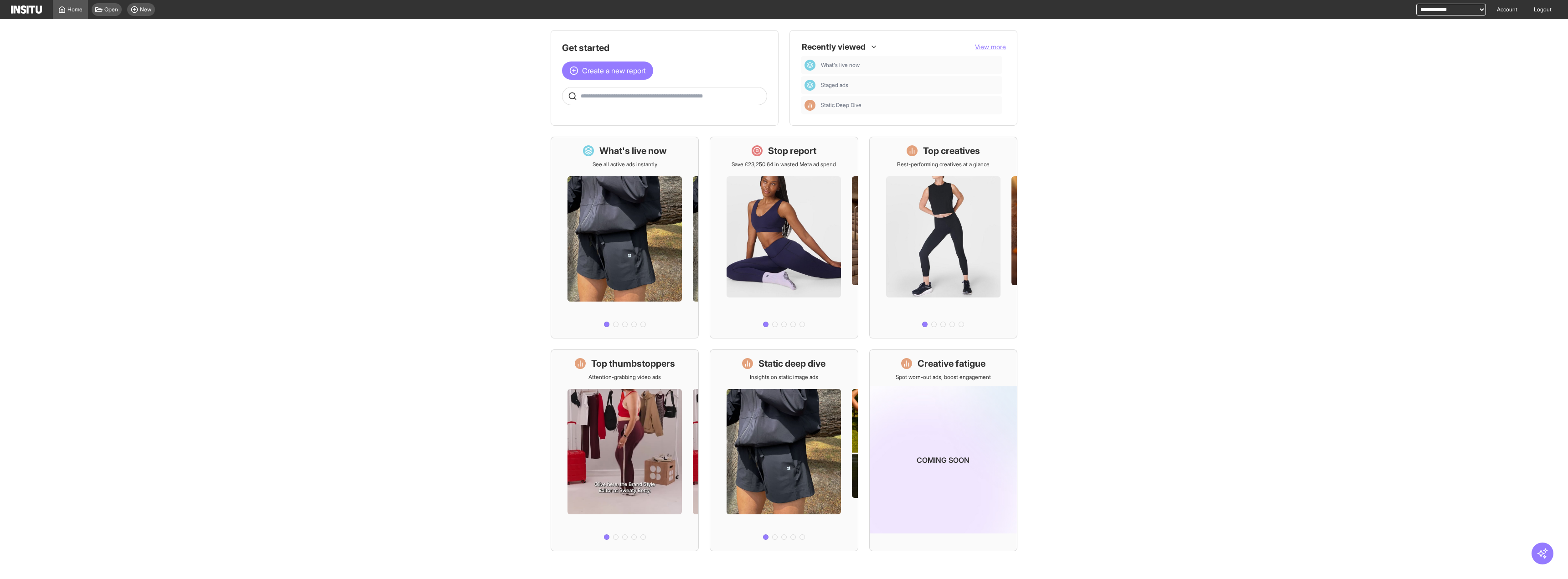 click on "Get started Create a new report Recently viewed View more What's live now Staged ads Static Deep Dive What's live now See all active ads instantly Stop report Save [CURRENCY] in wasted Meta ad spend Top creatives Best-performing creatives at a glance Top thumbstoppers Attention-grabbing video ads Static deep dive Insights on static image ads Creative fatigue Spot worn-out ads, boost engagement Coming soon" at bounding box center [784, 299] 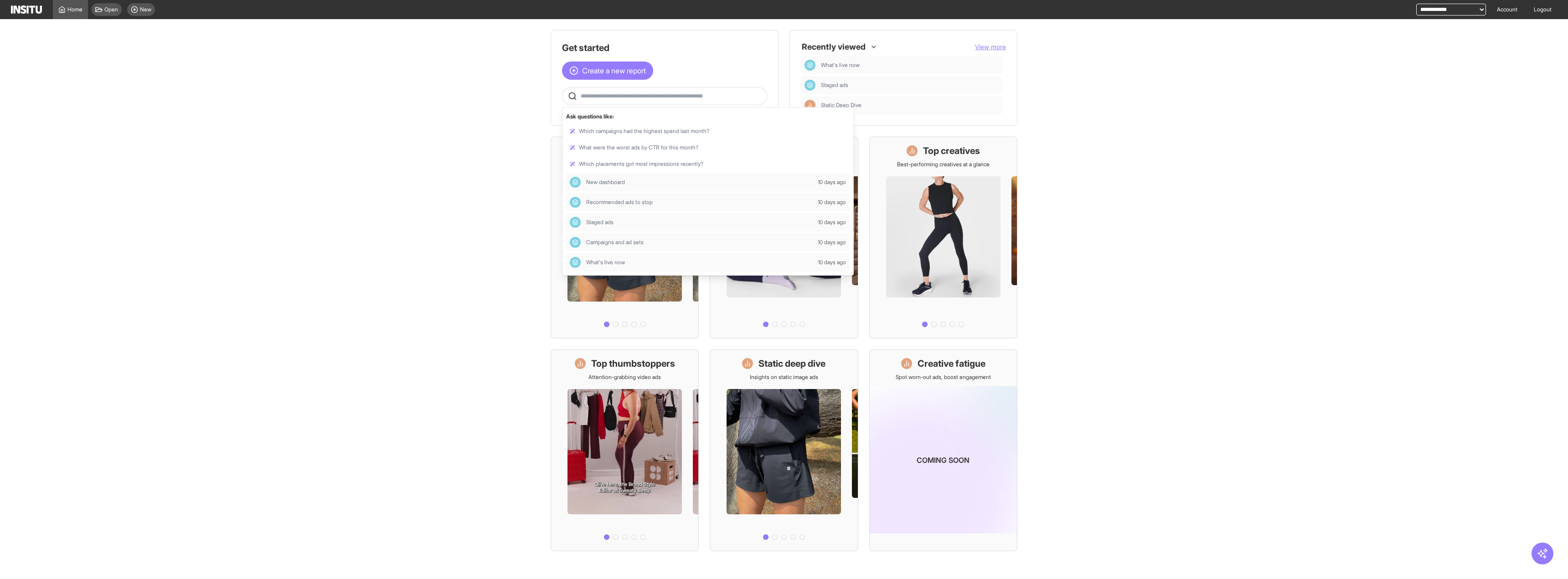 click at bounding box center (672, 96) 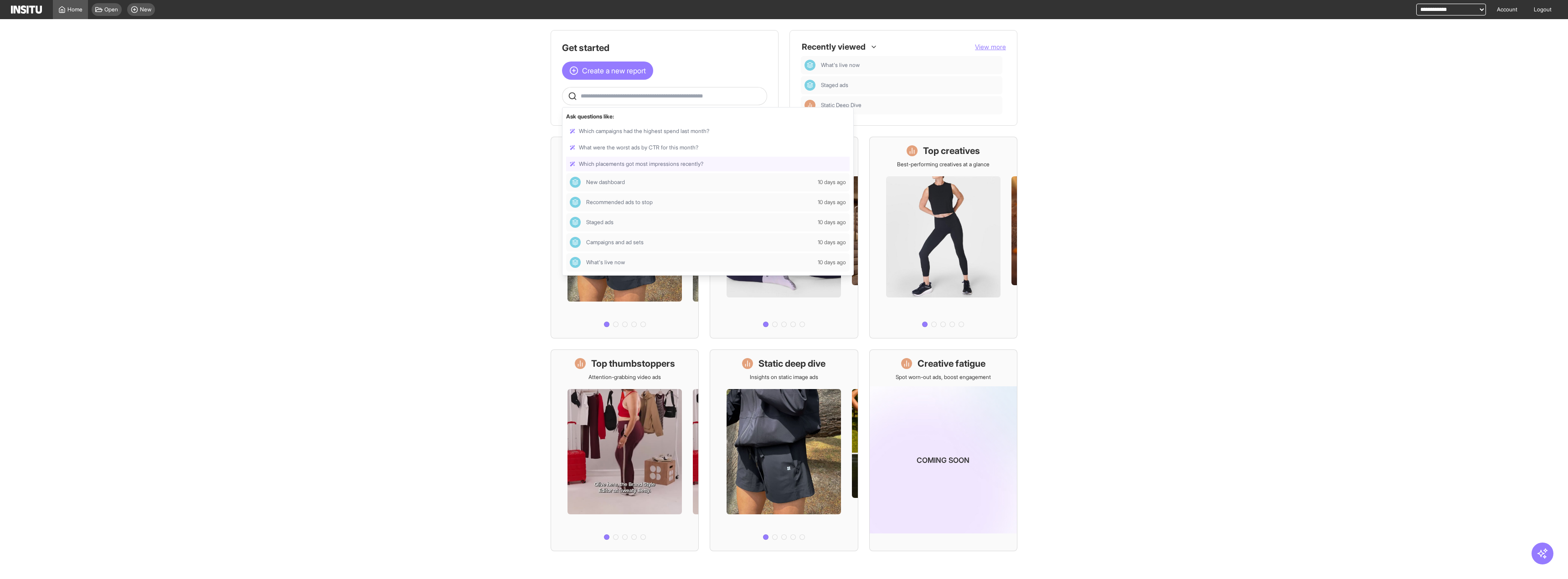 click at bounding box center (708, 164) 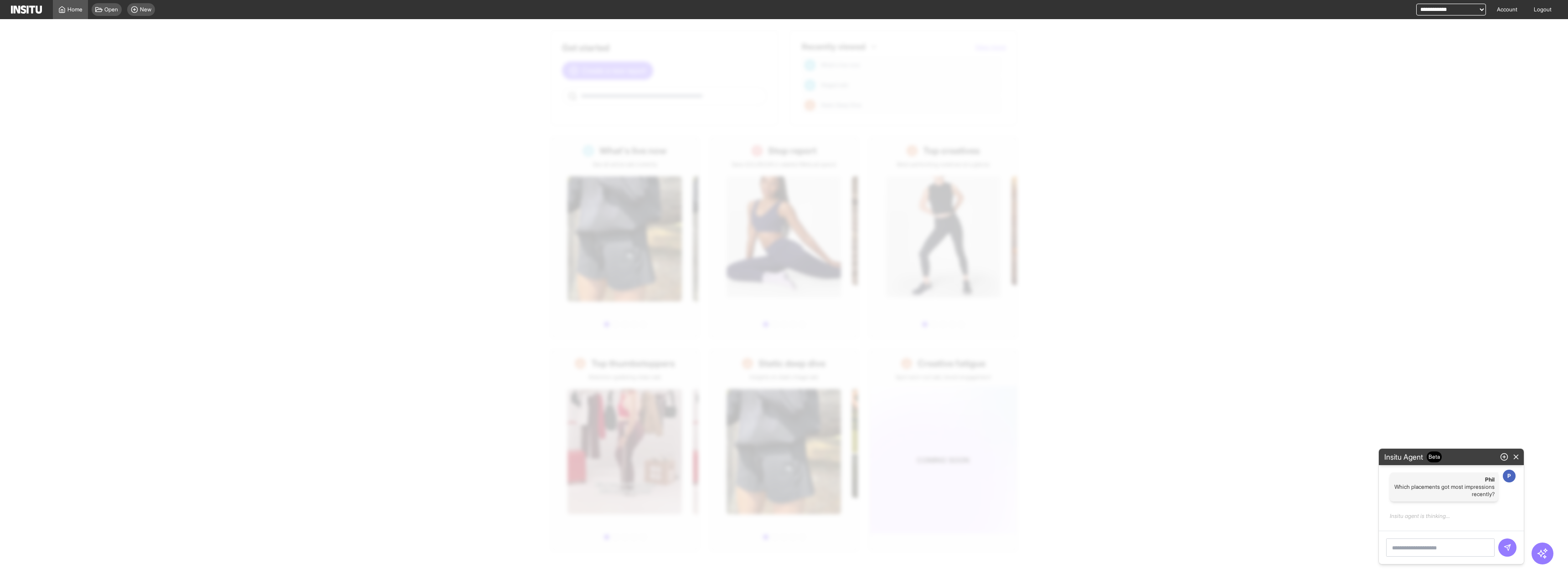 click at bounding box center (795, 310) 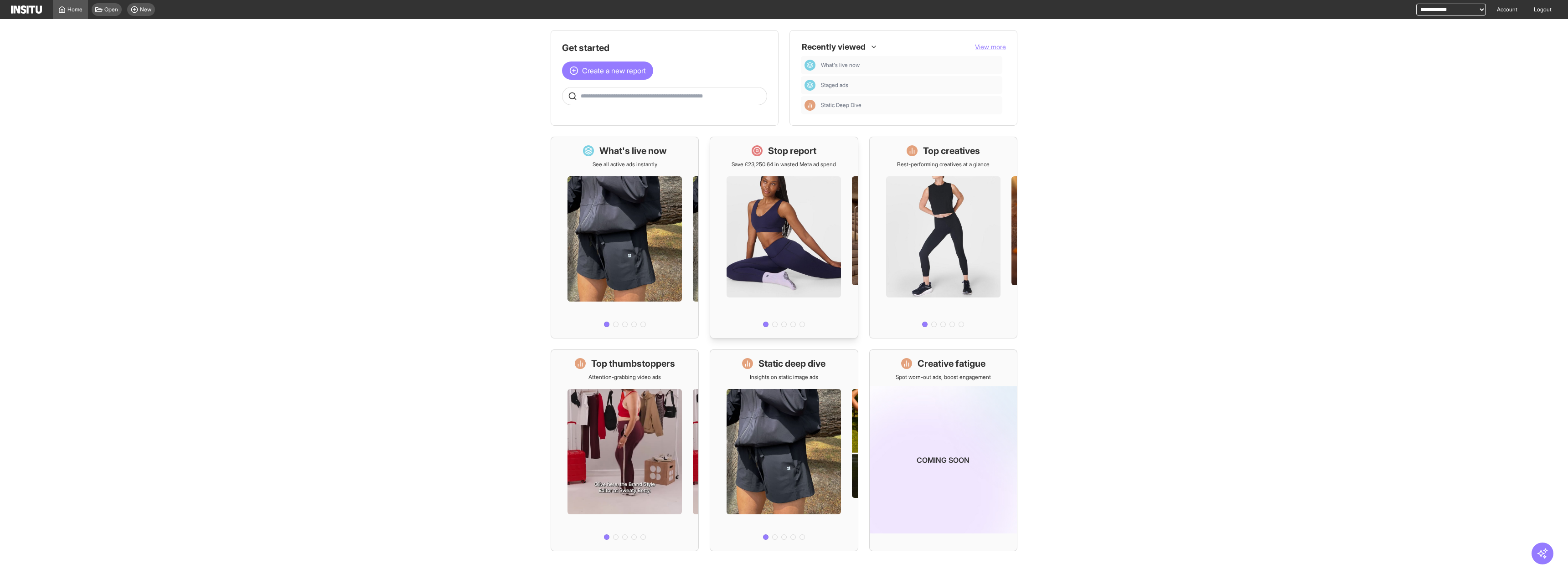 click at bounding box center [802, 324] 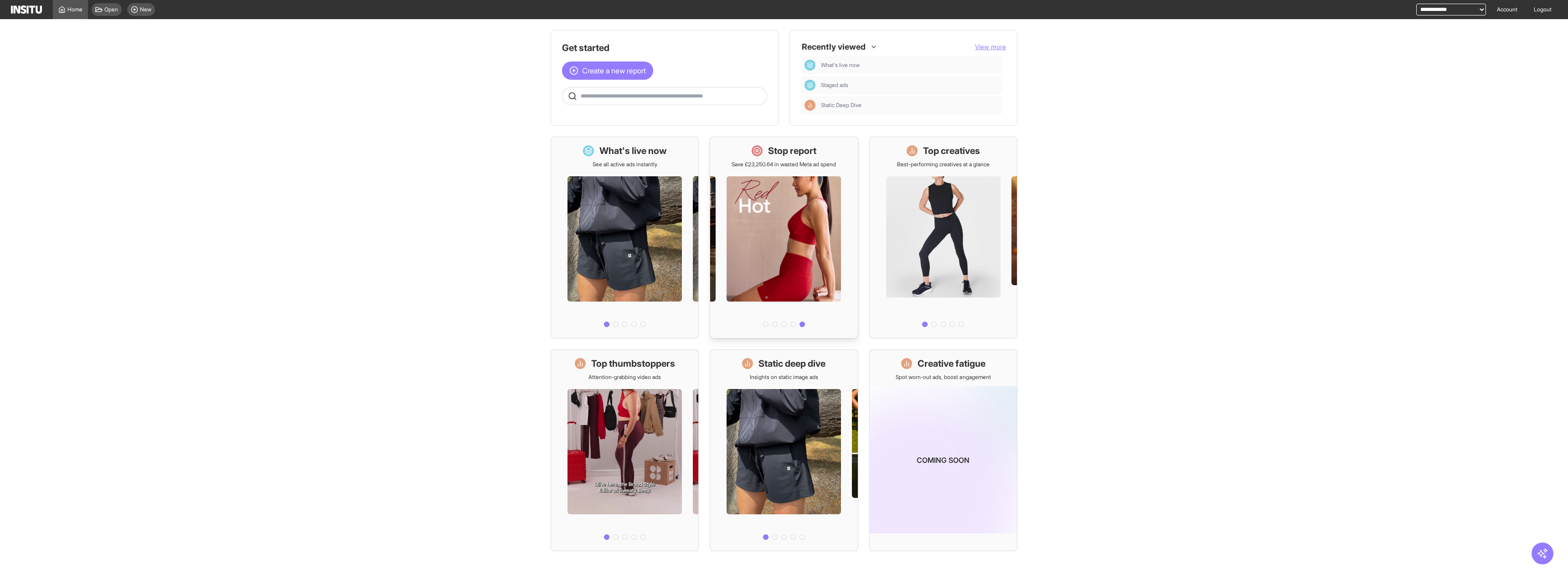 click at bounding box center [793, 324] 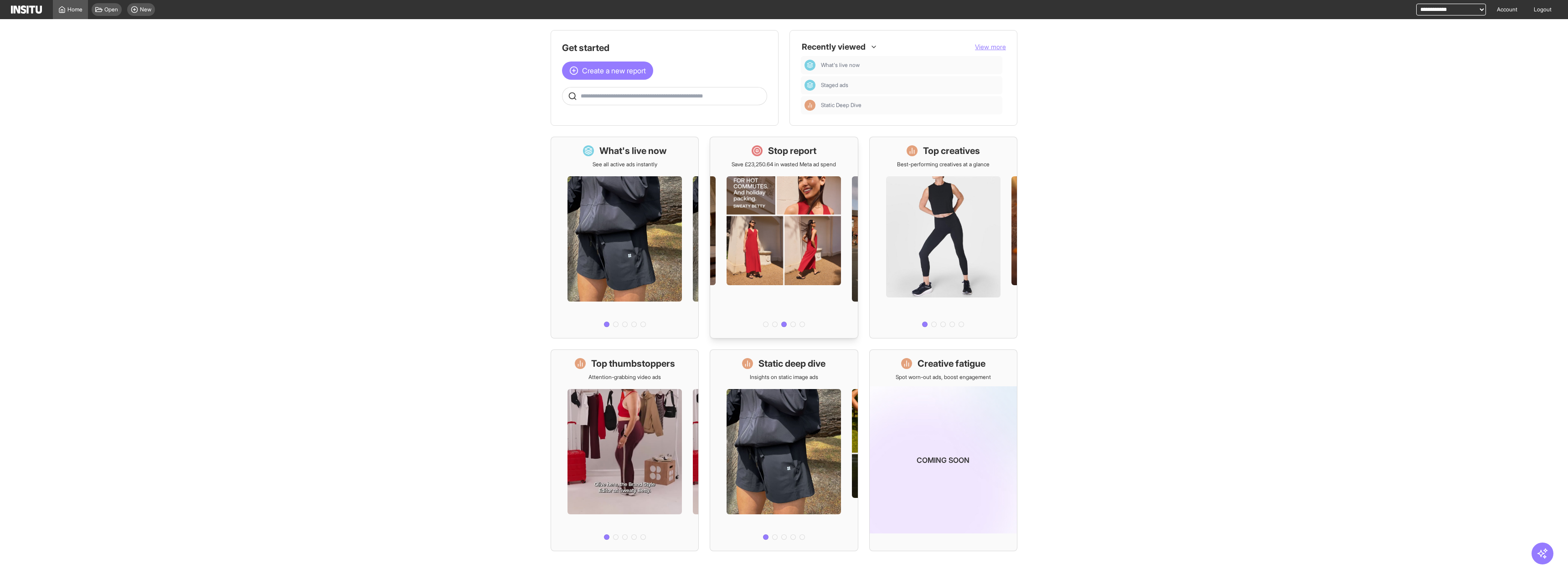 click on "Stop report" at bounding box center (784, 151) 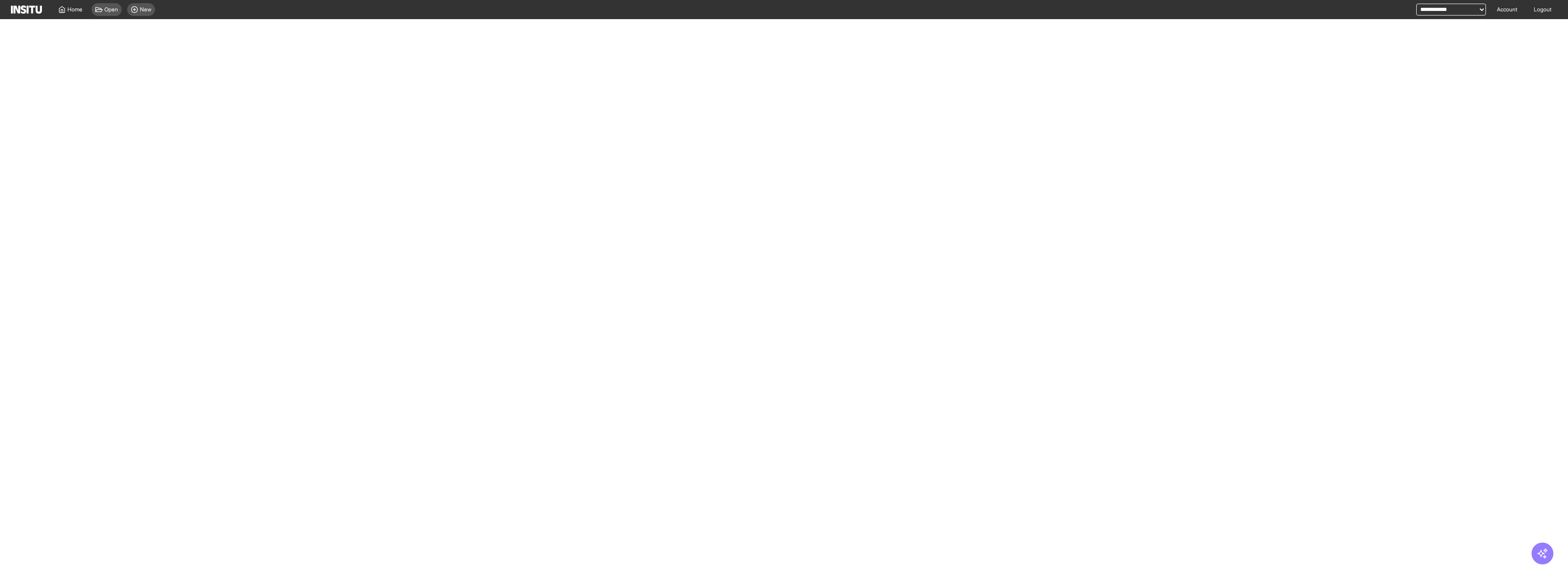select on "**" 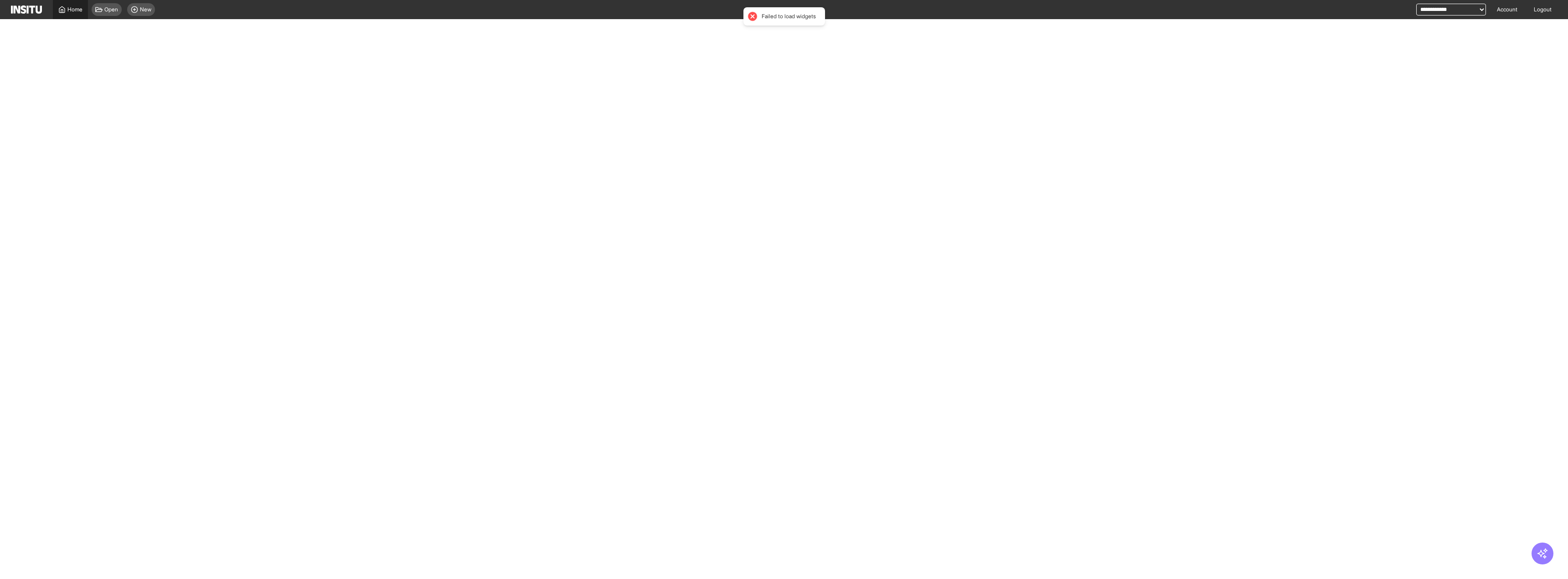 click on "Home" at bounding box center (75, 10) 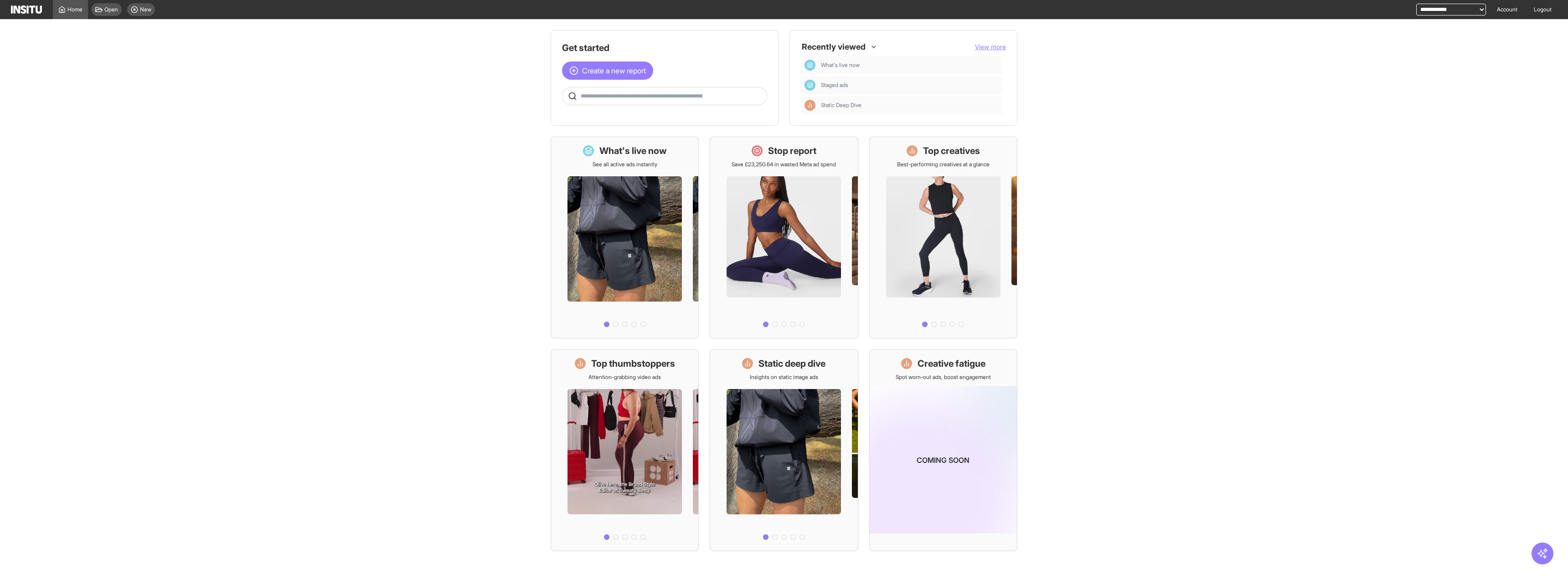 click on "Get started Create a new report Recently viewed View more What's live now Staged ads Static Deep Dive What's live now See all active ads instantly Stop report Save £23,250.64 in wasted Meta ad spend Top creatives Best-performing creatives at a glance Top thumbstoppers Attention-grabbing video ads Static deep dive Insights on static image ads Creative fatigue Spot worn-out ads, boost engagement Coming soon" at bounding box center (784, 299) 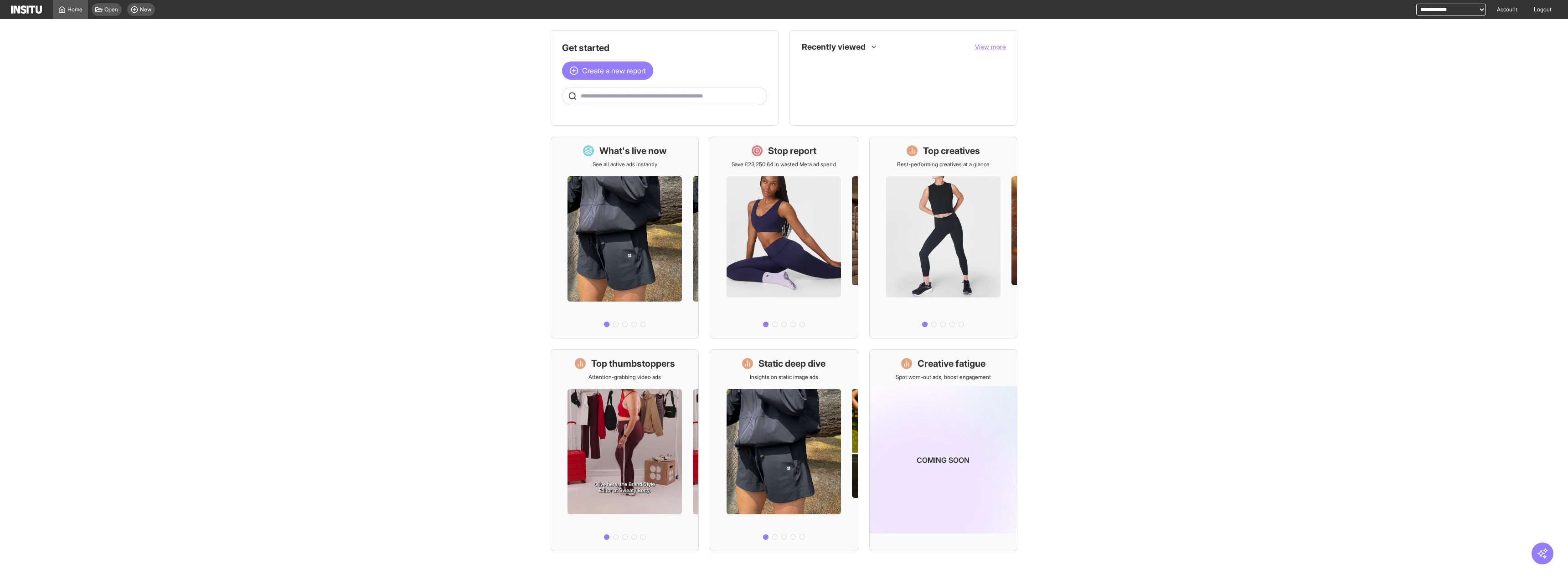 scroll, scrollTop: 0, scrollLeft: 0, axis: both 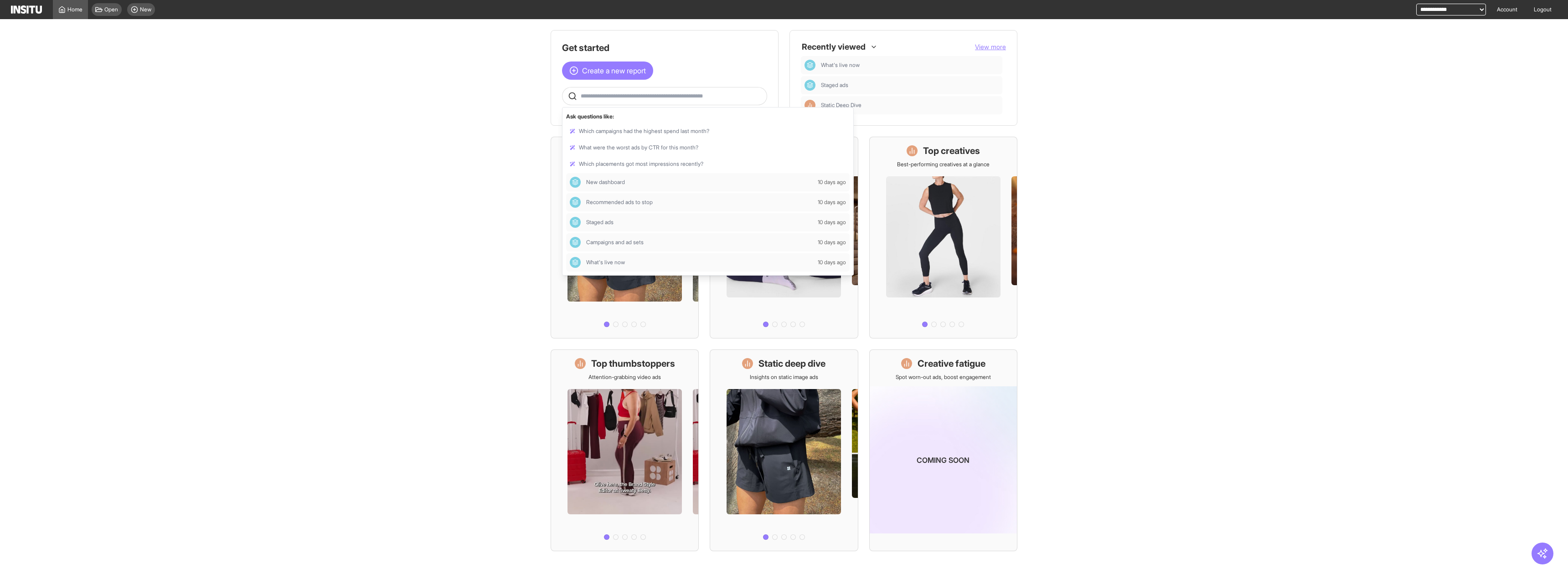 click at bounding box center [672, 96] 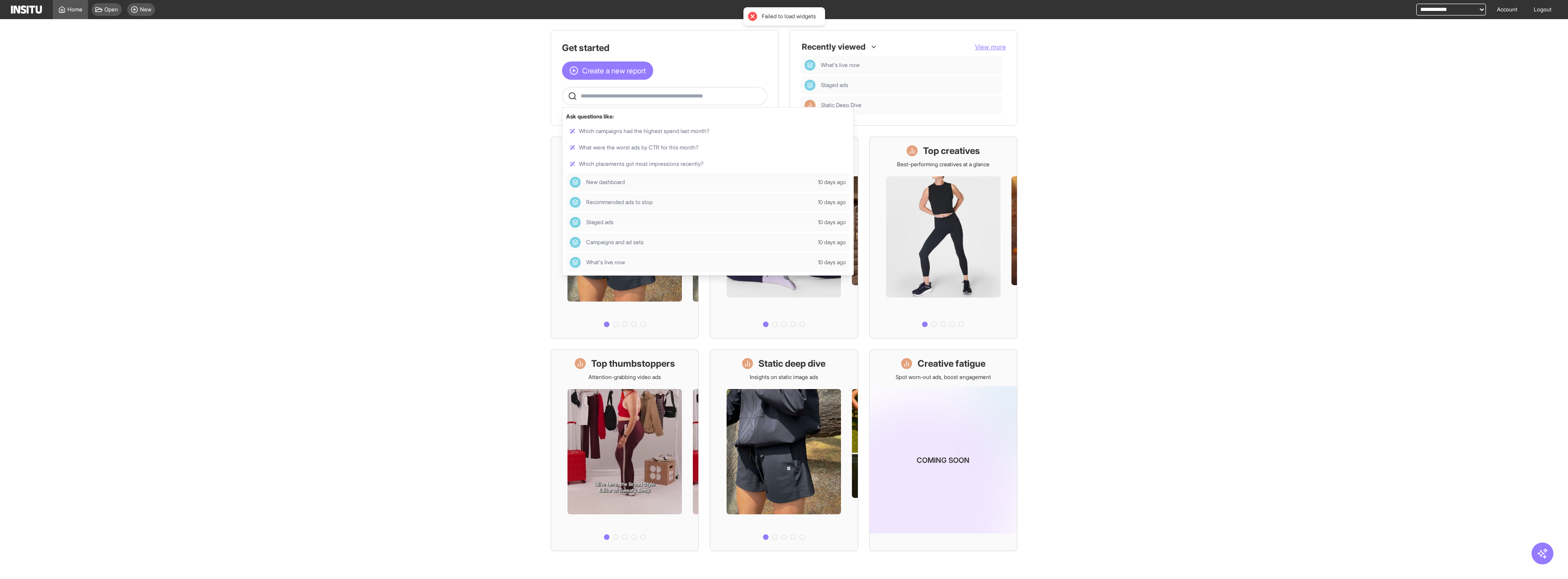 click on "Get started Create a new report Ask questions like: Which campaigns had the highest spend last month? What were the worst ads by CTR for this month? Which placements got most impressions recently? New dashboard [DATE] ago Recommended ads to stop [DATE] ago Staged ads [DATE] ago Campaigns and ad sets [DATE] ago What's live now [DATE] ago Recently viewed View more What's live now Staged ads Static Deep Dive What's live now See all active ads instantly Stop report Save £23,250.64 in wasted Meta ad spend Top creatives Best-performing creatives at a glance Top thumbstoppers Attention-grabbing video ads Static deep dive Insights on static image ads Creative fatigue Spot worn-out ads, boost engagement Coming soon" at bounding box center [784, 299] 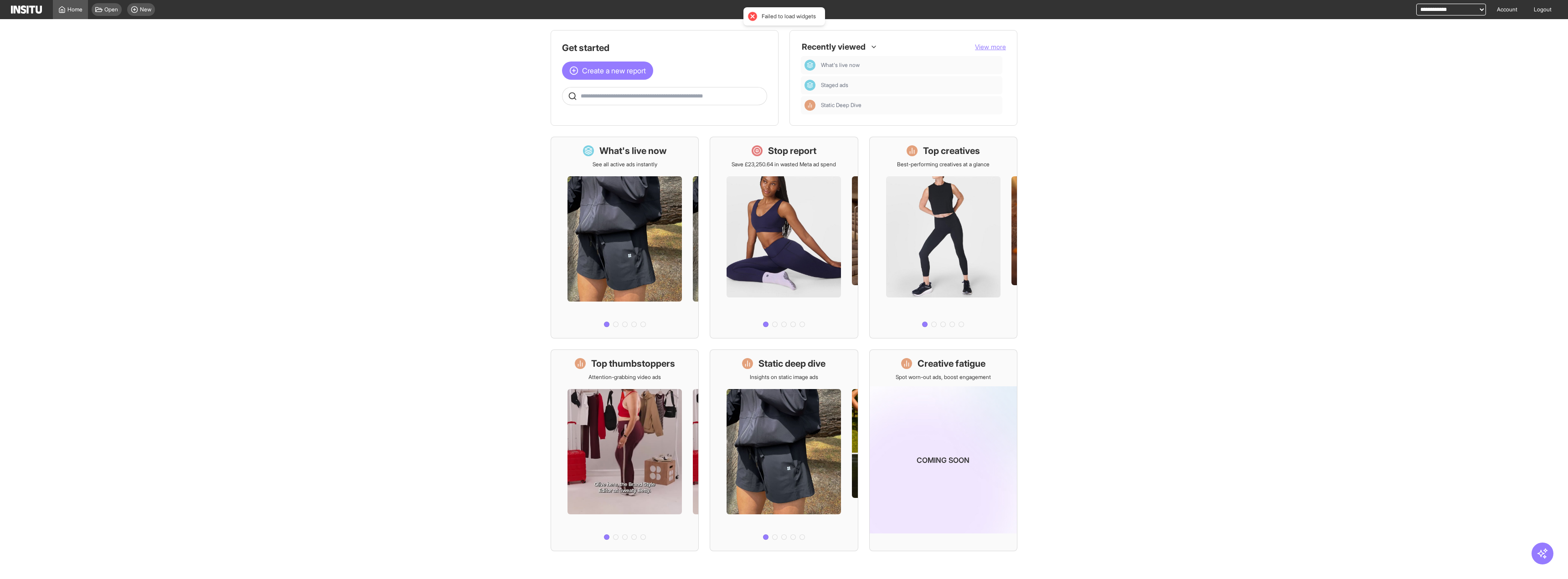 click on "**********" at bounding box center (1451, 10) 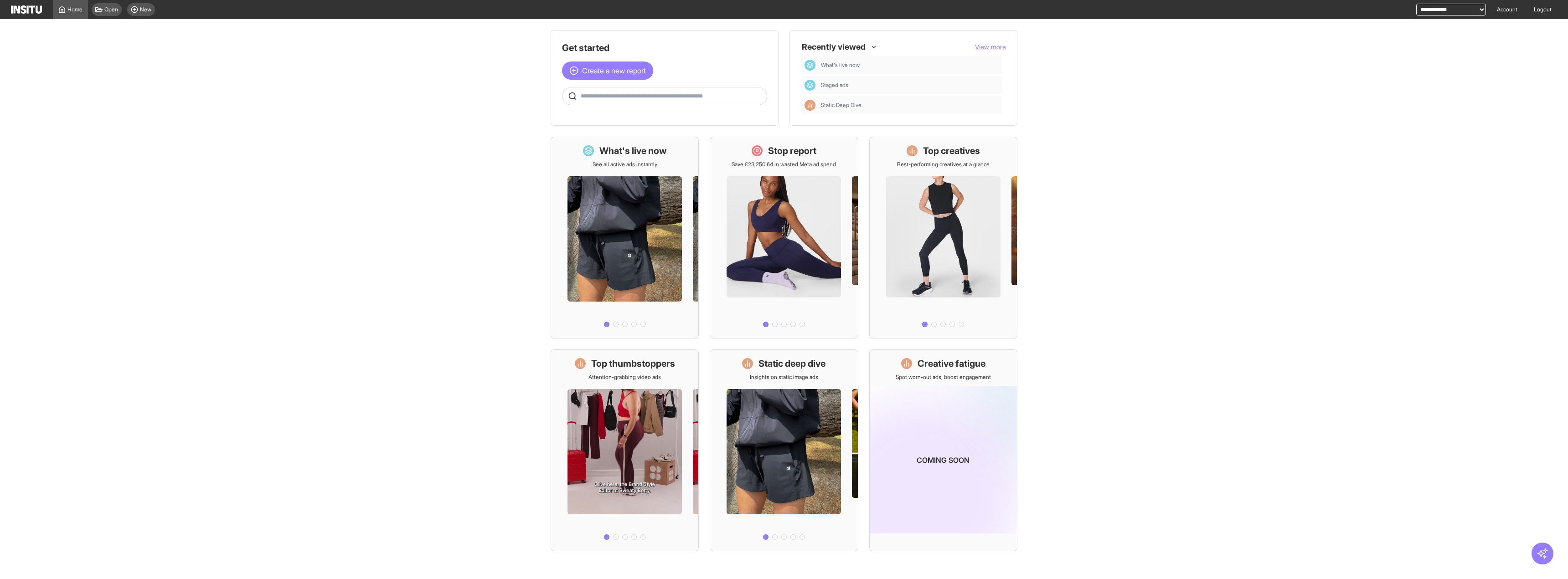select on "**********" 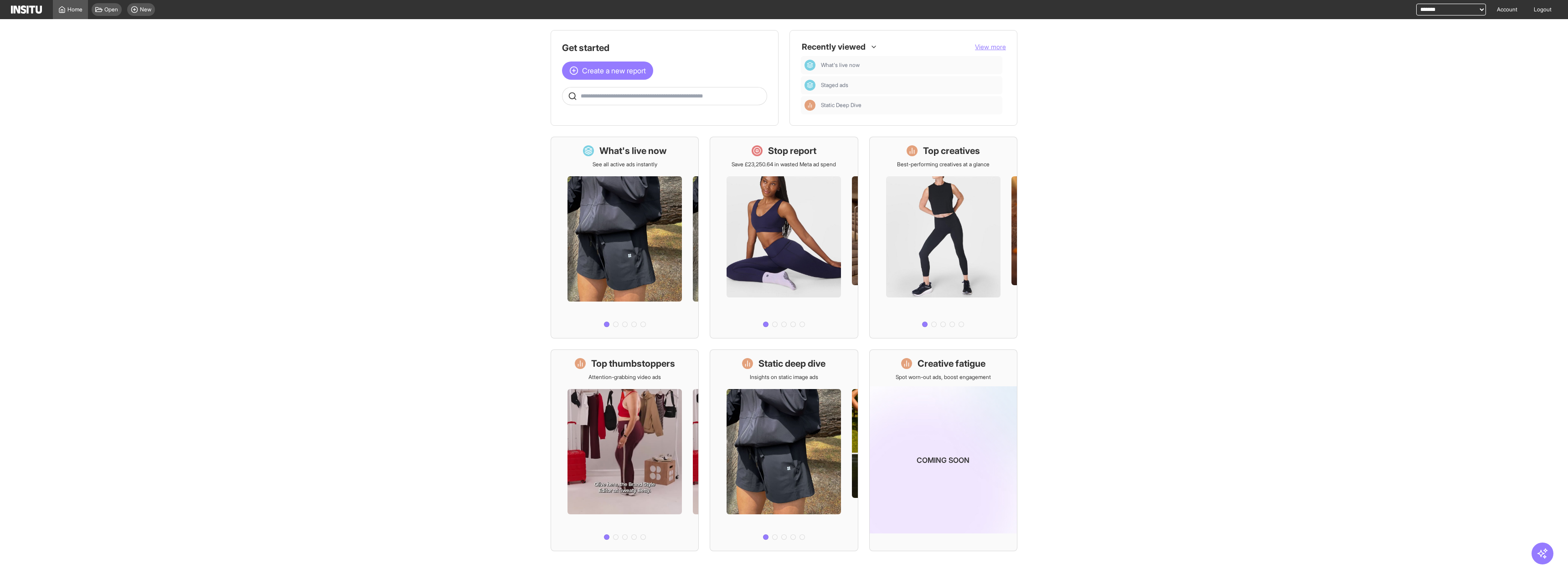 click on "**********" at bounding box center [1451, 10] 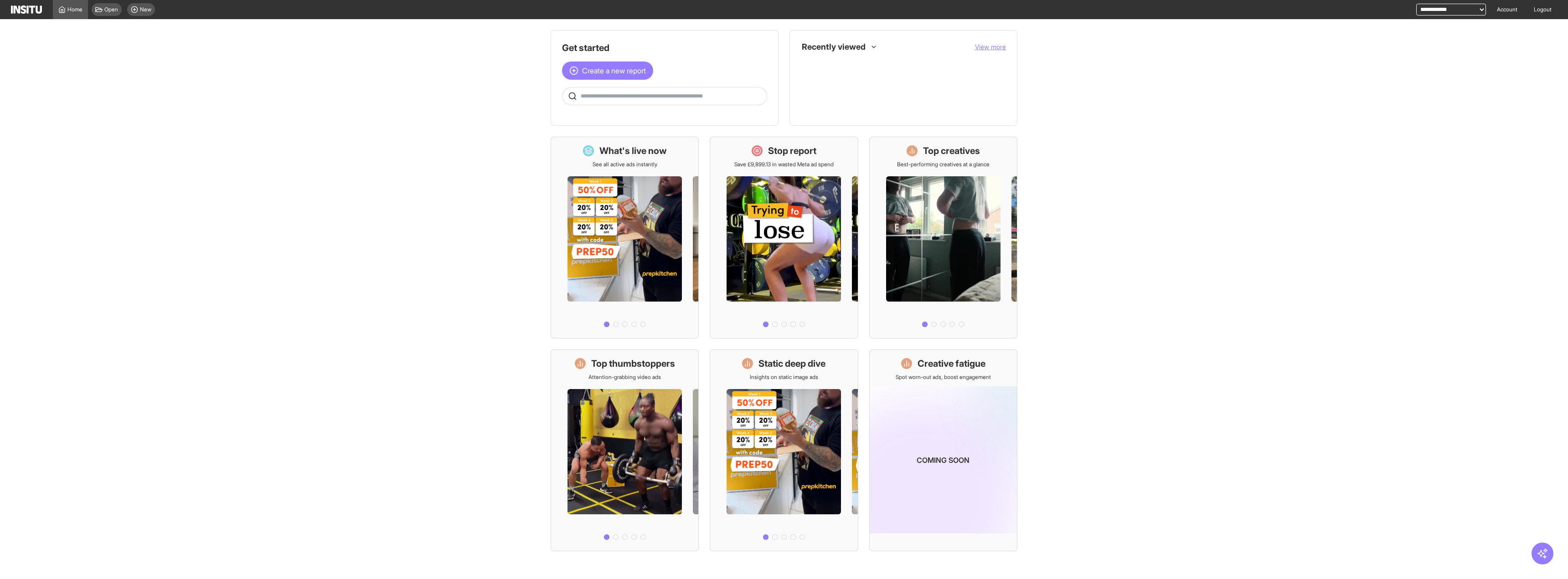 scroll, scrollTop: 0, scrollLeft: 0, axis: both 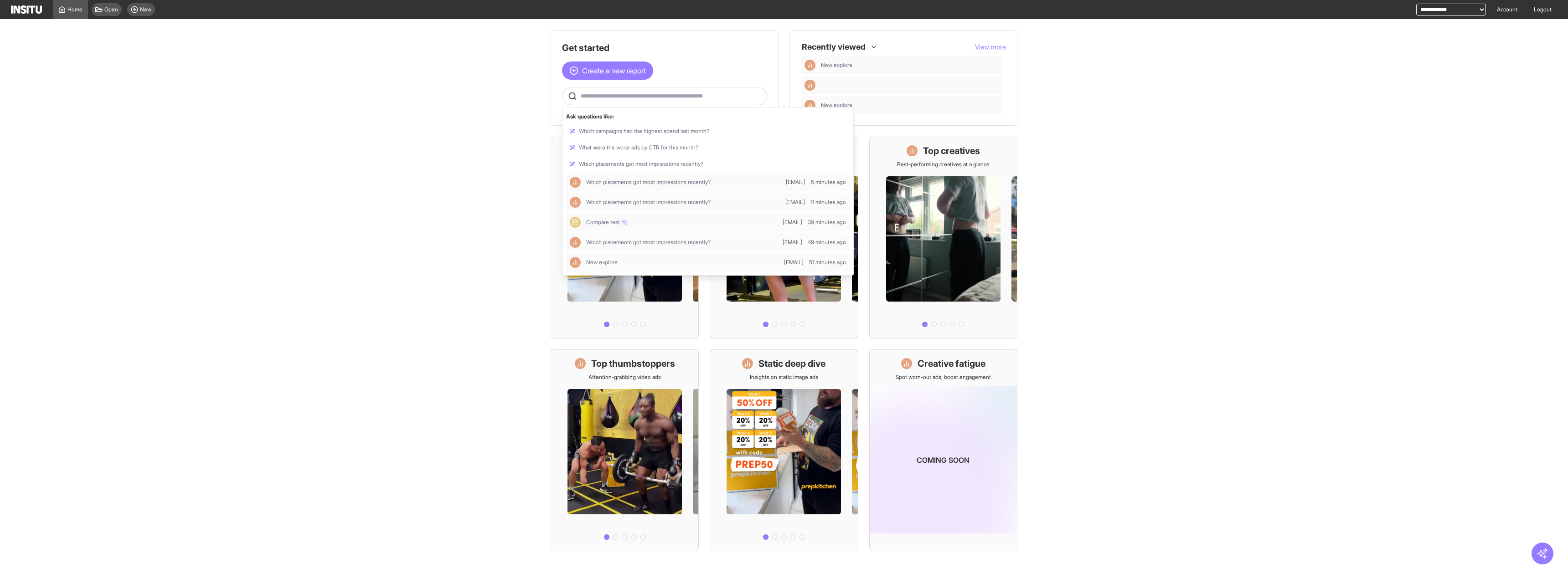 click at bounding box center (672, 96) 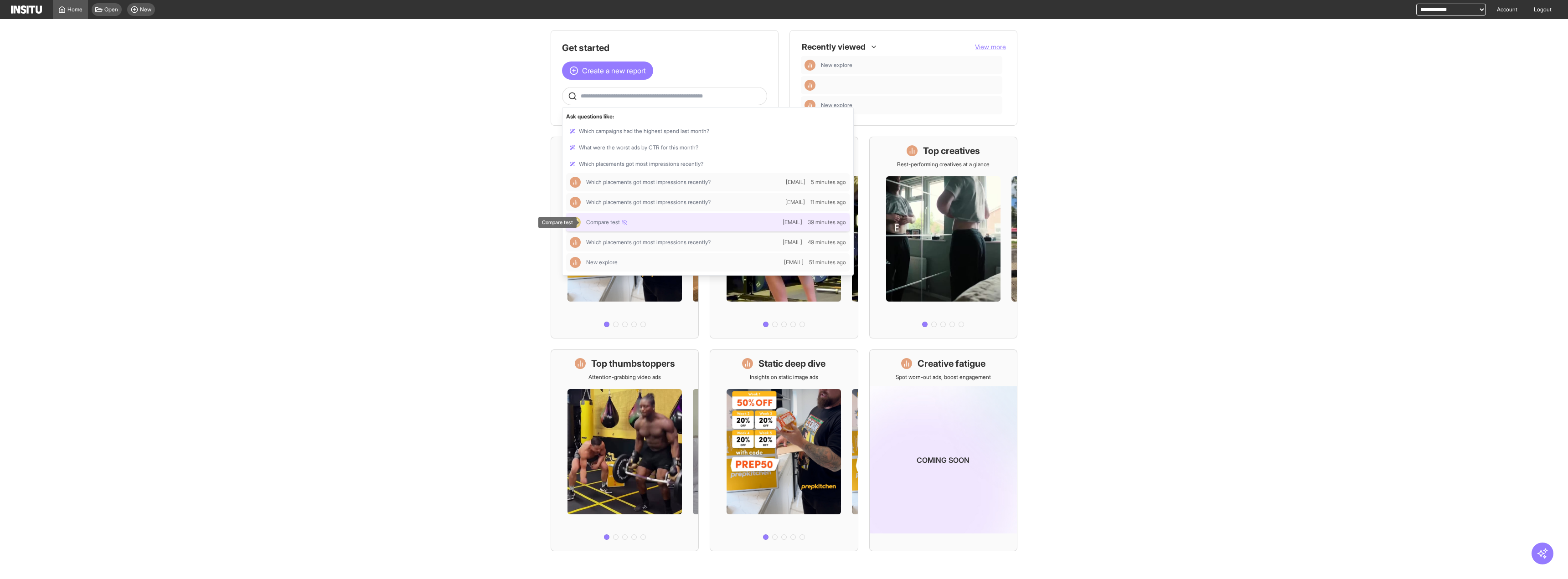 click on "Compare test" at bounding box center (682, 222) 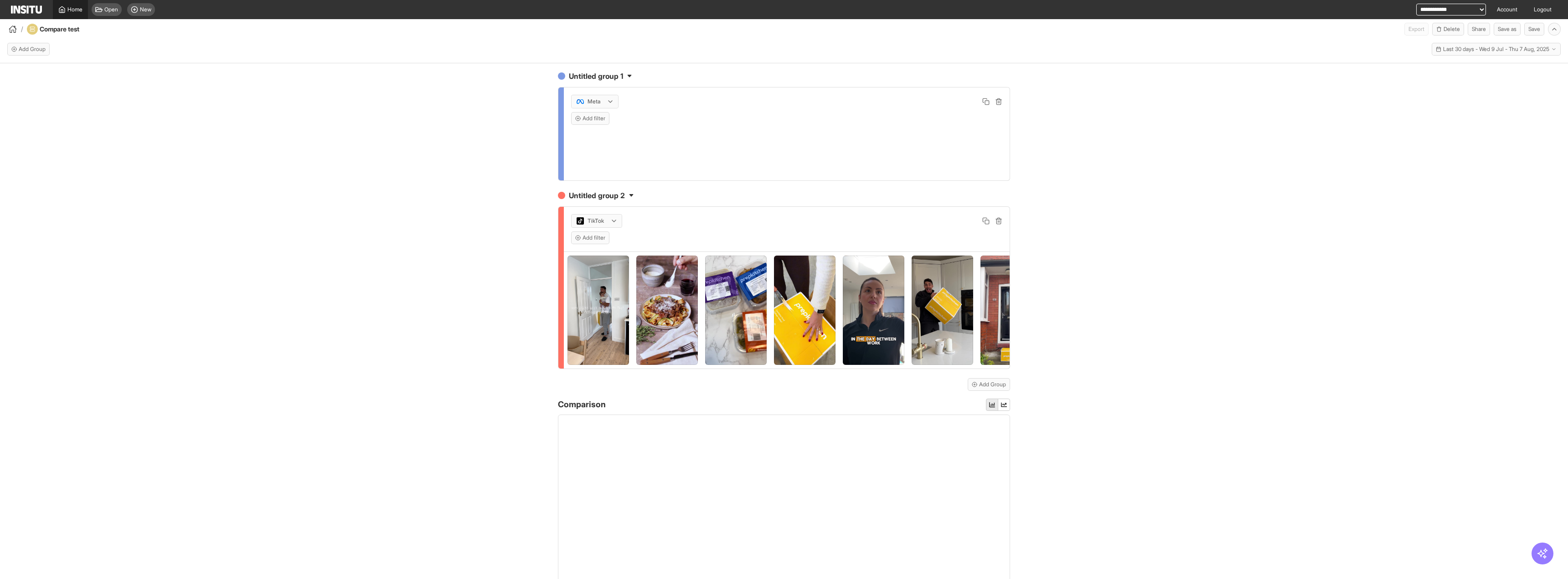 click on "Home" at bounding box center [70, 10] 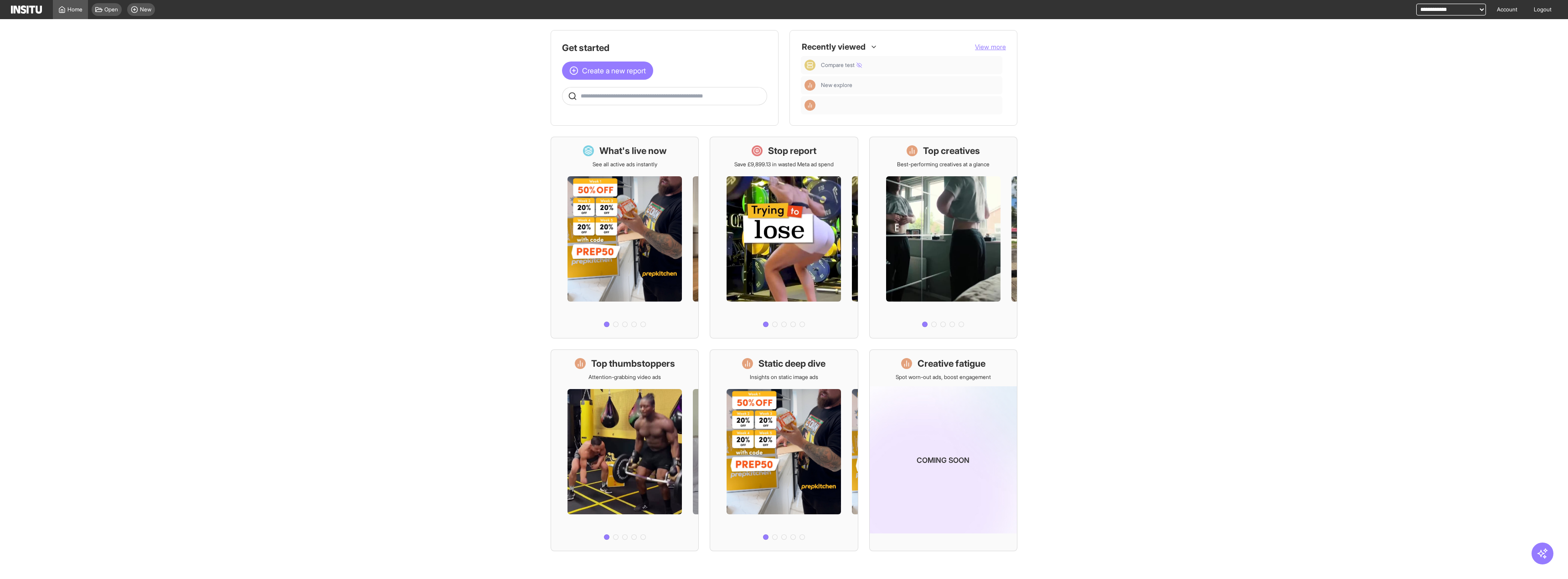 click at bounding box center [665, 96] 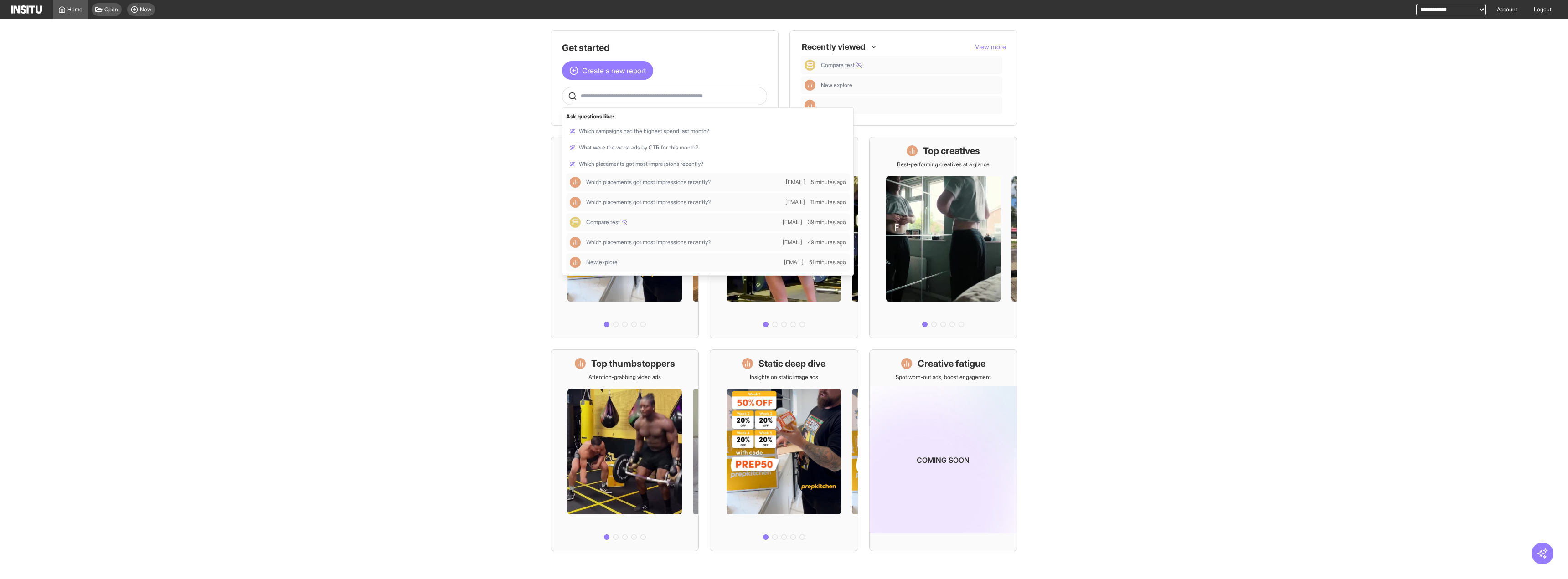 click at bounding box center [672, 96] 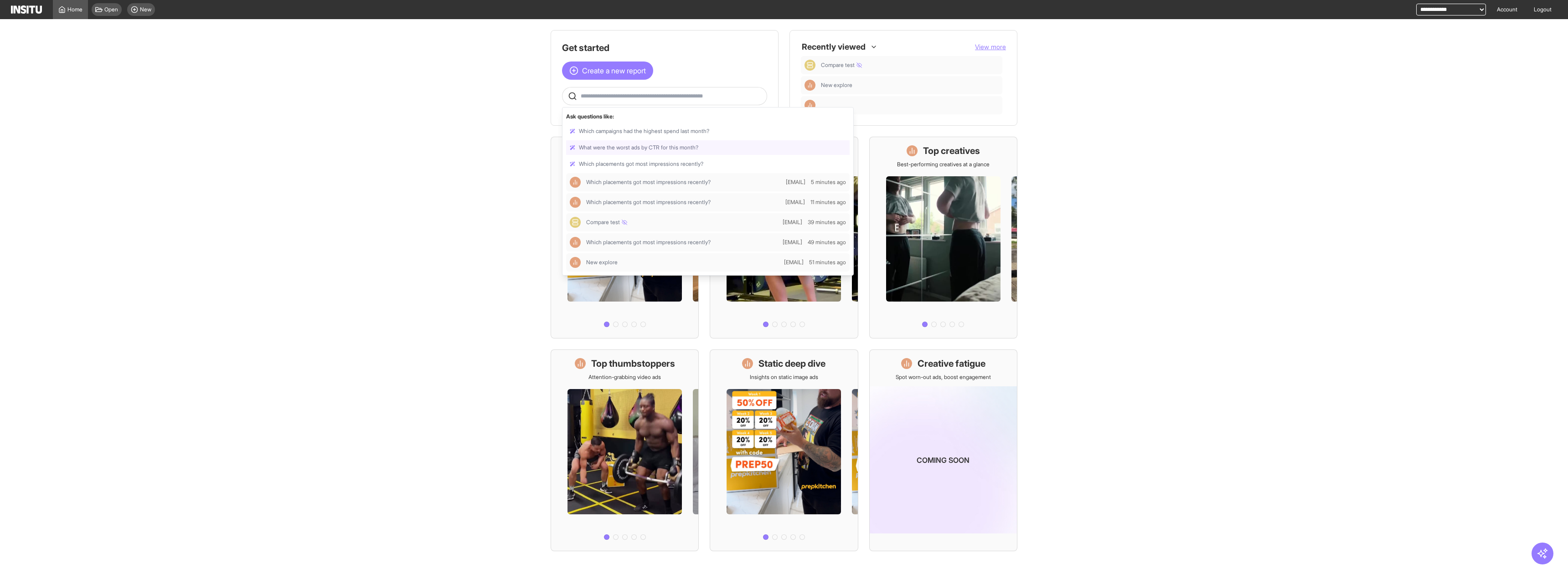 click at bounding box center (708, 148) 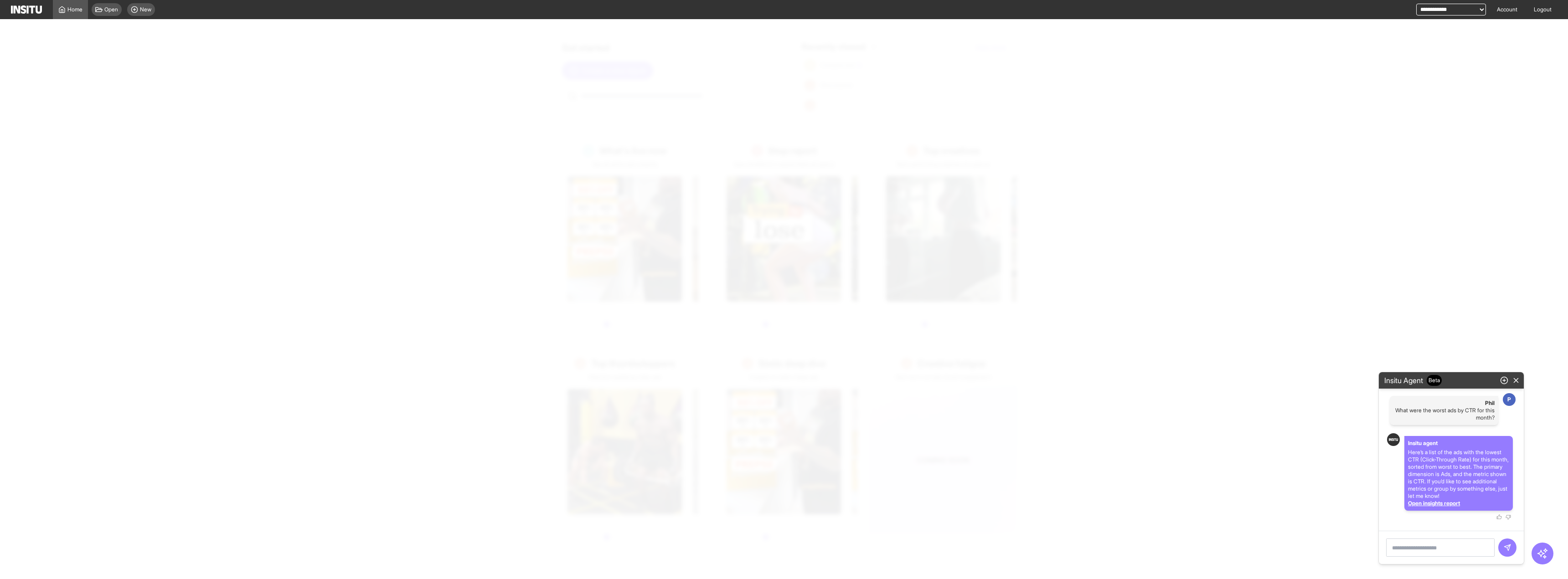select on "**" 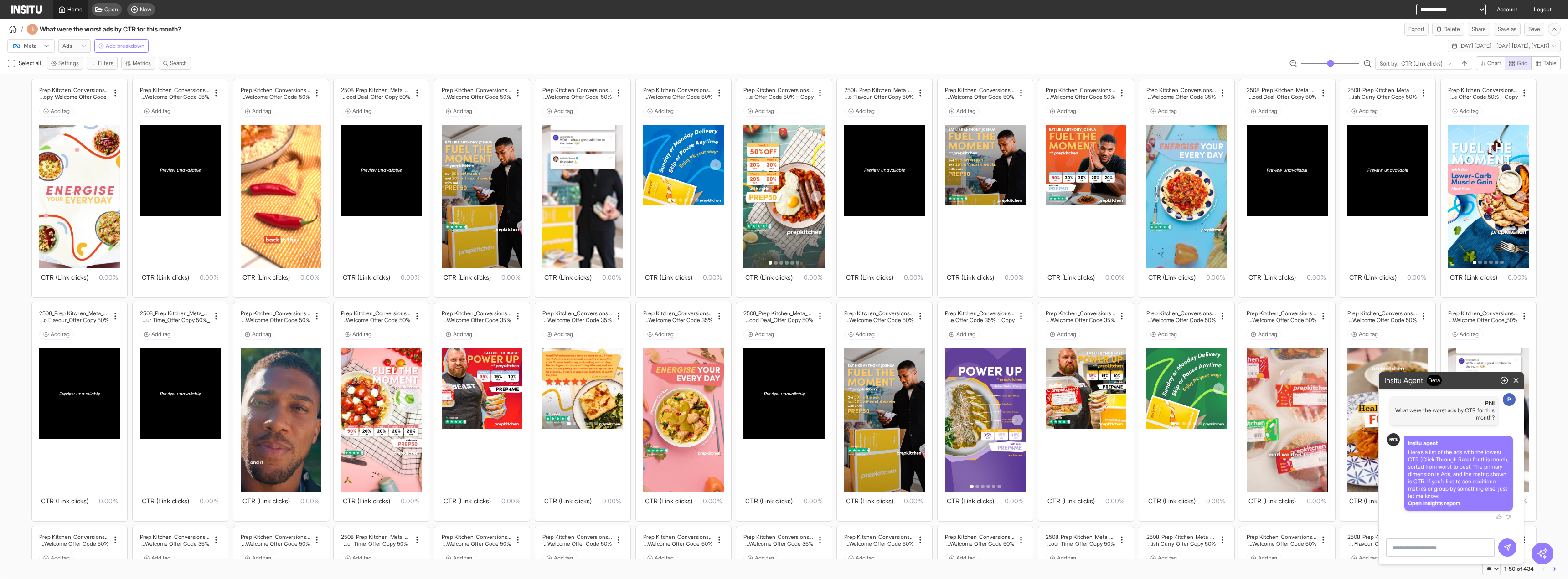 click on "Home" at bounding box center (70, 10) 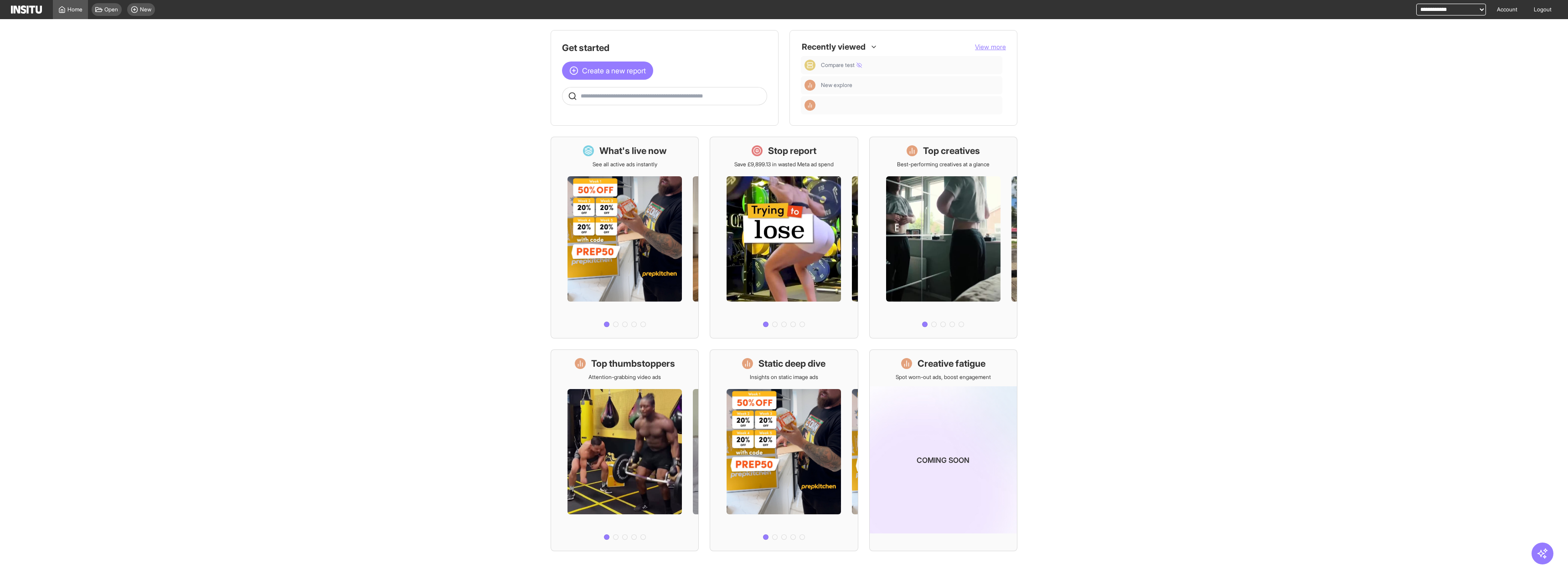 click at bounding box center [665, 96] 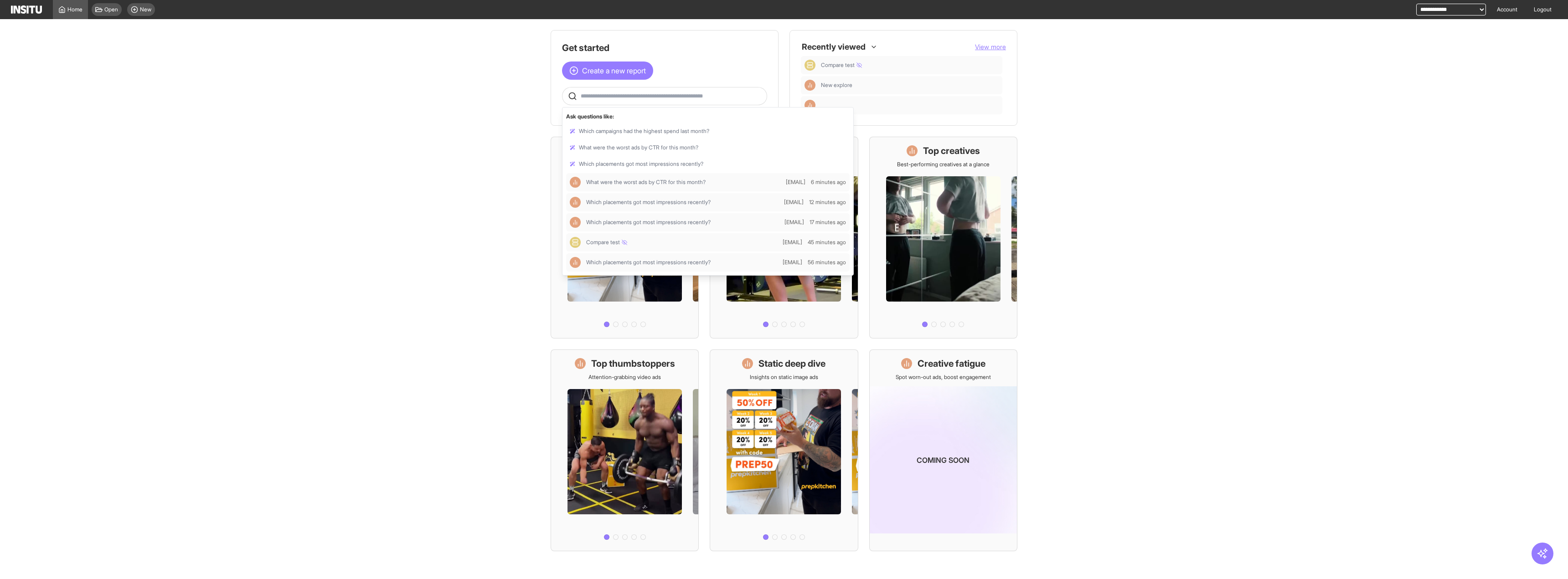 click at bounding box center [672, 96] 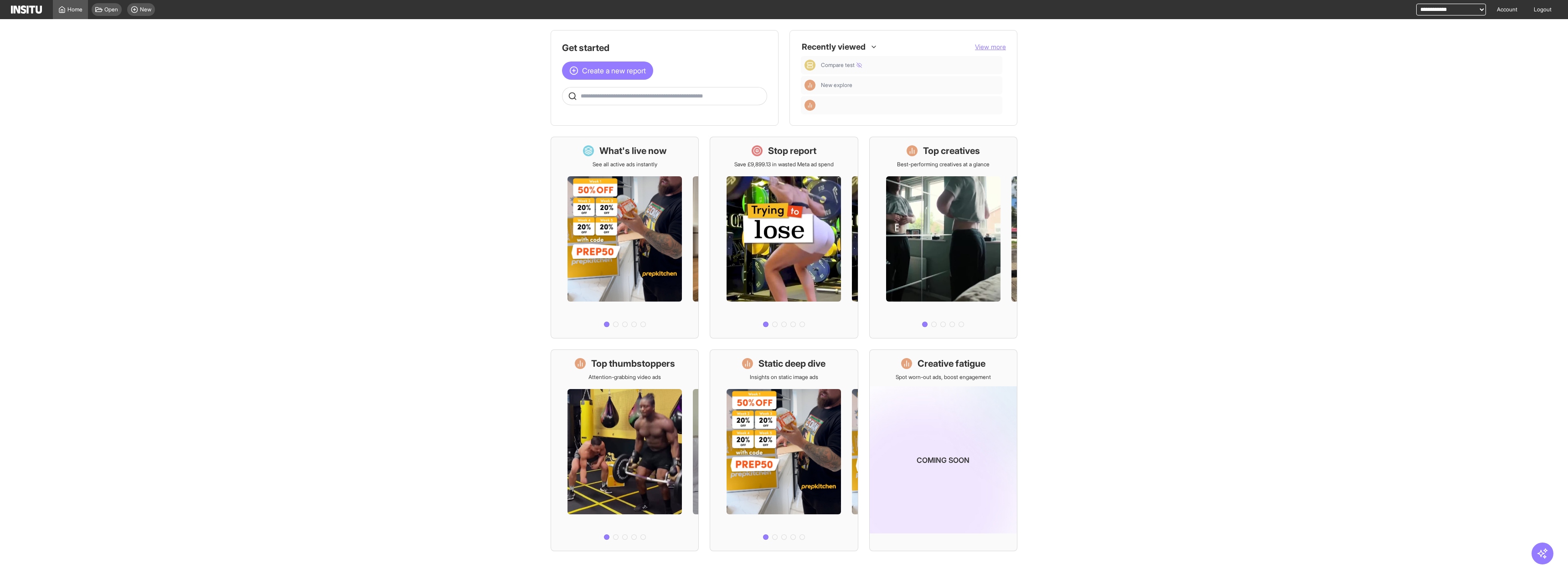 click at bounding box center (672, 96) 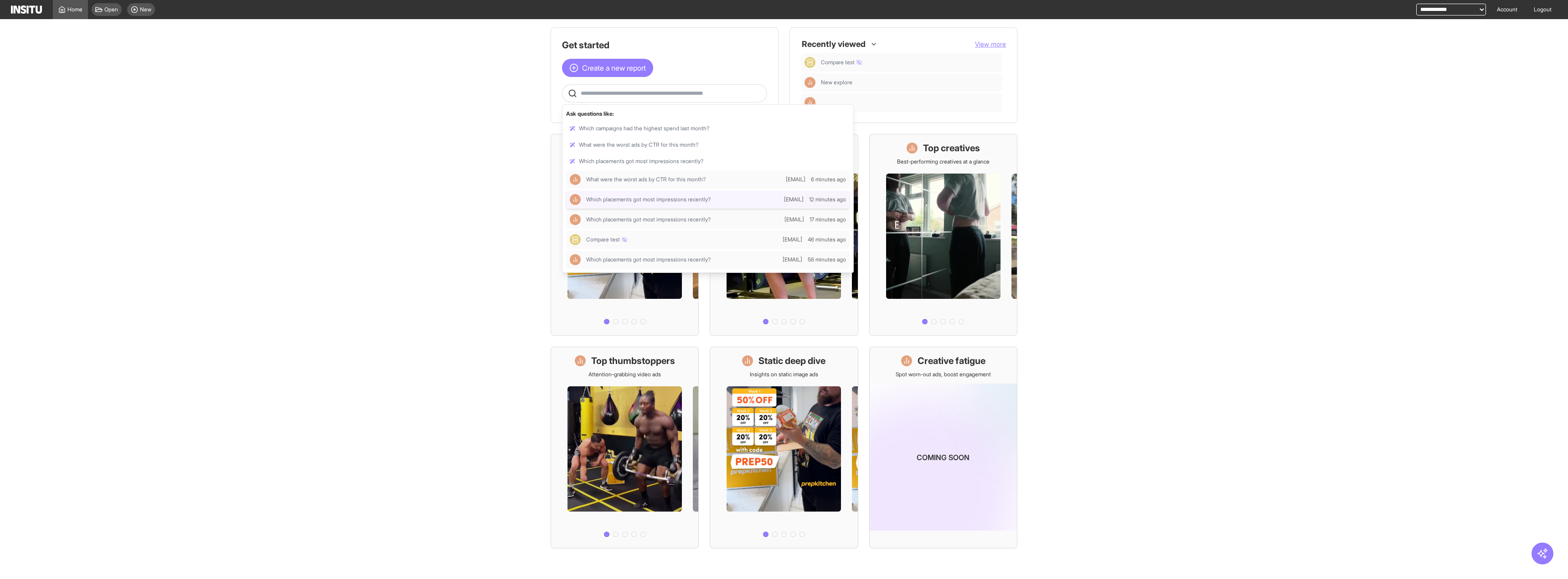 scroll, scrollTop: 5, scrollLeft: 0, axis: vertical 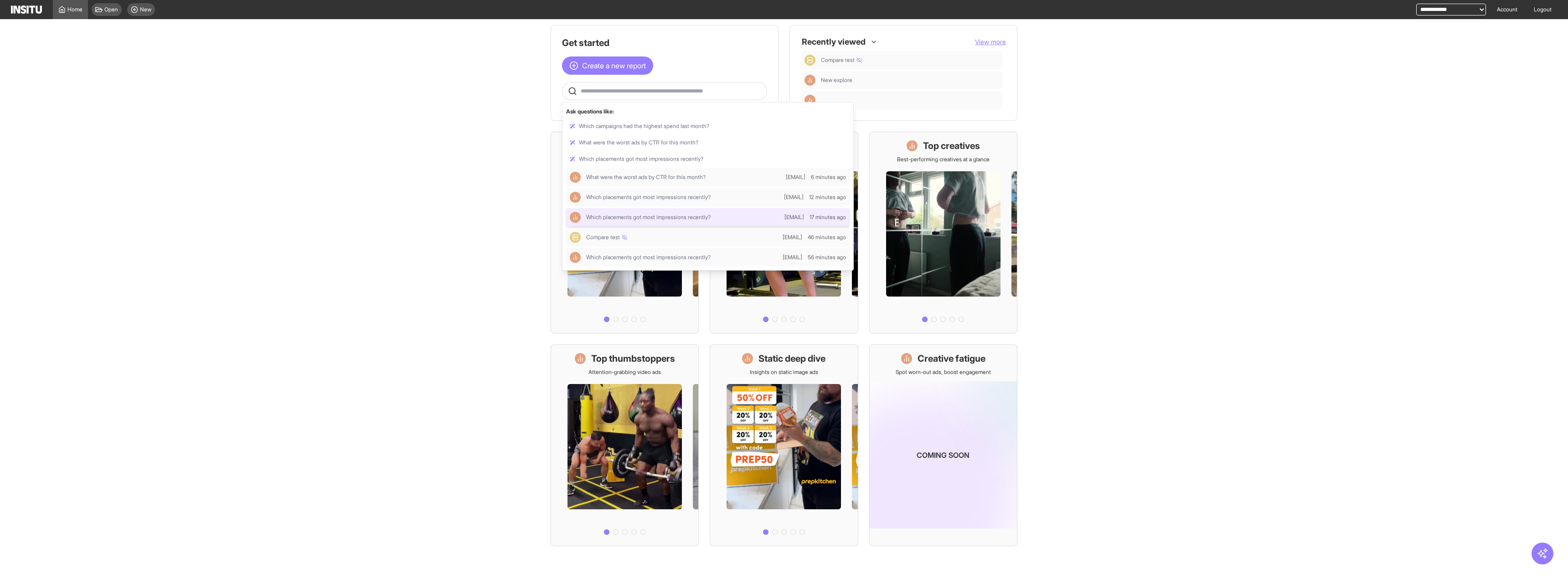 click on "Which placements got most impressions recently?" at bounding box center [648, 217] 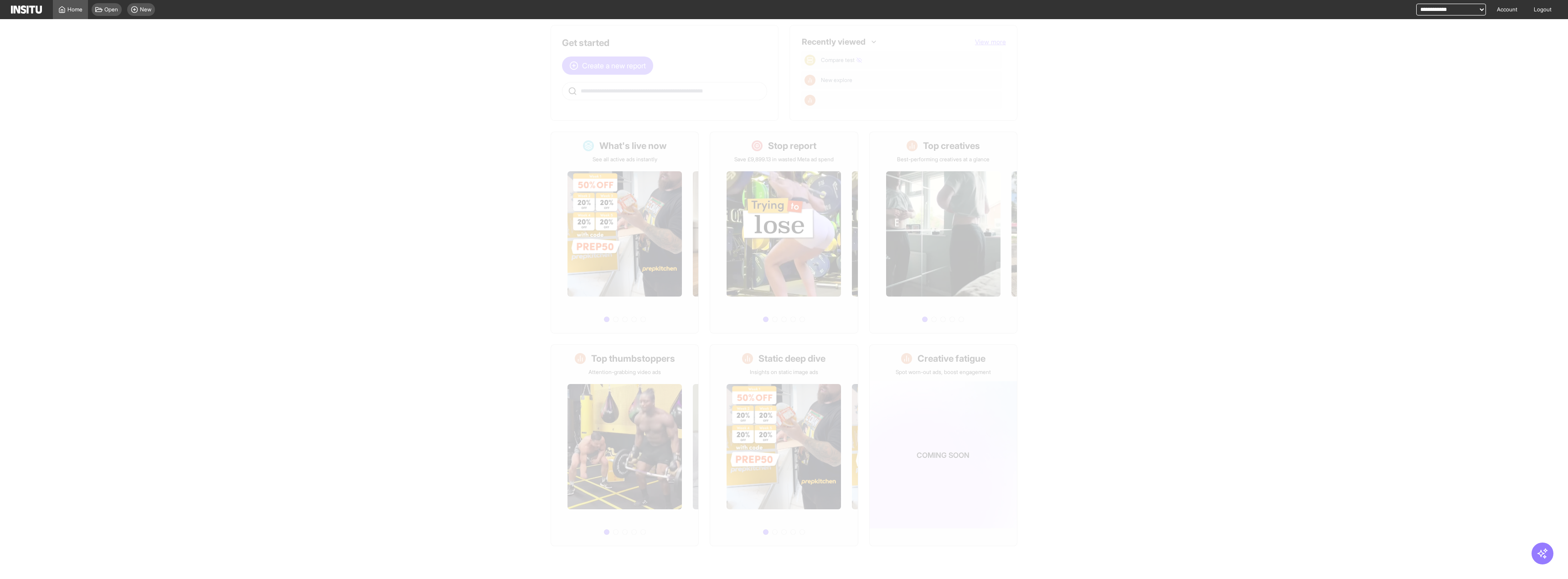 select on "**" 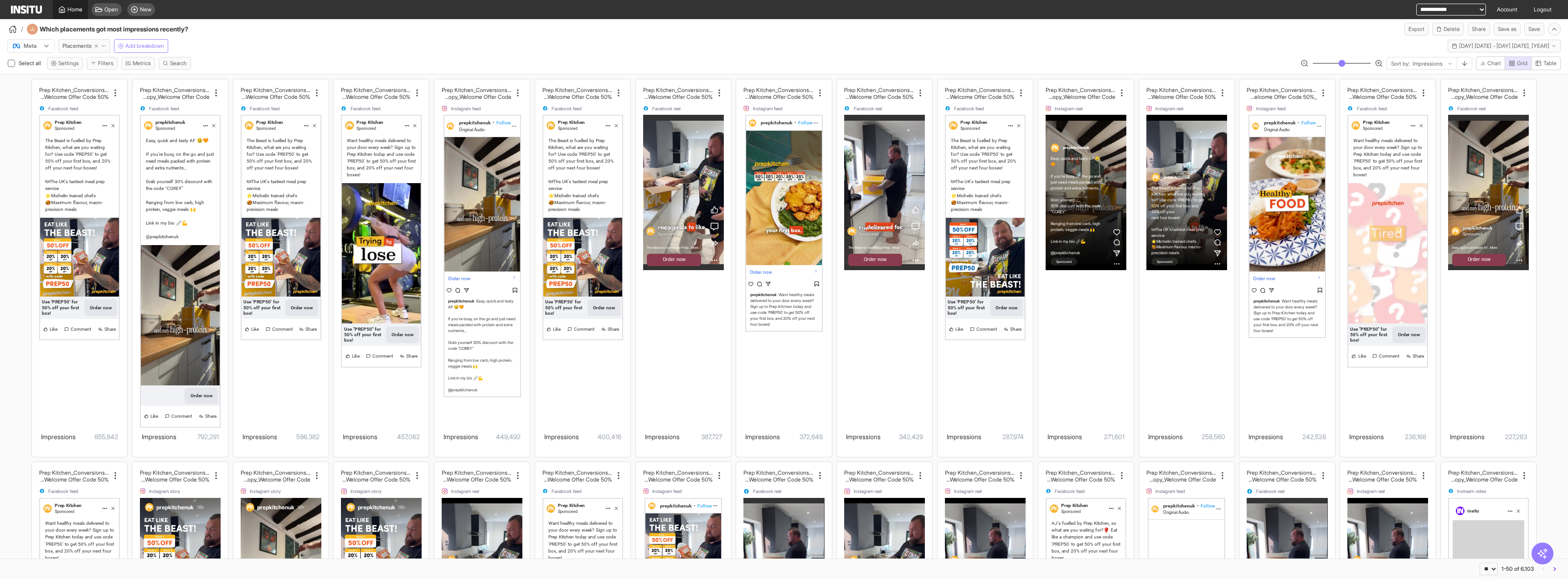 click on "Home" at bounding box center [75, 10] 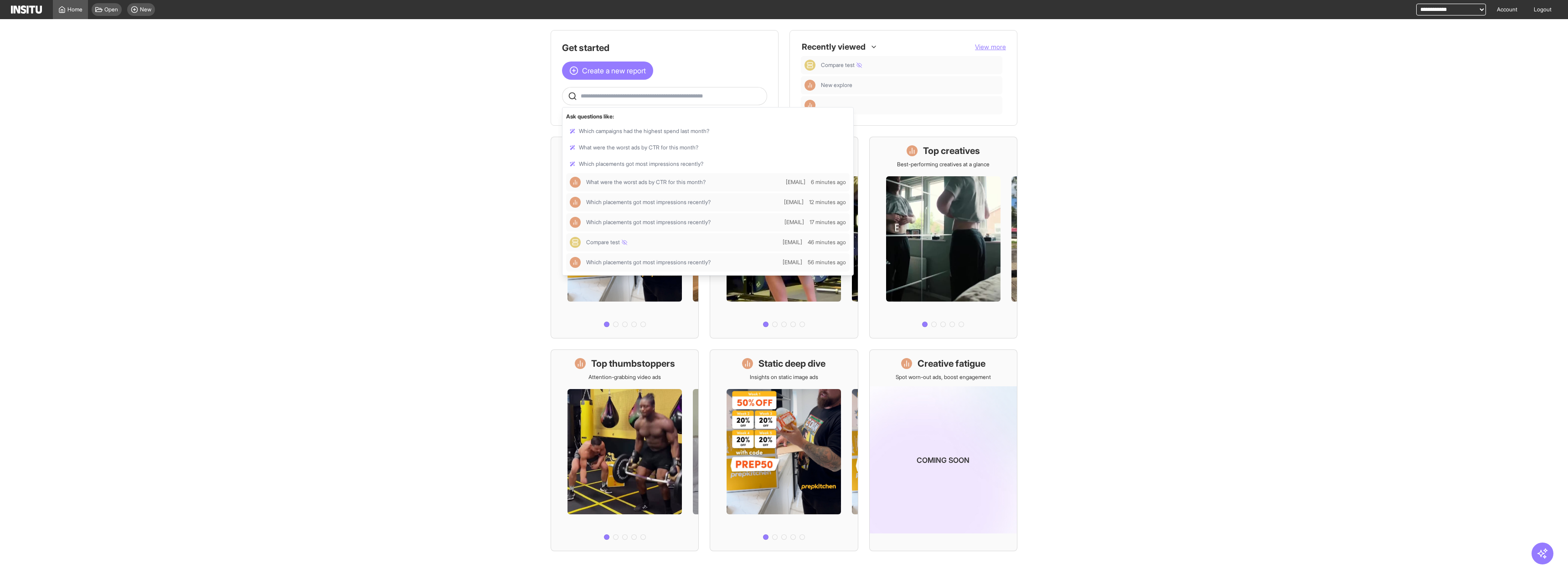click on "Get started Create a new report Ask questions like: Which campaigns had the highest spend last month? What were the worst ads by CTR for this month? Which placements got most impressions recently? What were the worst ads by CTR for this month? phil@insitu.so 6 minutes ago Which placements got most impressions recently? phil@insitu.so 12 minutes ago Which placements got most impressions recently? phil@insitu.so 17 minutes ago Compare test nick@insitu.so 46 minutes ago Which placements got most impressions recently? phil@insitu.so 56 minutes ago Recently viewed View more Compare test New explore What's live now See all active ads instantly Stop report Save £9,899.13 in wasted Meta ad spend Top creatives Best-performing creatives at a glance Top thumbstoppers Attention-grabbing video ads Static deep dive Insights on static image ads Creative fatigue Spot worn-out ads, boost engagement Coming soon" at bounding box center [784, 299] 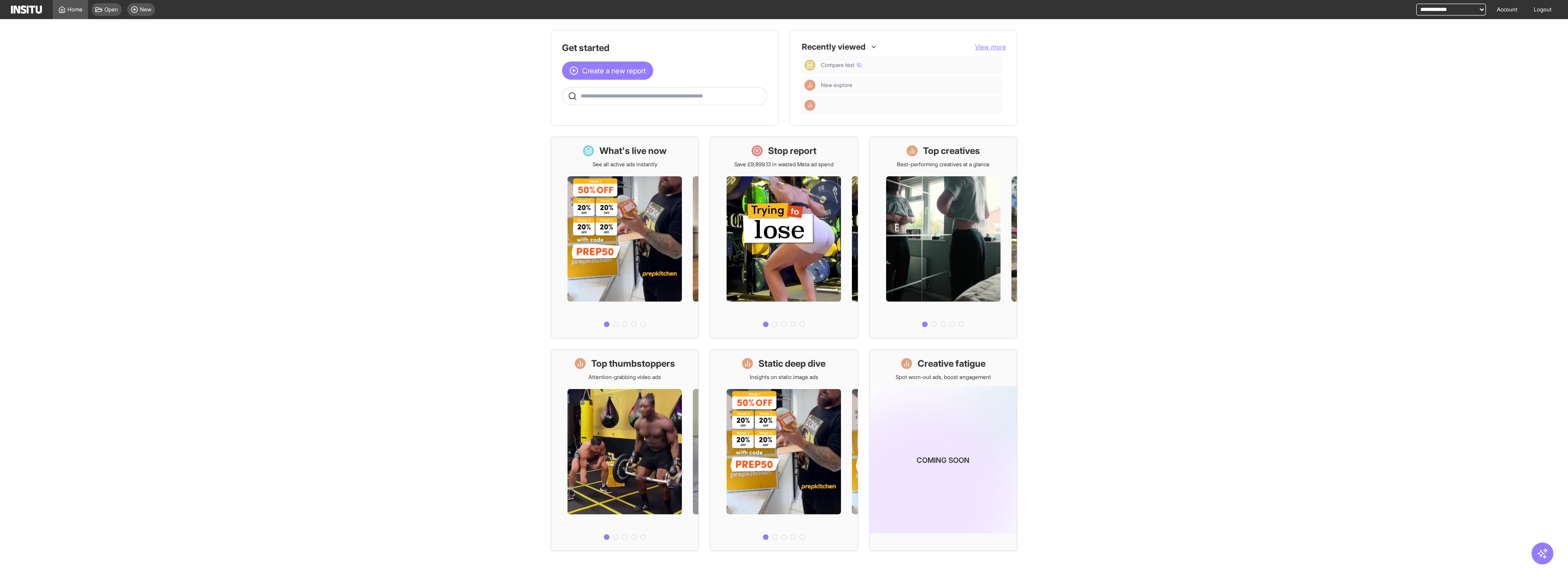 drag, startPoint x: 673, startPoint y: 125, endPoint x: 481, endPoint y: 115, distance: 192.26024 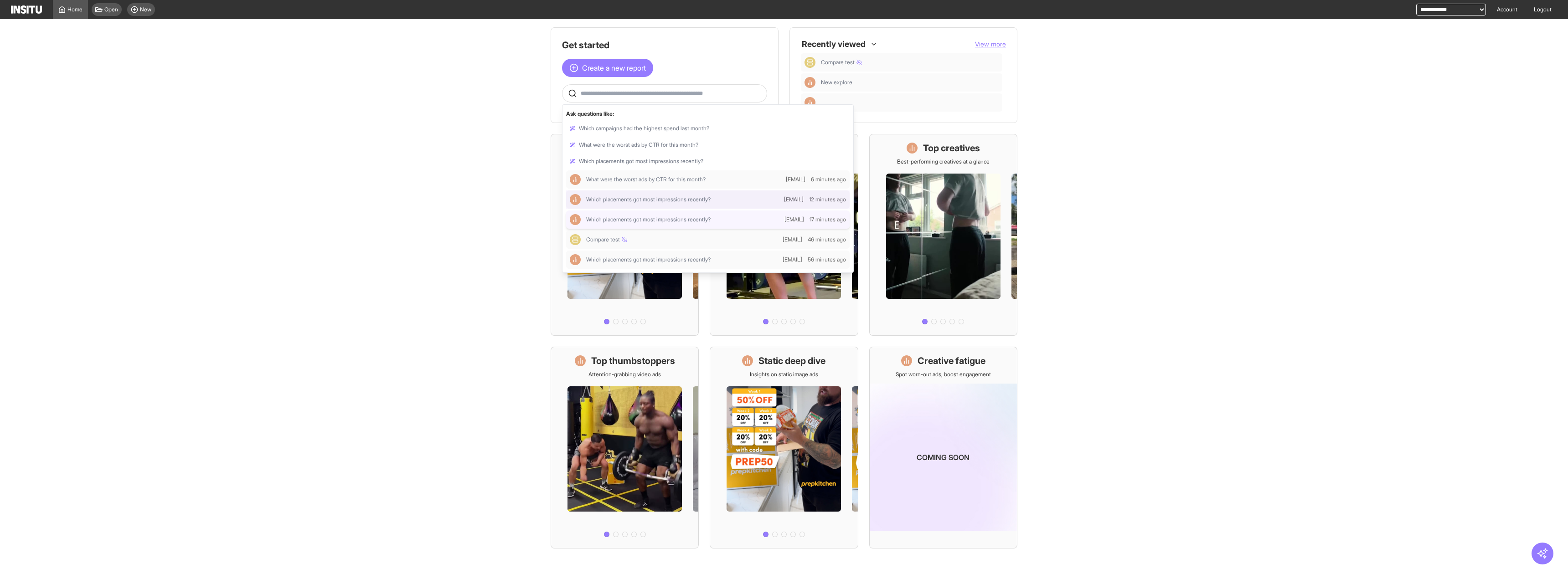 scroll, scrollTop: 5, scrollLeft: 0, axis: vertical 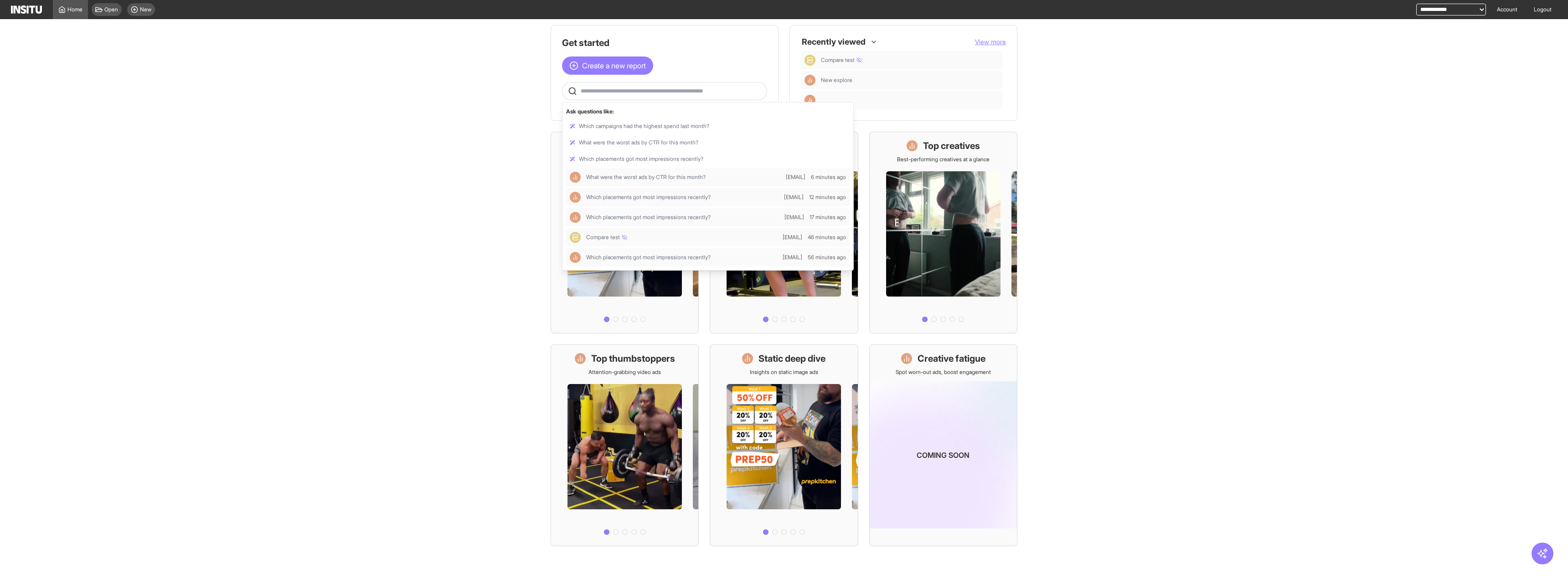 click on "Get started Create a new report Ask questions like: Which campaigns had the highest spend last month? What were the worst ads by CTR for this month? Which placements got most impressions recently? What were the worst ads by CTR for this month? phil@insitu.so 6 minutes ago Which placements got most impressions recently? phil@insitu.so 12 minutes ago Which placements got most impressions recently? phil@insitu.so 17 minutes ago Compare test nick@insitu.so 46 minutes ago Which placements got most impressions recently? phil@insitu.so 56 minutes ago Recently viewed View more Compare test New explore What's live now See all active ads instantly Stop report Save £9,899.13 in wasted Meta ad spend Top creatives Best-performing creatives at a glance Top thumbstoppers Attention-grabbing video ads Static deep dive Insights on static image ads Creative fatigue Spot worn-out ads, boost engagement Coming soon" at bounding box center (784, 299) 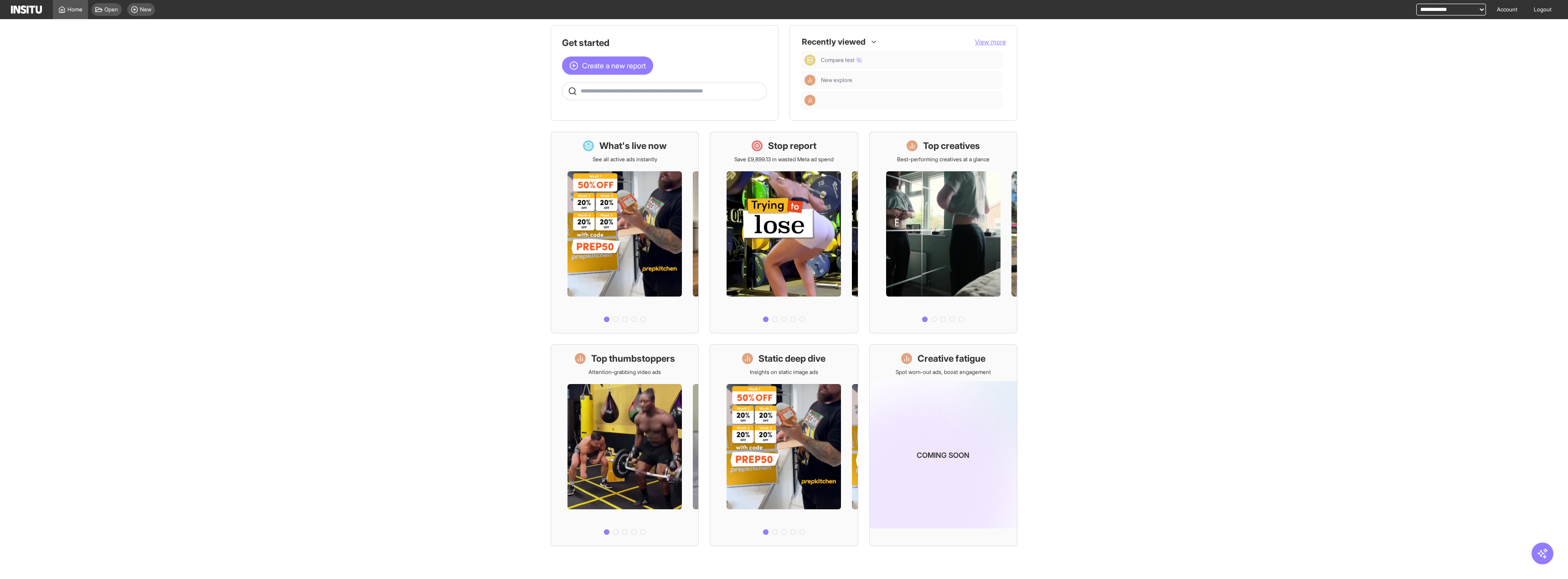 click at bounding box center (672, 91) 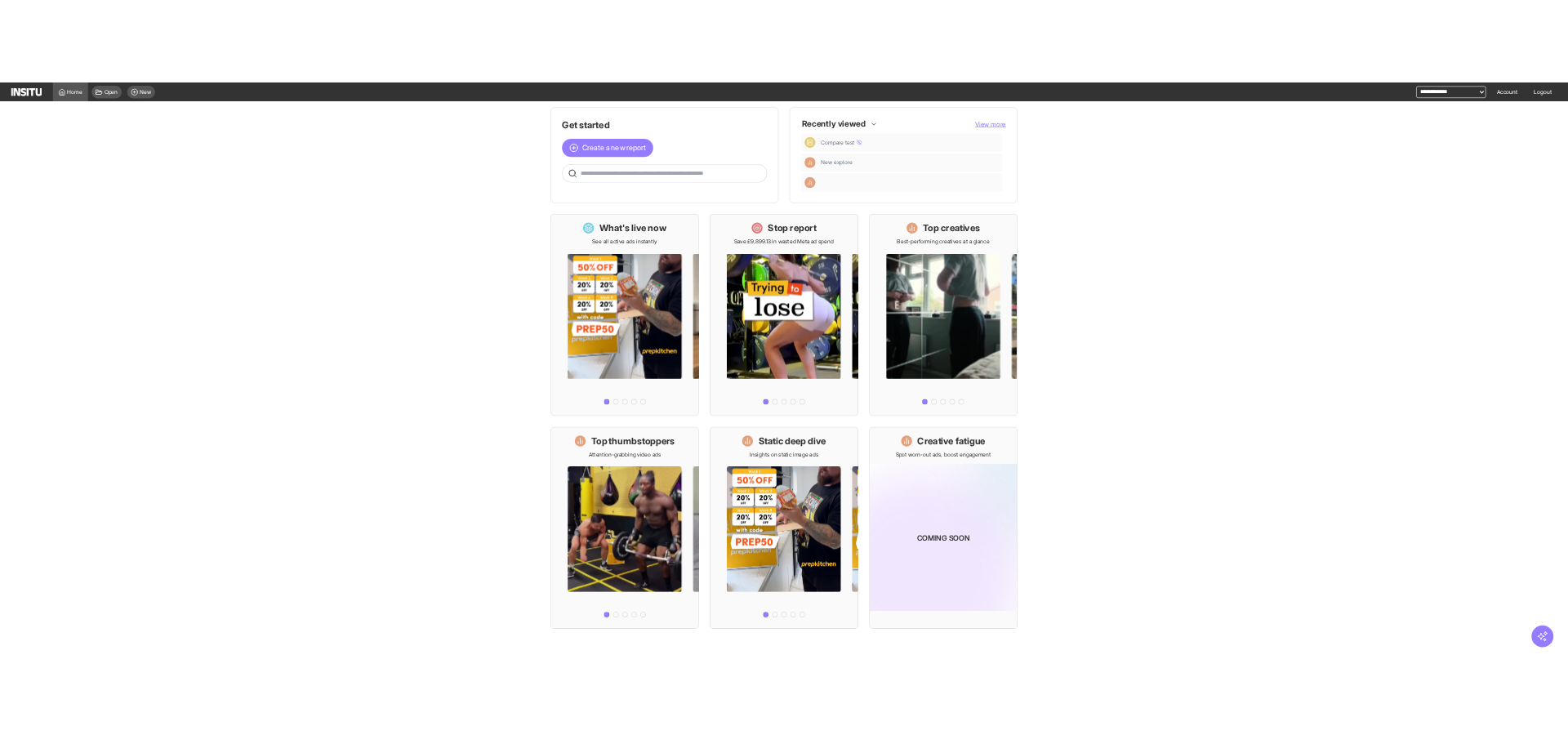 scroll, scrollTop: 5, scrollLeft: 0, axis: vertical 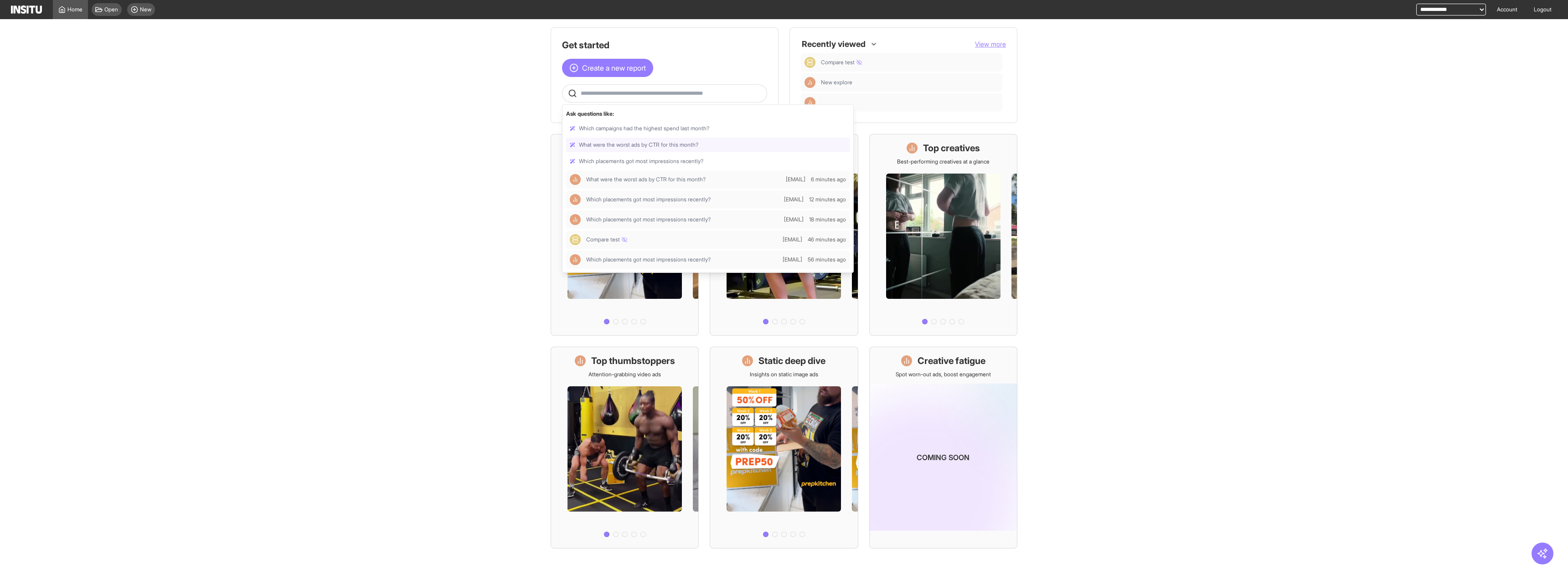click at bounding box center [672, 93] 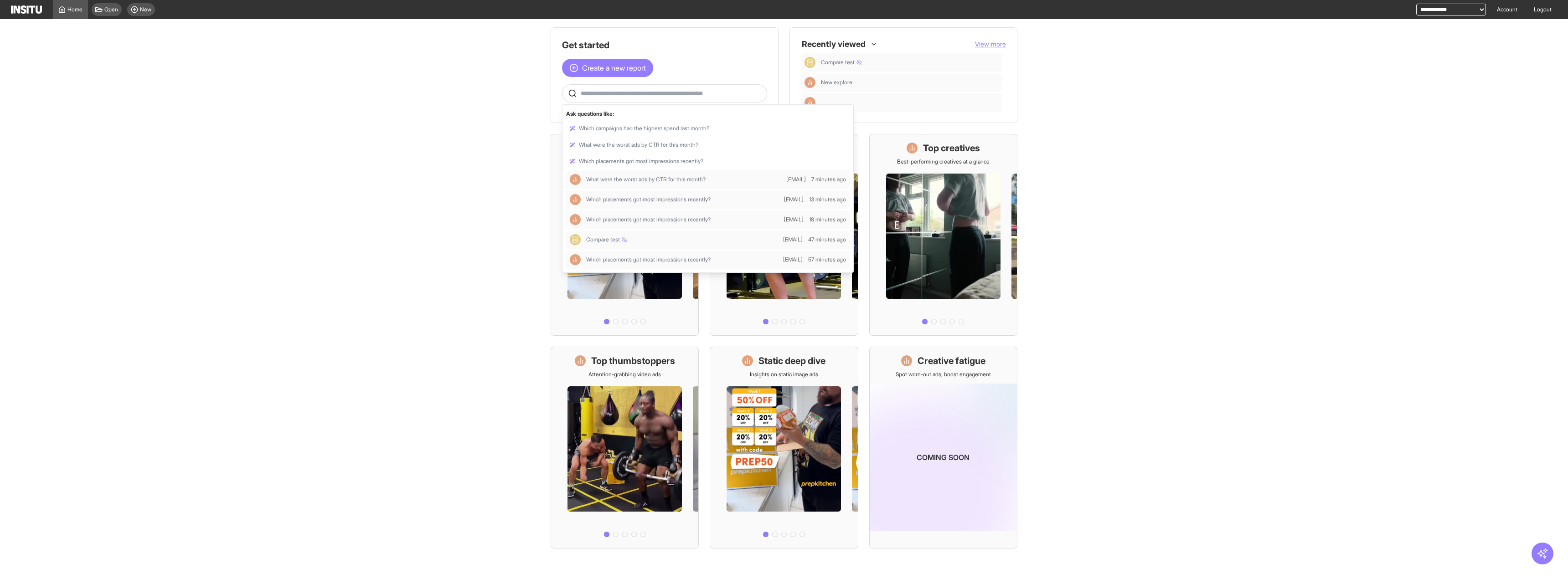 click on "Get started Create a new report Ask questions like: Which campaigns had the highest spend last month? What were the worst ads by CTR for this month? Which placements got most impressions recently? What were the worst ads by CTR for this month? phil@insitu.so 7 minutes ago Which placements got most impressions recently? phil@insitu.so 13 minutes ago Which placements got most impressions recently? phil@insitu.so 18 minutes ago Compare test nick@insitu.so 47 minutes ago Which placements got most impressions recently? phil@insitu.so 57 minutes ago Recently viewed View more Compare test New explore What's live now See all active ads instantly Stop report Save £9,899.13 in wasted Meta ad spend Top creatives Best-performing creatives at a glance Top thumbstoppers Attention-grabbing video ads Static deep dive Insights on static image ads Creative fatigue Spot worn-out ads, boost engagement Coming soon" at bounding box center [784, 299] 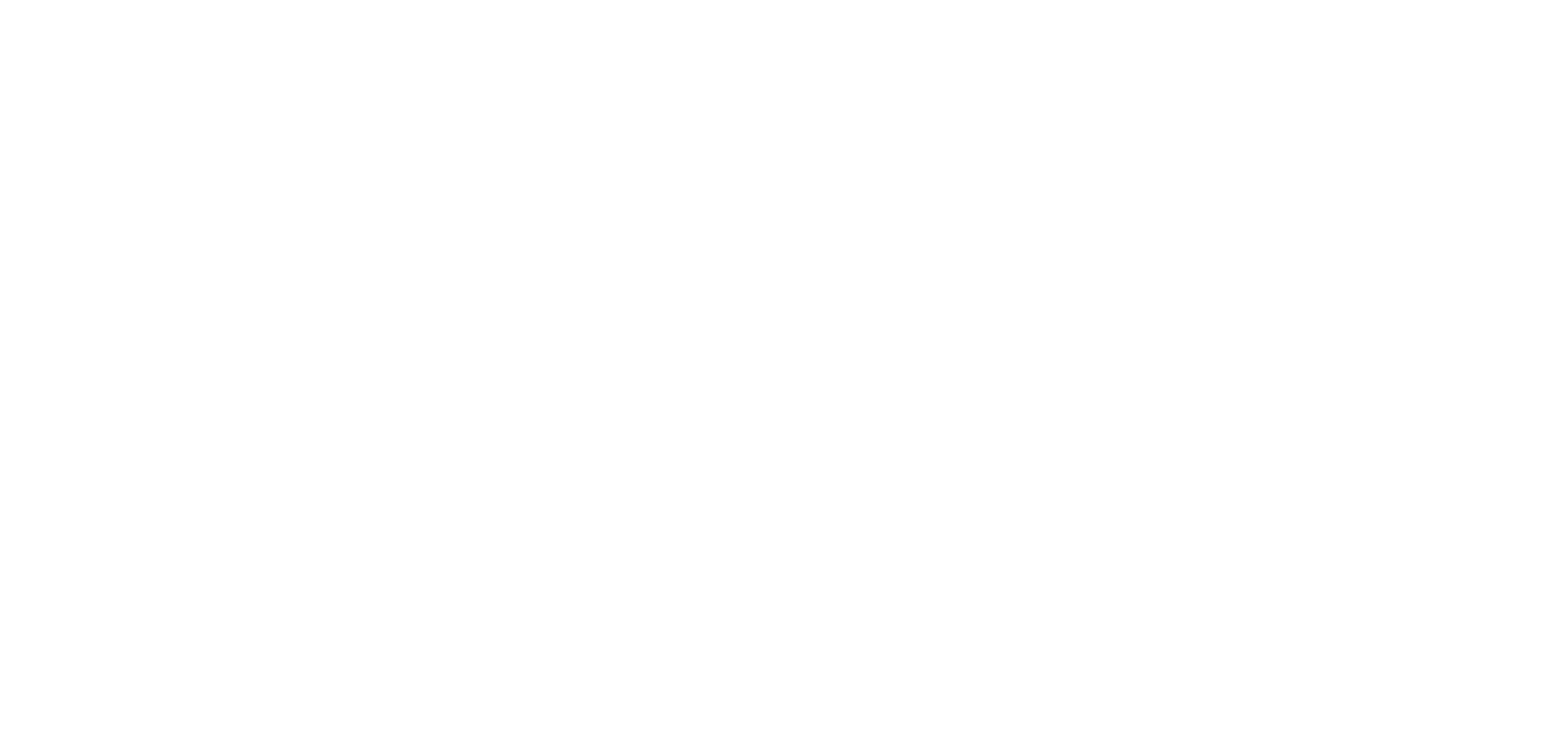 scroll, scrollTop: 0, scrollLeft: 0, axis: both 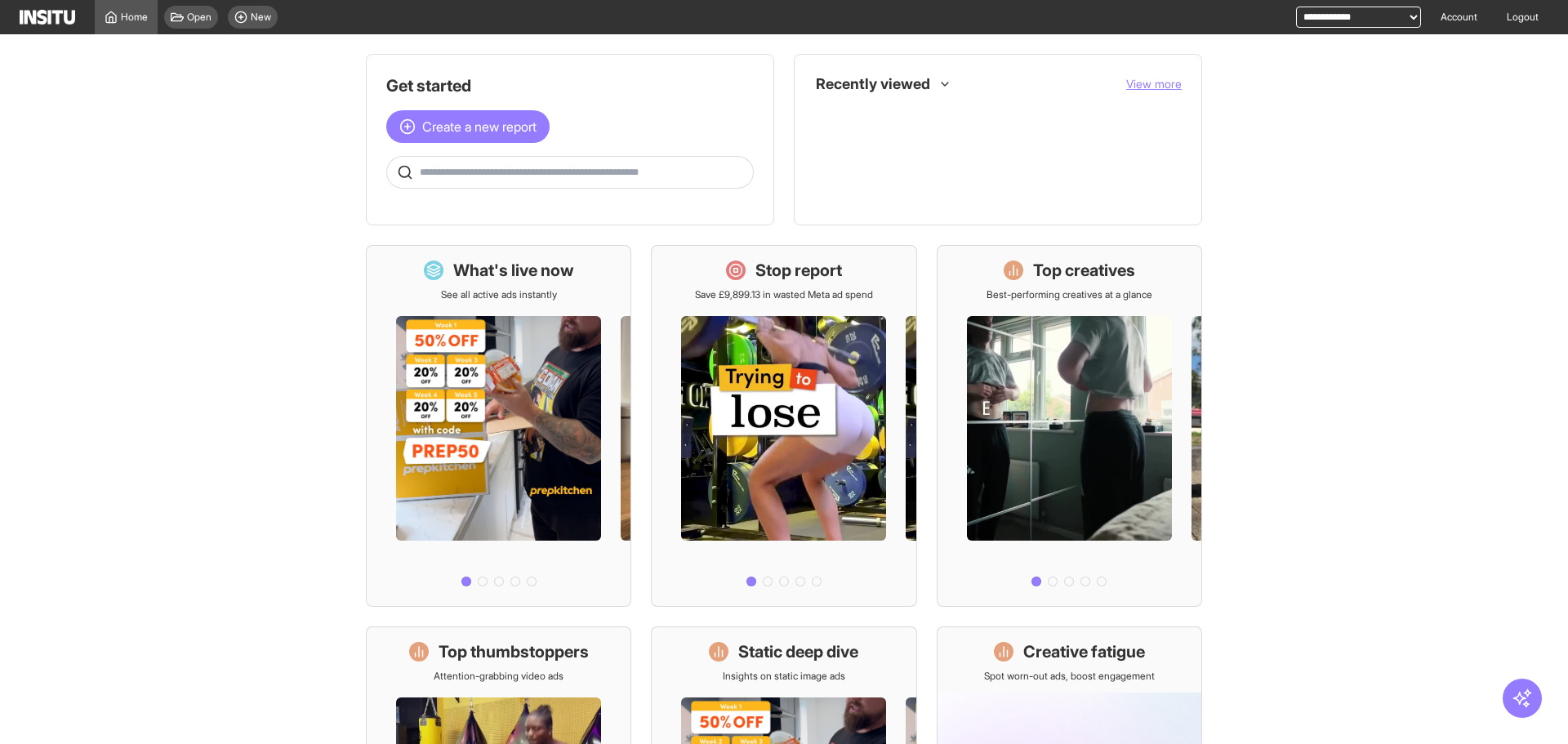 click at bounding box center (583, 172) 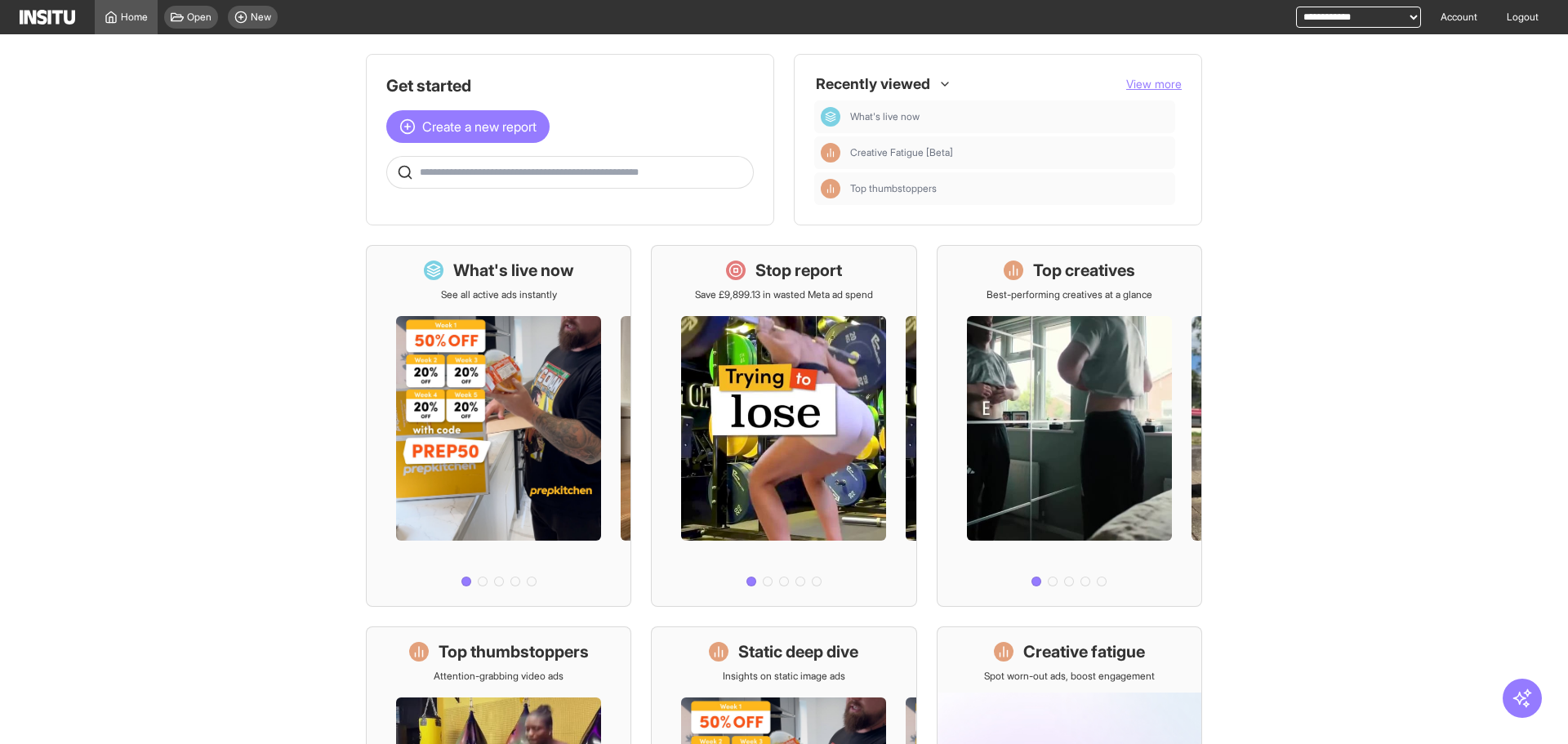 click at bounding box center [583, 172] 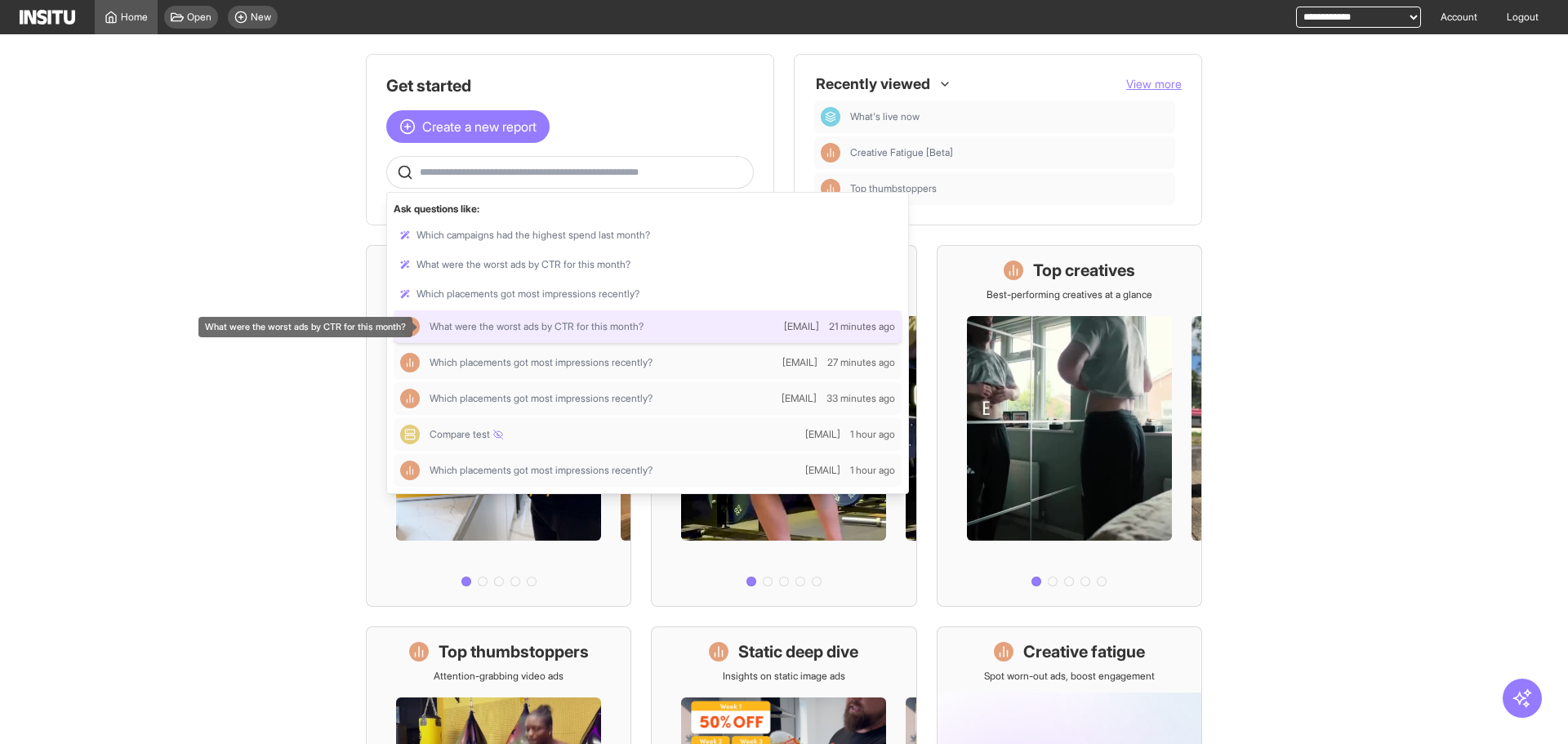click on "What were the worst ads by CTR for this month?" at bounding box center (537, 327) 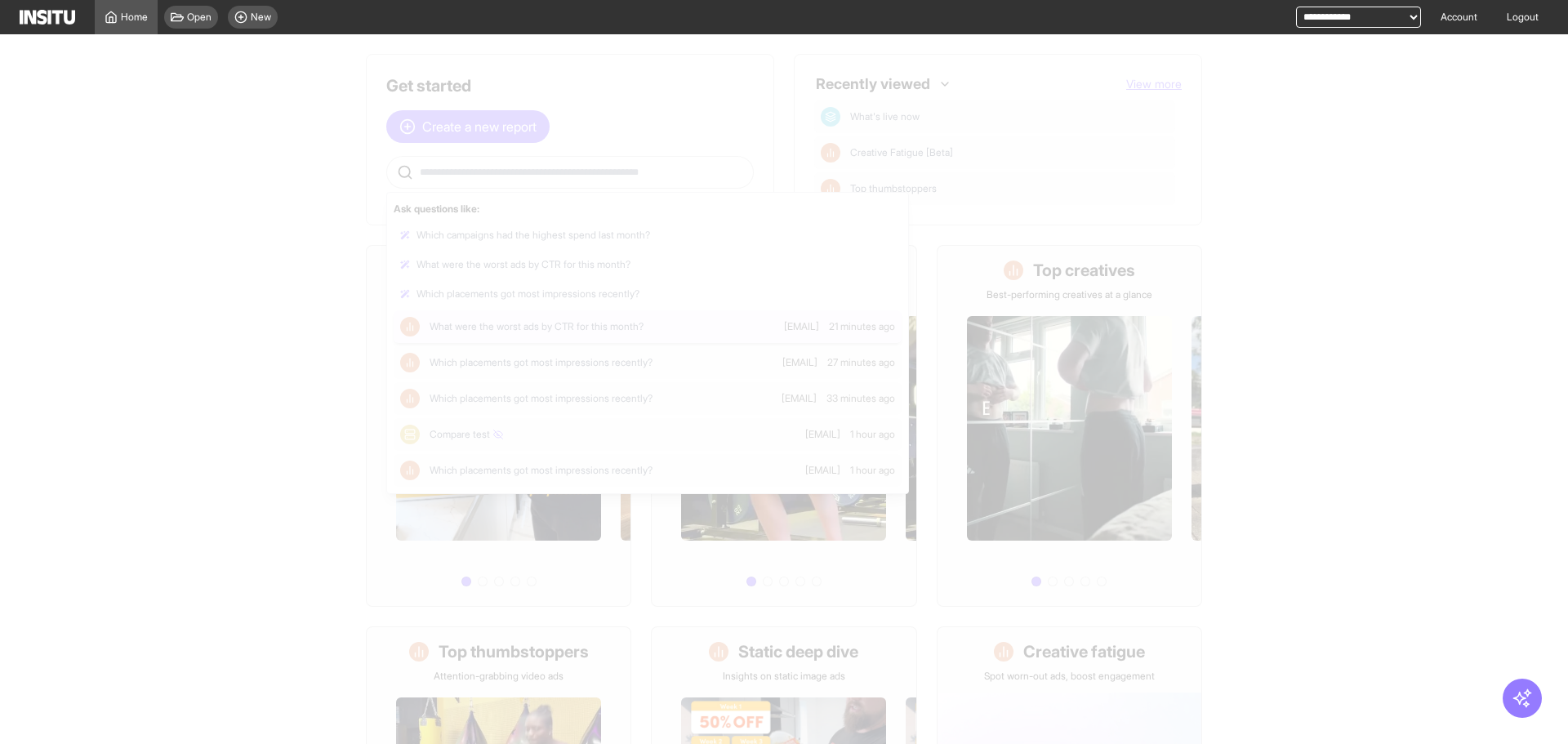 select on "**" 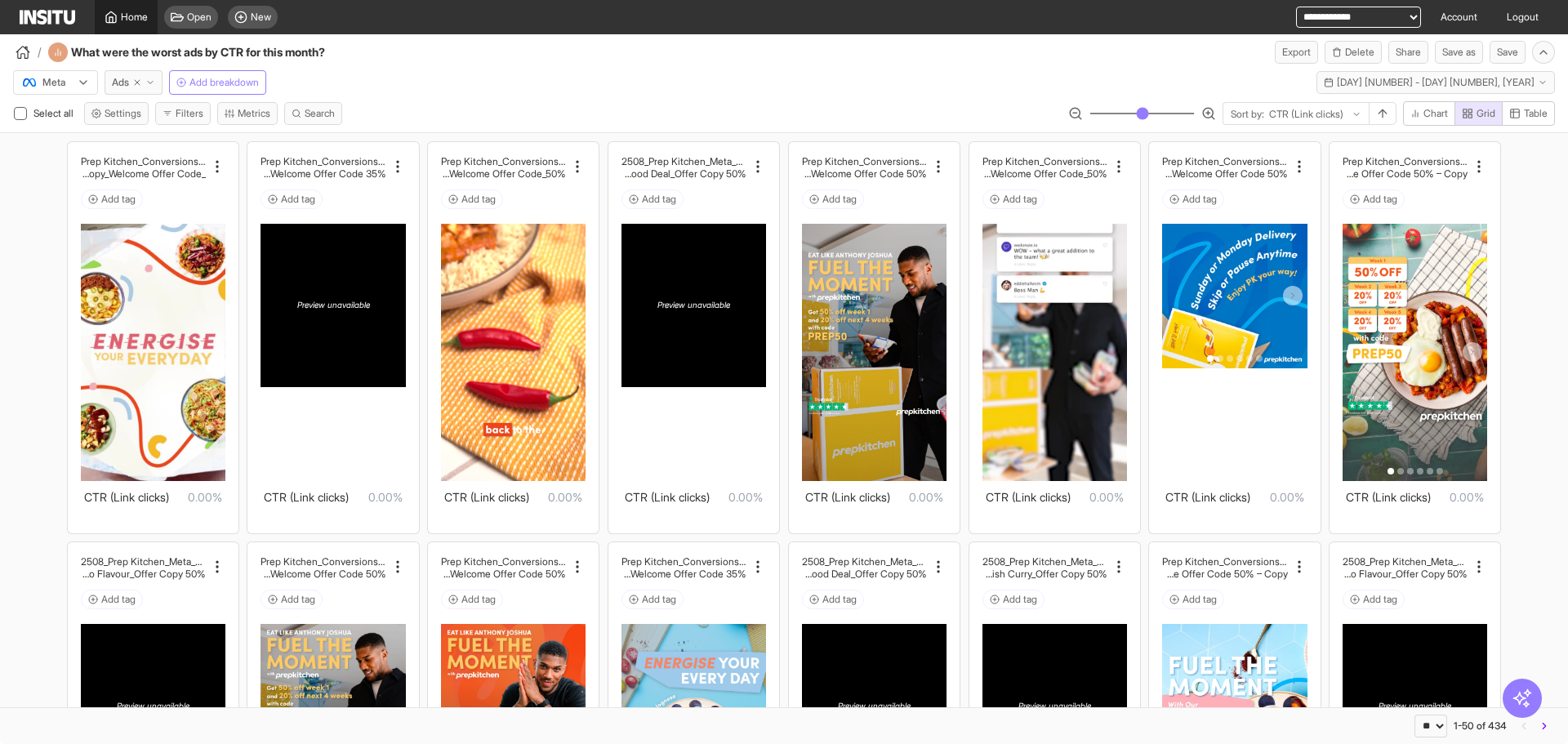 click on "Home" at bounding box center [126, 17] 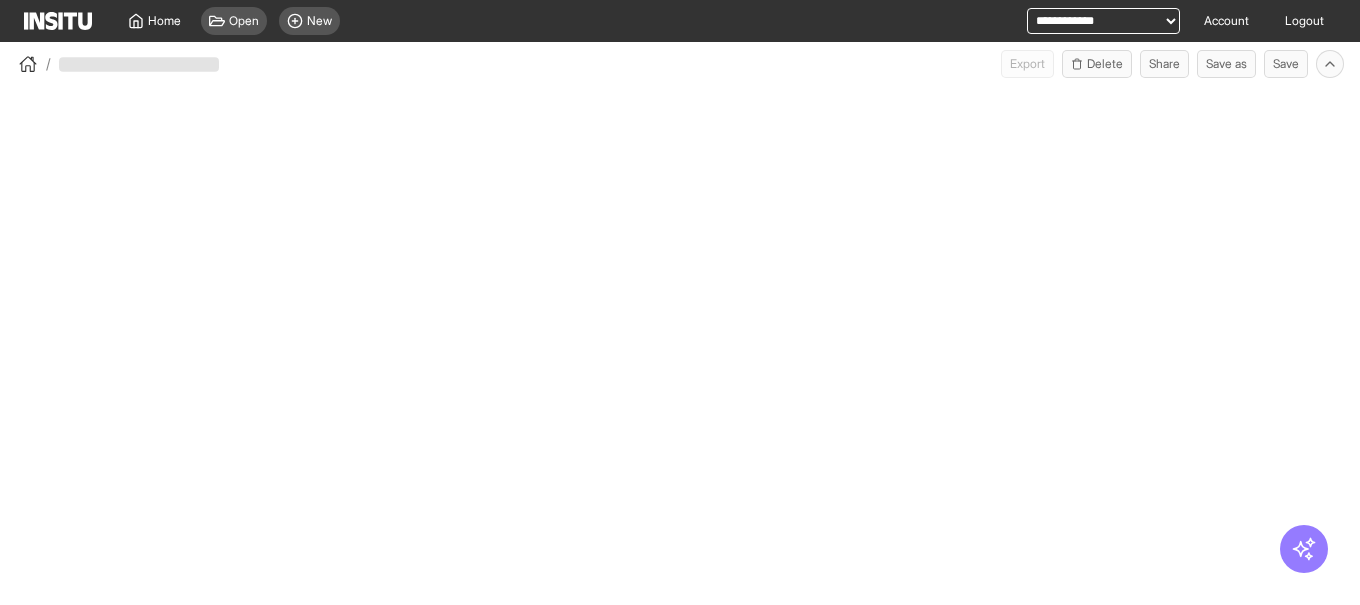 scroll, scrollTop: 0, scrollLeft: 0, axis: both 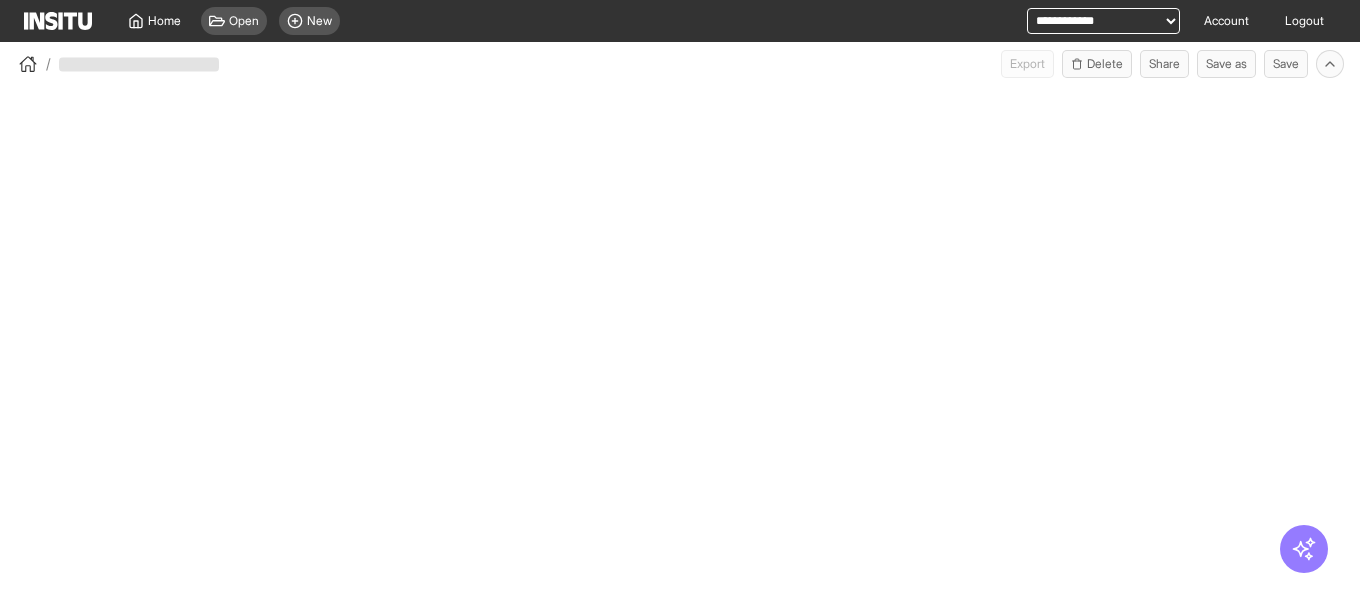 select on "**" 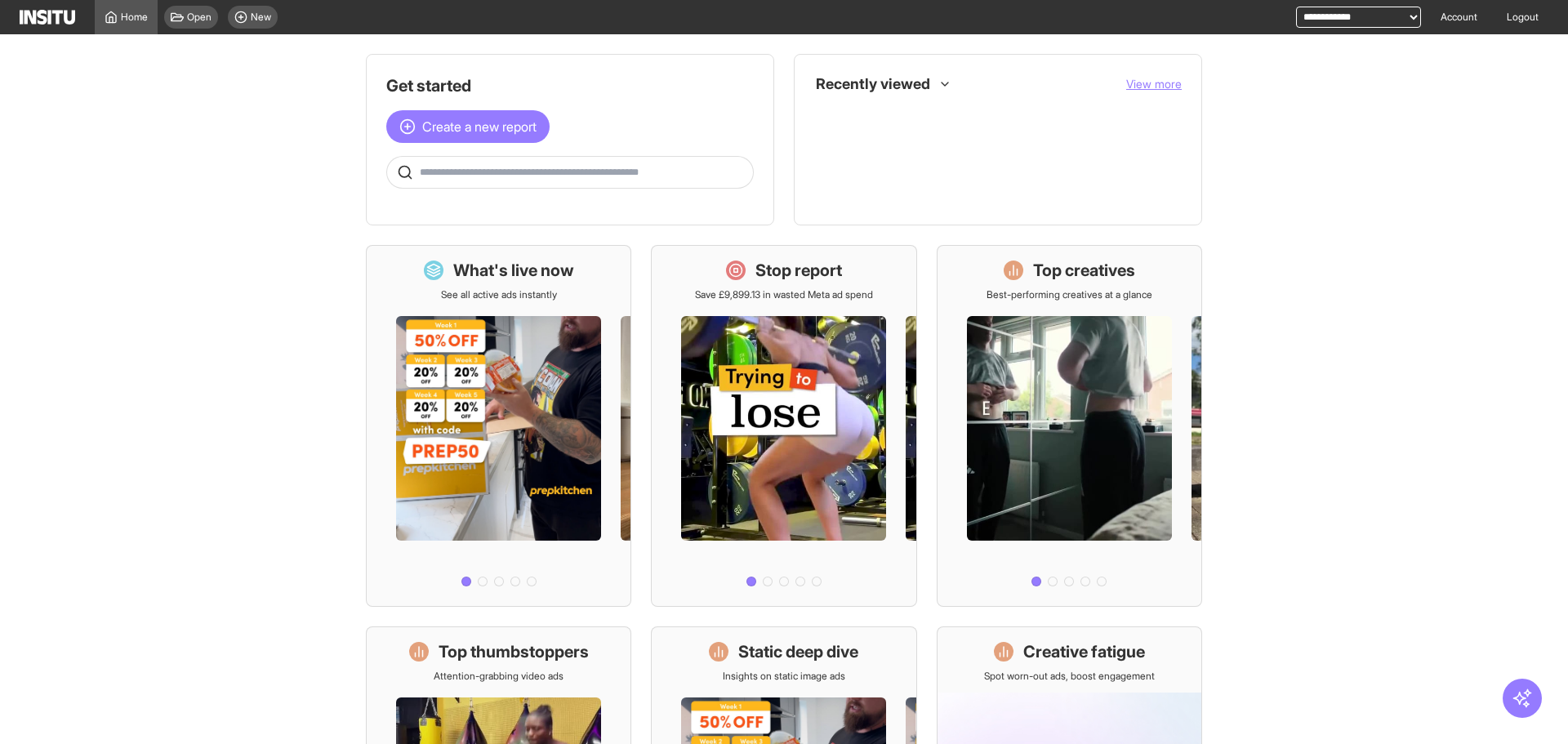 scroll, scrollTop: 0, scrollLeft: 0, axis: both 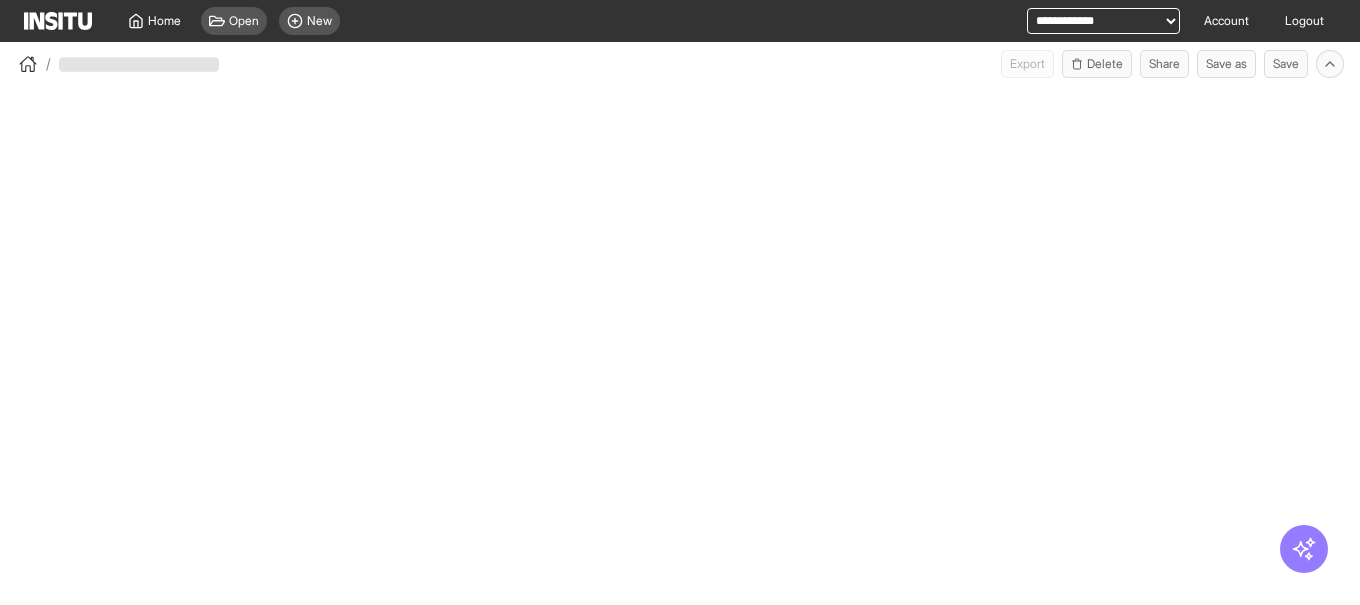 select on "**" 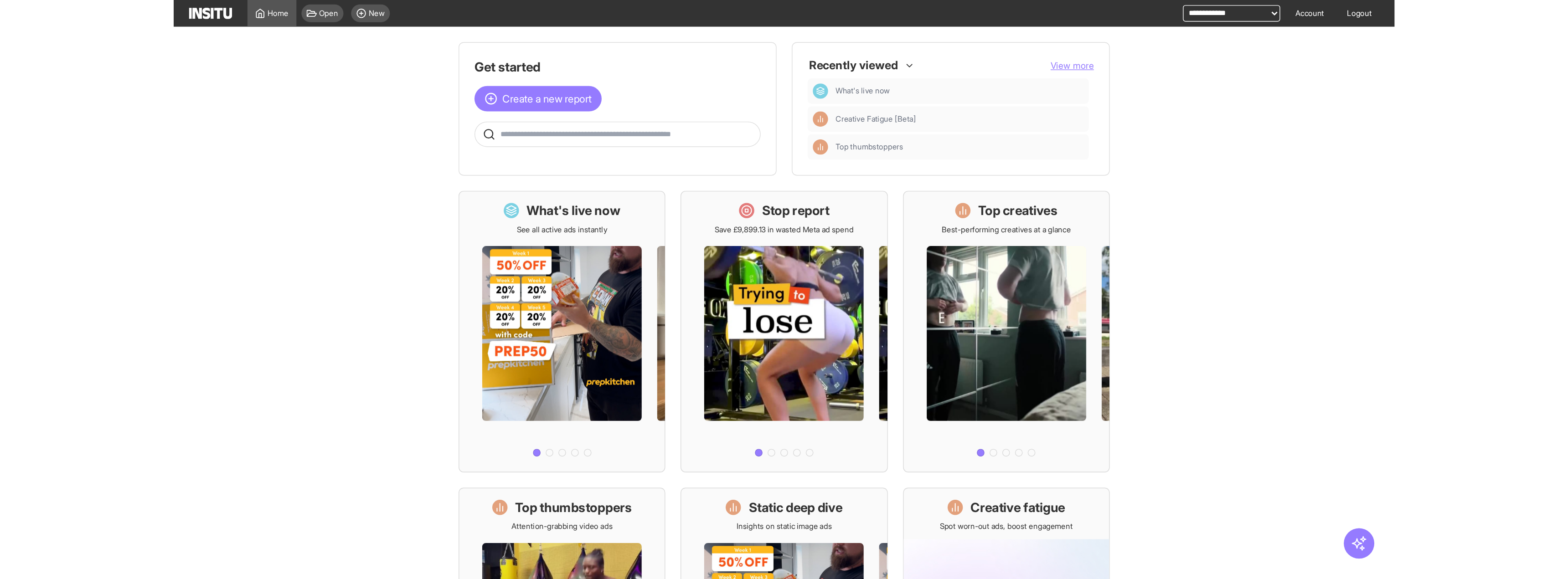 scroll, scrollTop: 0, scrollLeft: 0, axis: both 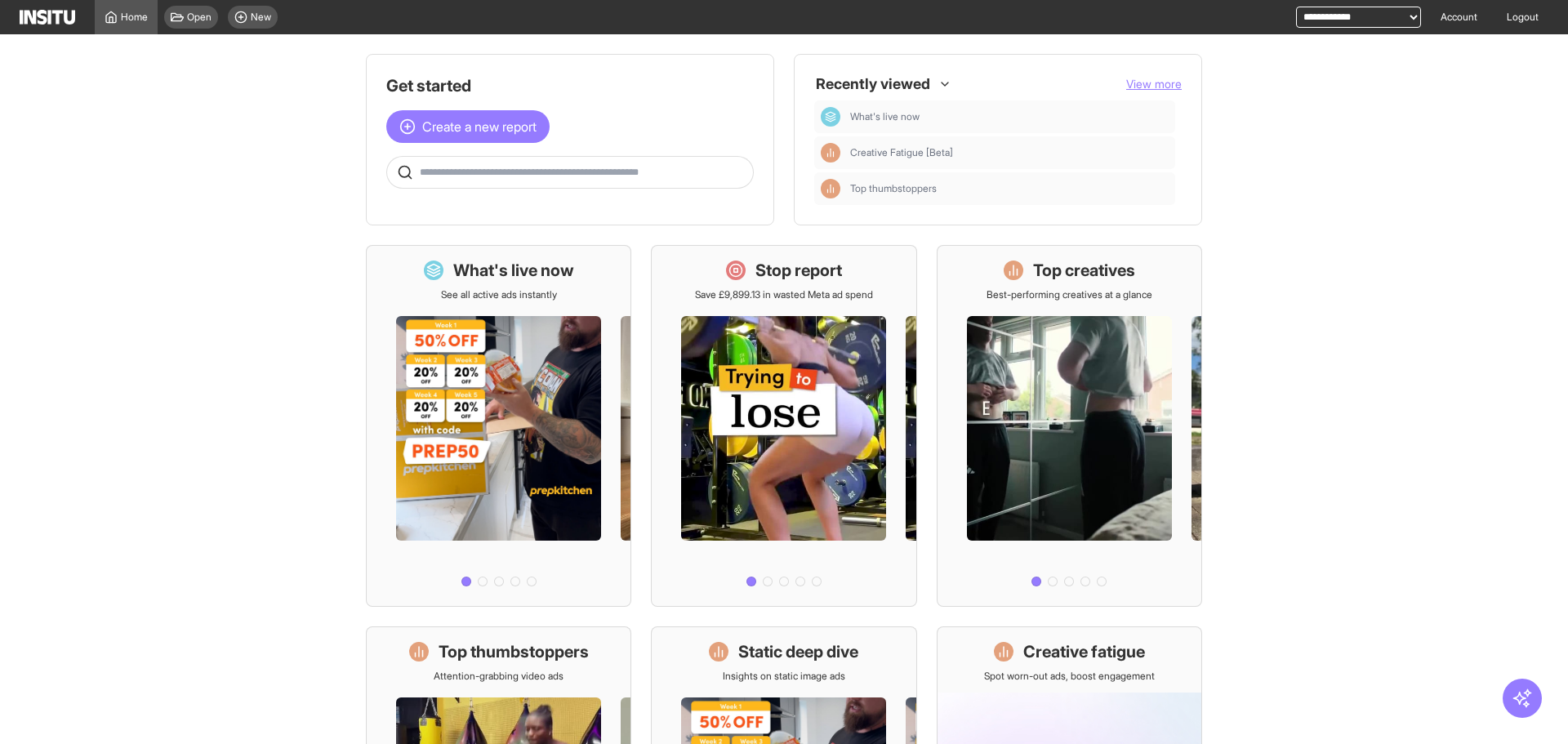 click on "Get started Create a new report Recently viewed View more What's live now Creative Fatigue [Beta] Top thumbstoppers What's live now See all active ads instantly Stop report Save £9,899.13 in wasted Meta ad spend Top creatives Best-performing creatives at a glance Top thumbstoppers Attention-grabbing video ads Static deep dive Insights on static image ads Creative fatigue Spot worn-out ads, boost engagement Coming soon" at bounding box center (784, 389) 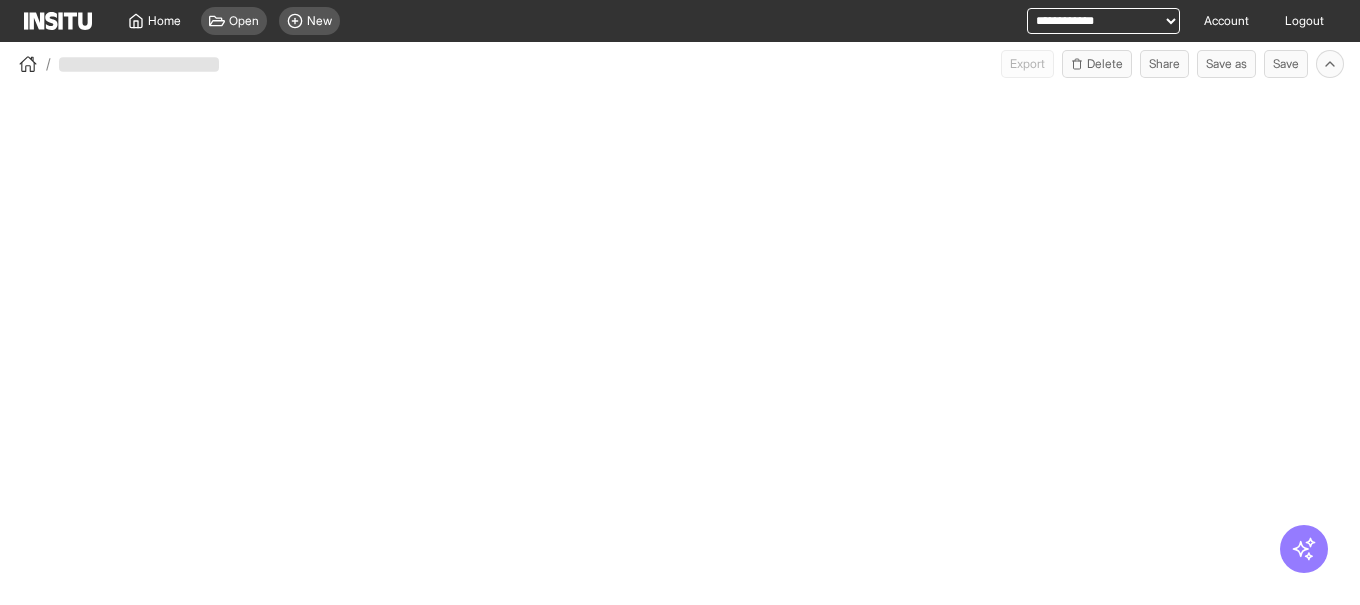 scroll, scrollTop: 0, scrollLeft: 0, axis: both 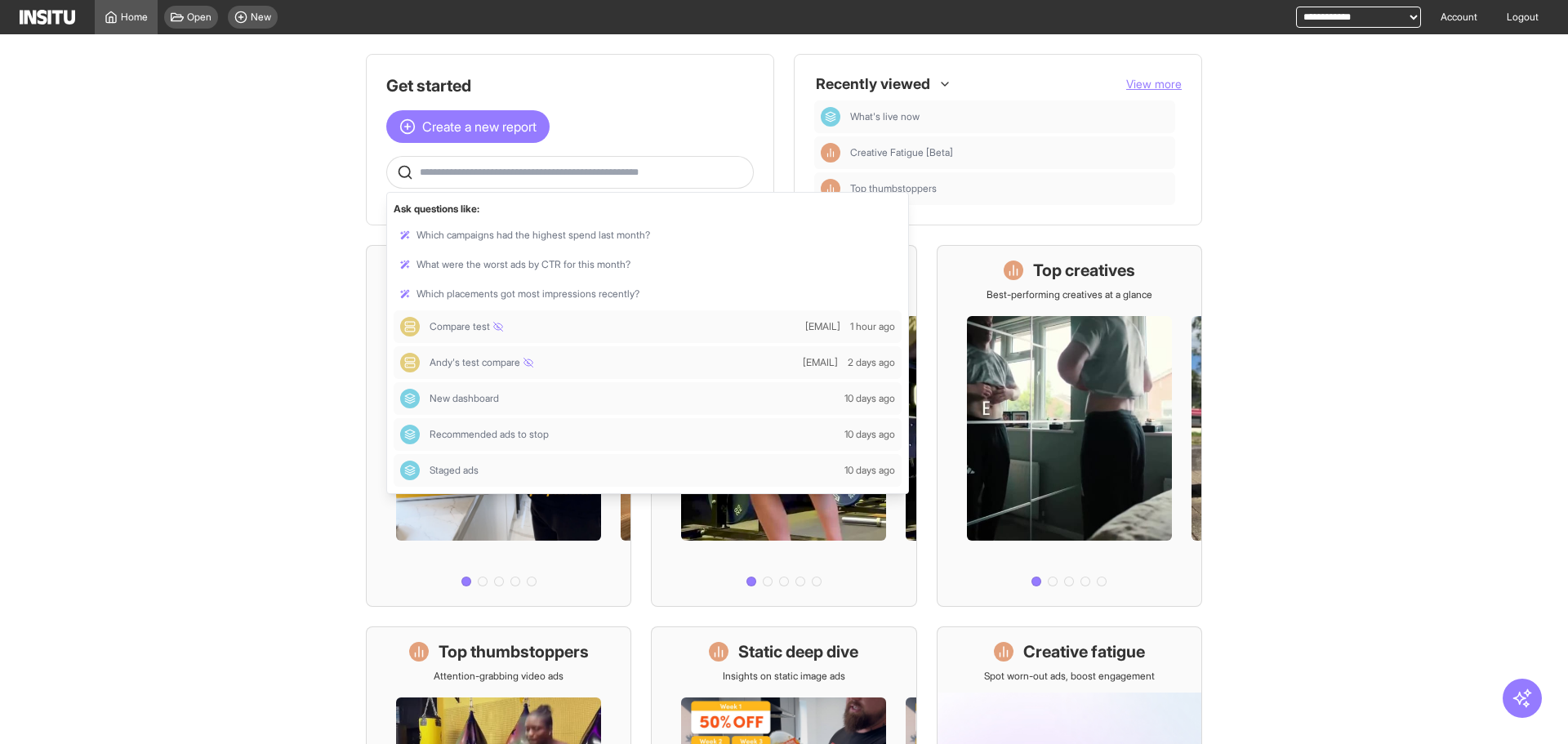 click at bounding box center [583, 172] 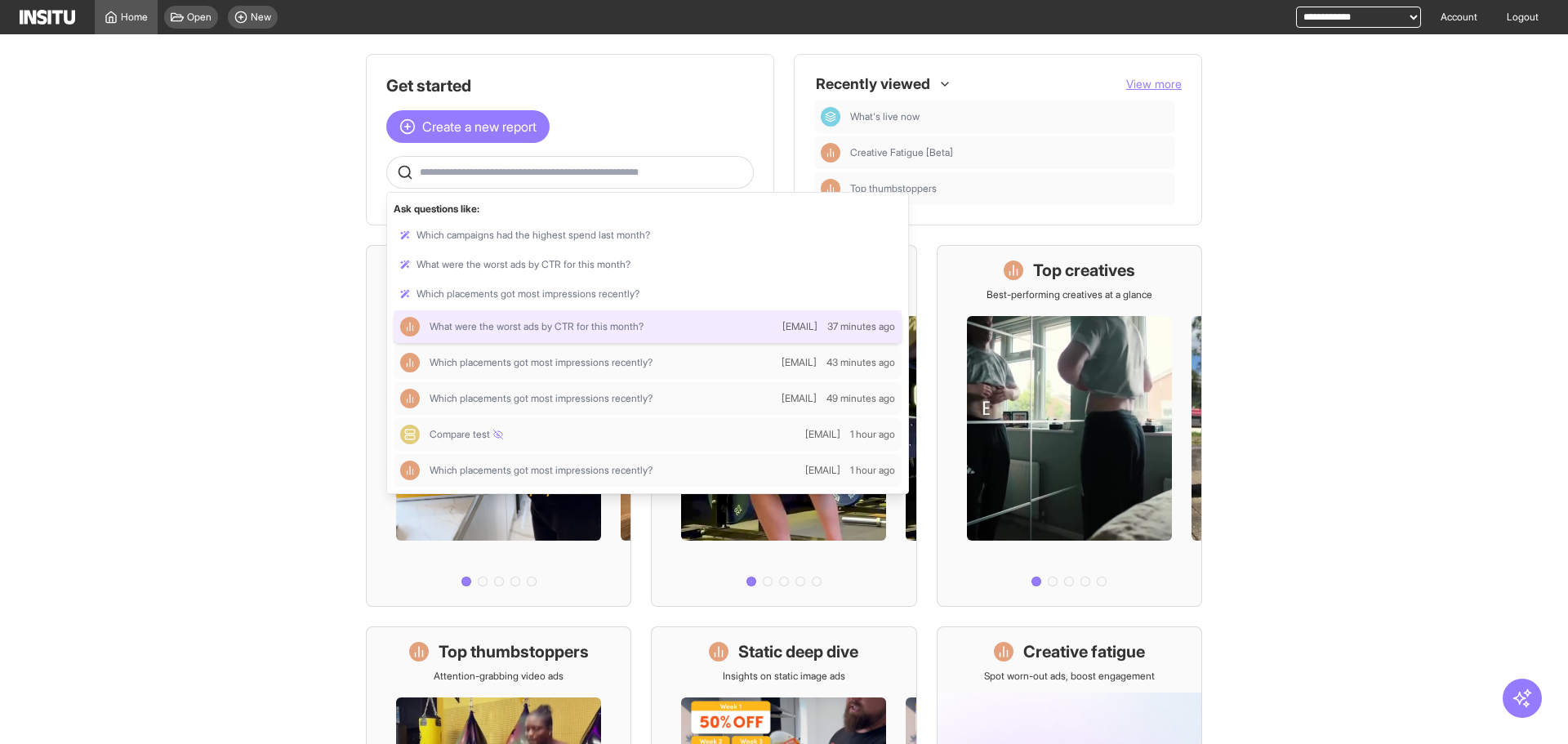 click on "What were the worst ads by CTR for this month?" at bounding box center [537, 327] 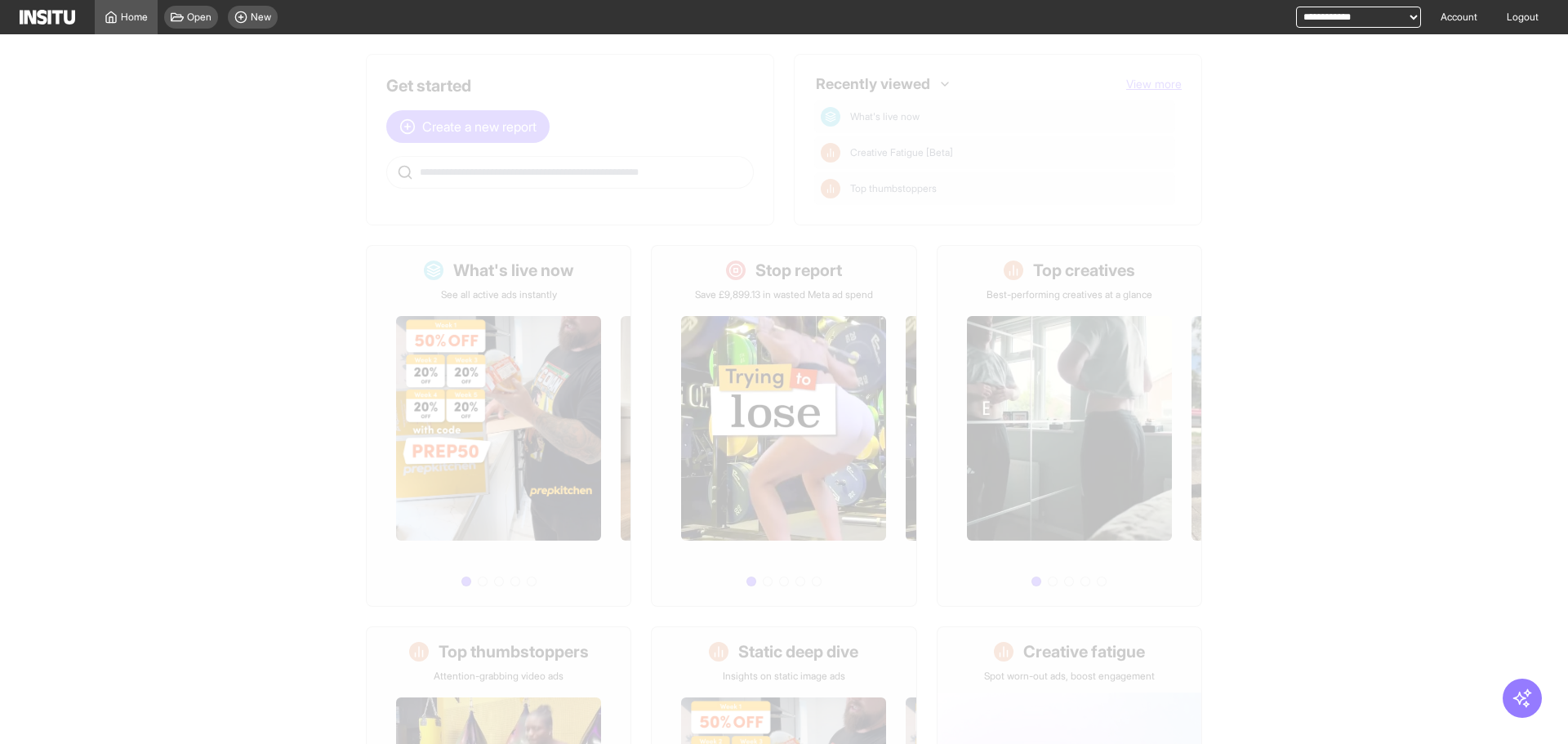 select on "**" 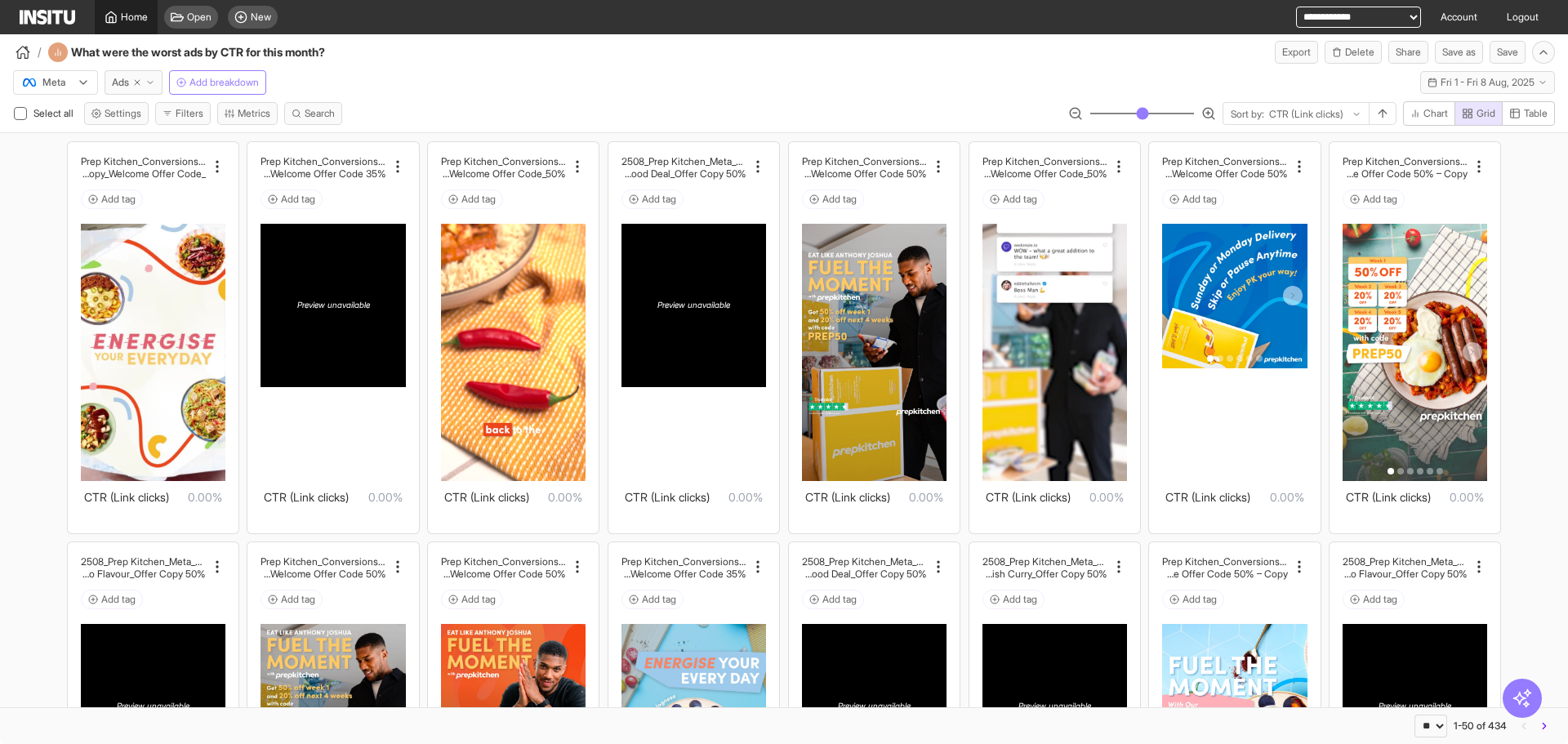 click on "Home" at bounding box center [126, 17] 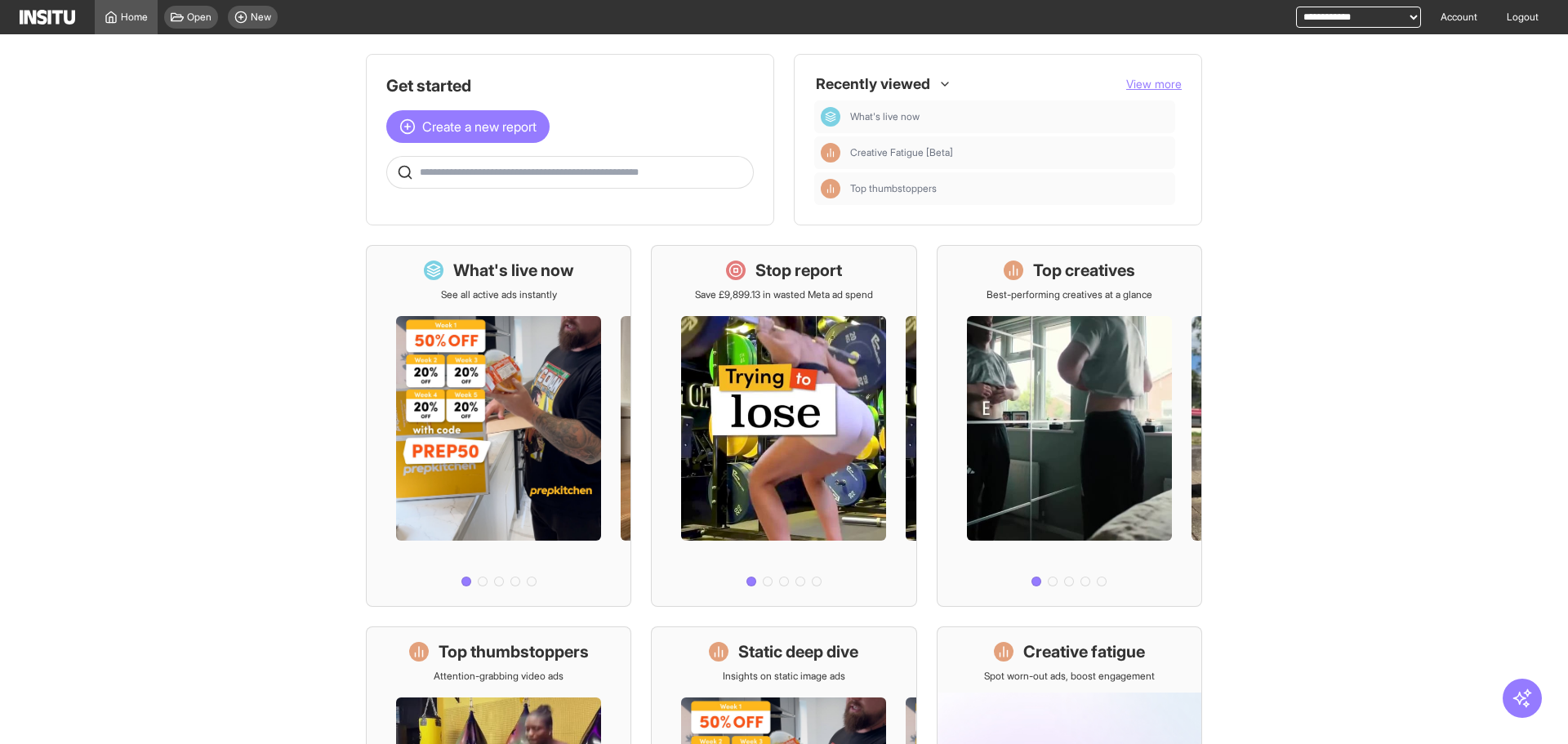 click at bounding box center (570, 172) 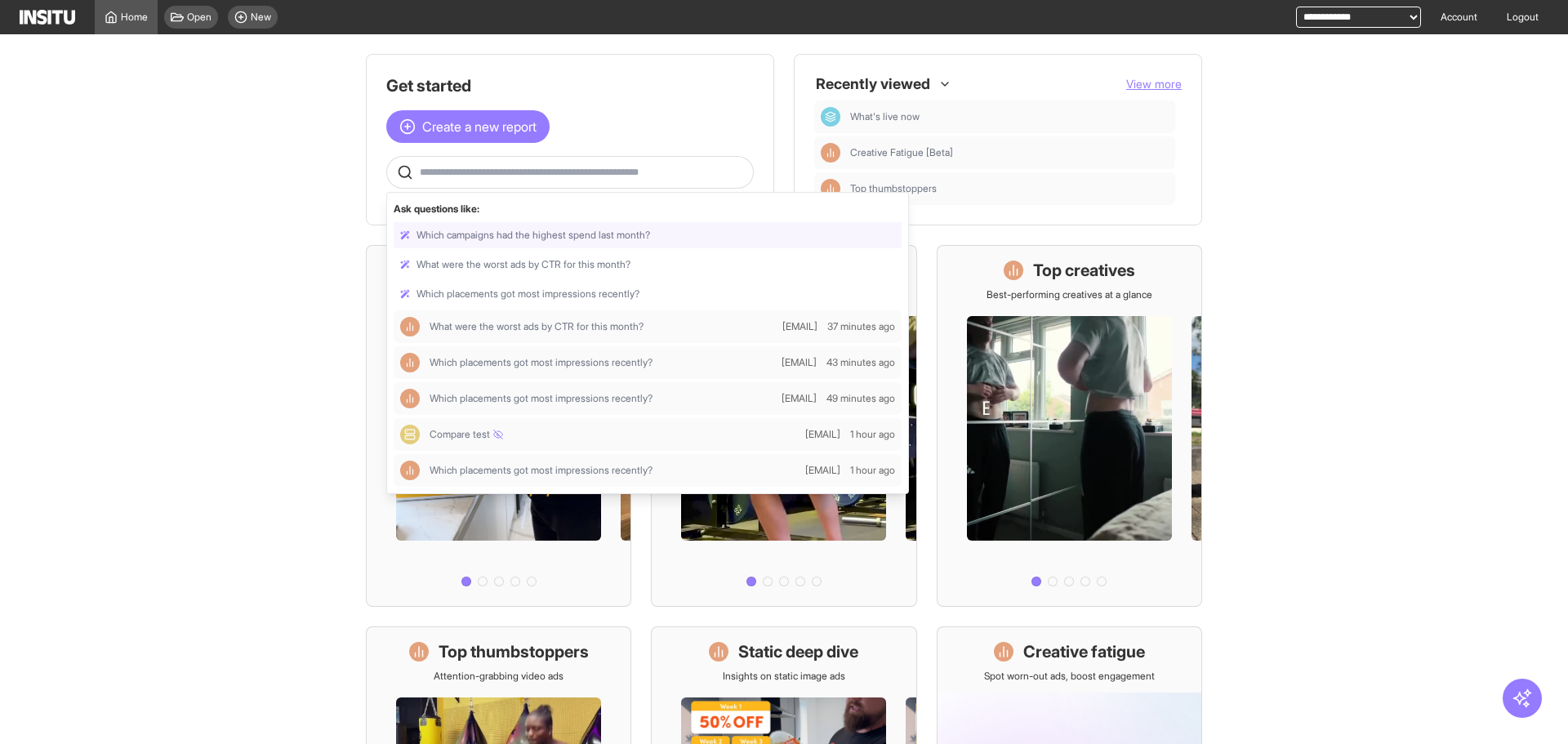 click at bounding box center [648, 235] 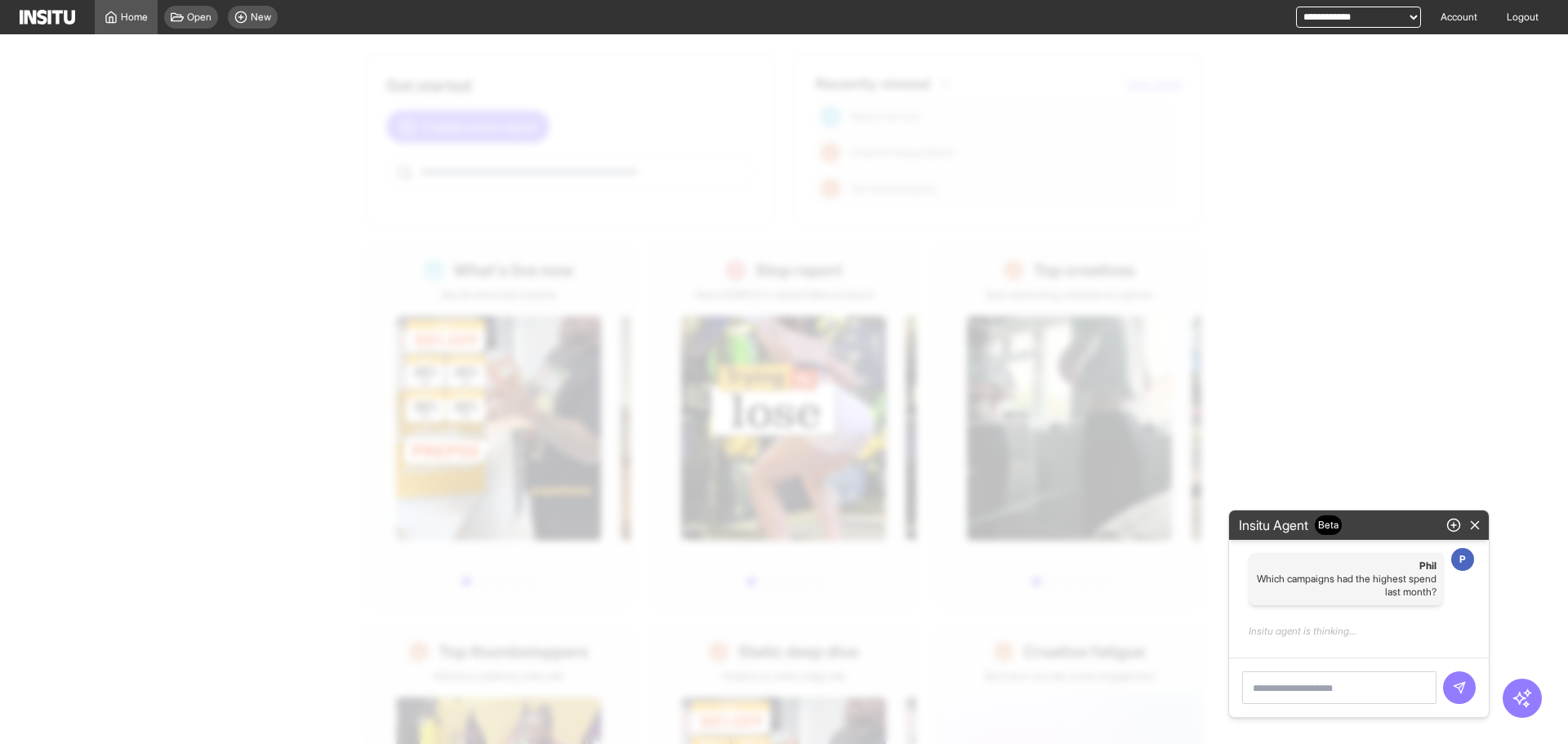 click at bounding box center [804, 408] 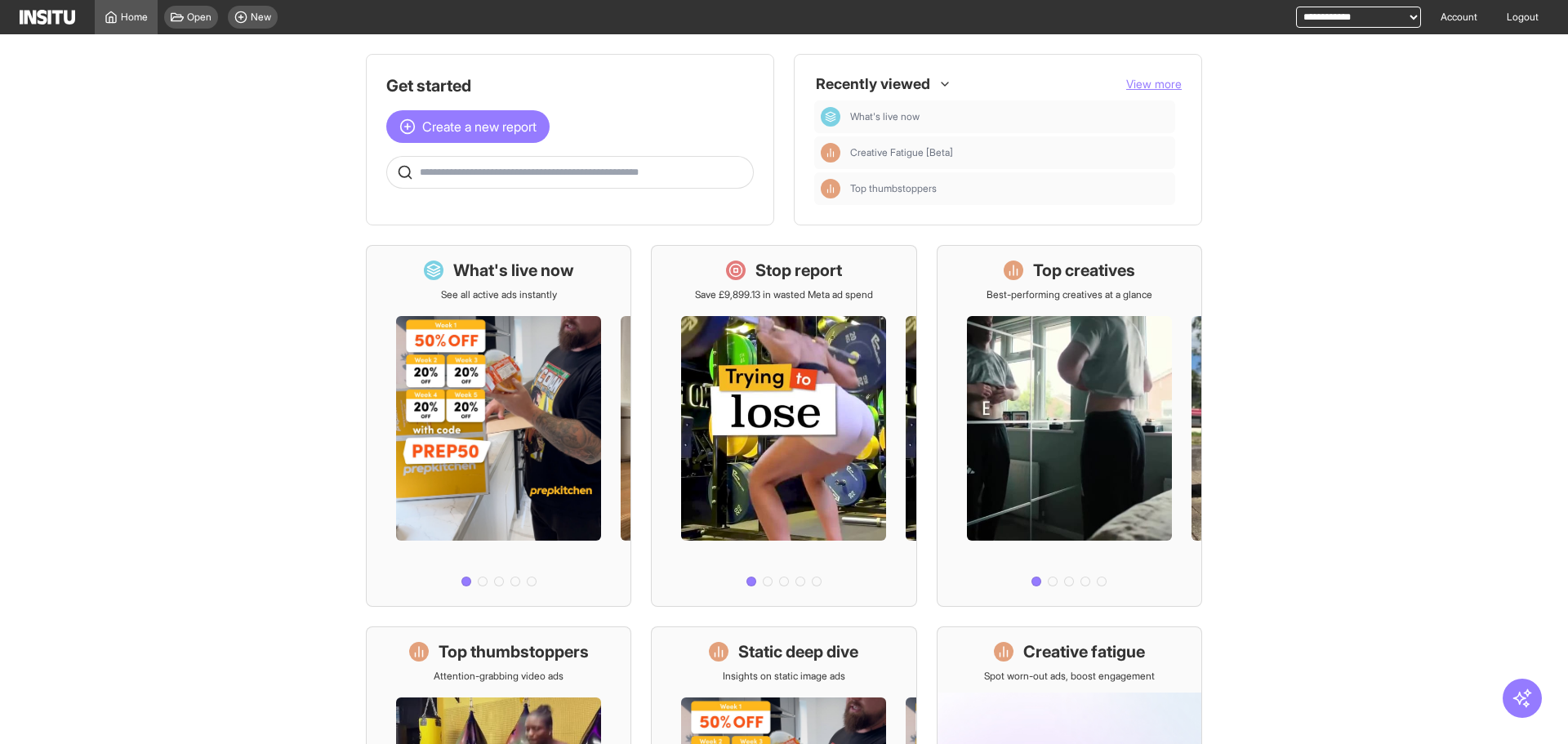 click on "View more" at bounding box center (1154, 83) 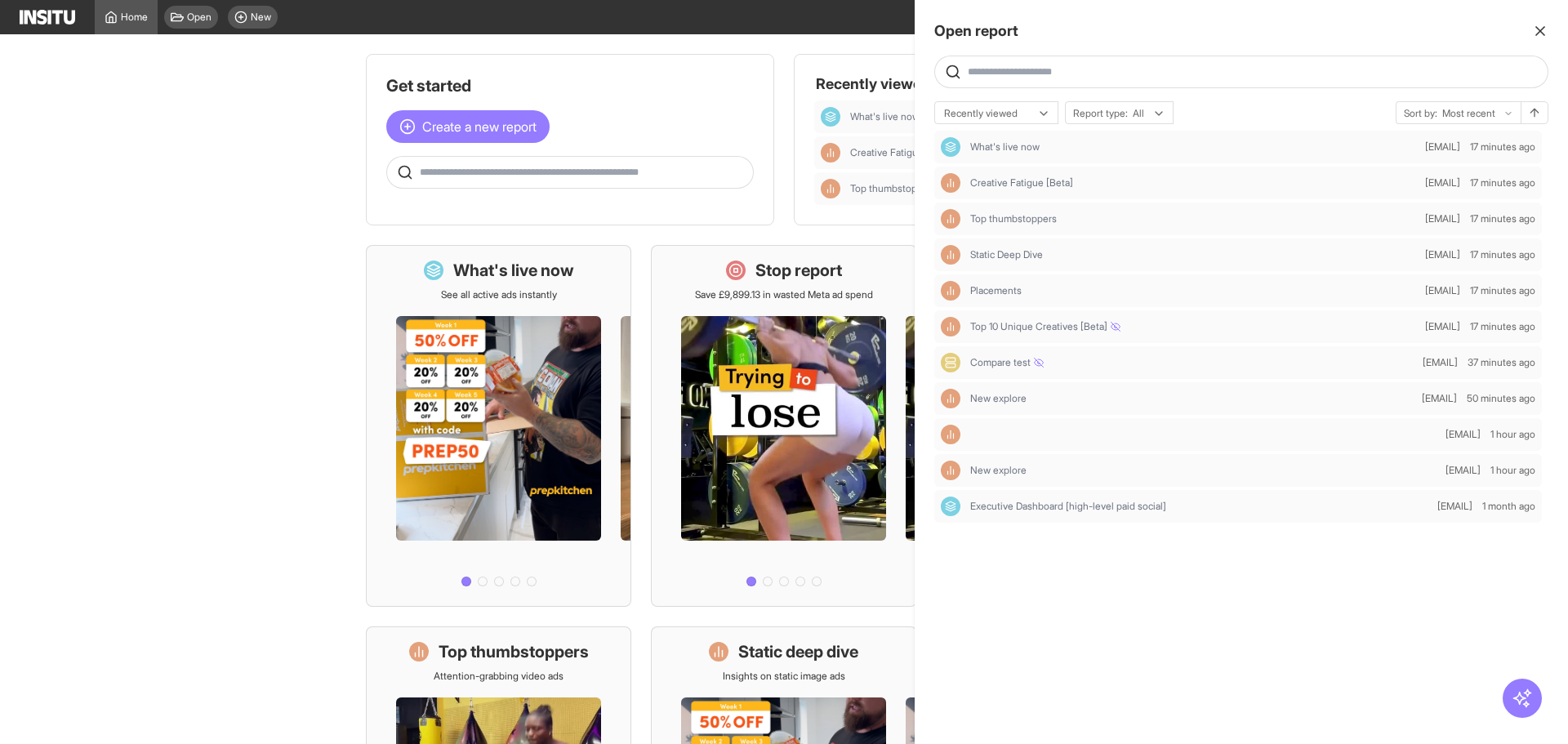 click at bounding box center (1254, 72) 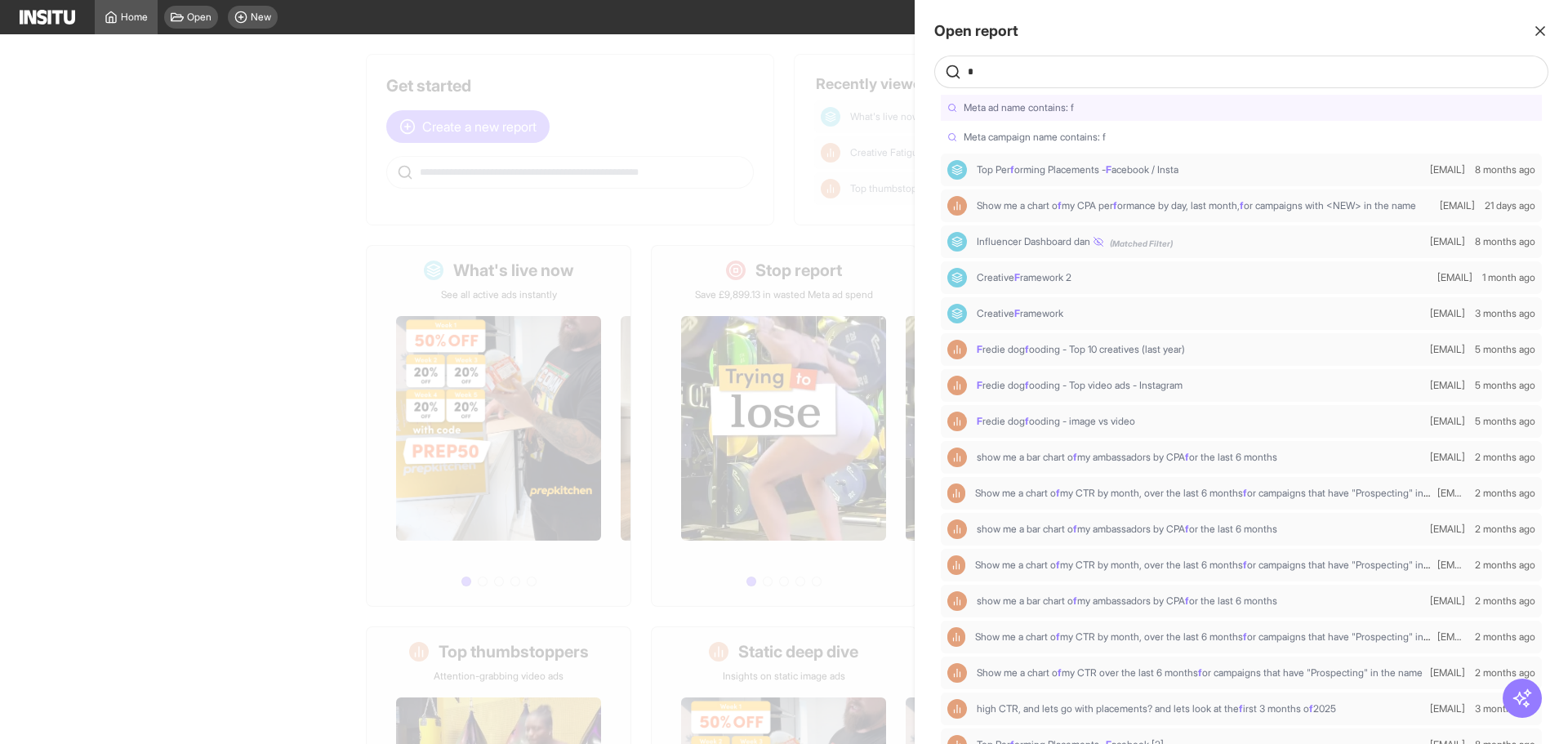 select on "**" 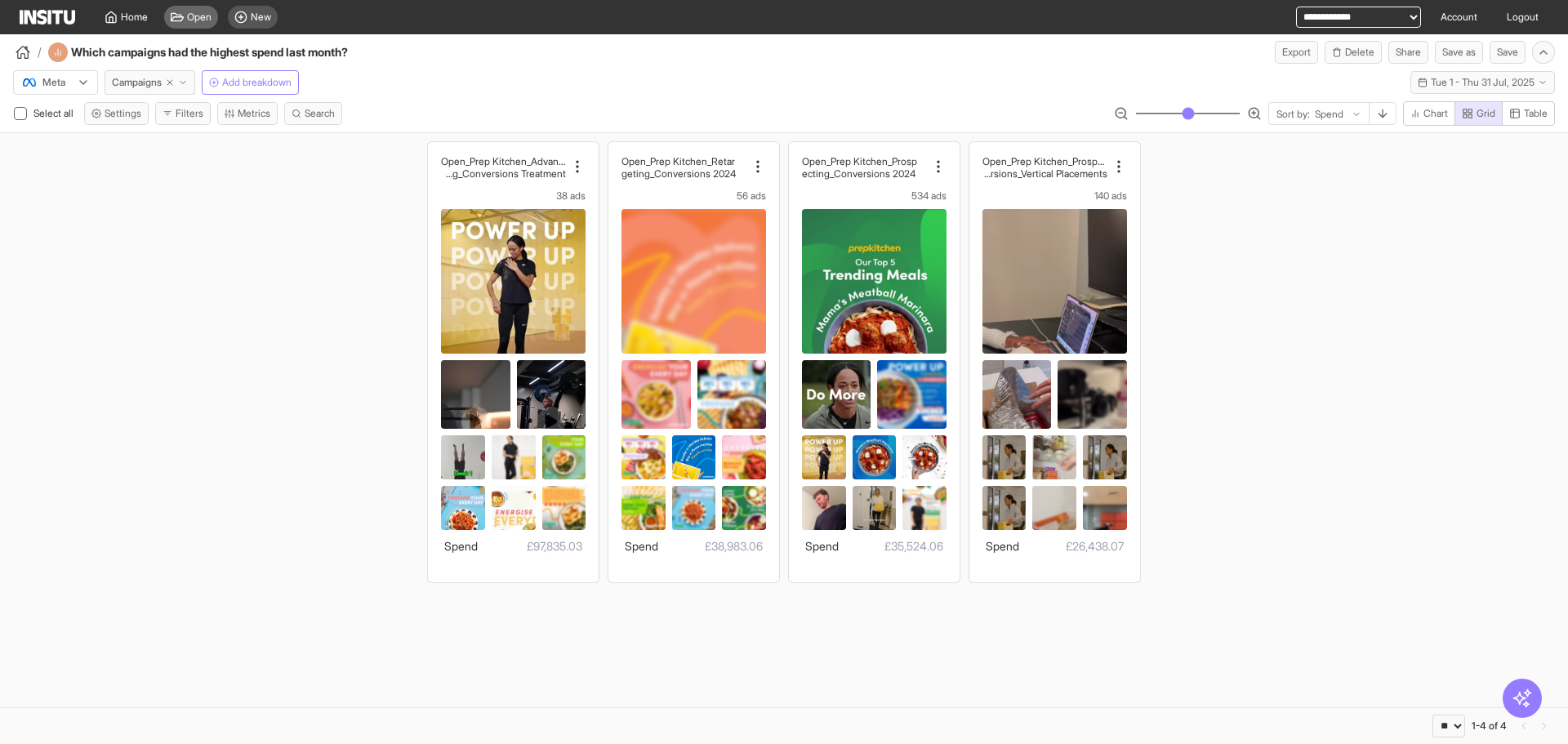 click on "Open" at bounding box center (191, 17) 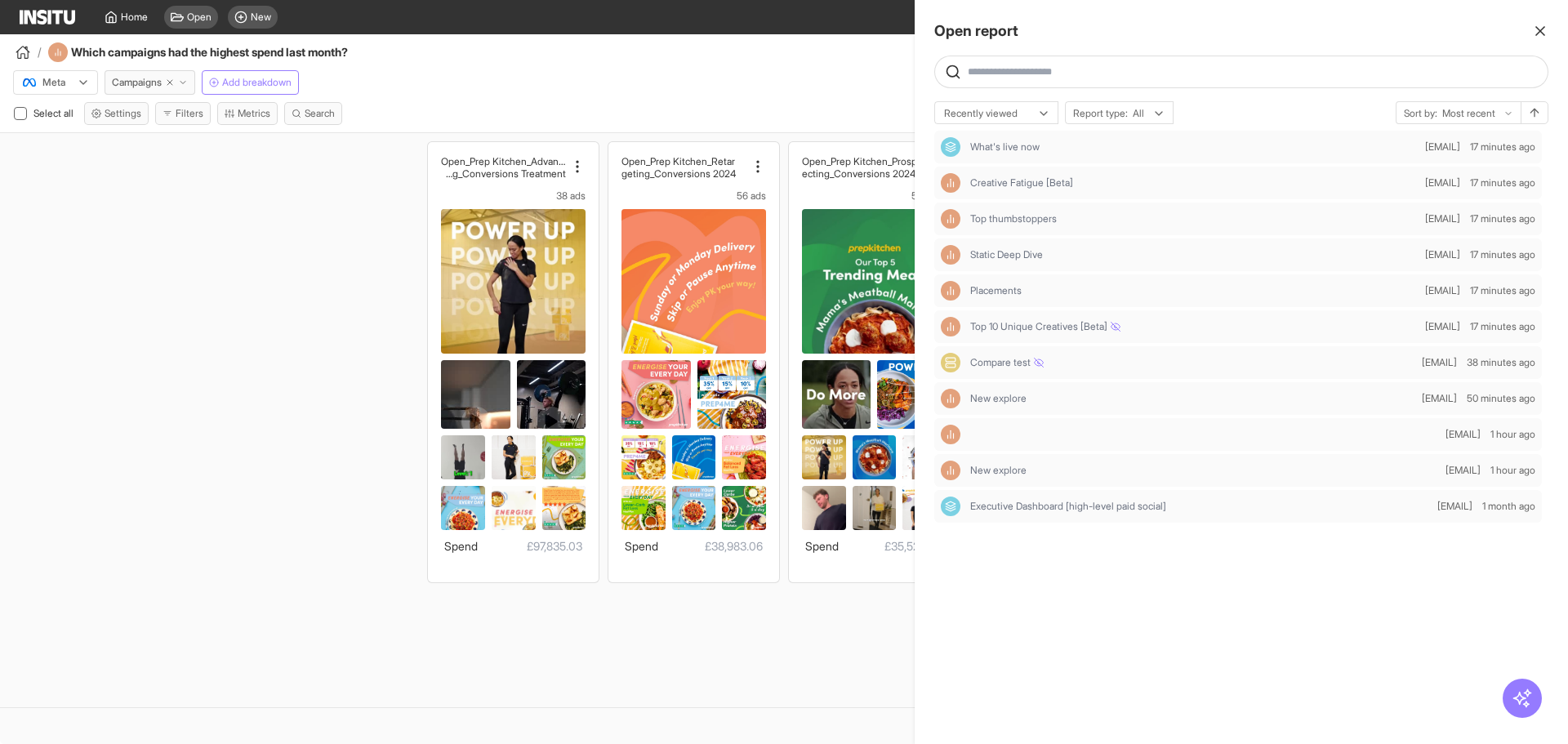 click at bounding box center [1254, 72] 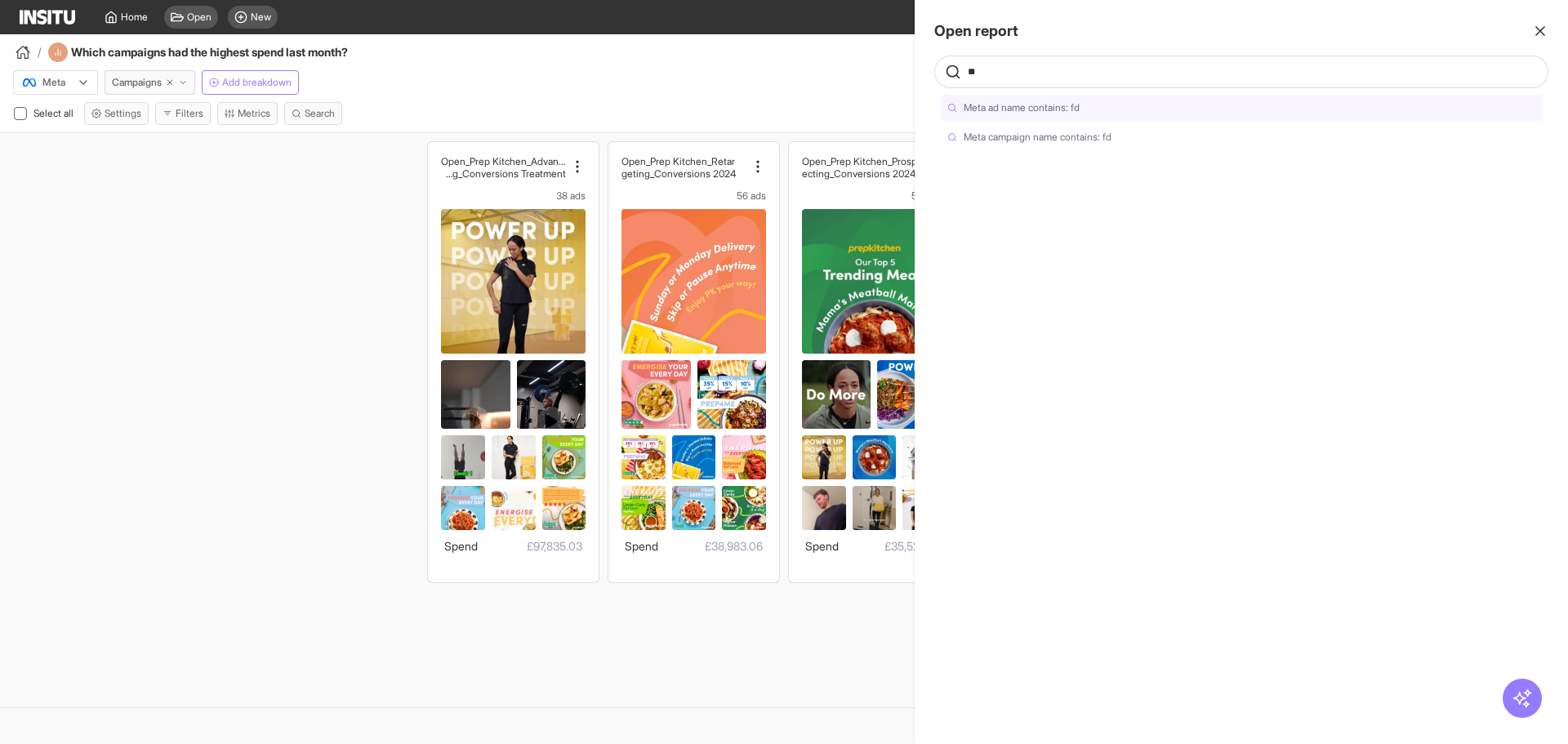 type on "*" 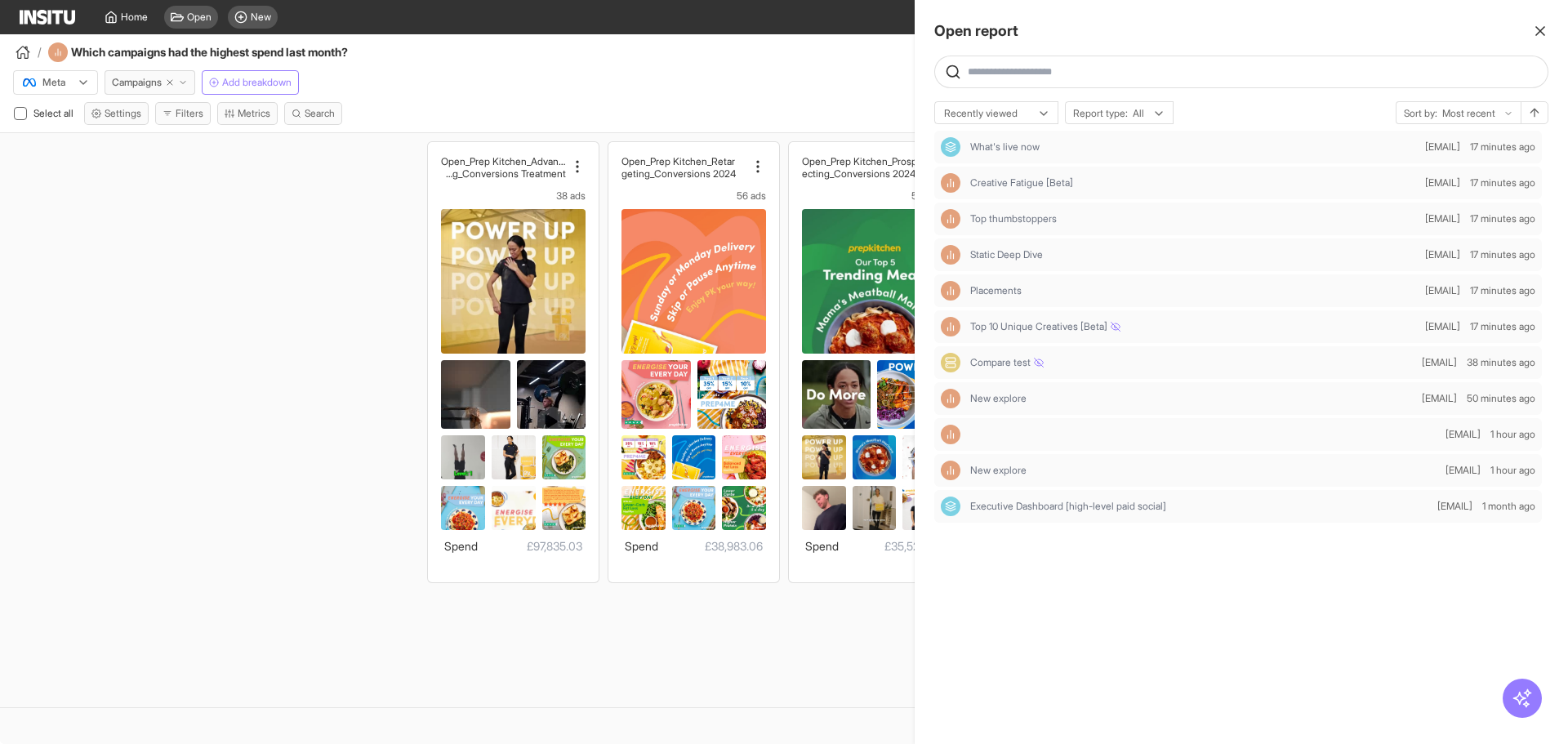 type on "*" 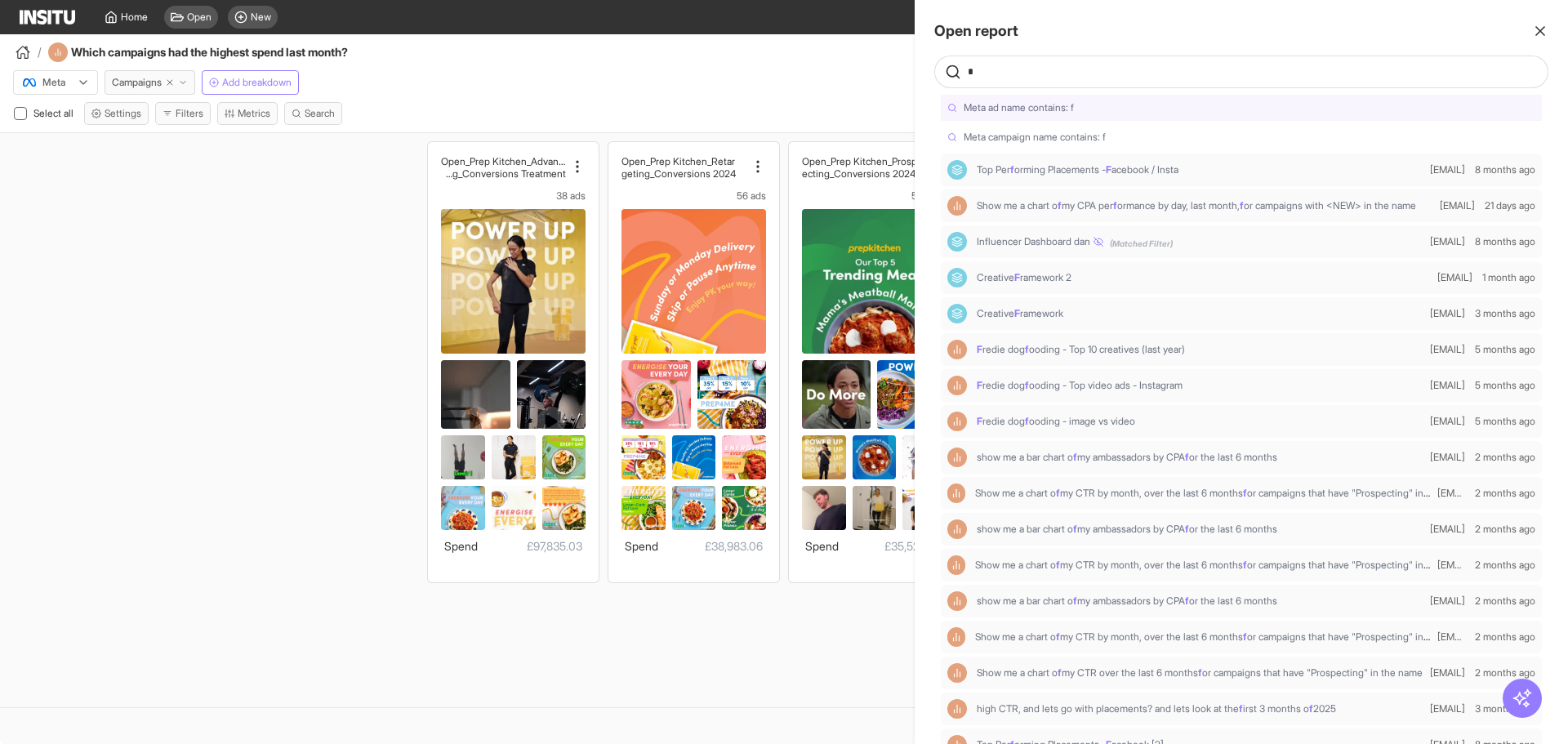 type 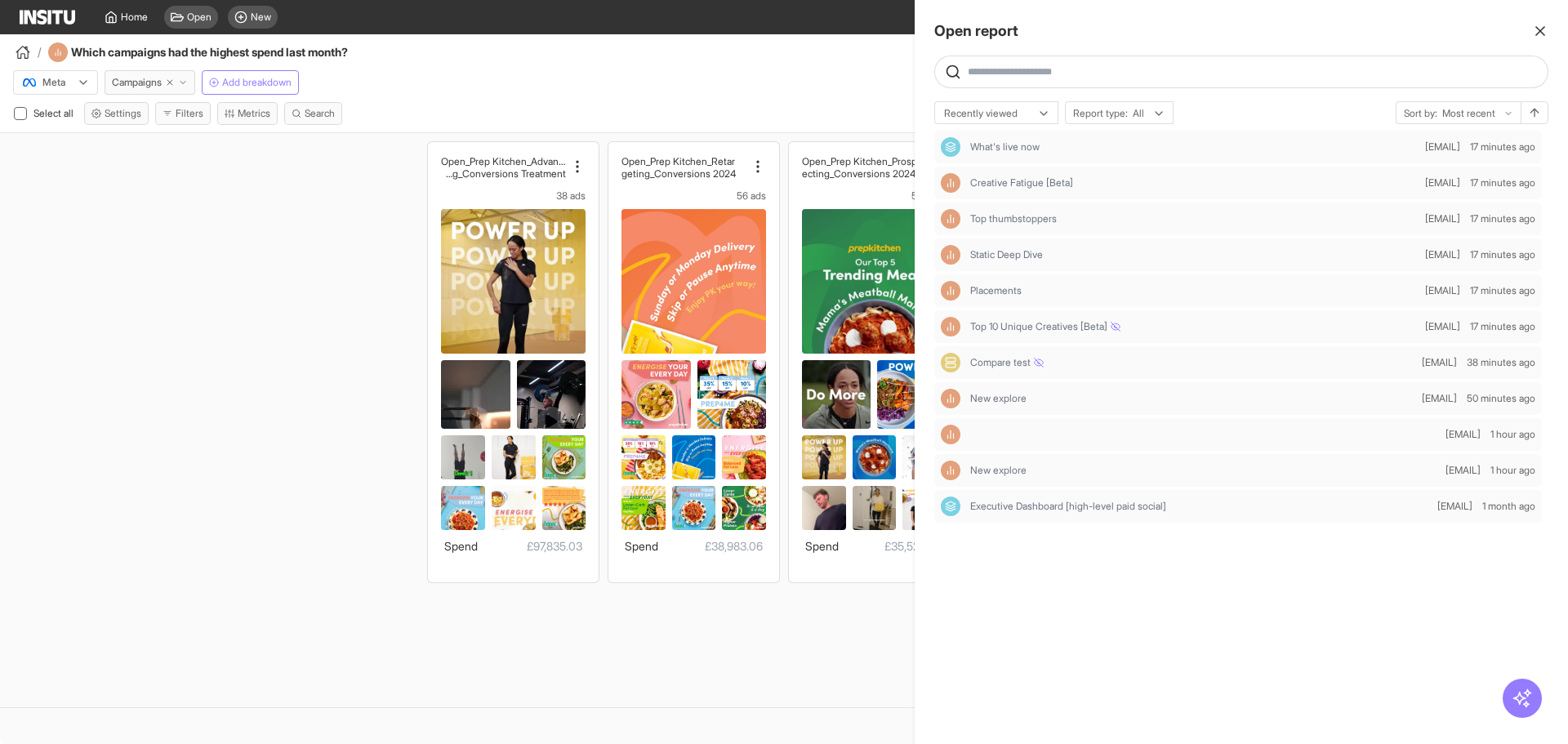 click at bounding box center [784, 372] 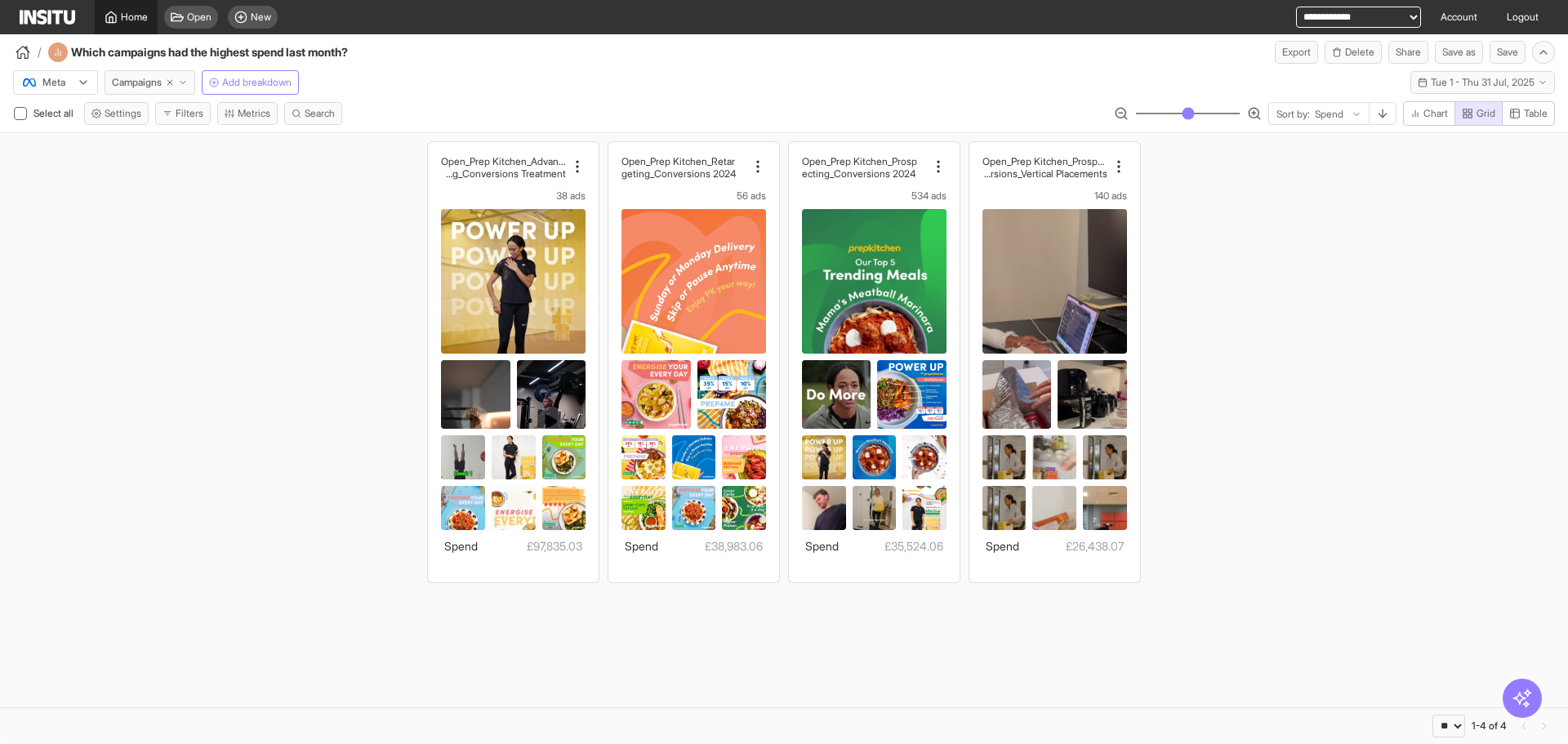 click on "Home" at bounding box center (134, 17) 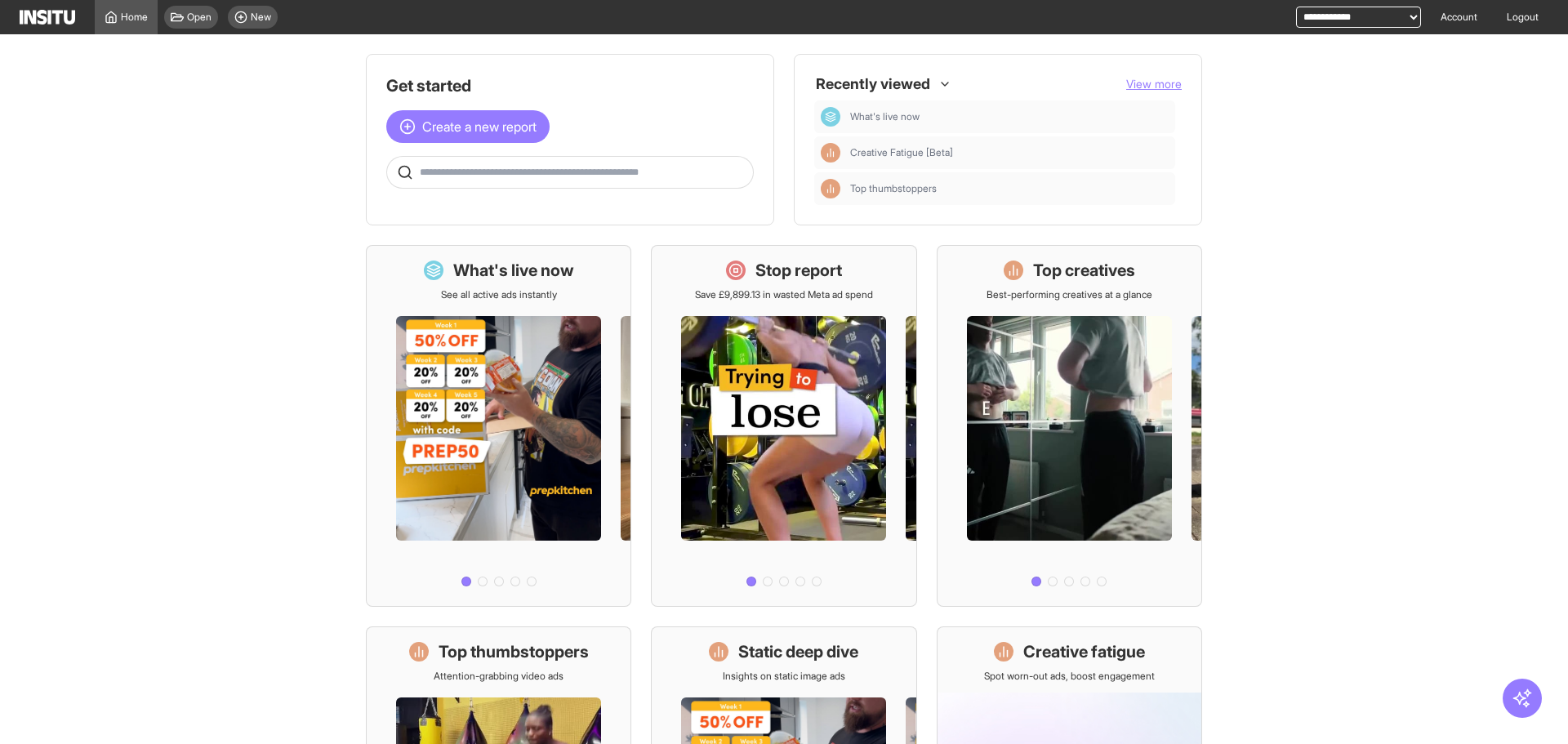 click at bounding box center [583, 172] 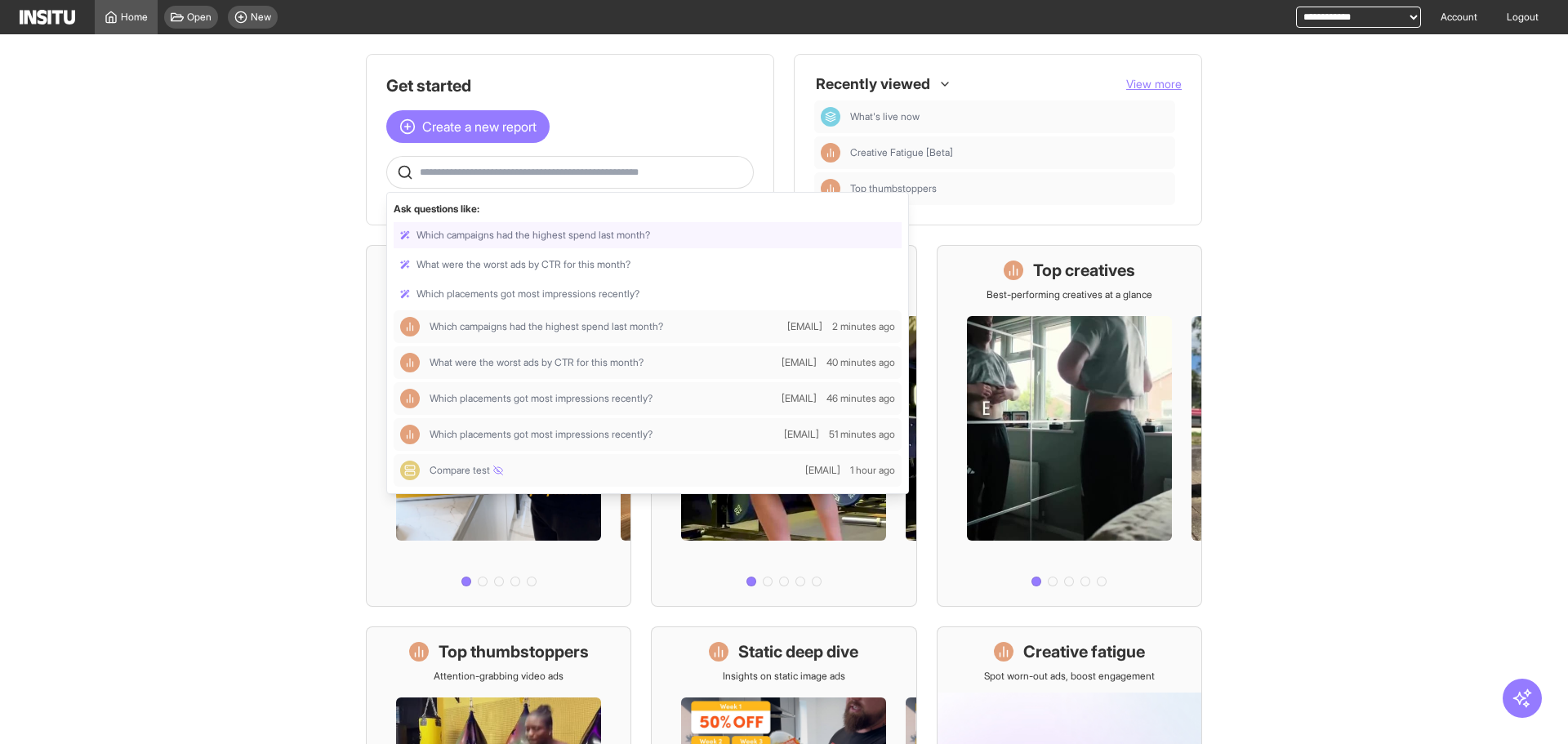 click at bounding box center [648, 235] 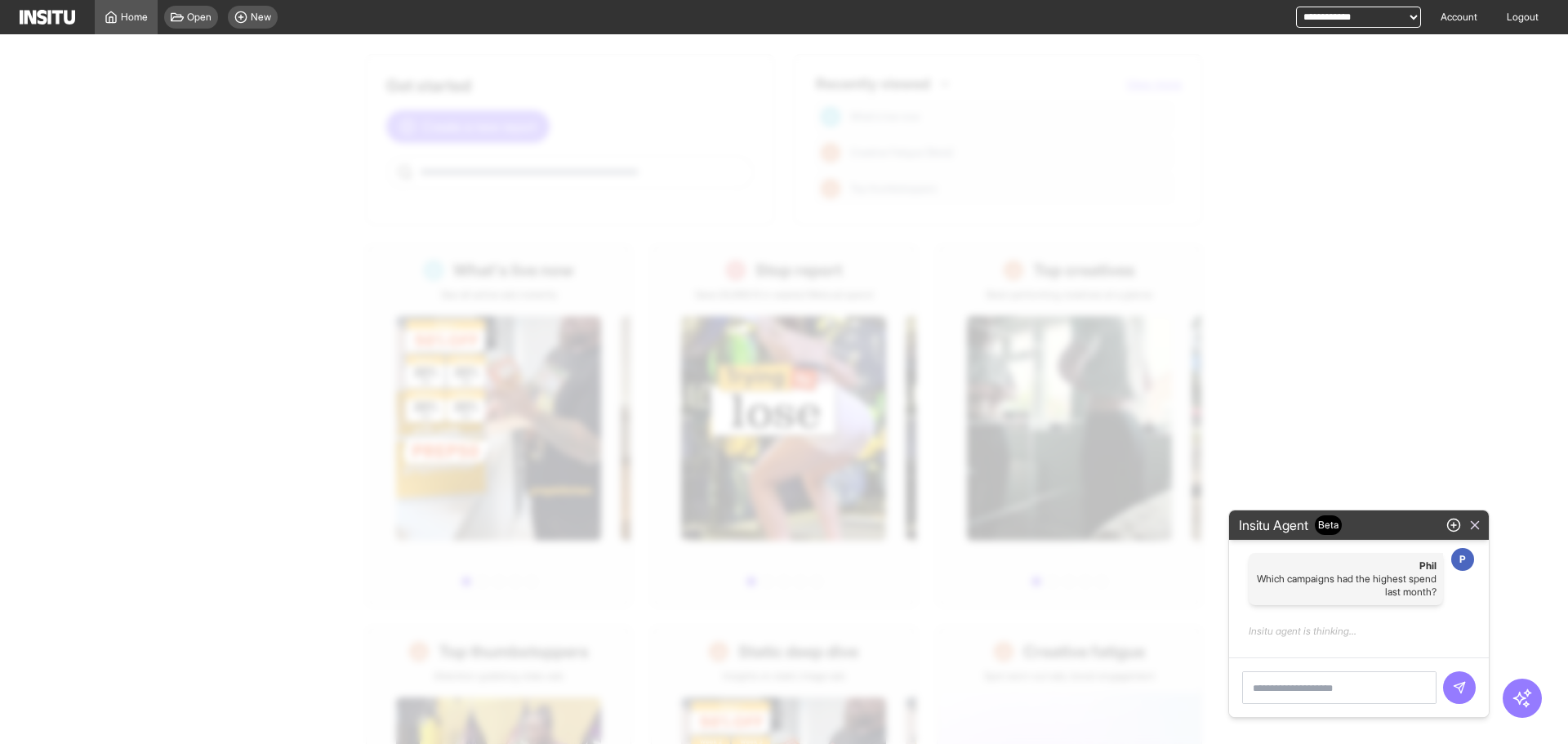 click 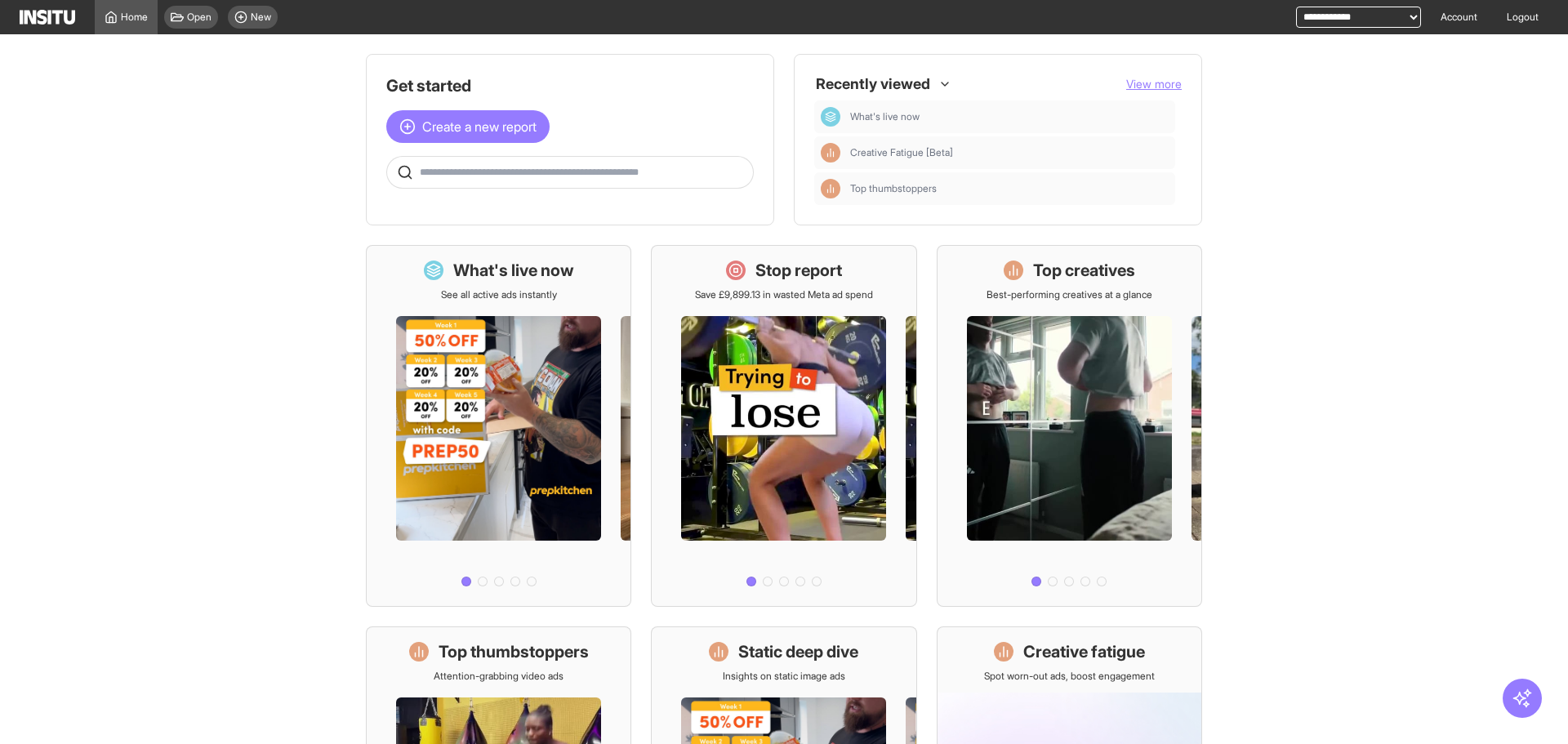 click at bounding box center (570, 172) 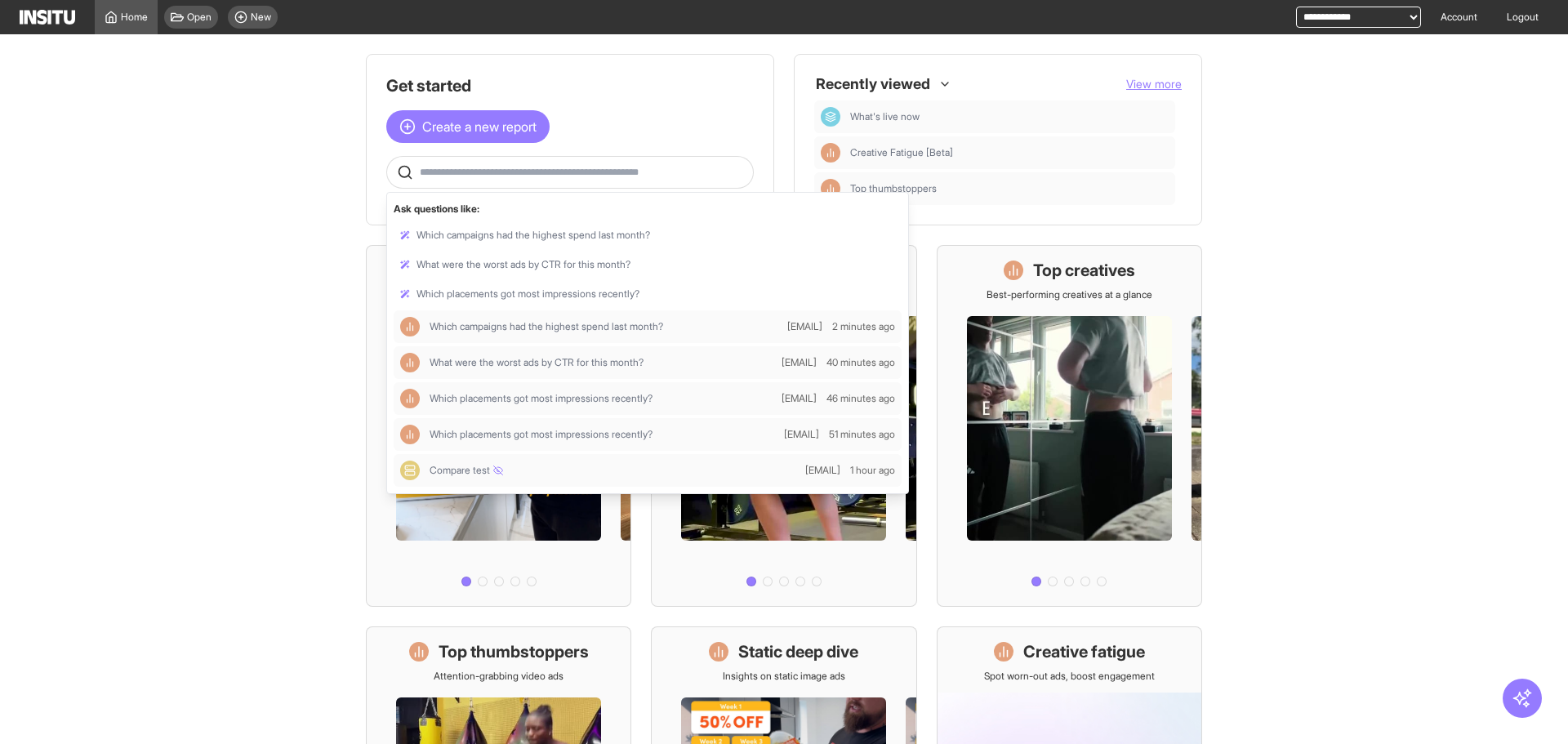 click on "Ask questions like: Which campaigns had the highest spend last month? What were the worst ads by CTR for this month? Which placements got most impressions recently? Which campaigns had the highest spend last month? phil@insitu.so 2 minutes ago What were the worst ads by CTR for this month? phil@insitu.so 40 minutes ago Which placements got most impressions recently? phil@insitu.so 46 minutes ago Which placements got most impressions recently? phil@insitu.so 51 minutes ago Compare test nick@insitu.so 1 hour ago" at bounding box center [648, 343] 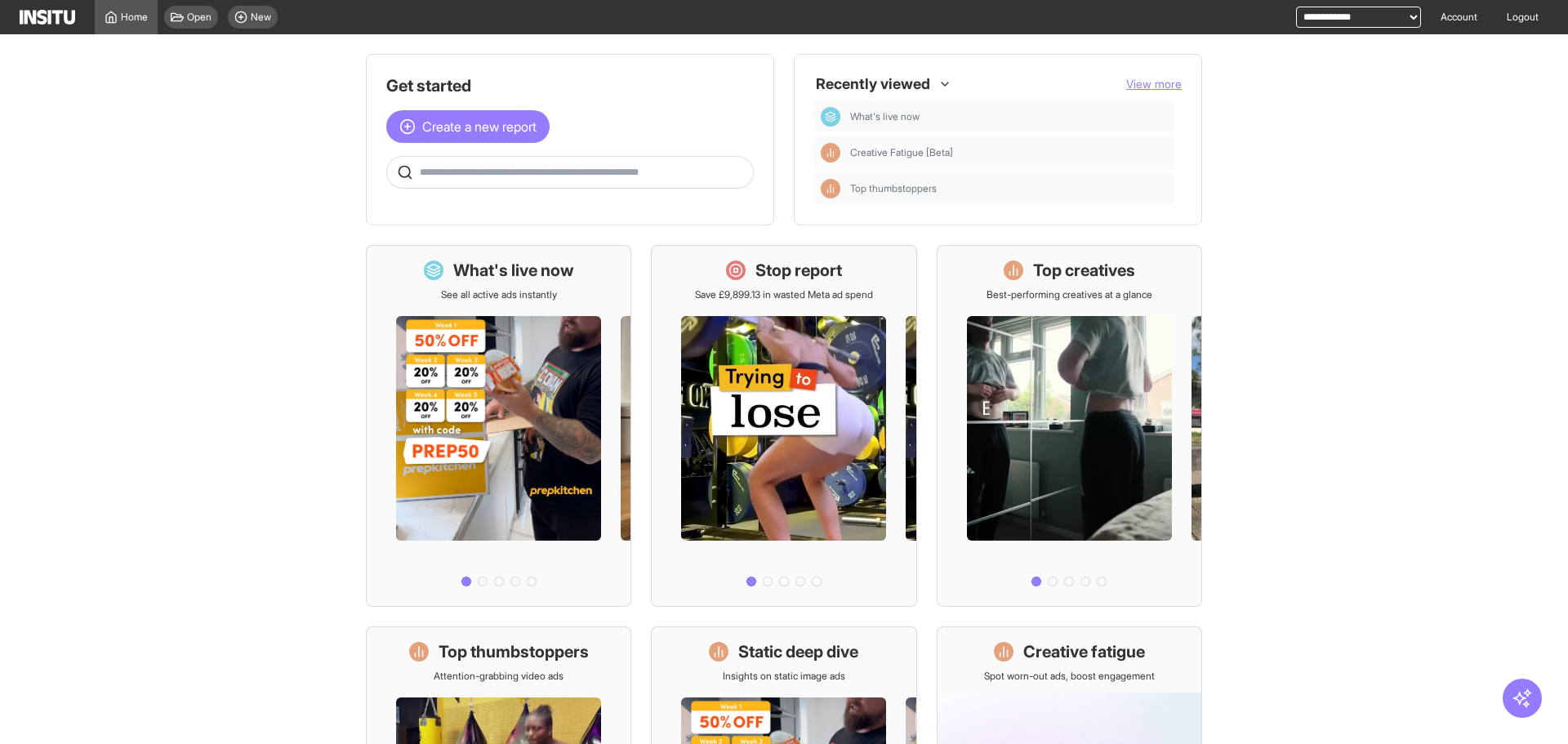 click at bounding box center [583, 172] 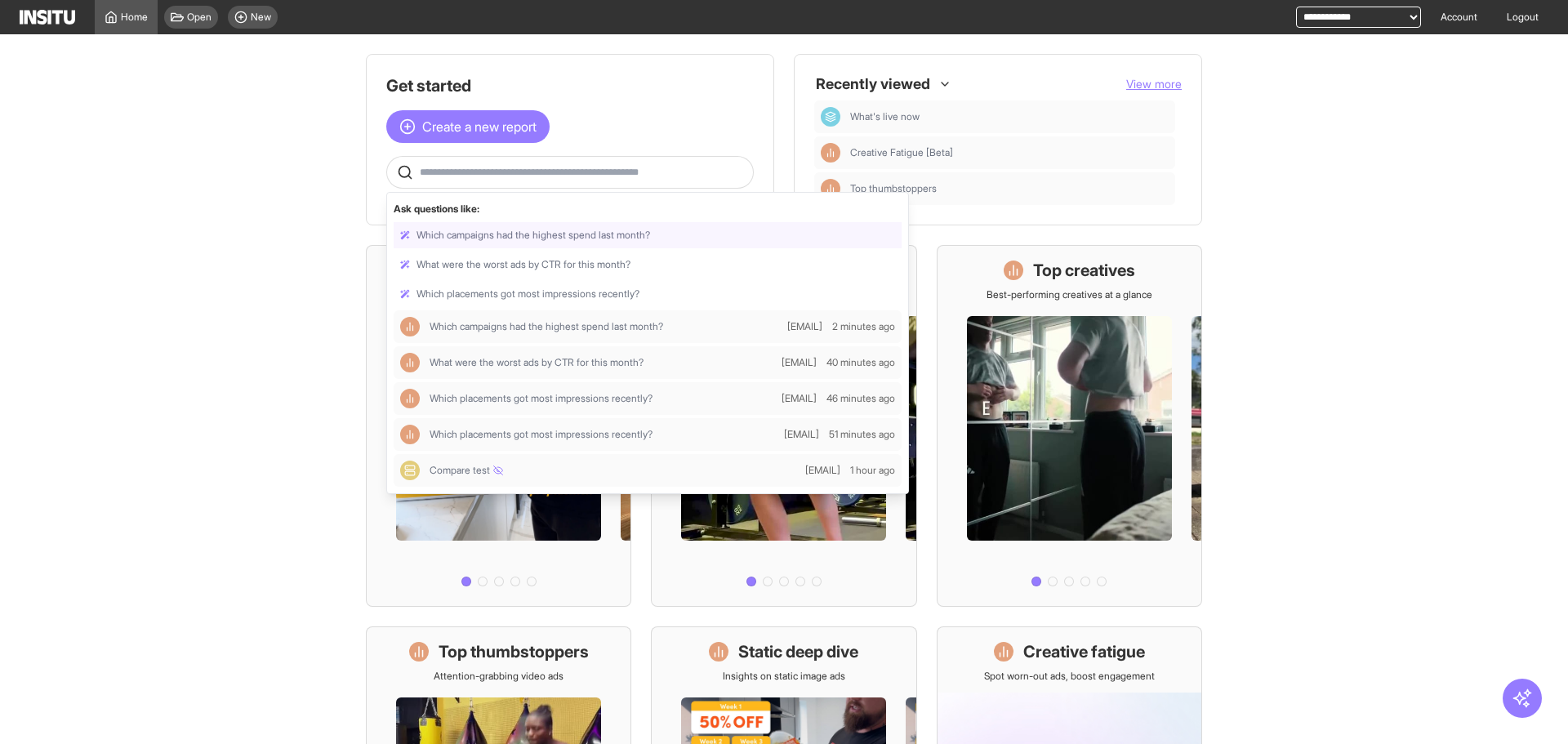 click at bounding box center (648, 235) 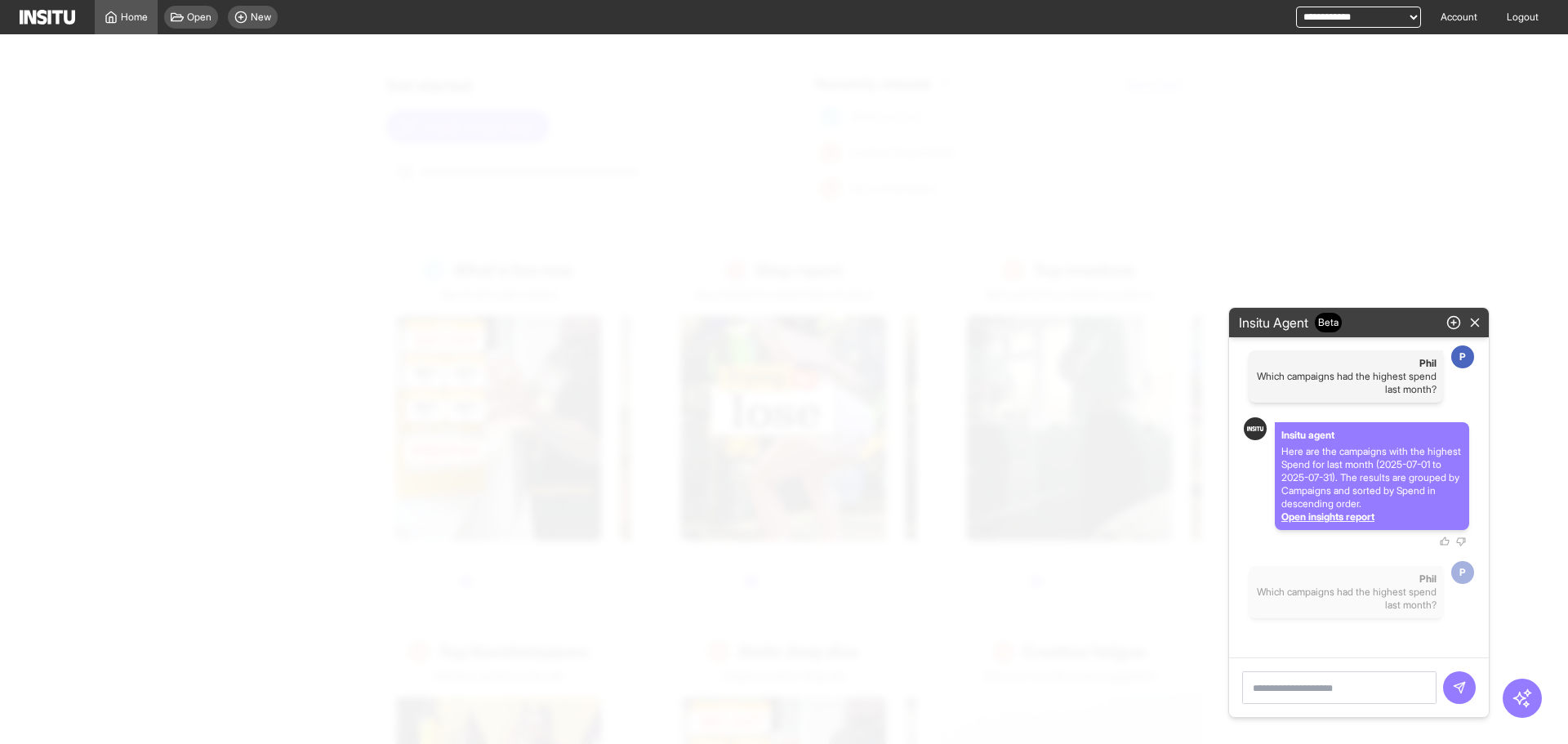 select on "**" 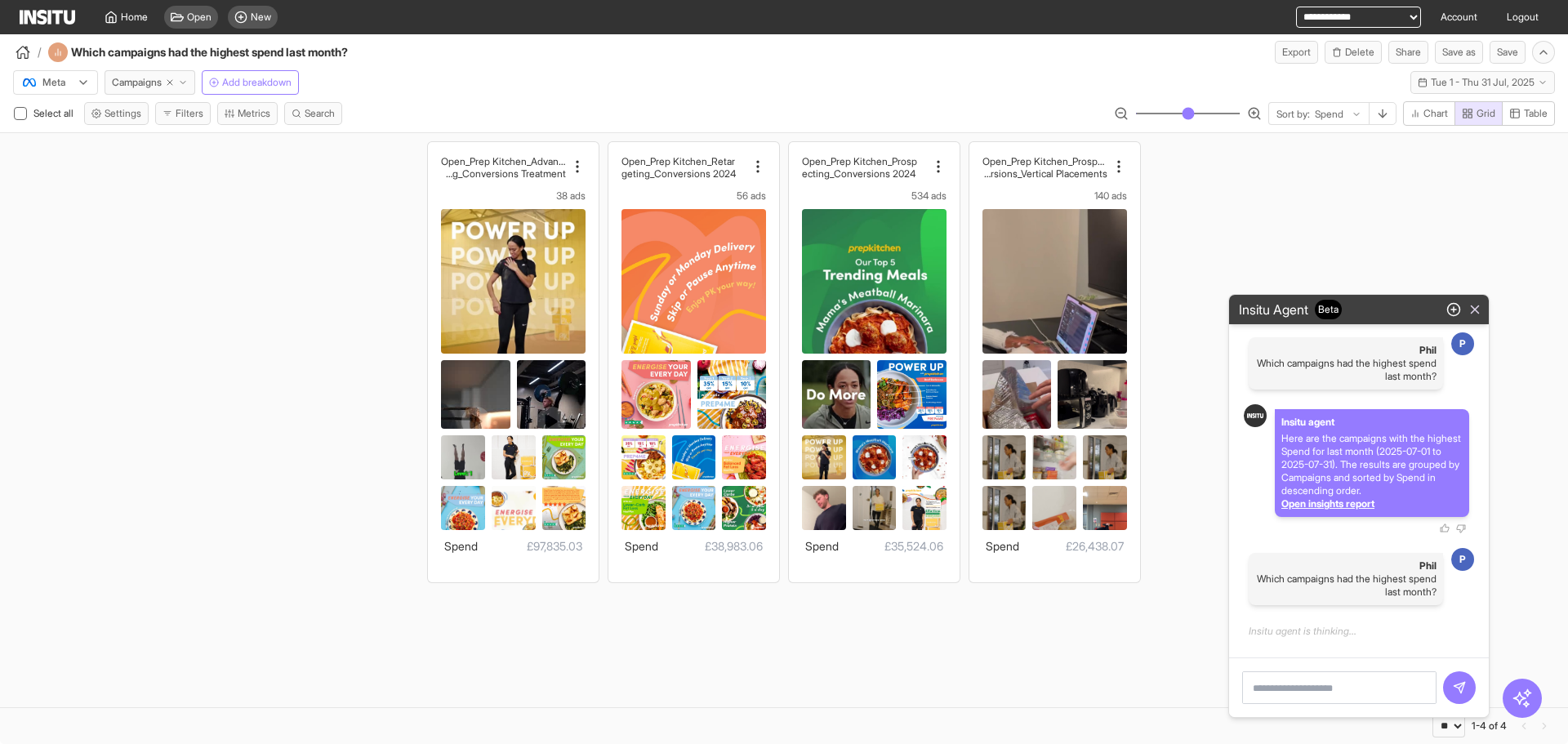 click at bounding box center [1475, 310] 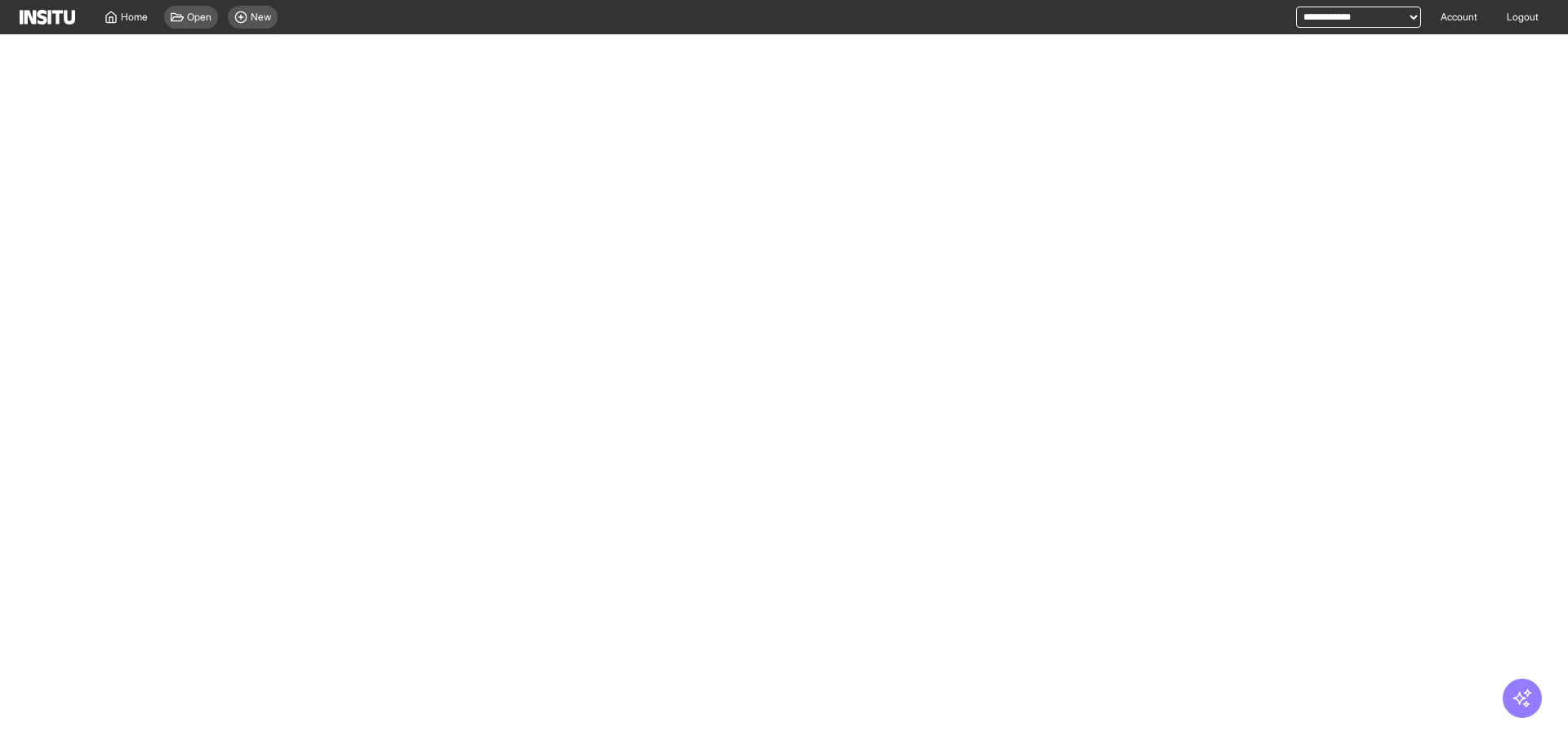 select on "**" 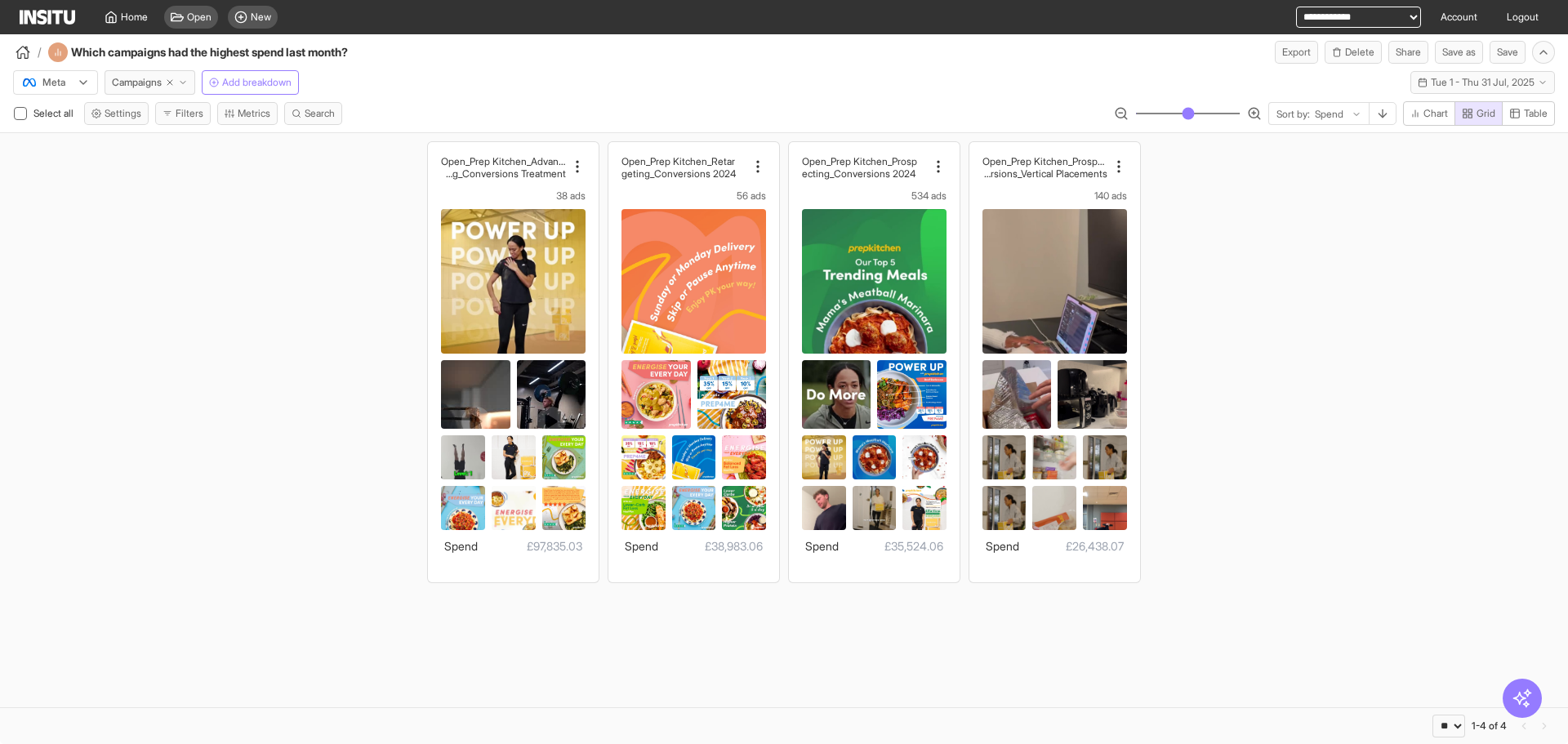 click on "/ Which campaigns had the highest spend last month? Export Delete Share Save as Save" at bounding box center (784, 49) 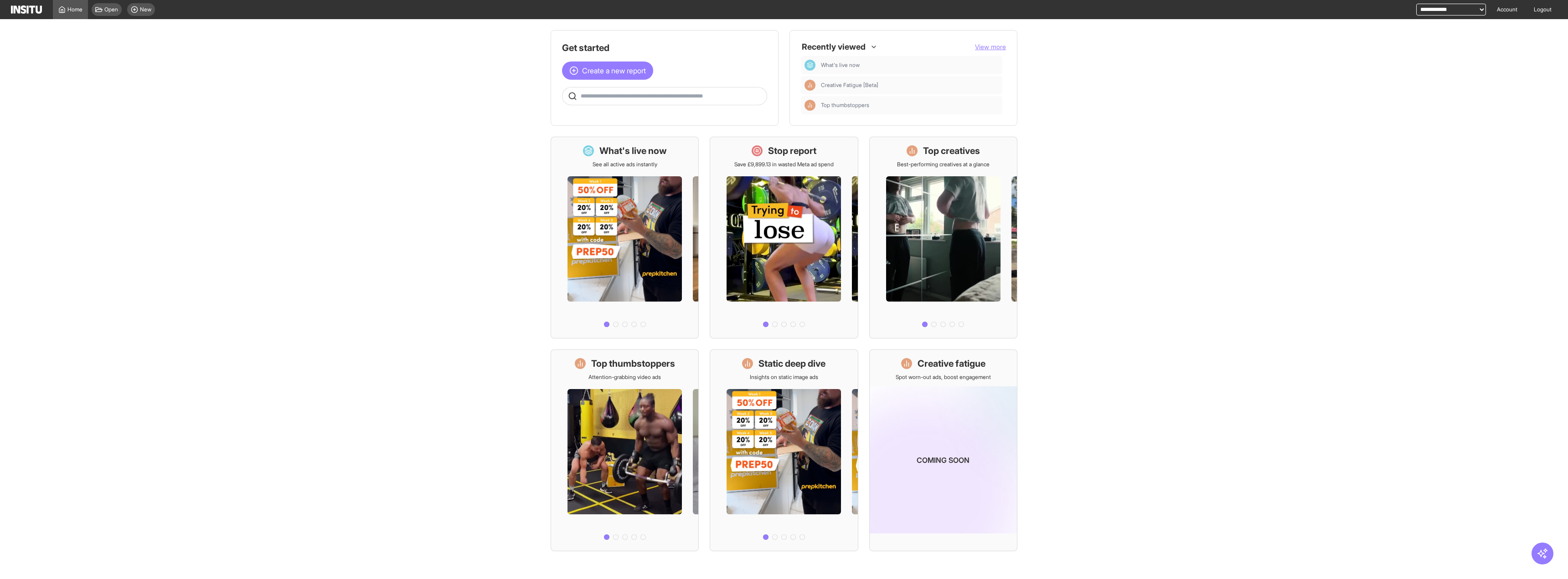 scroll, scrollTop: 0, scrollLeft: 0, axis: both 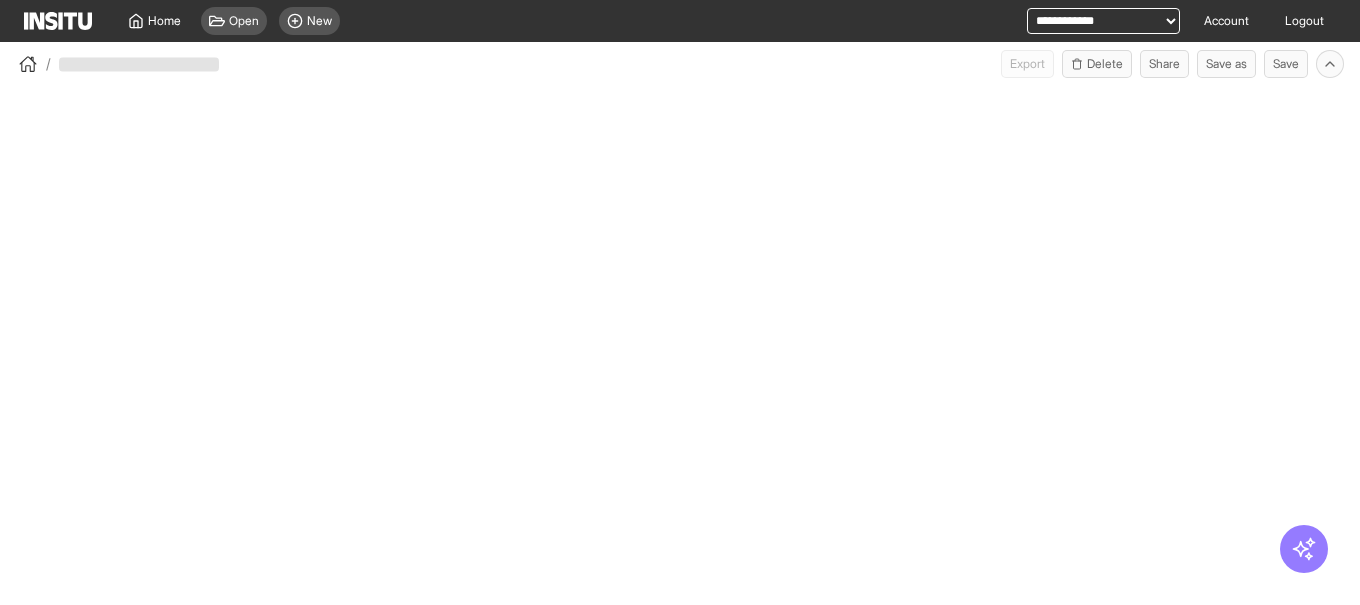 select on "**" 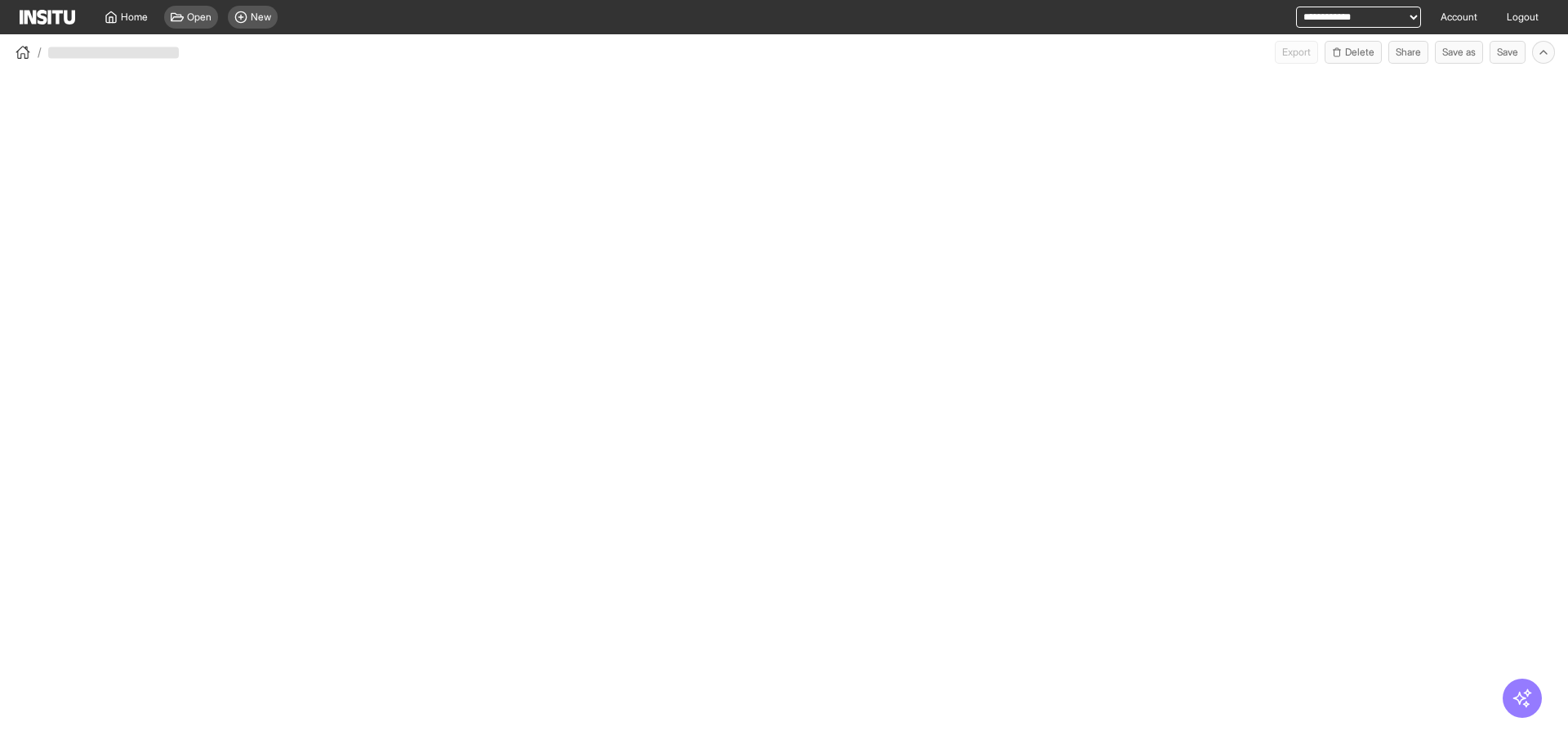 select on "**" 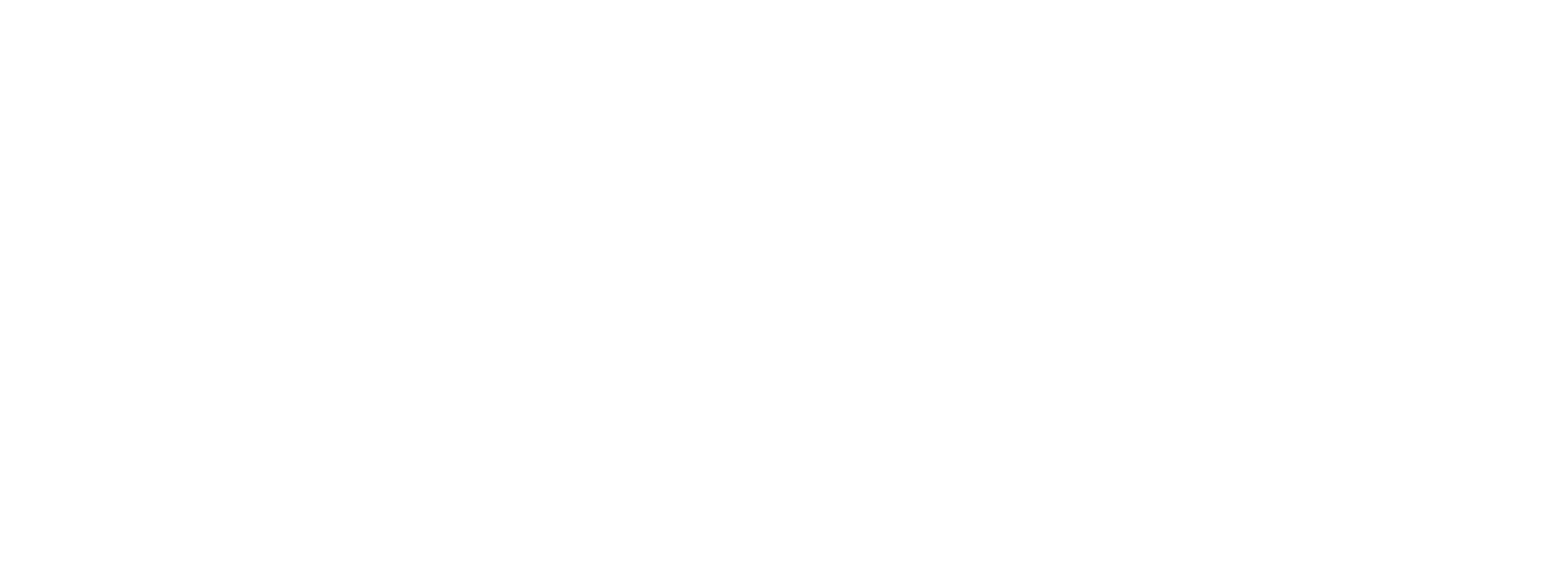scroll, scrollTop: 0, scrollLeft: 0, axis: both 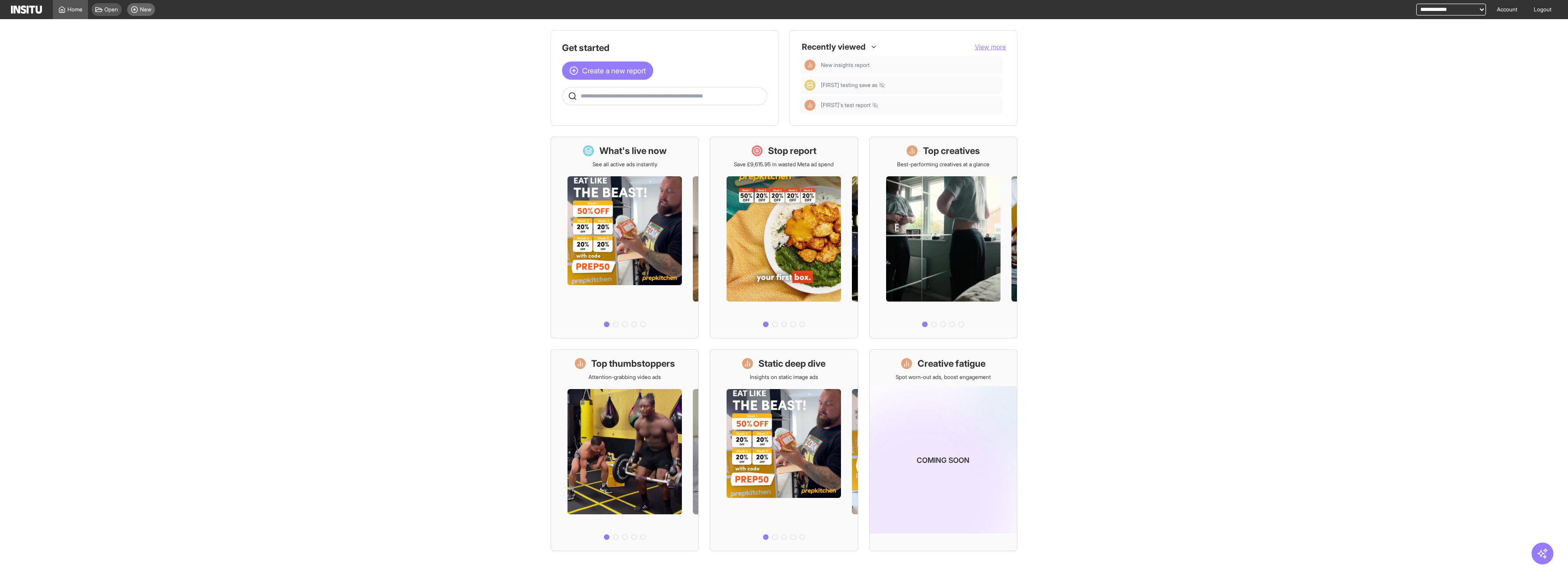 click on "New" at bounding box center [141, 10] 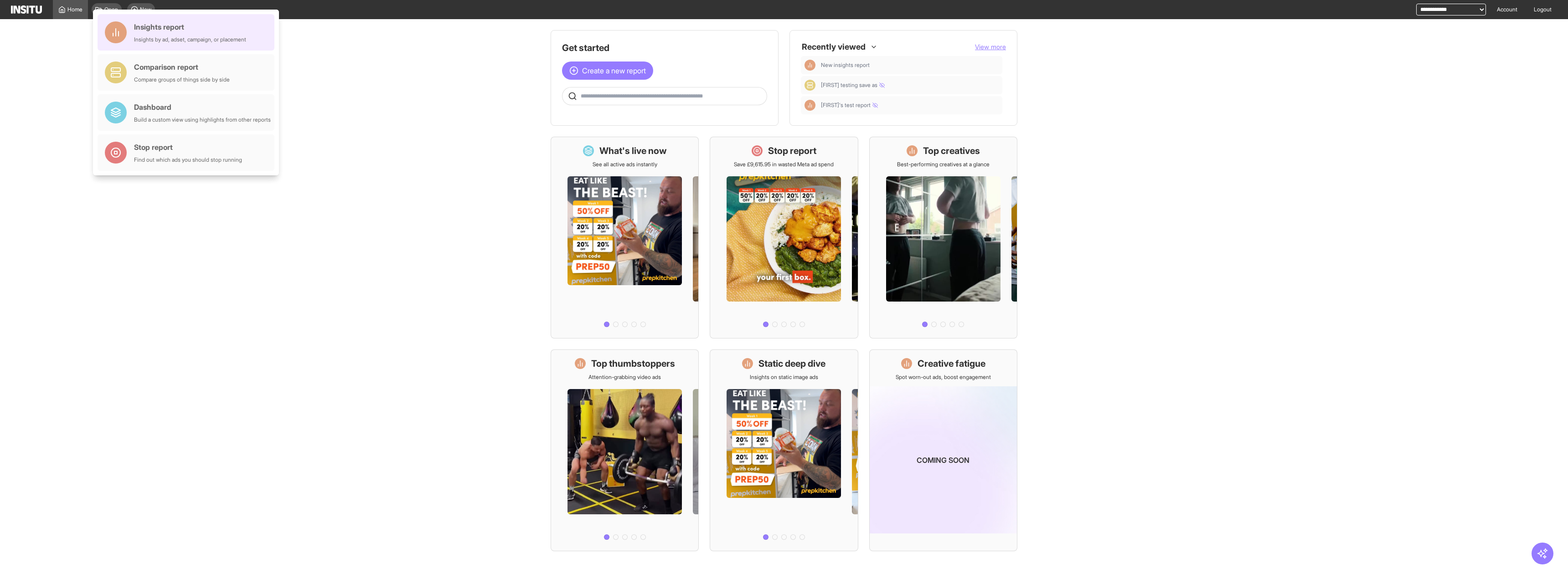 click on "Insights report" at bounding box center (190, 27) 